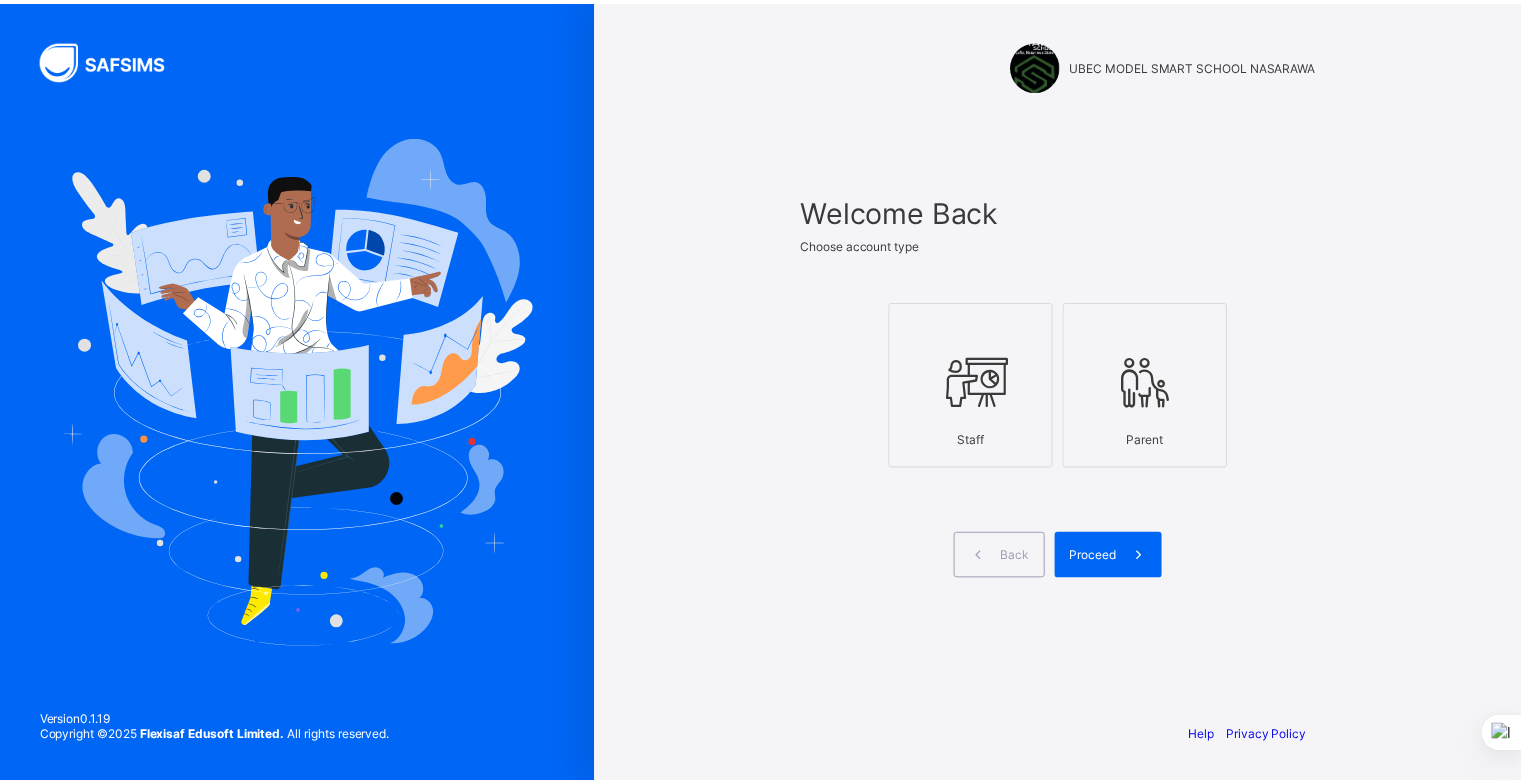 scroll, scrollTop: 0, scrollLeft: 0, axis: both 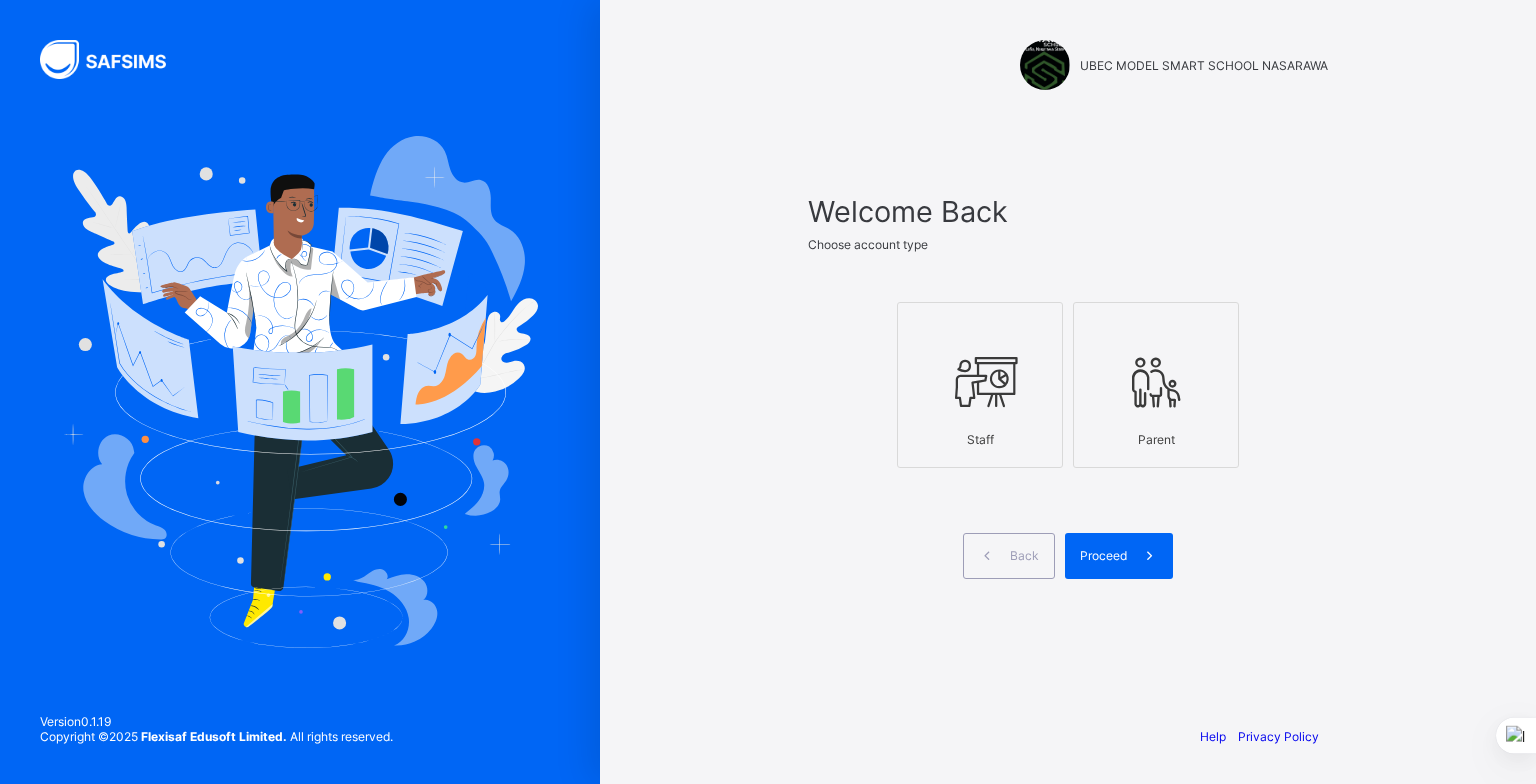 click at bounding box center [980, 382] 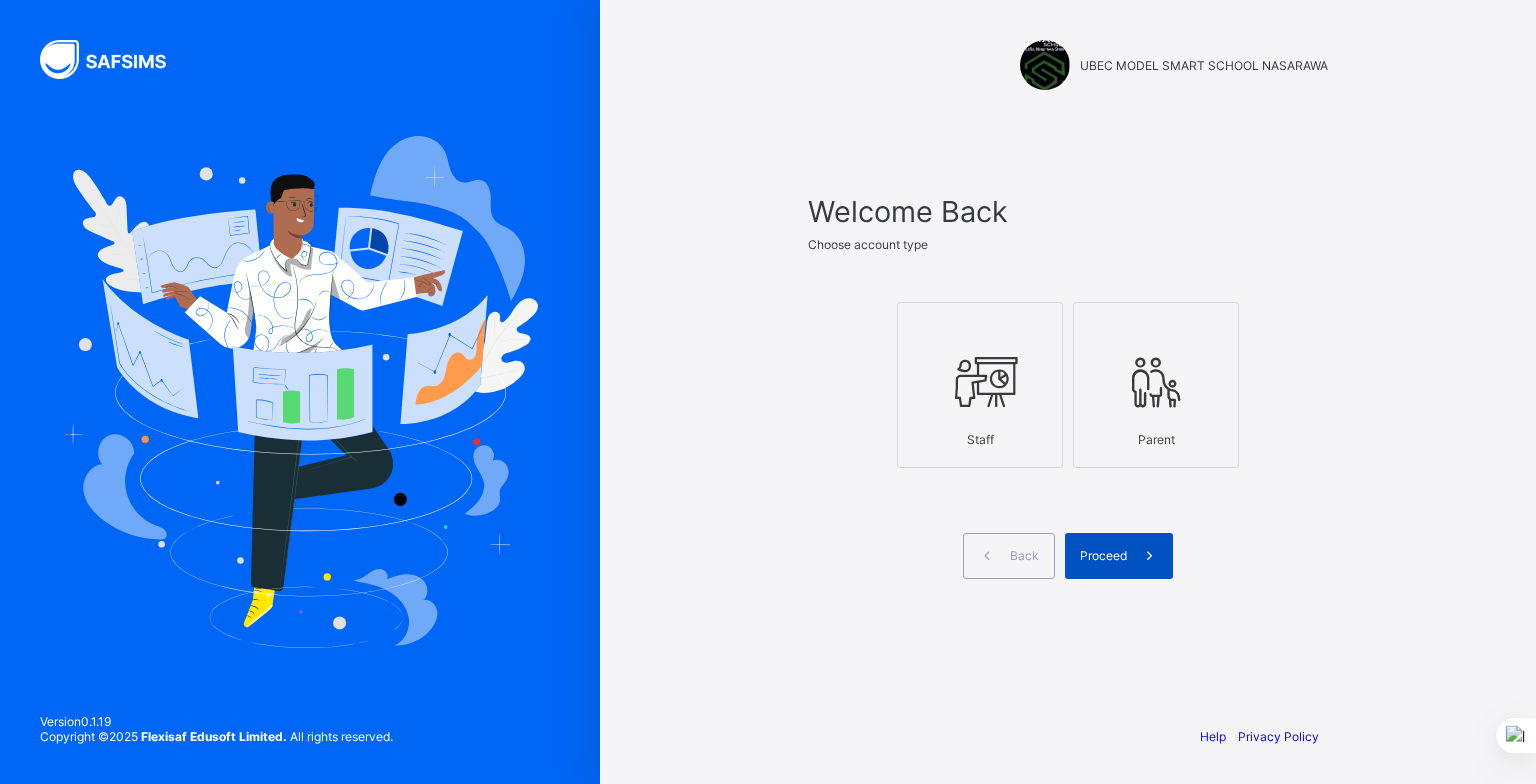 click on "Proceed" at bounding box center (1119, 556) 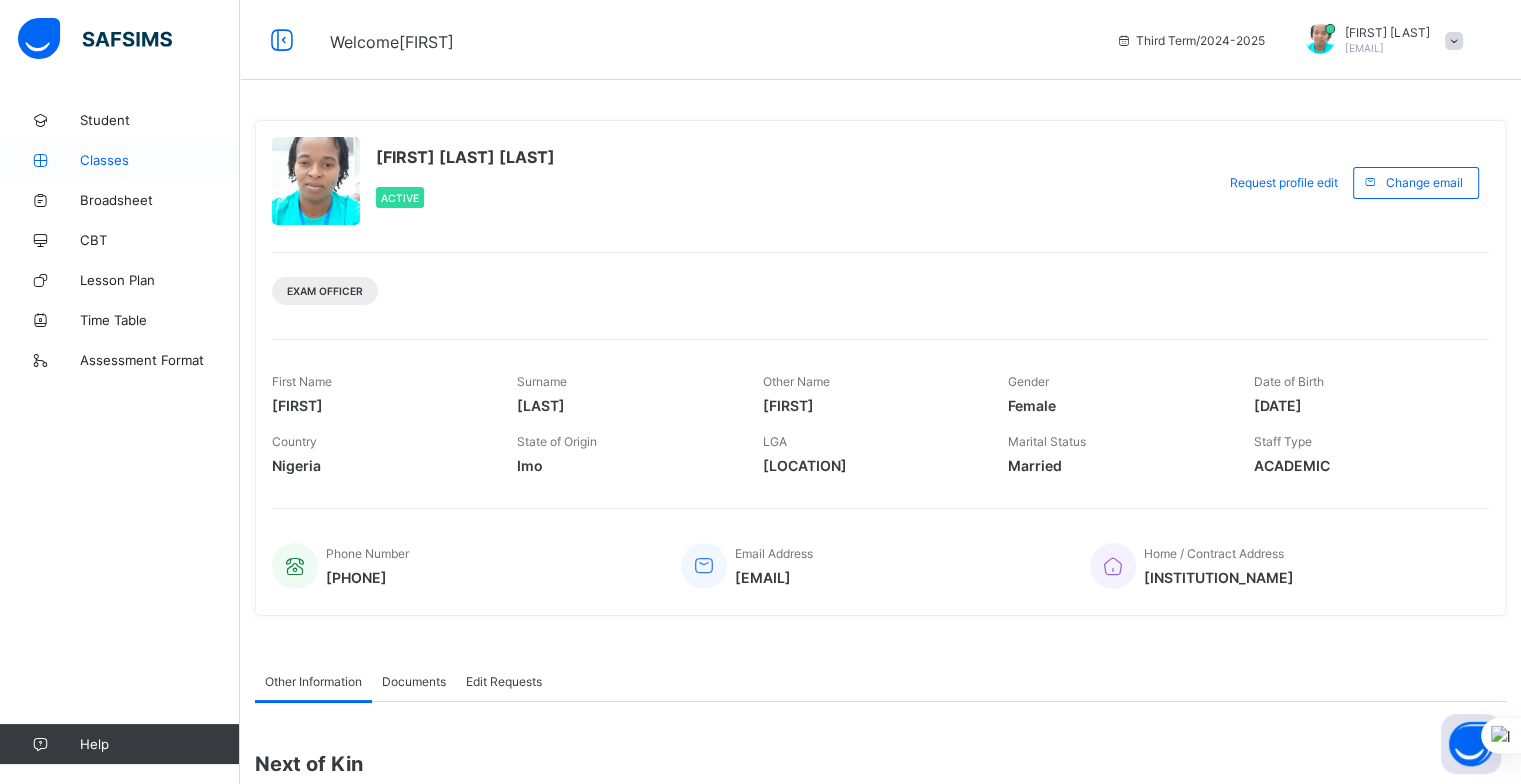 click on "Classes" at bounding box center [160, 160] 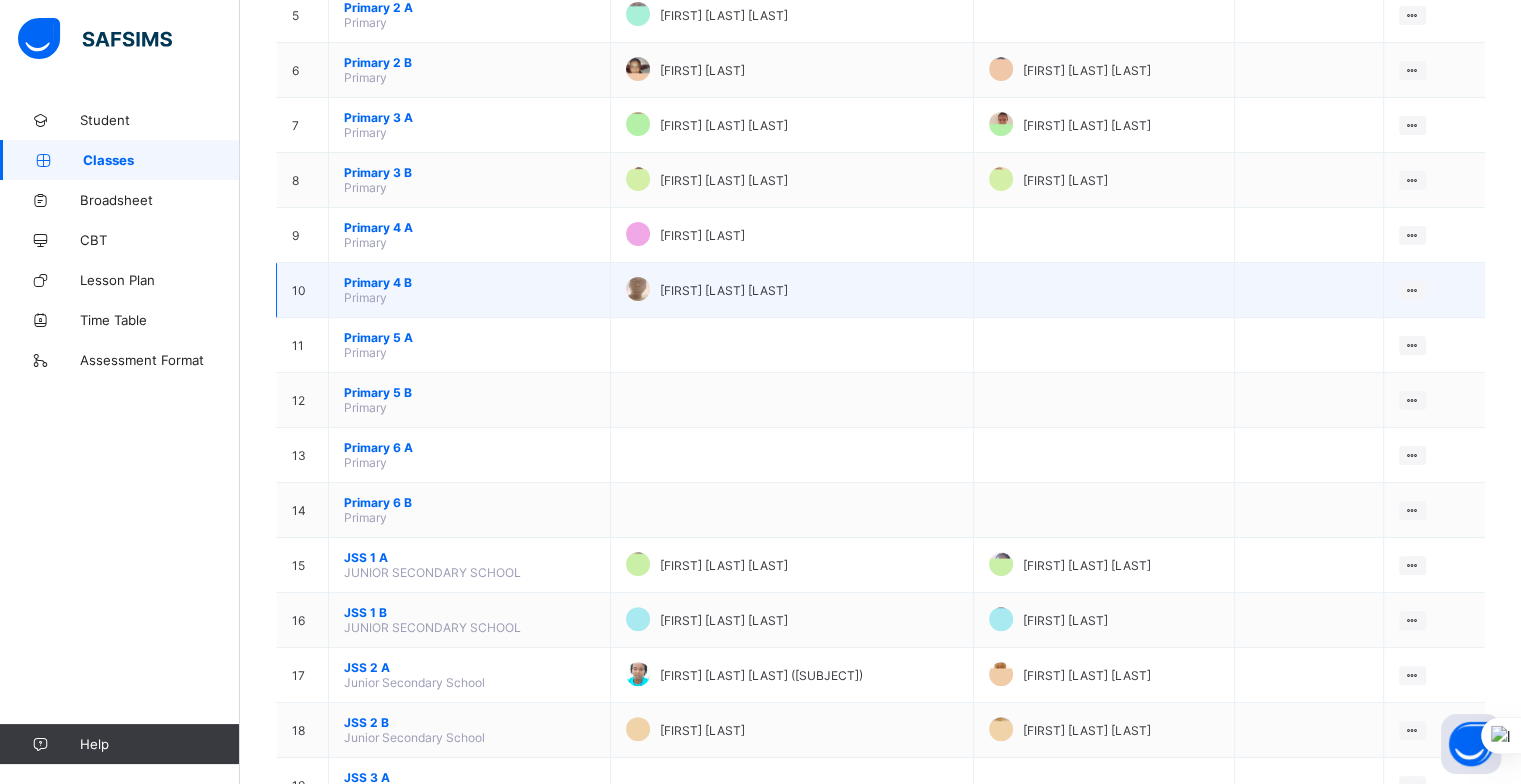 scroll, scrollTop: 604, scrollLeft: 0, axis: vertical 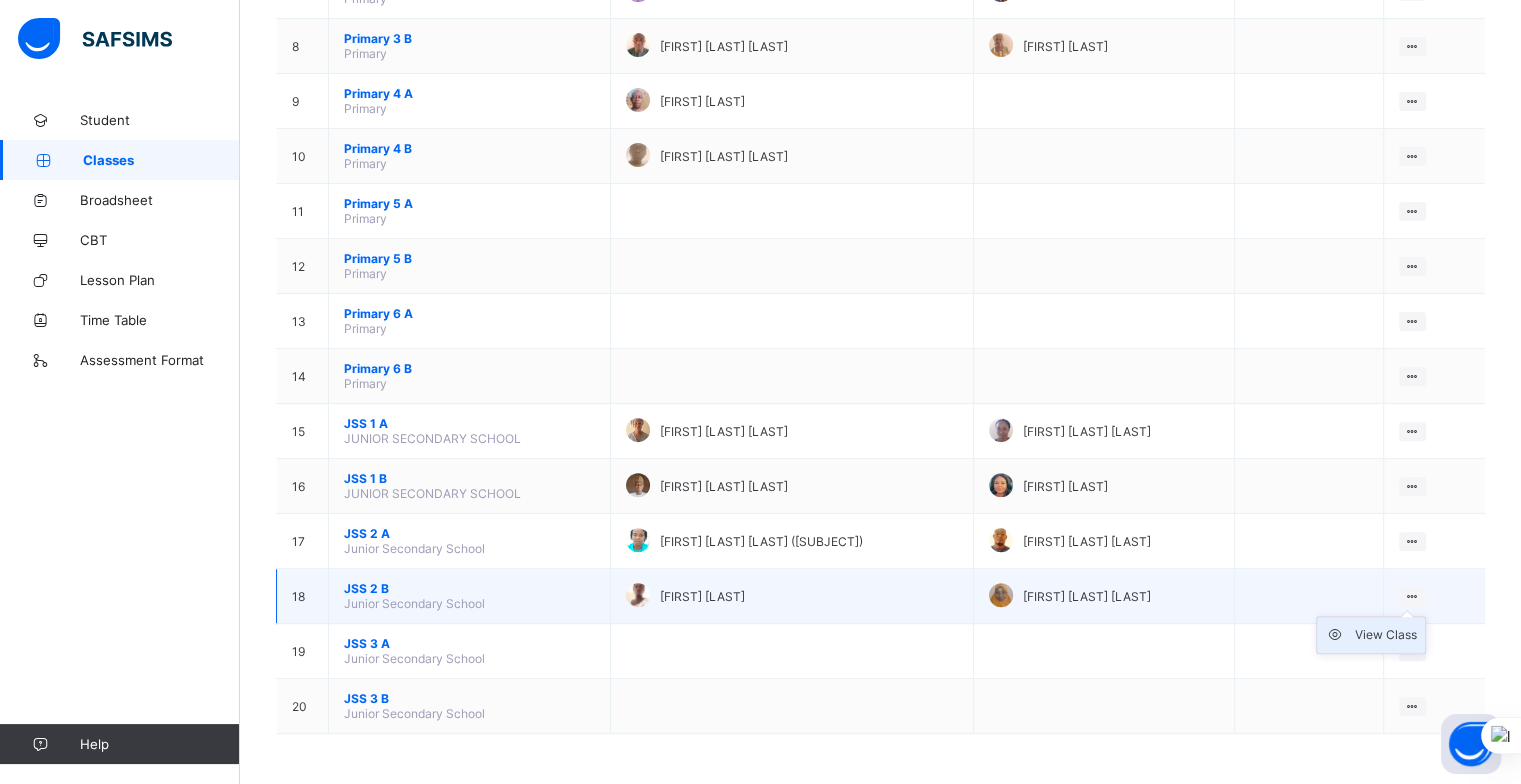 click on "View Class" at bounding box center [1386, 635] 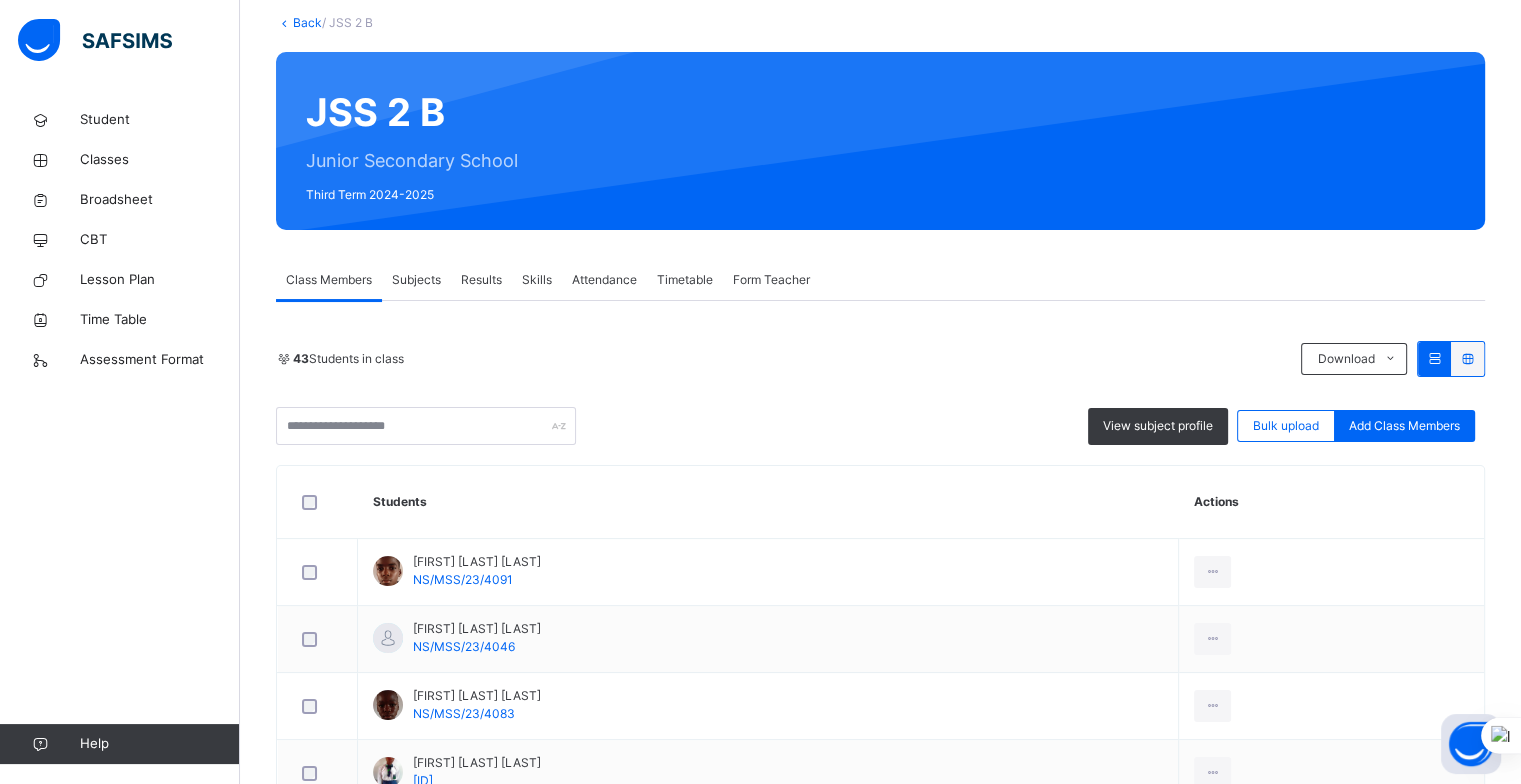 scroll, scrollTop: 119, scrollLeft: 0, axis: vertical 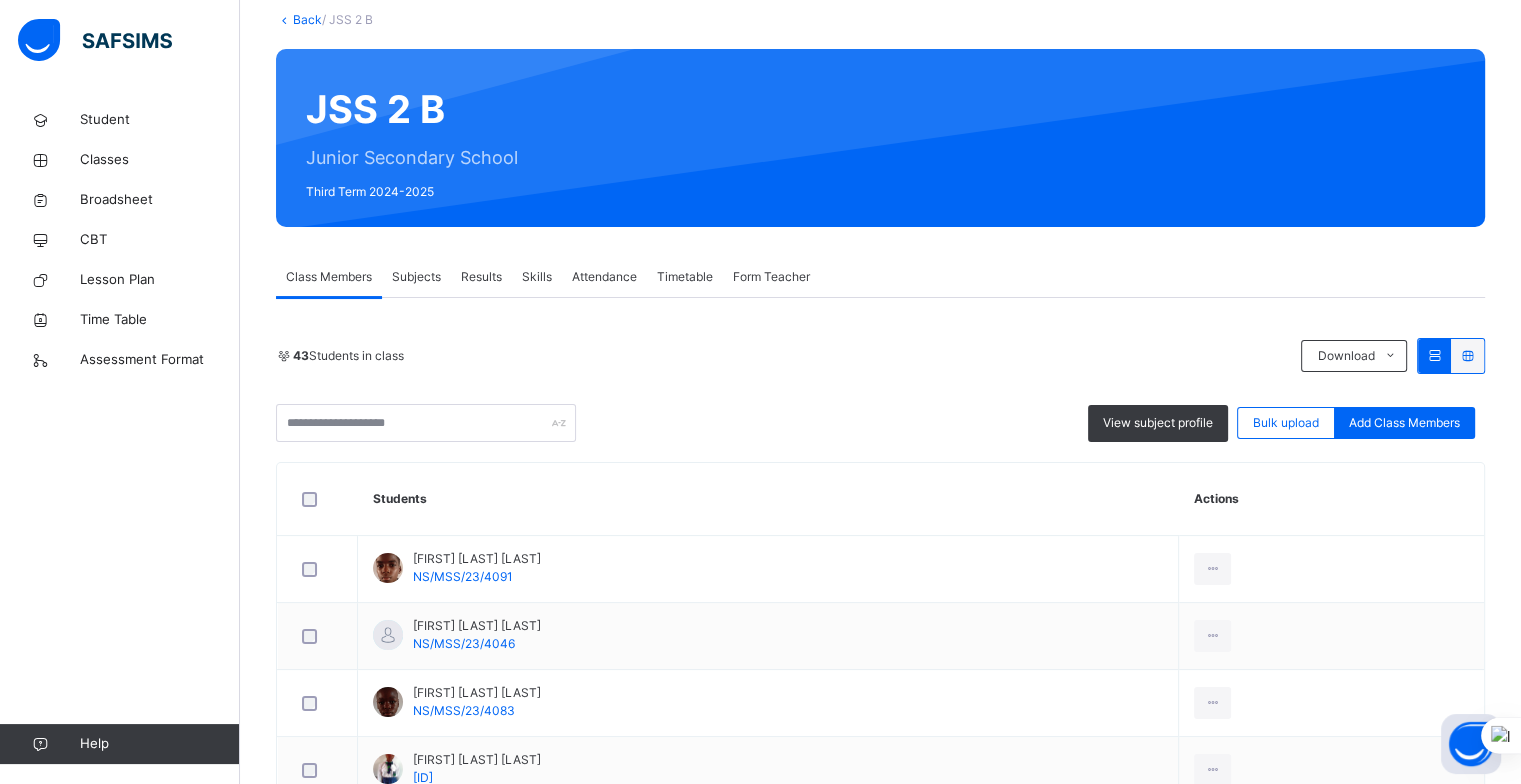 click on "Subjects" at bounding box center [416, 277] 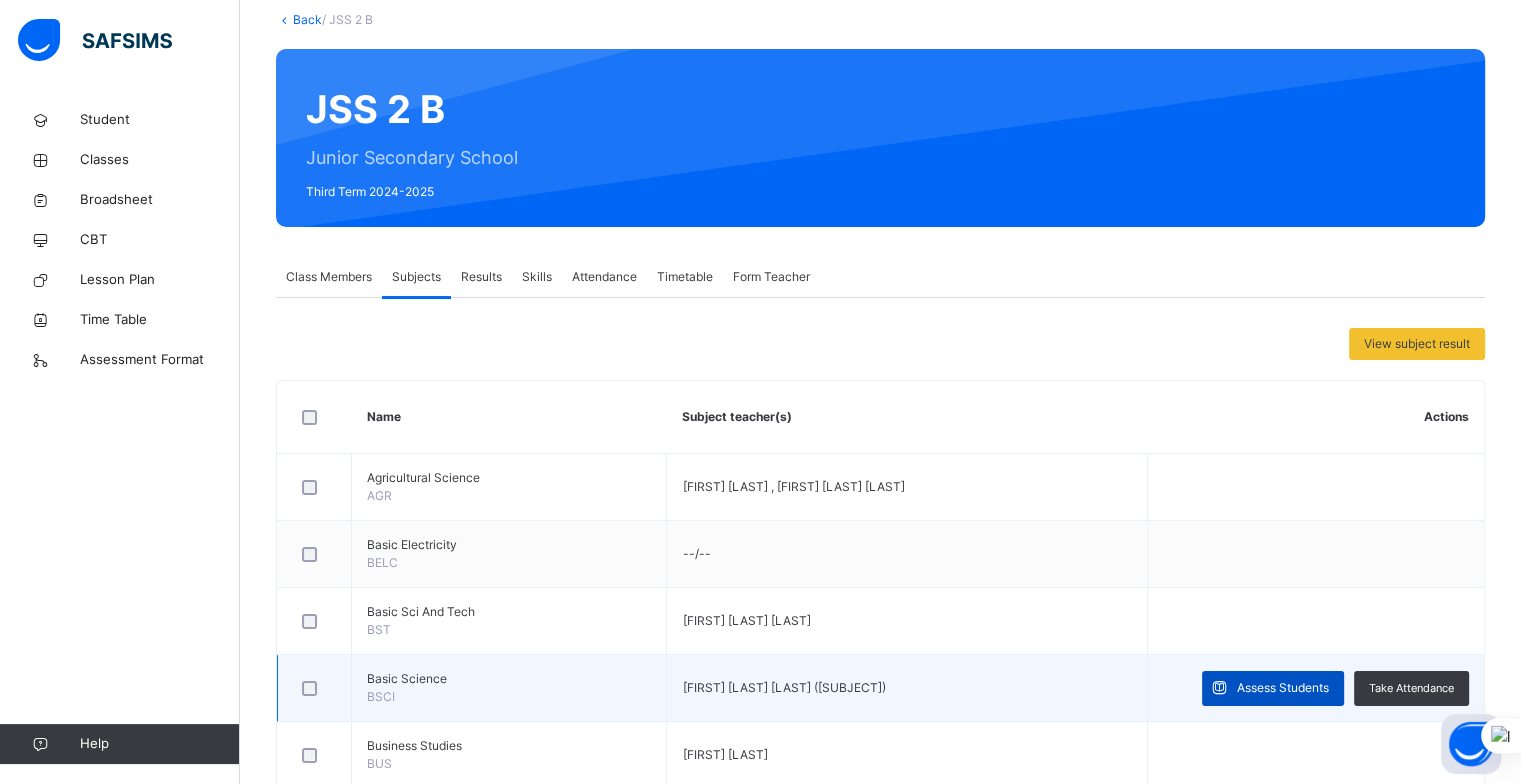 click on "Assess Students" at bounding box center (1283, 688) 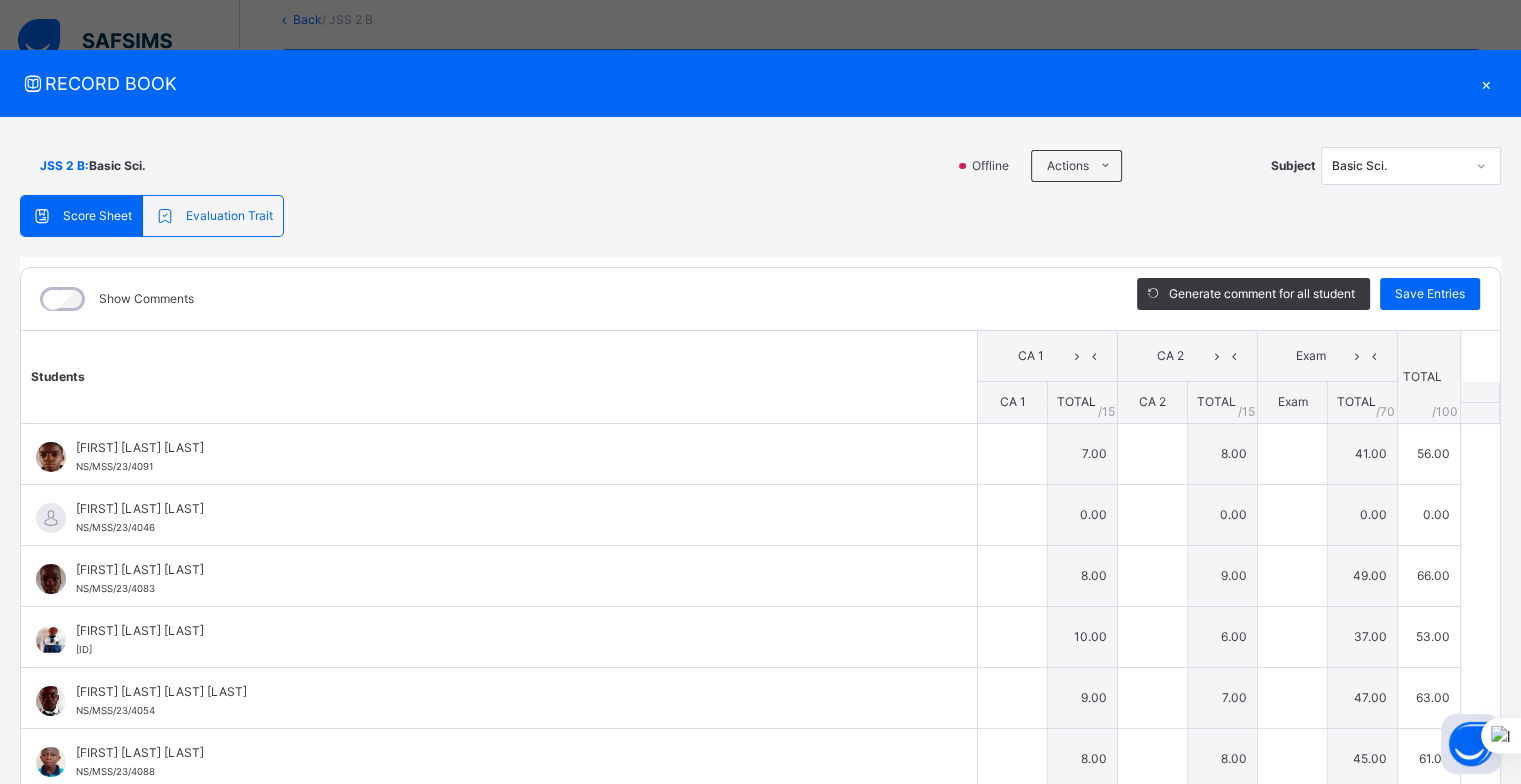 type on "*" 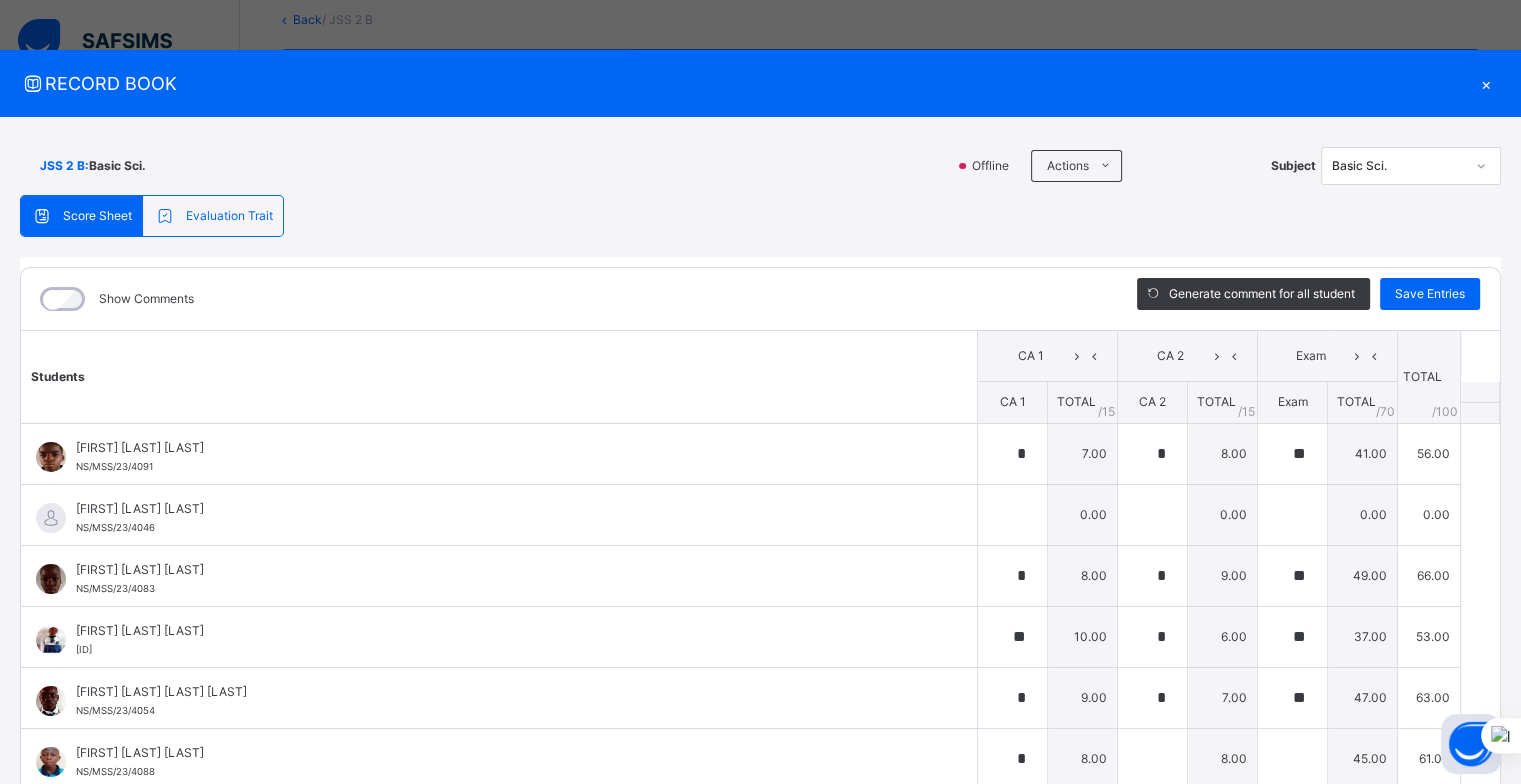 type on "*" 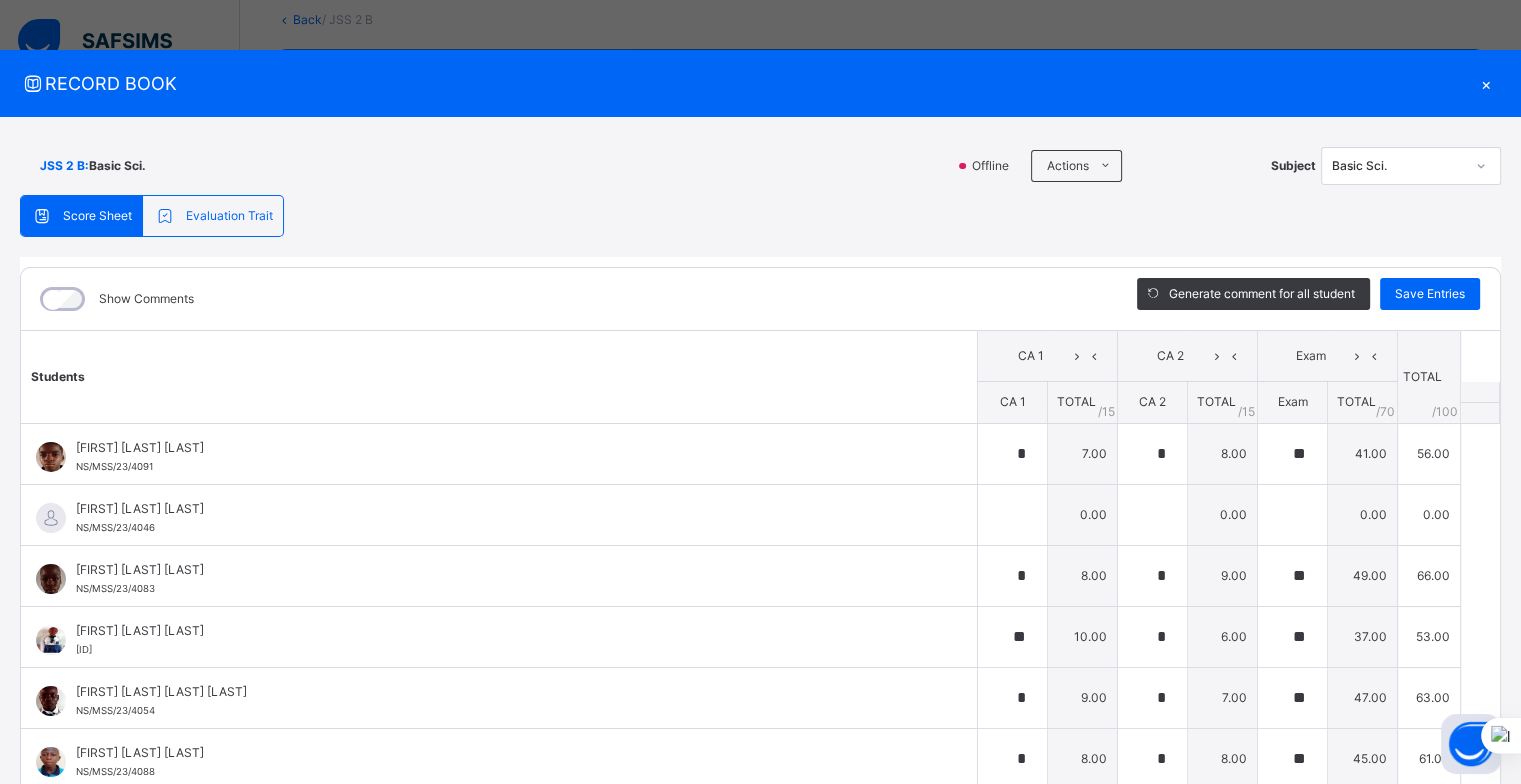 type on "**" 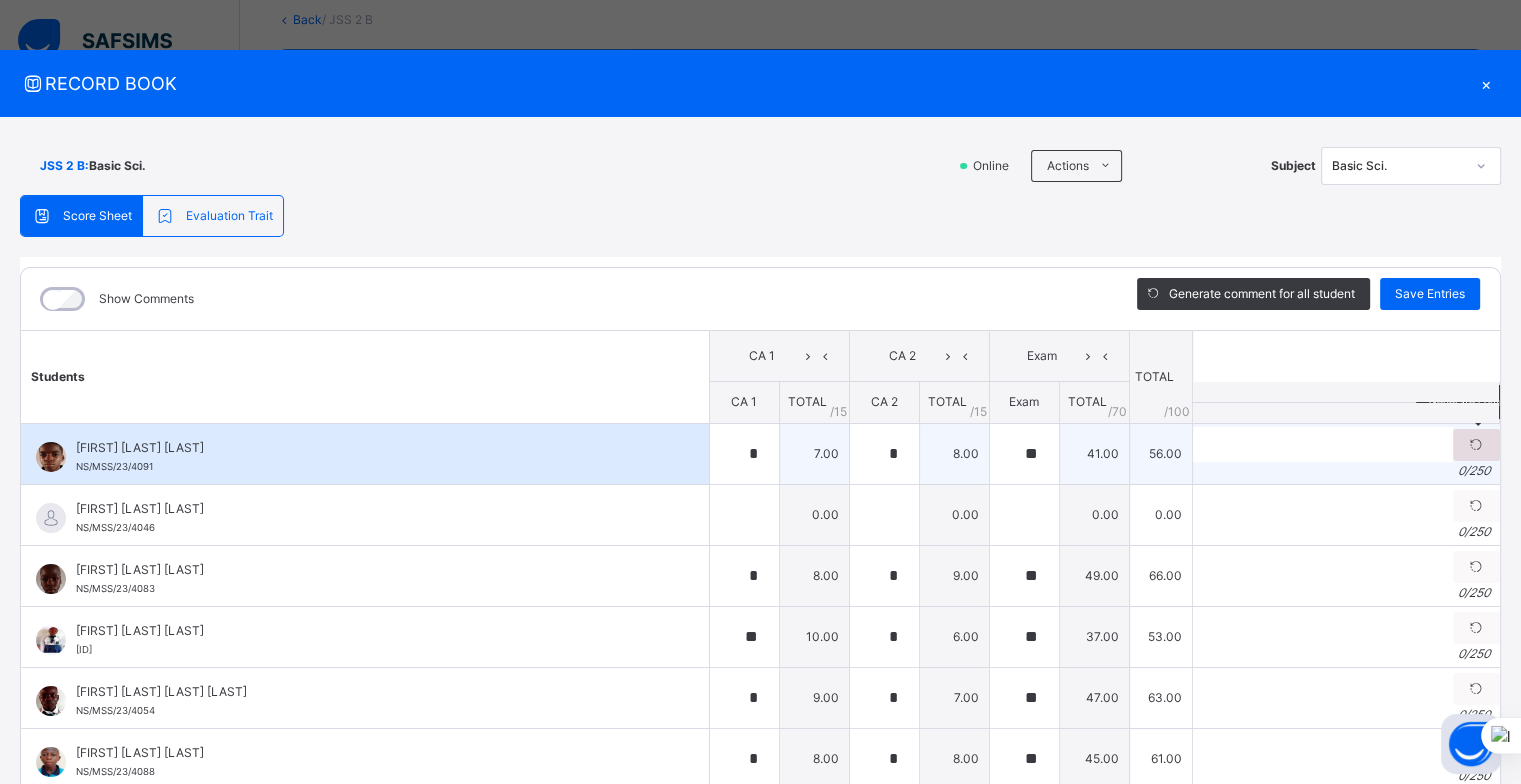 click at bounding box center [1476, 445] 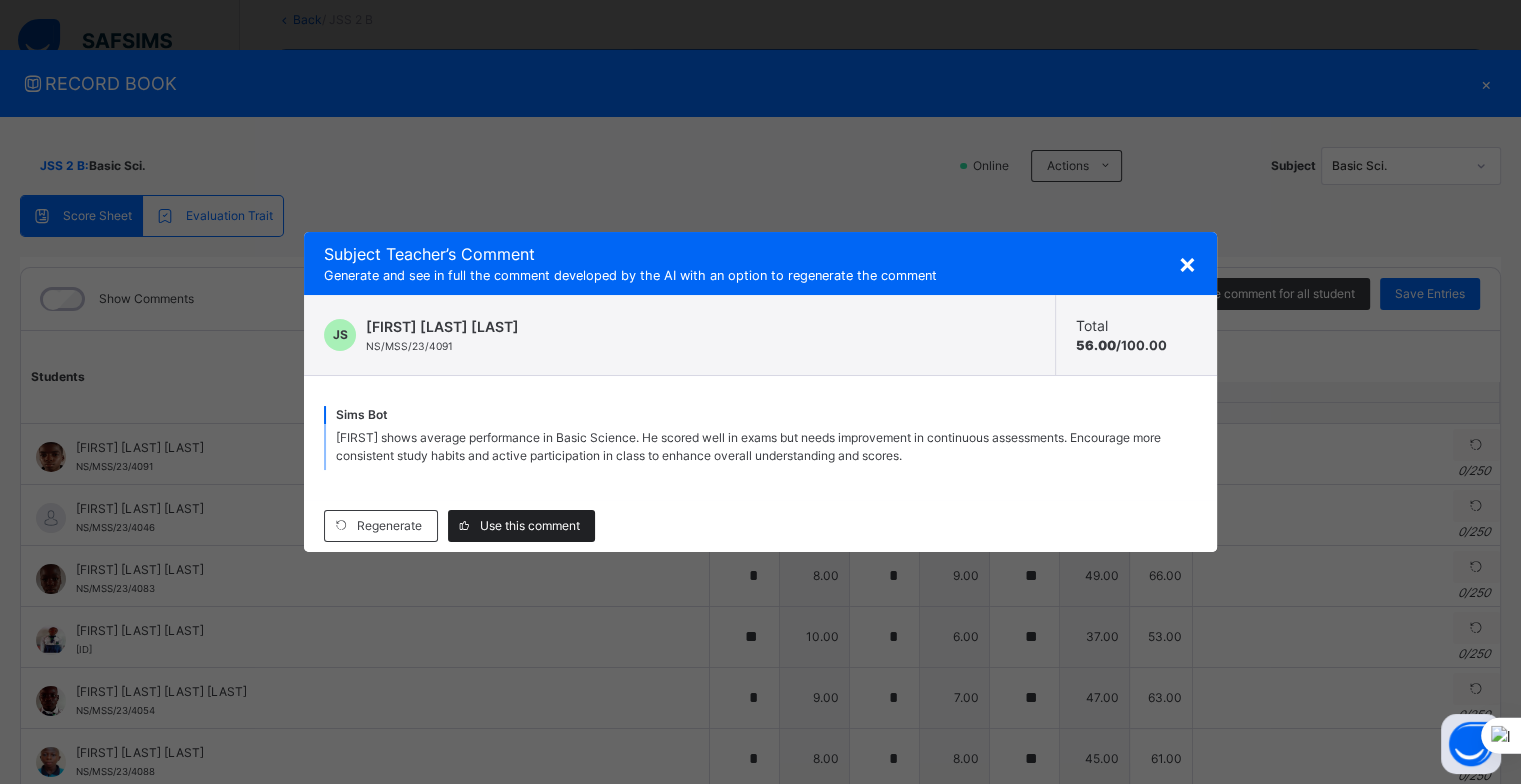 click on "Use this comment" at bounding box center [530, 526] 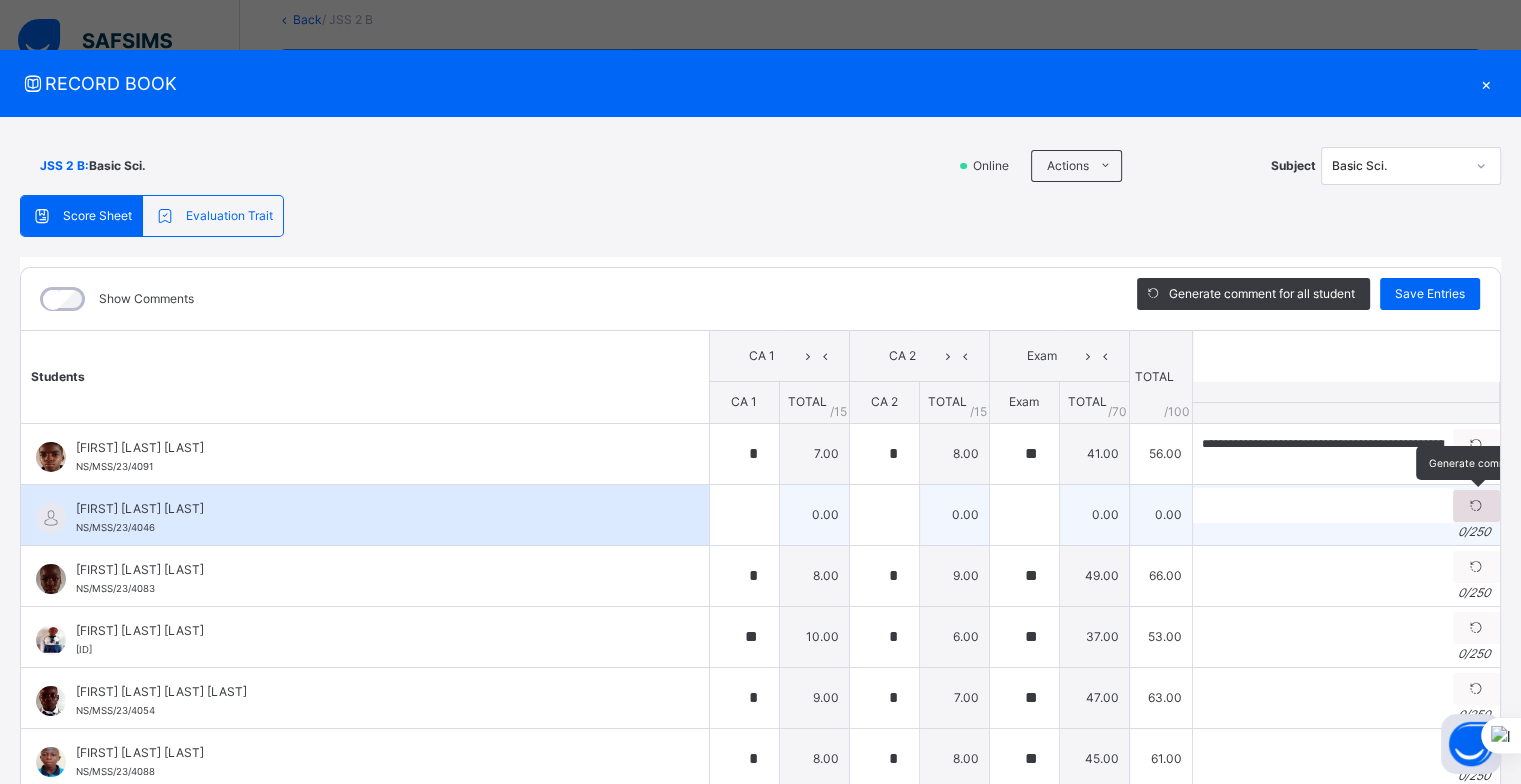 click at bounding box center [1476, 506] 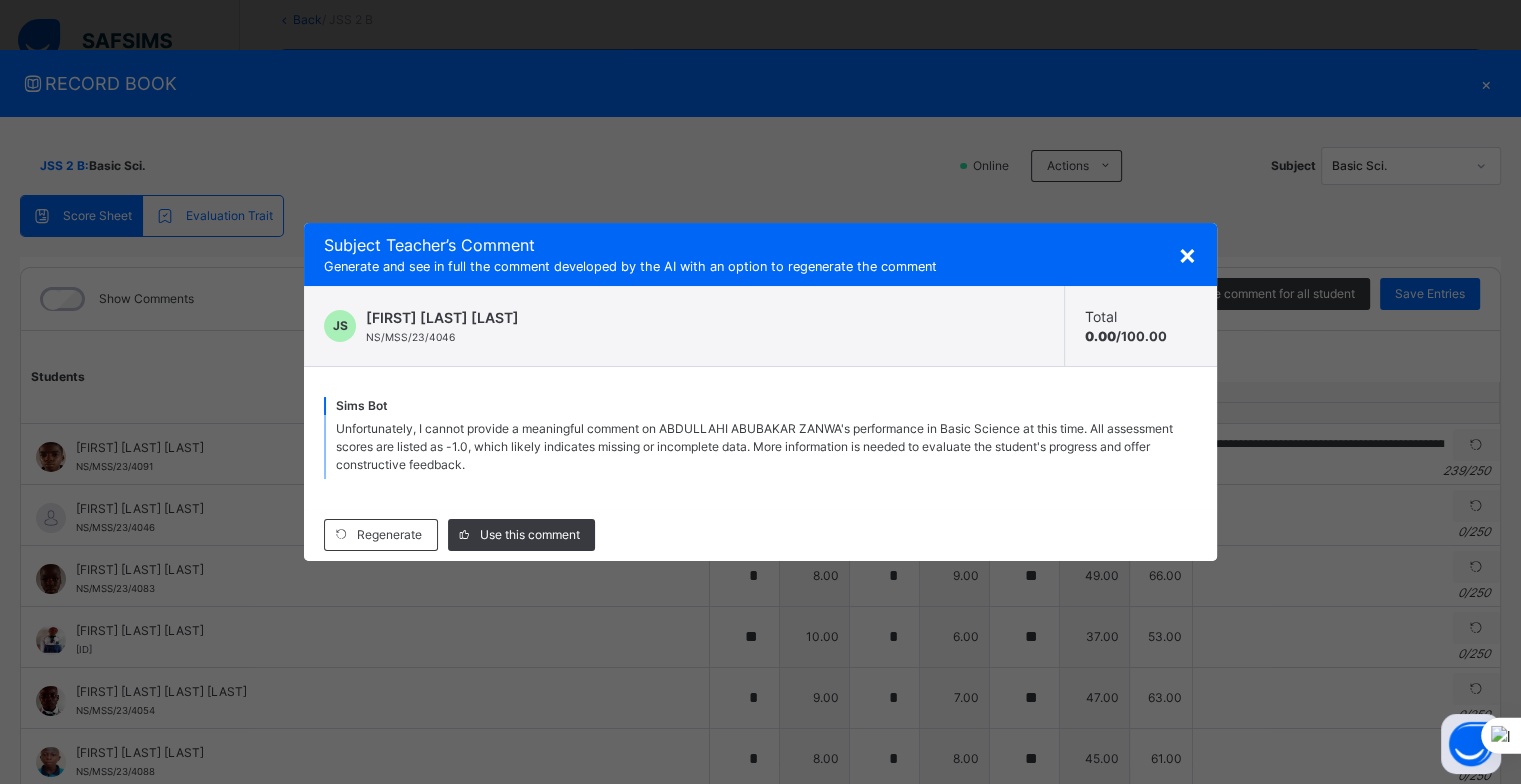 click on "×" at bounding box center (1187, 254) 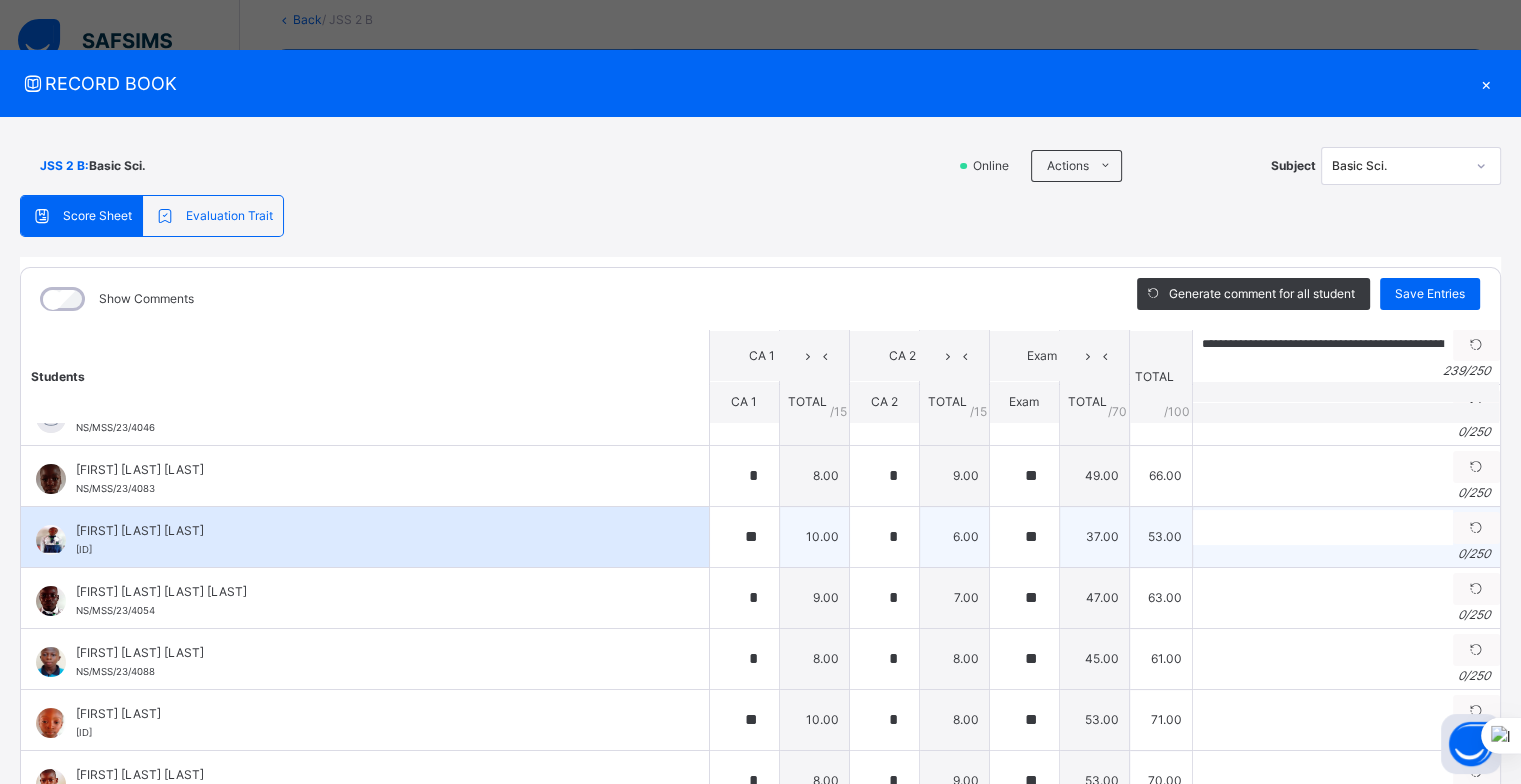scroll, scrollTop: 0, scrollLeft: 0, axis: both 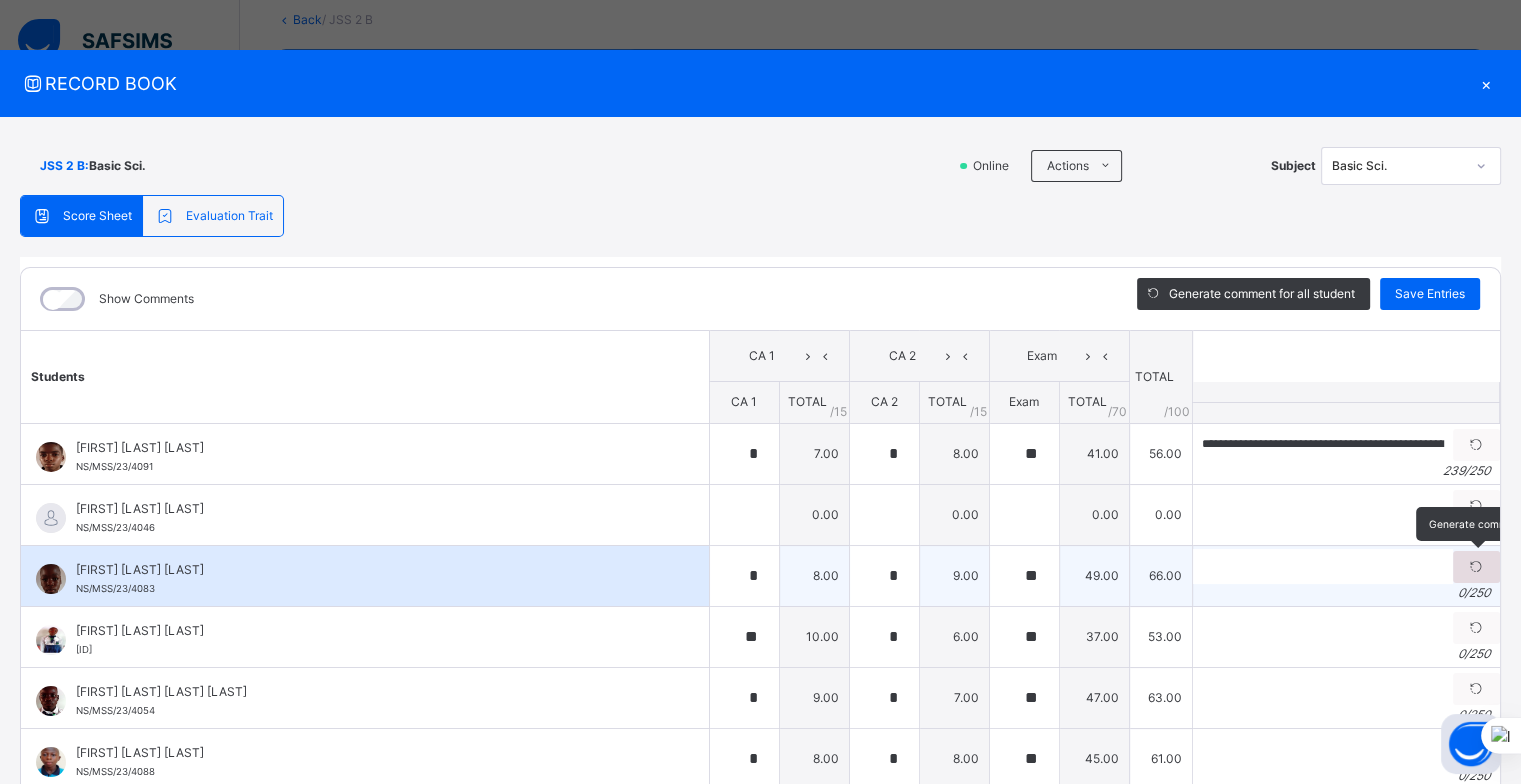 click at bounding box center [1476, 567] 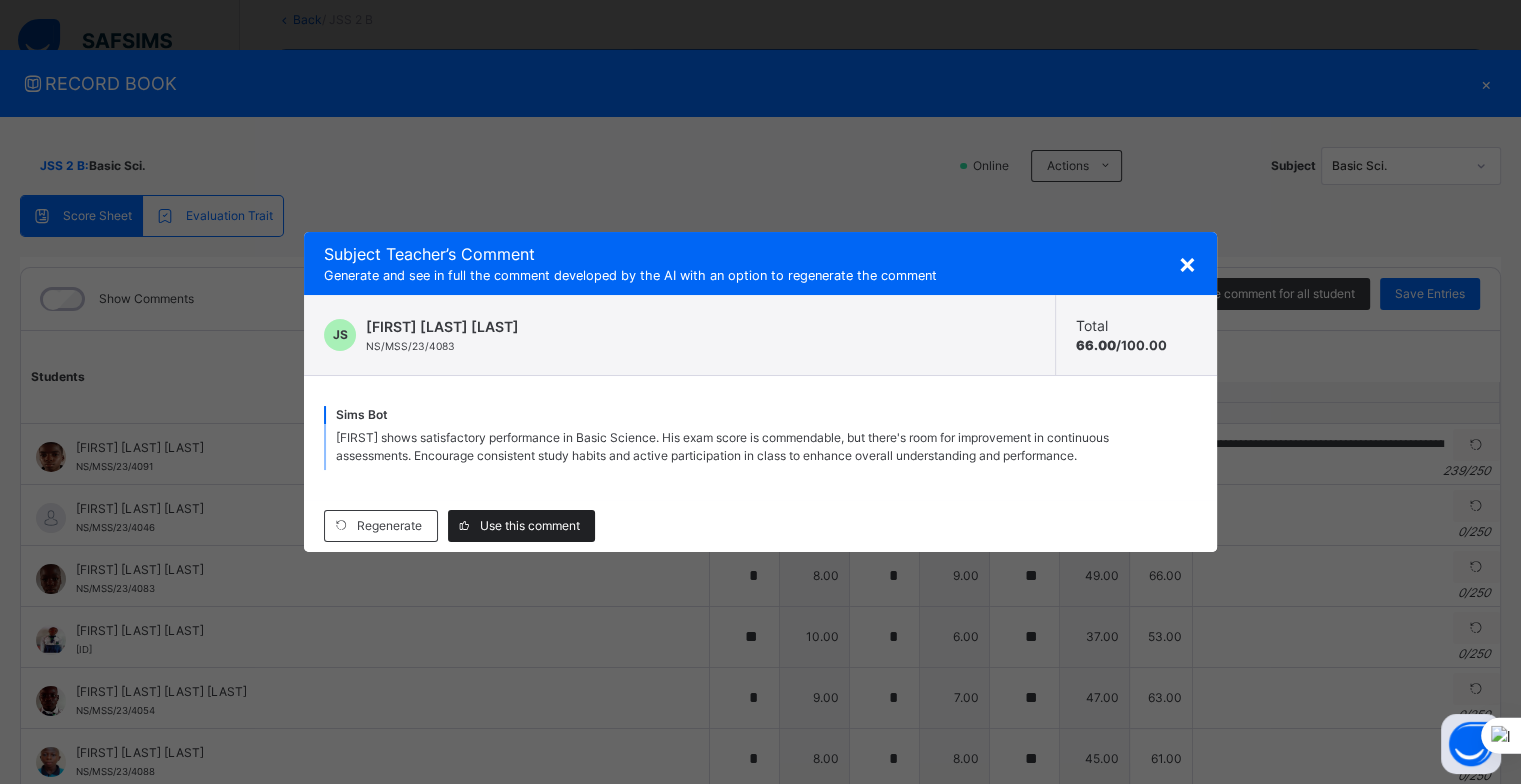 click on "Use this comment" at bounding box center [530, 526] 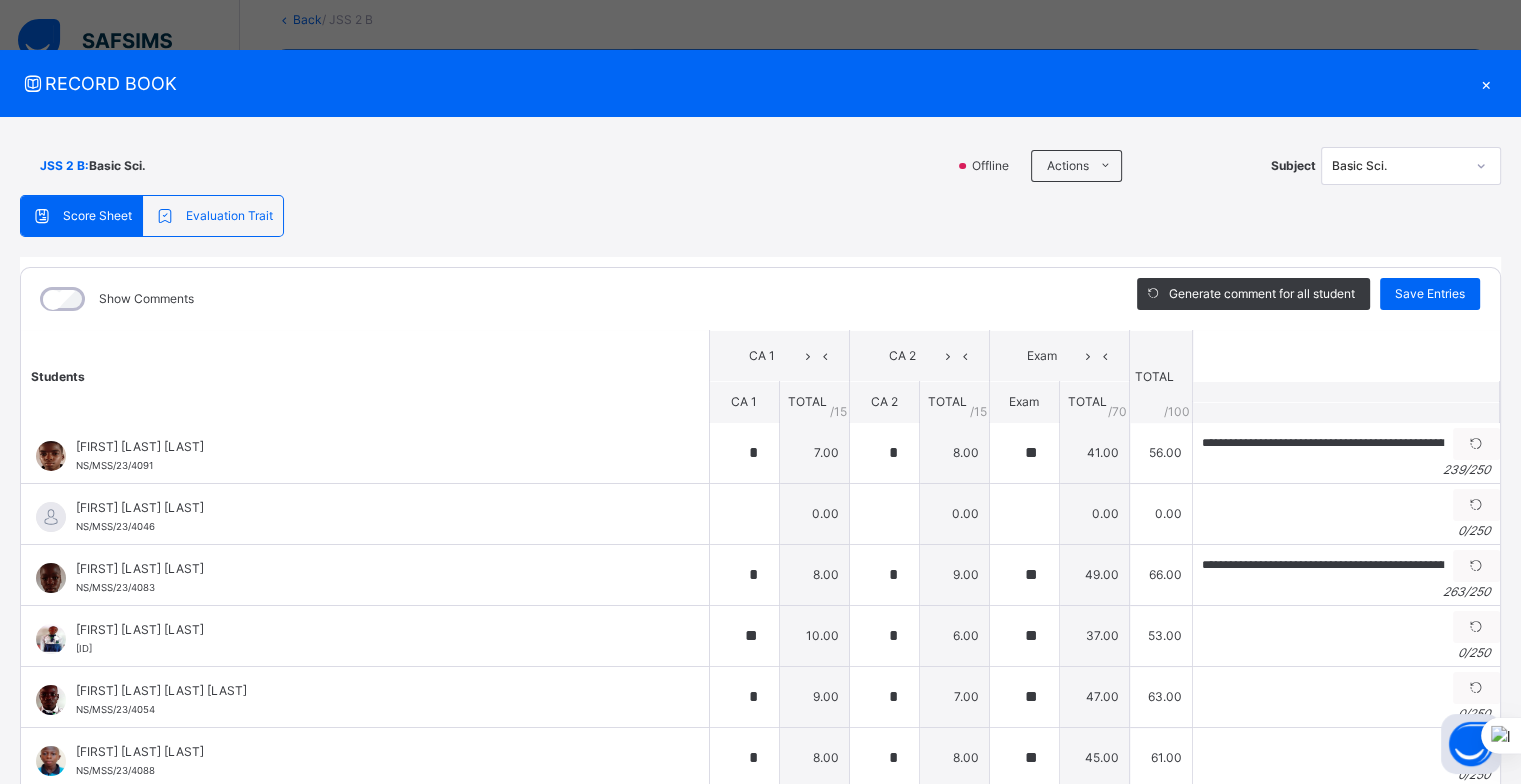 scroll, scrollTop: 0, scrollLeft: 0, axis: both 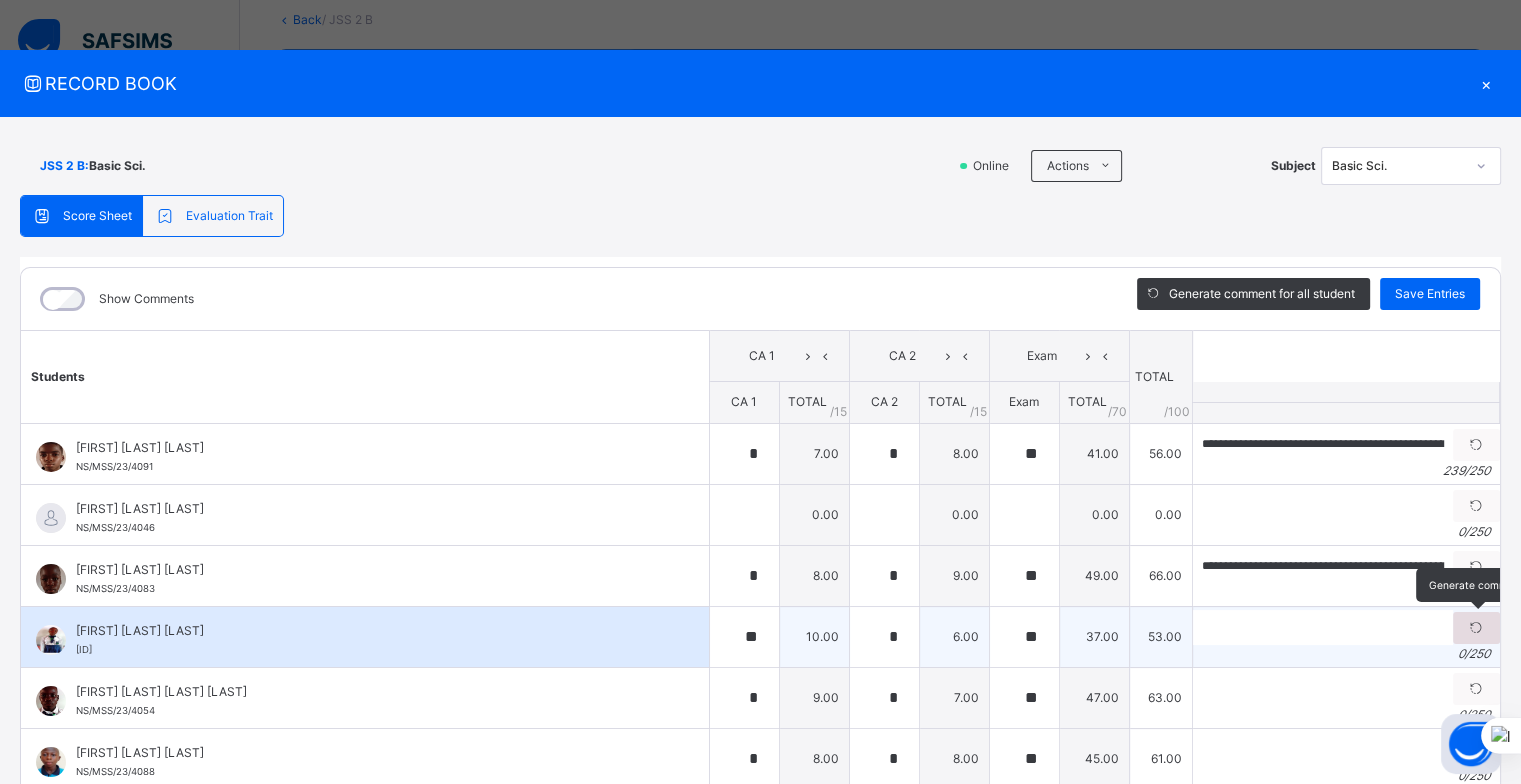 click at bounding box center [1476, 628] 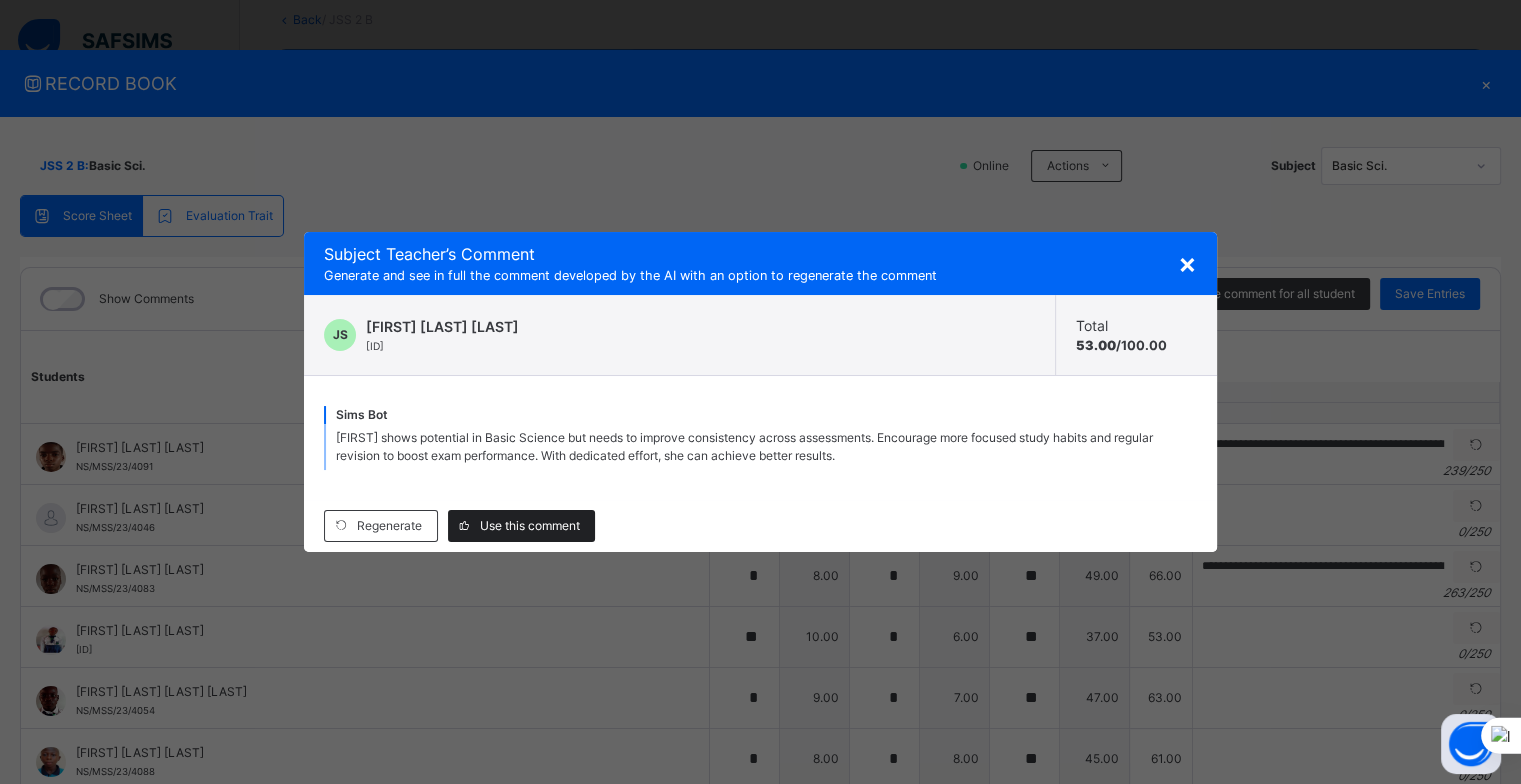 click on "Use this comment" at bounding box center [521, 526] 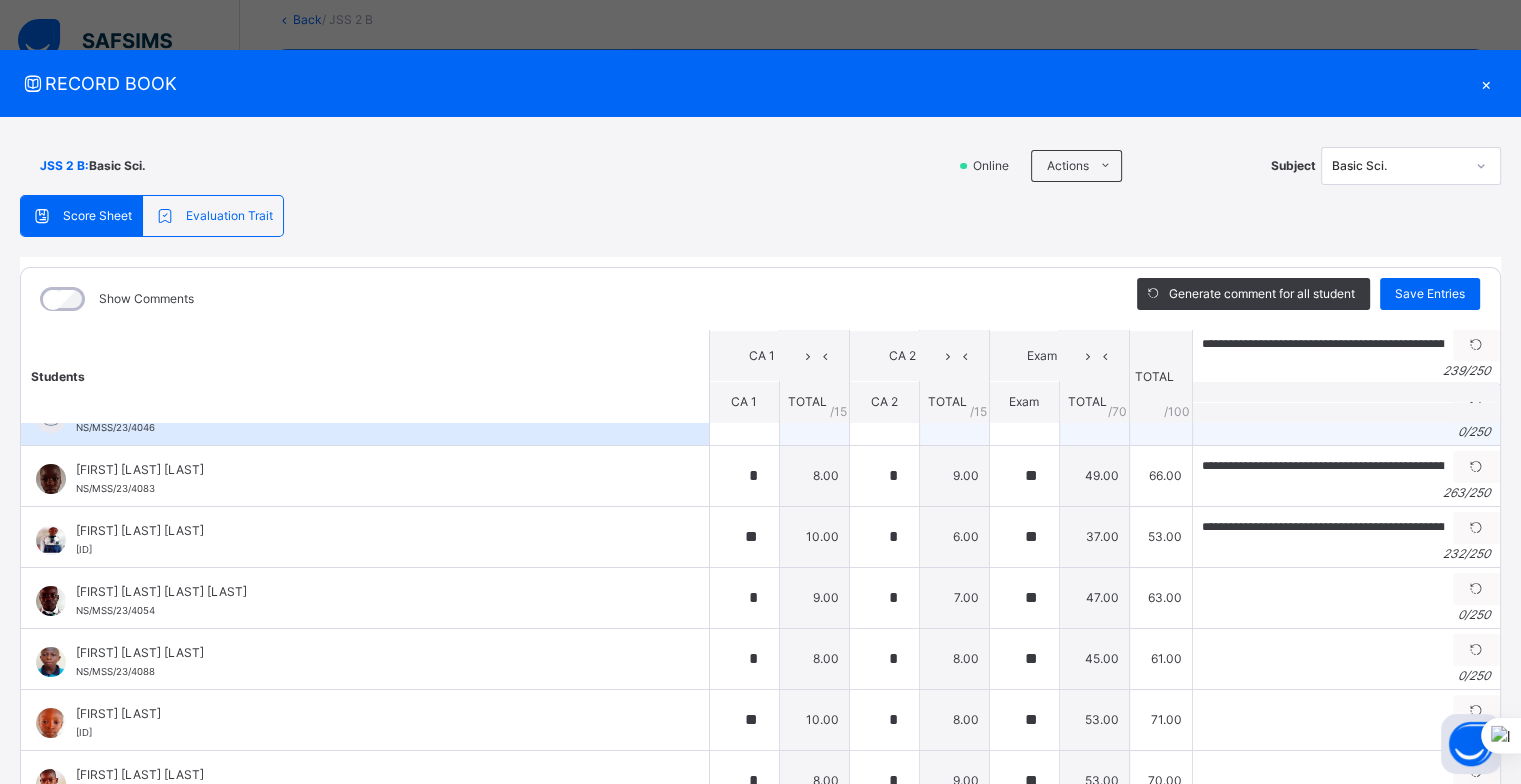 scroll, scrollTop: 200, scrollLeft: 0, axis: vertical 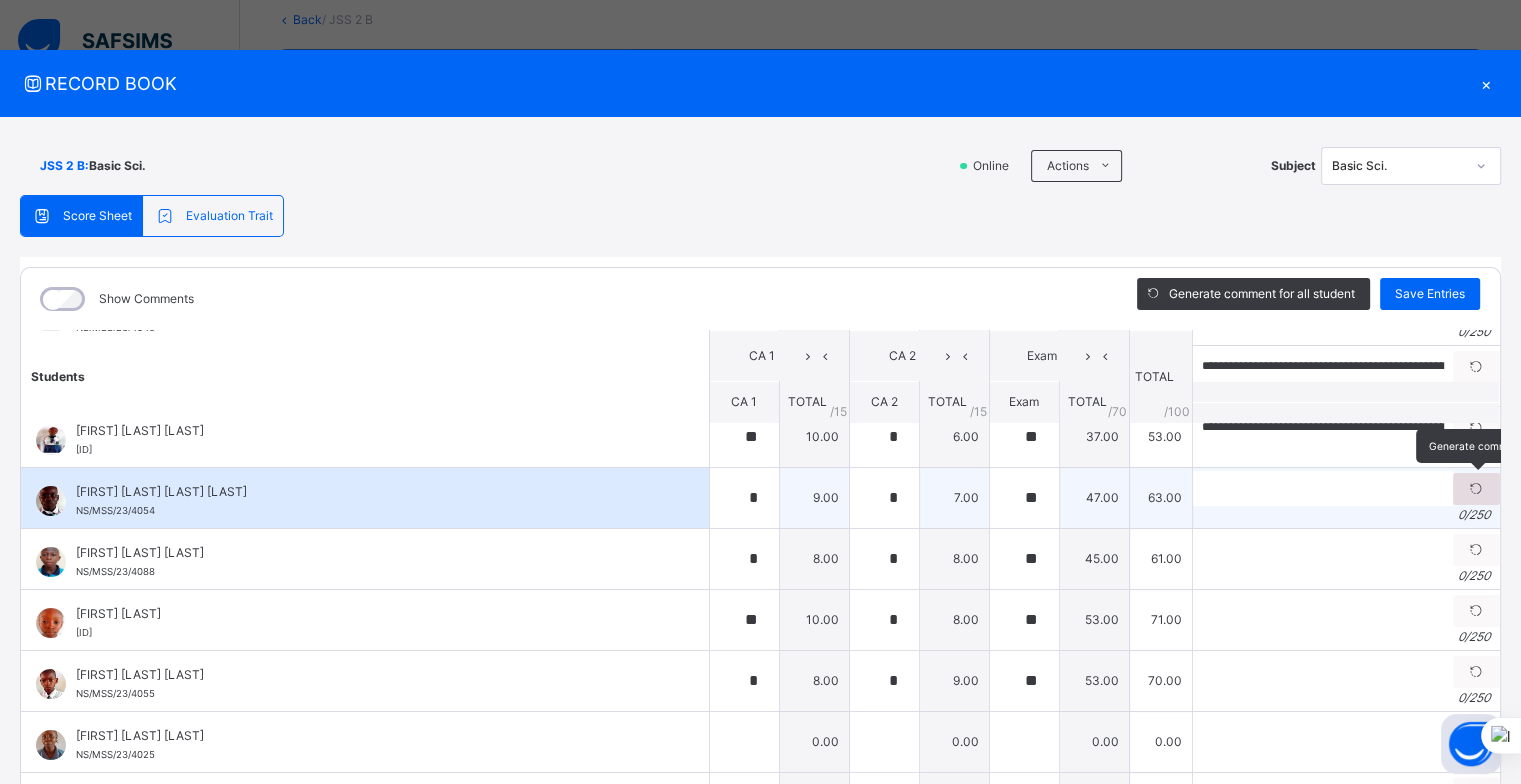 click at bounding box center (1476, 489) 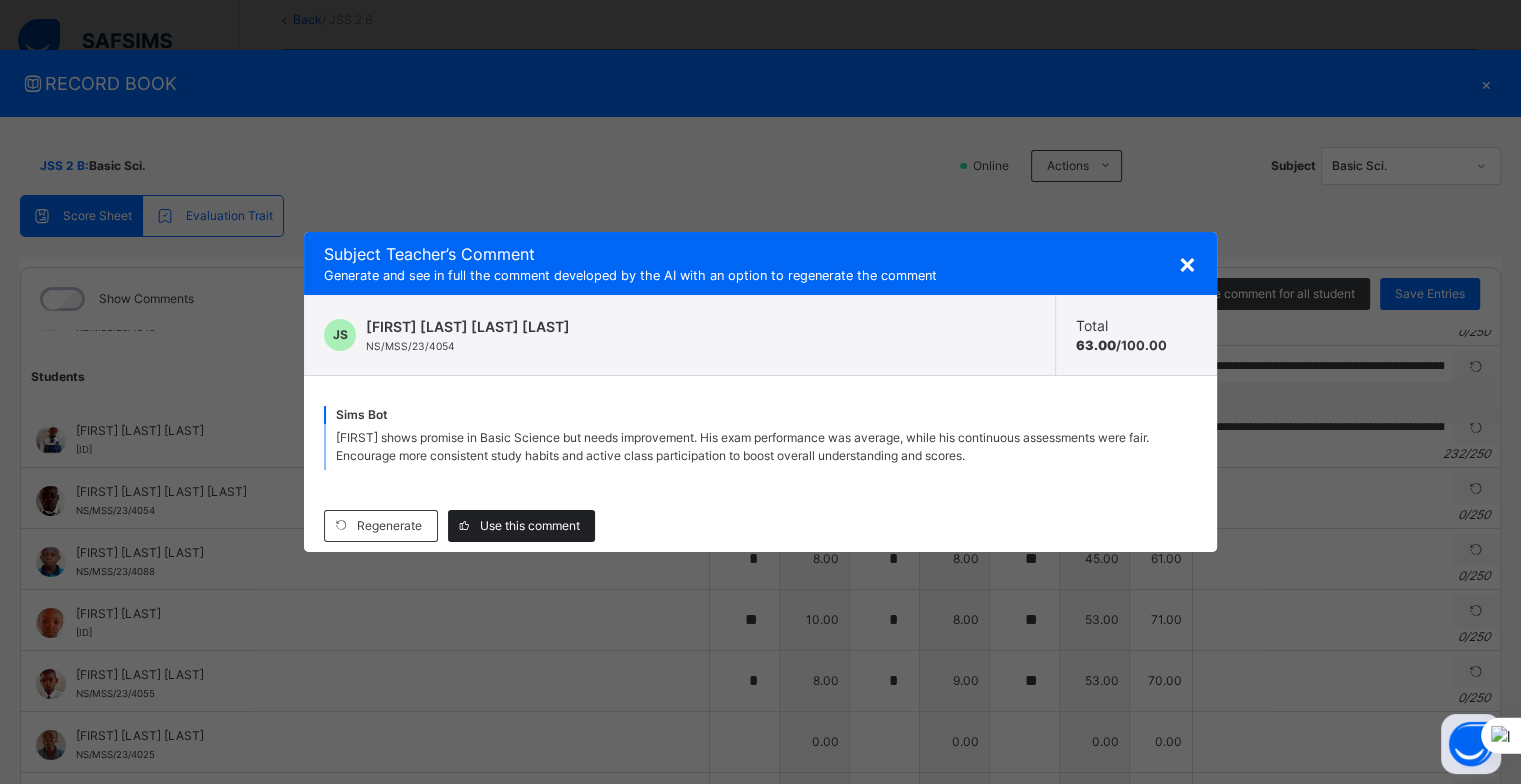 click on "Use this comment" at bounding box center (530, 526) 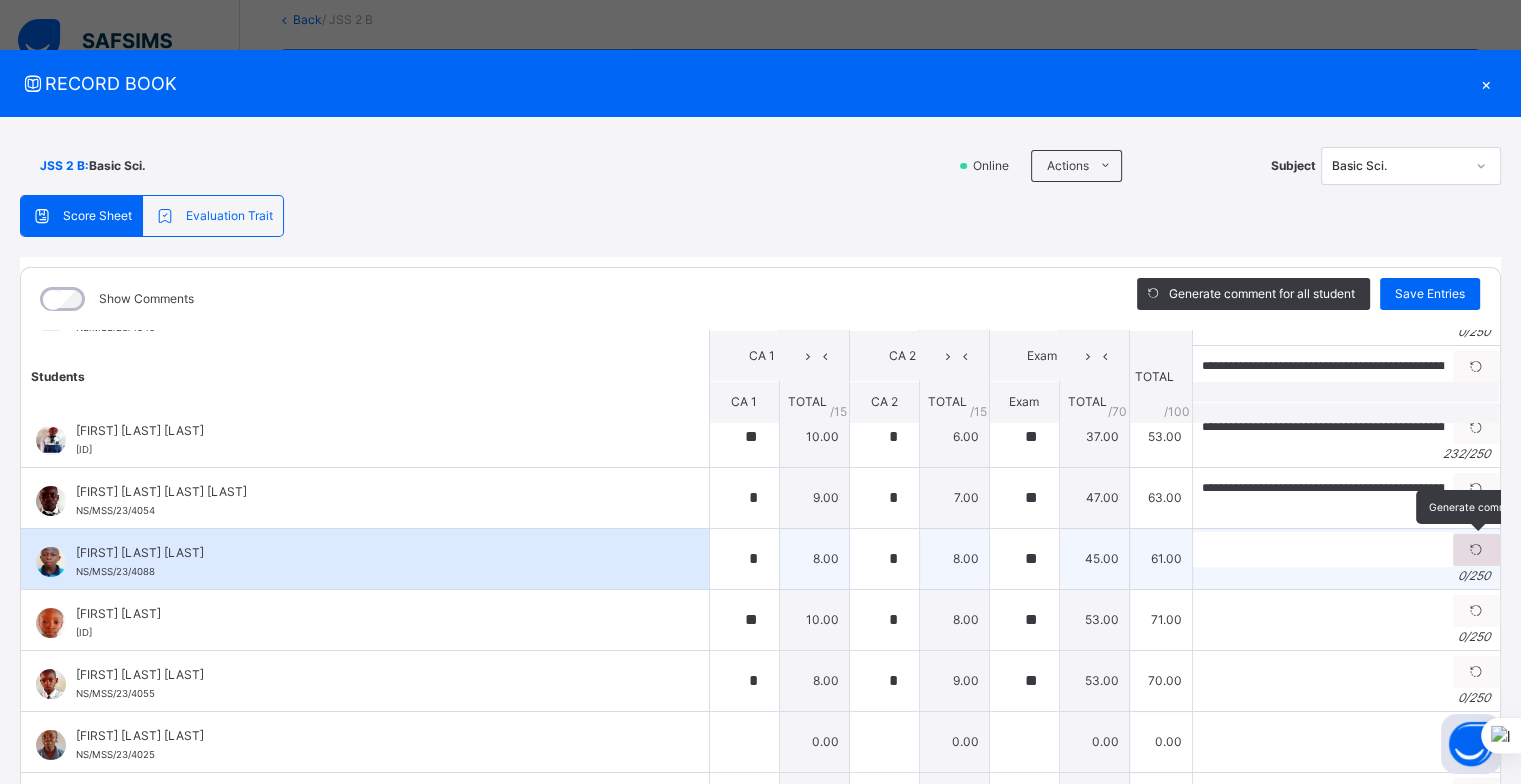 click at bounding box center (1476, 550) 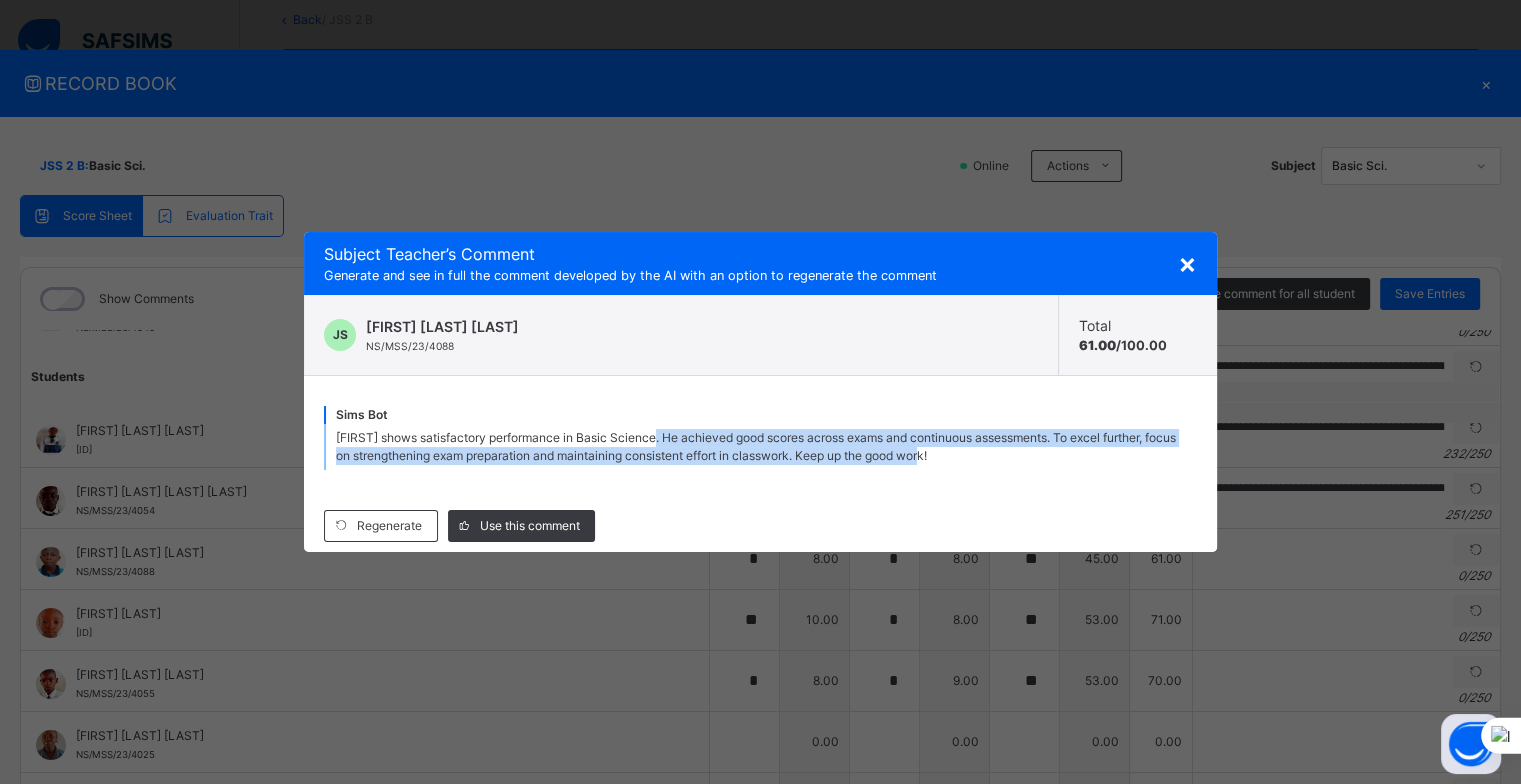 drag, startPoint x: 655, startPoint y: 434, endPoint x: 965, endPoint y: 476, distance: 312.8322 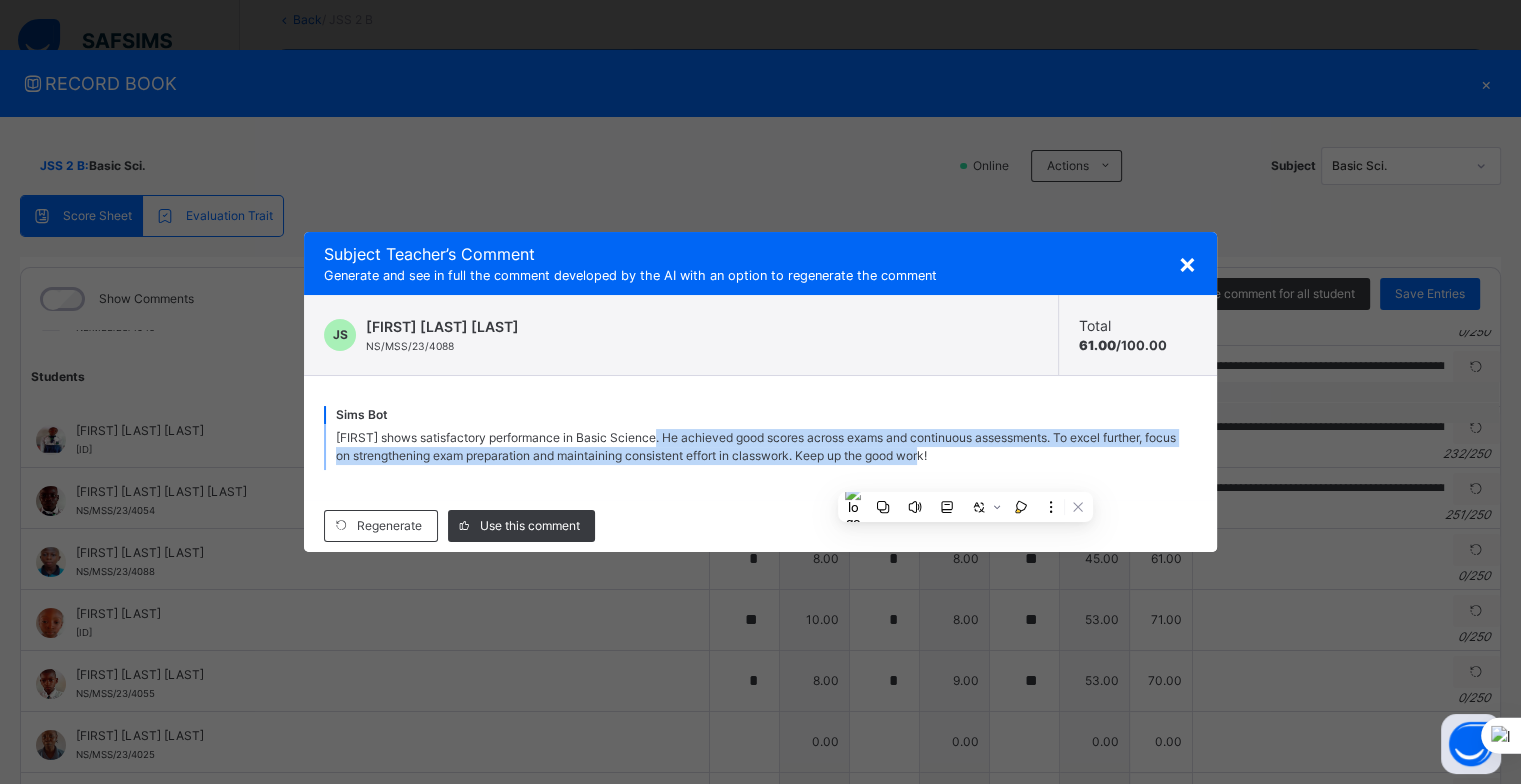 copy on "He achieved good scores across exams and continuous assessments. To excel further, focus on strengthening exam preparation and maintaining consistent effort in classwork. Keep up the good work!" 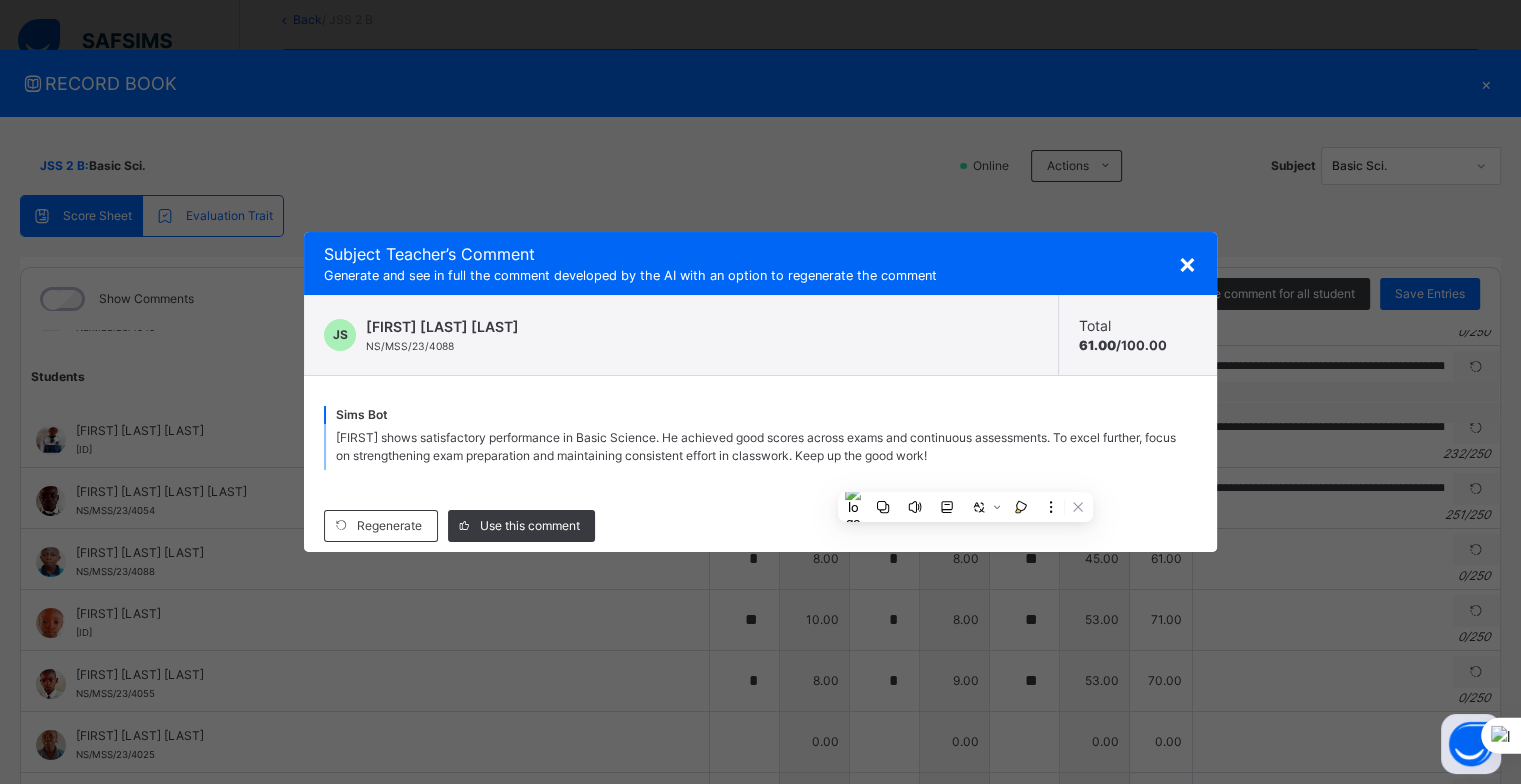 click on "×" at bounding box center [1187, 263] 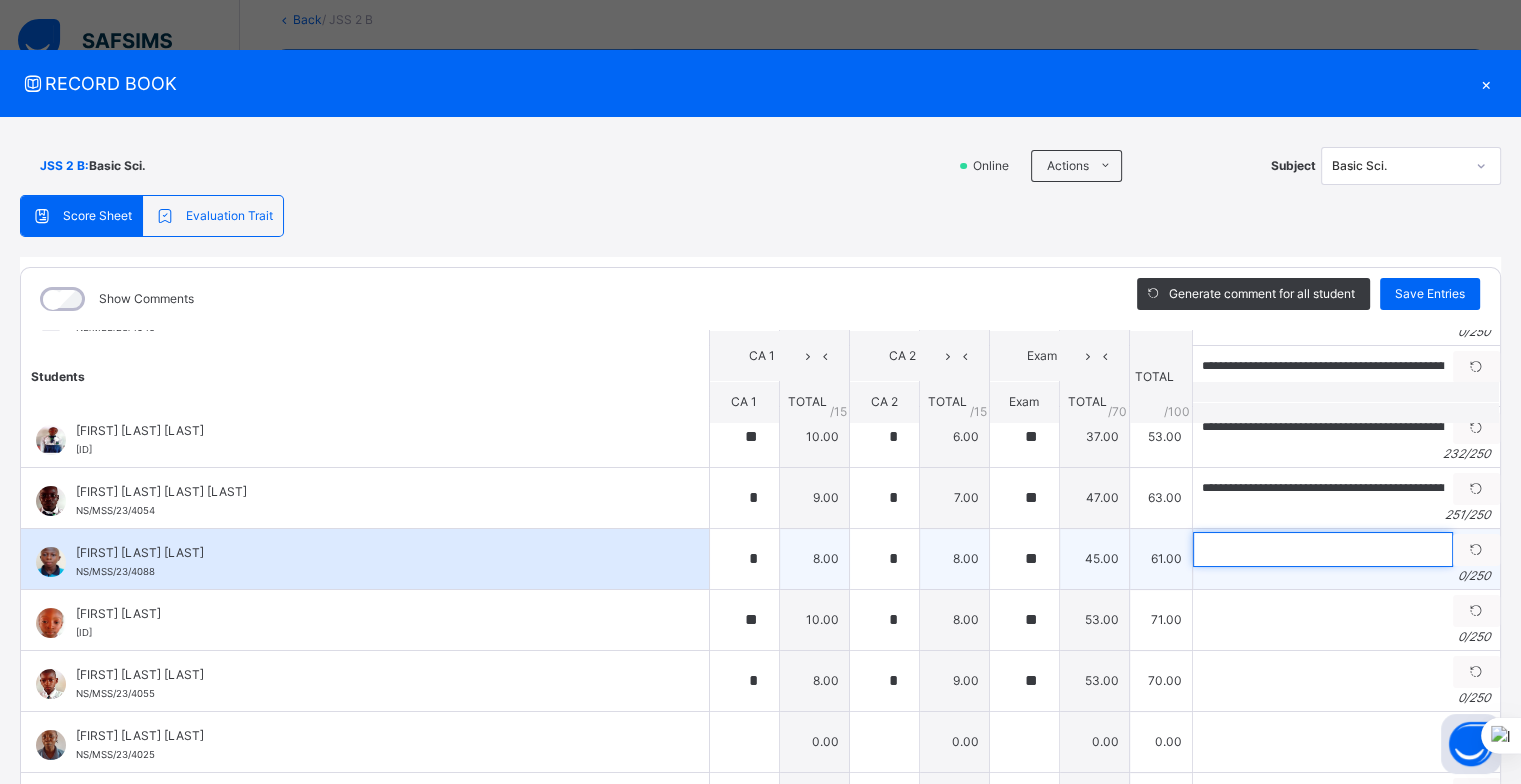 click at bounding box center [1323, 549] 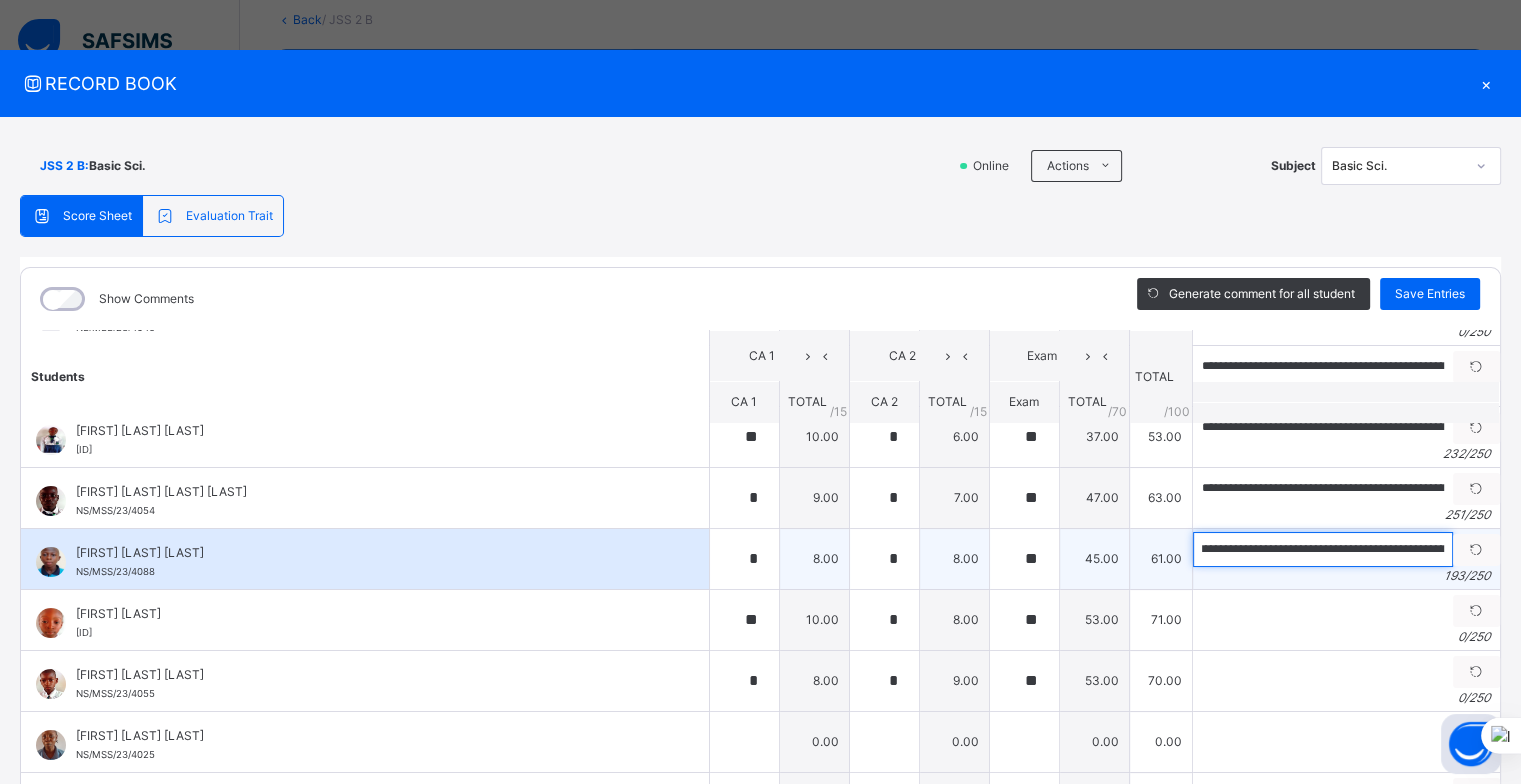 scroll, scrollTop: 0, scrollLeft: 0, axis: both 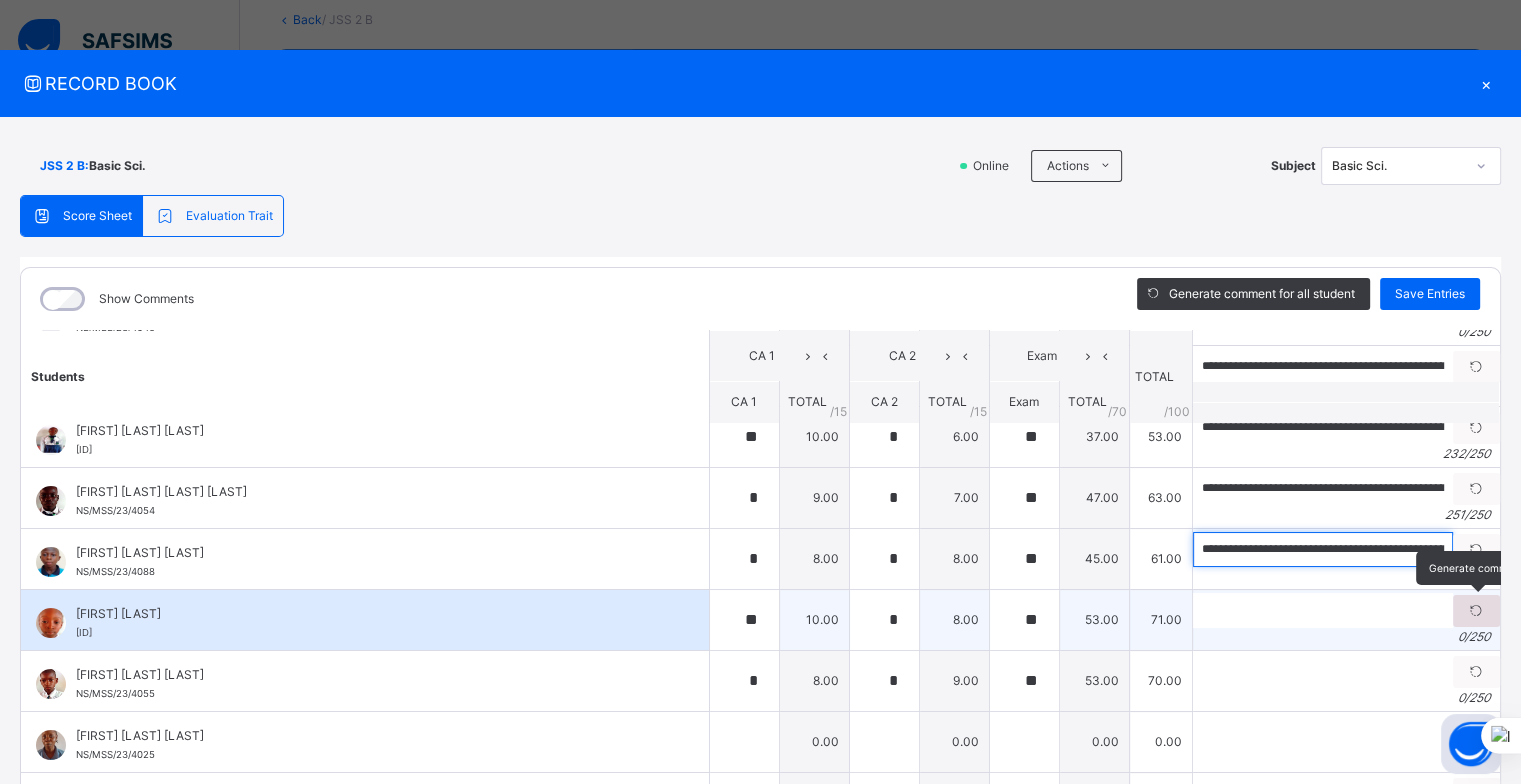 type on "**********" 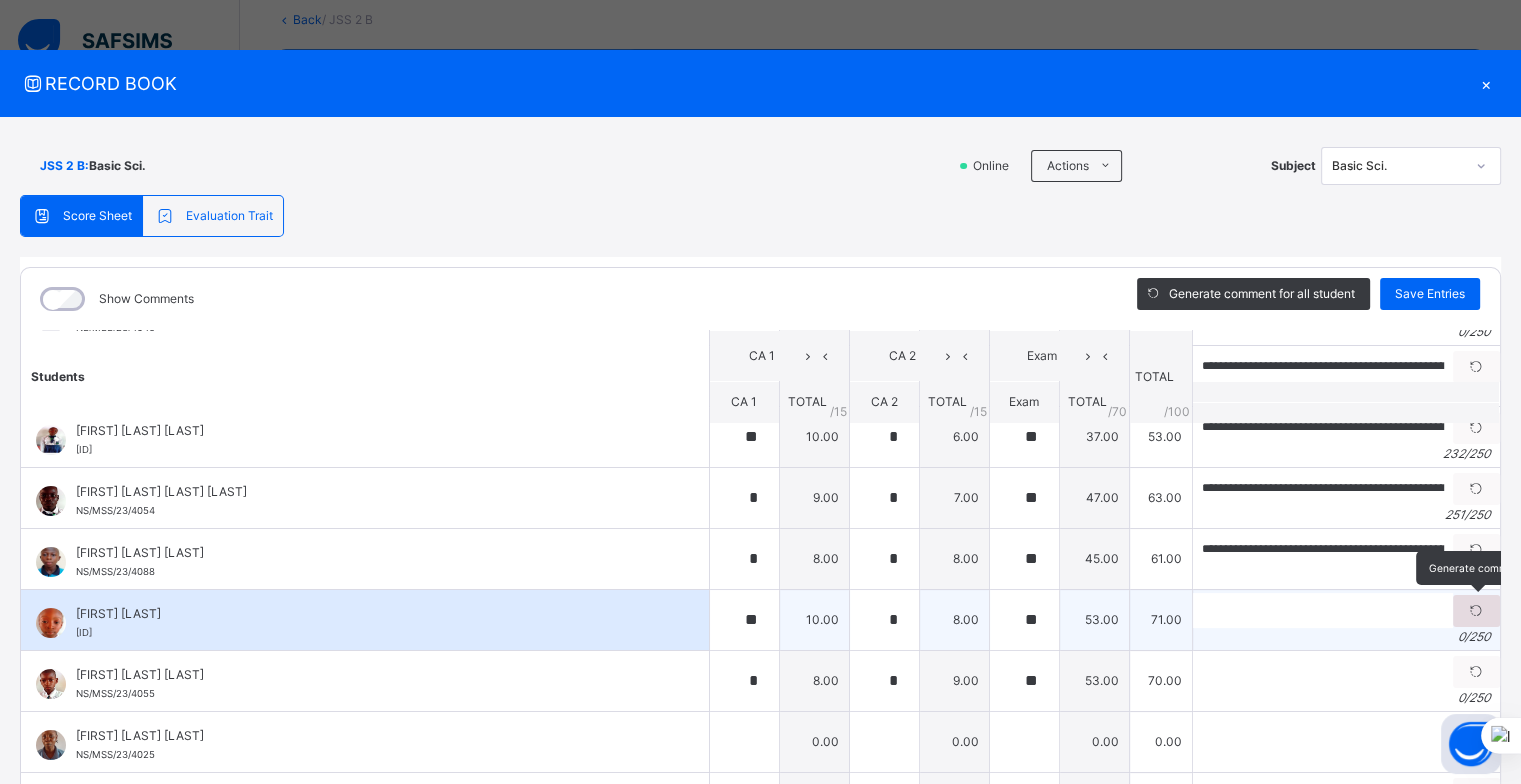 click at bounding box center (1476, 611) 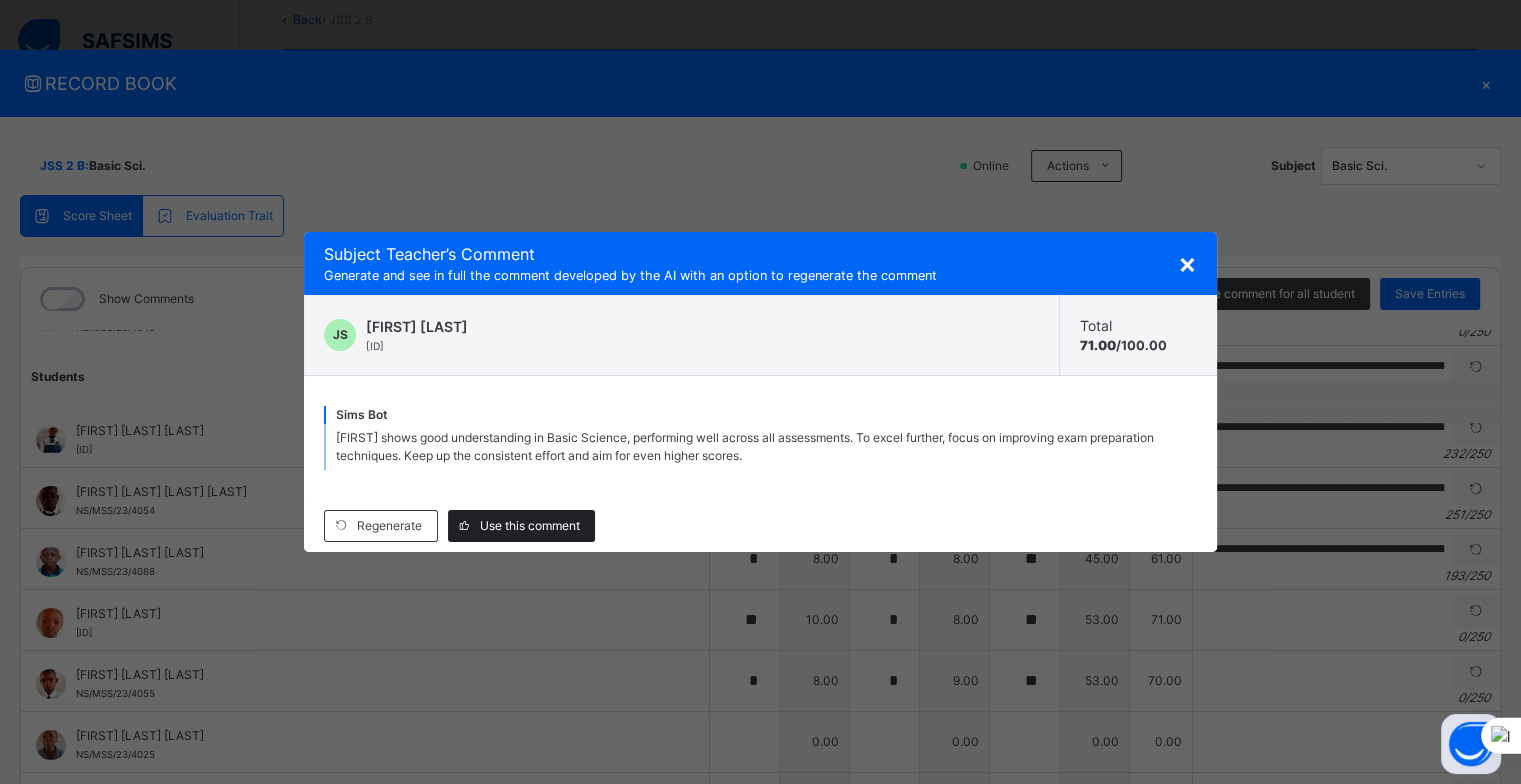 click on "Use this comment" at bounding box center (521, 526) 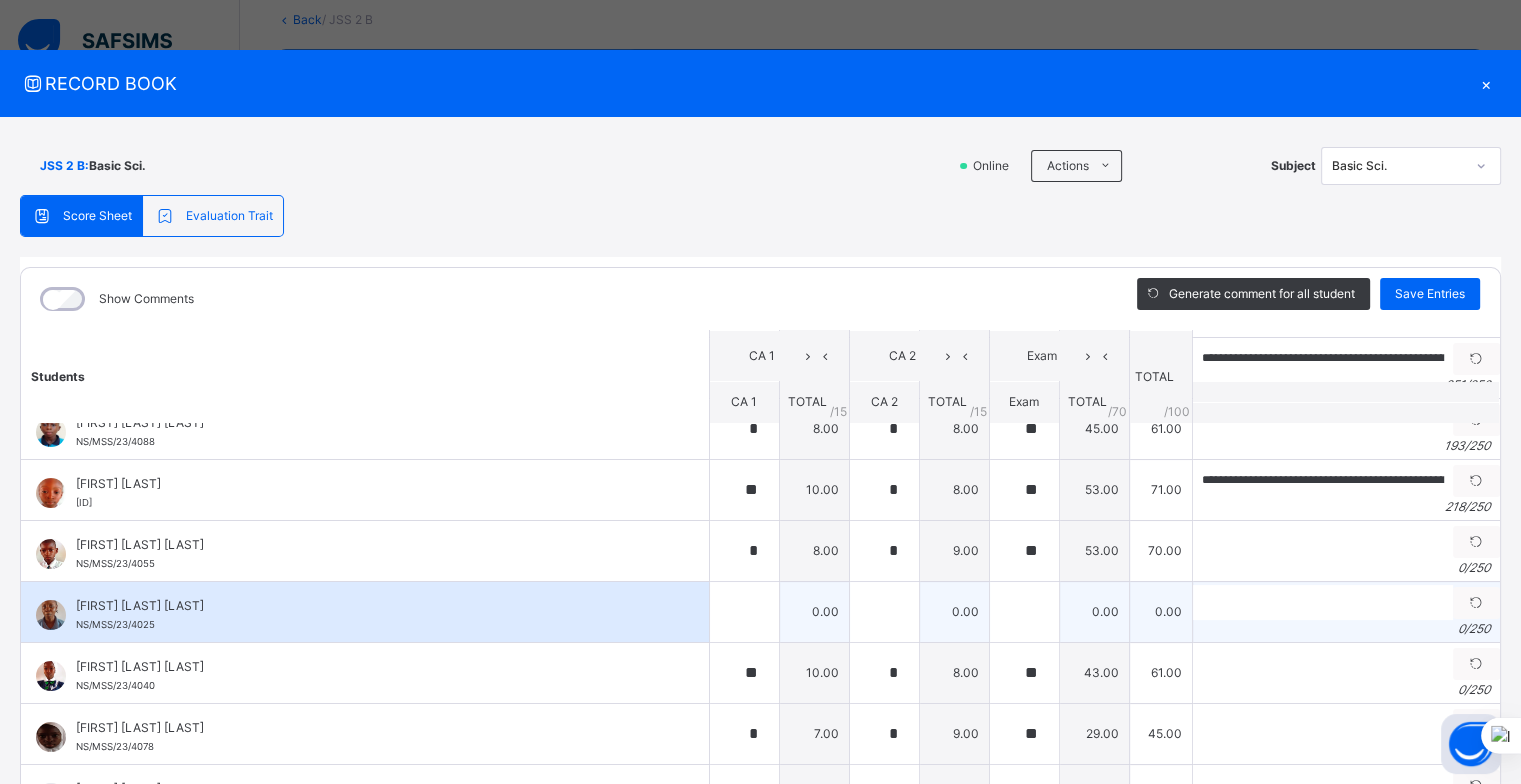 scroll, scrollTop: 300, scrollLeft: 0, axis: vertical 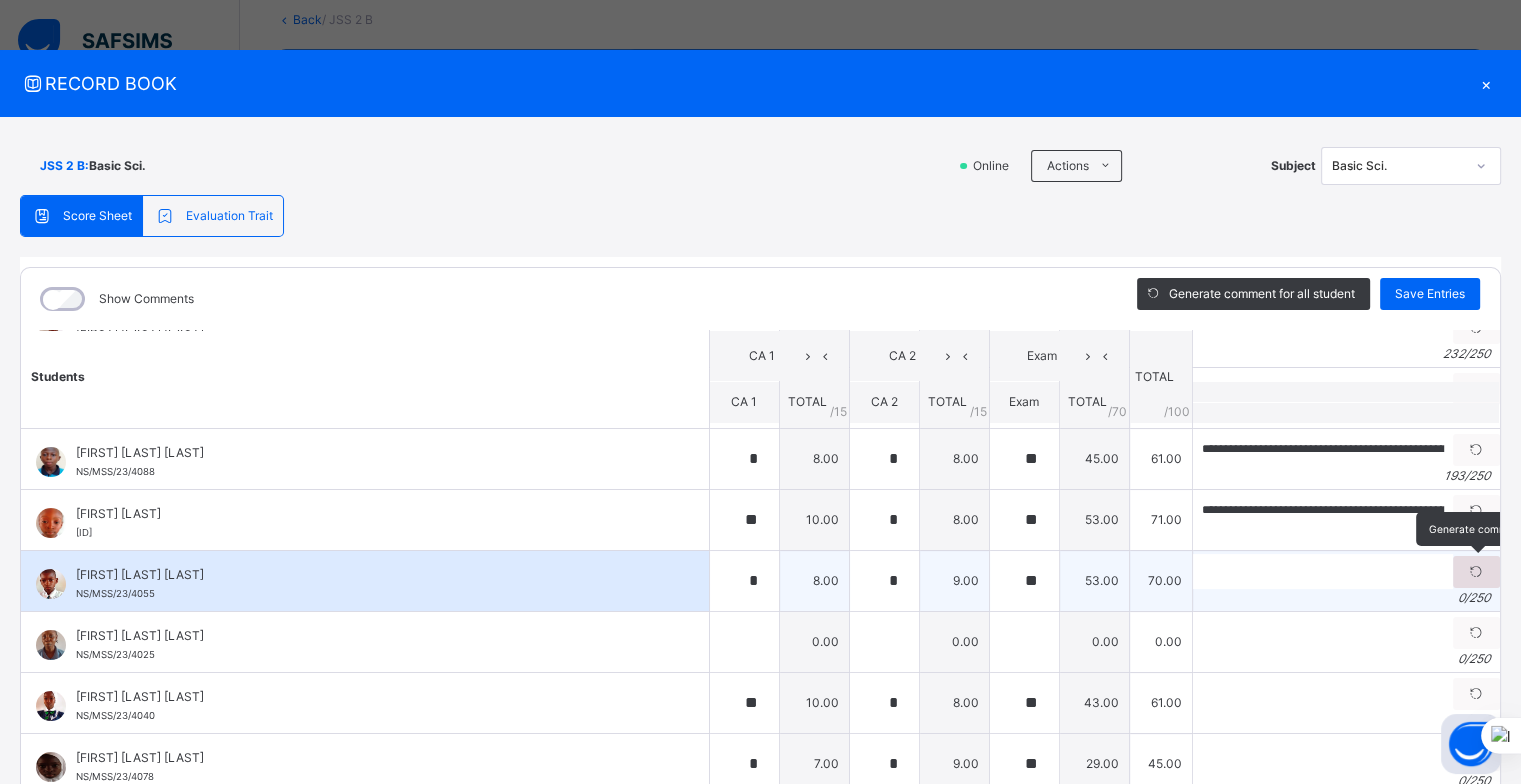 click at bounding box center [1476, 572] 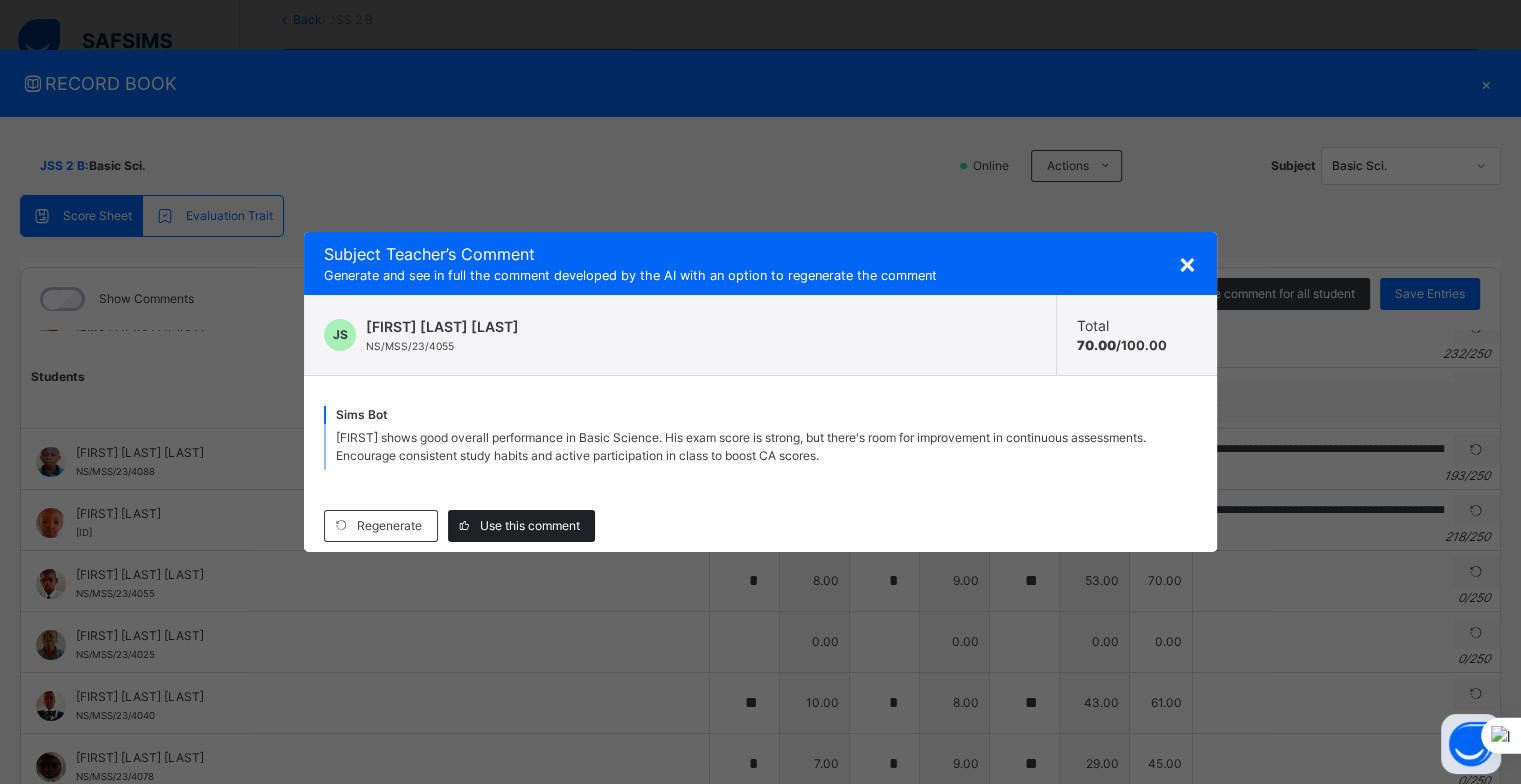 click on "Use this comment" at bounding box center [530, 526] 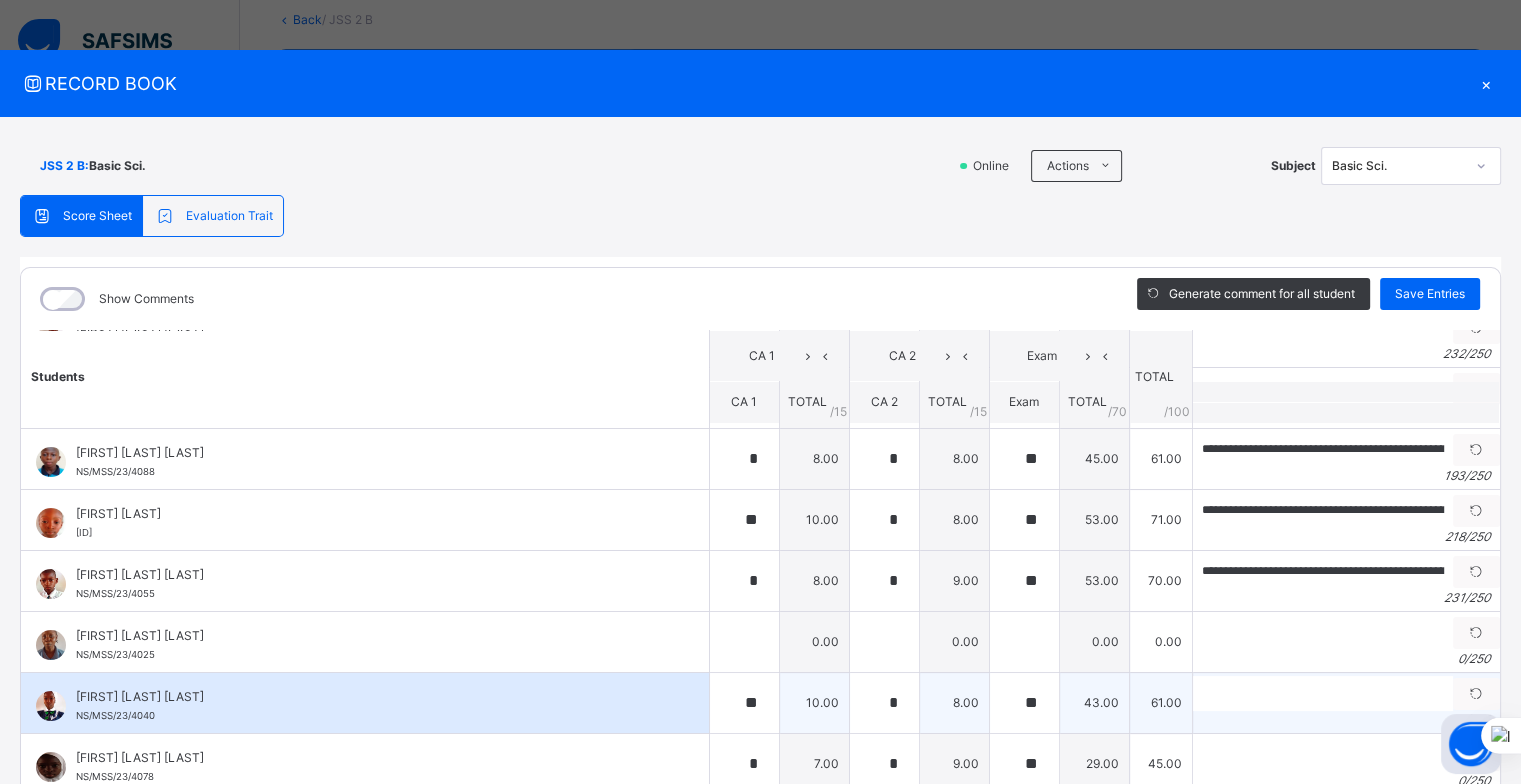 scroll, scrollTop: 500, scrollLeft: 0, axis: vertical 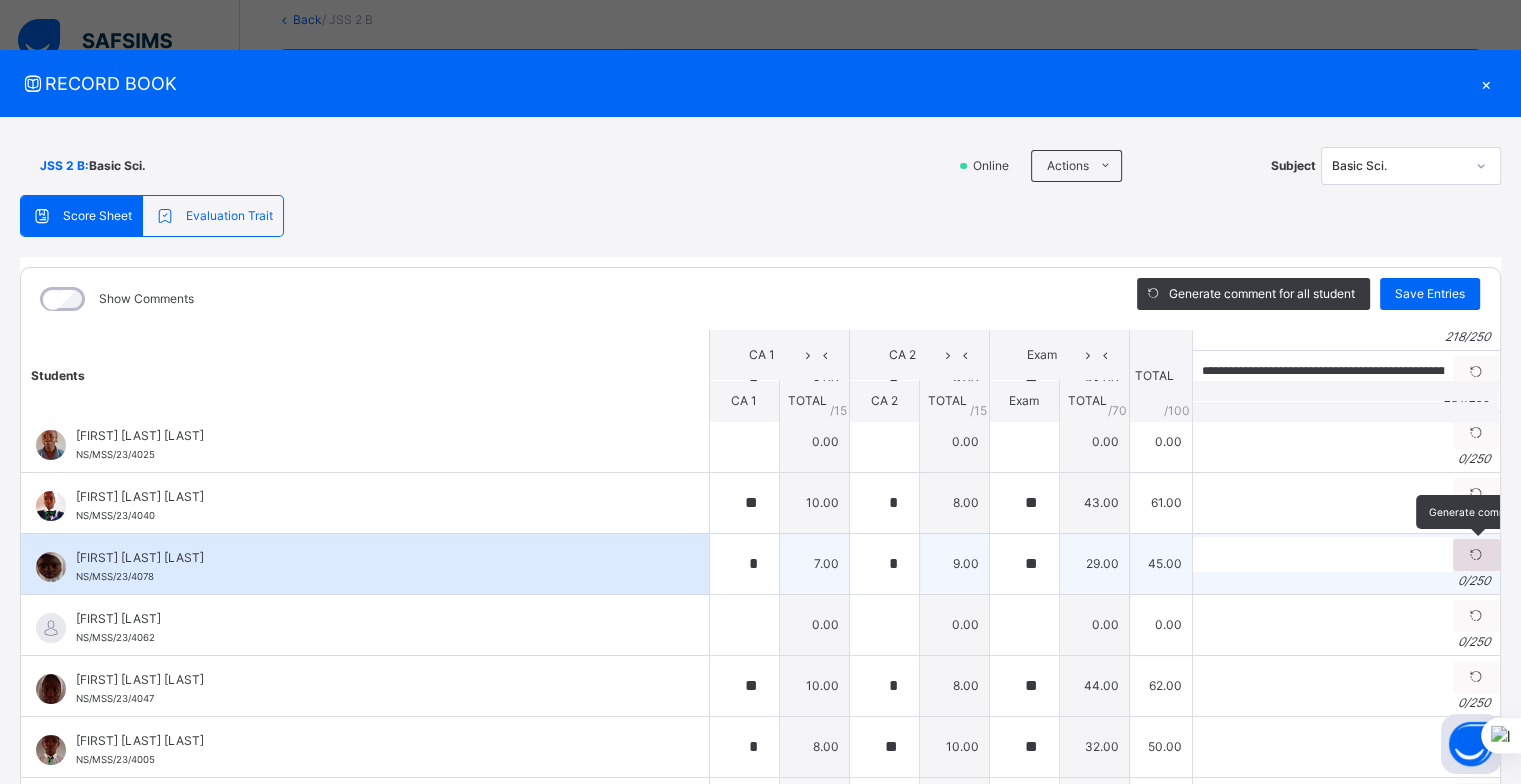 click at bounding box center (1476, 555) 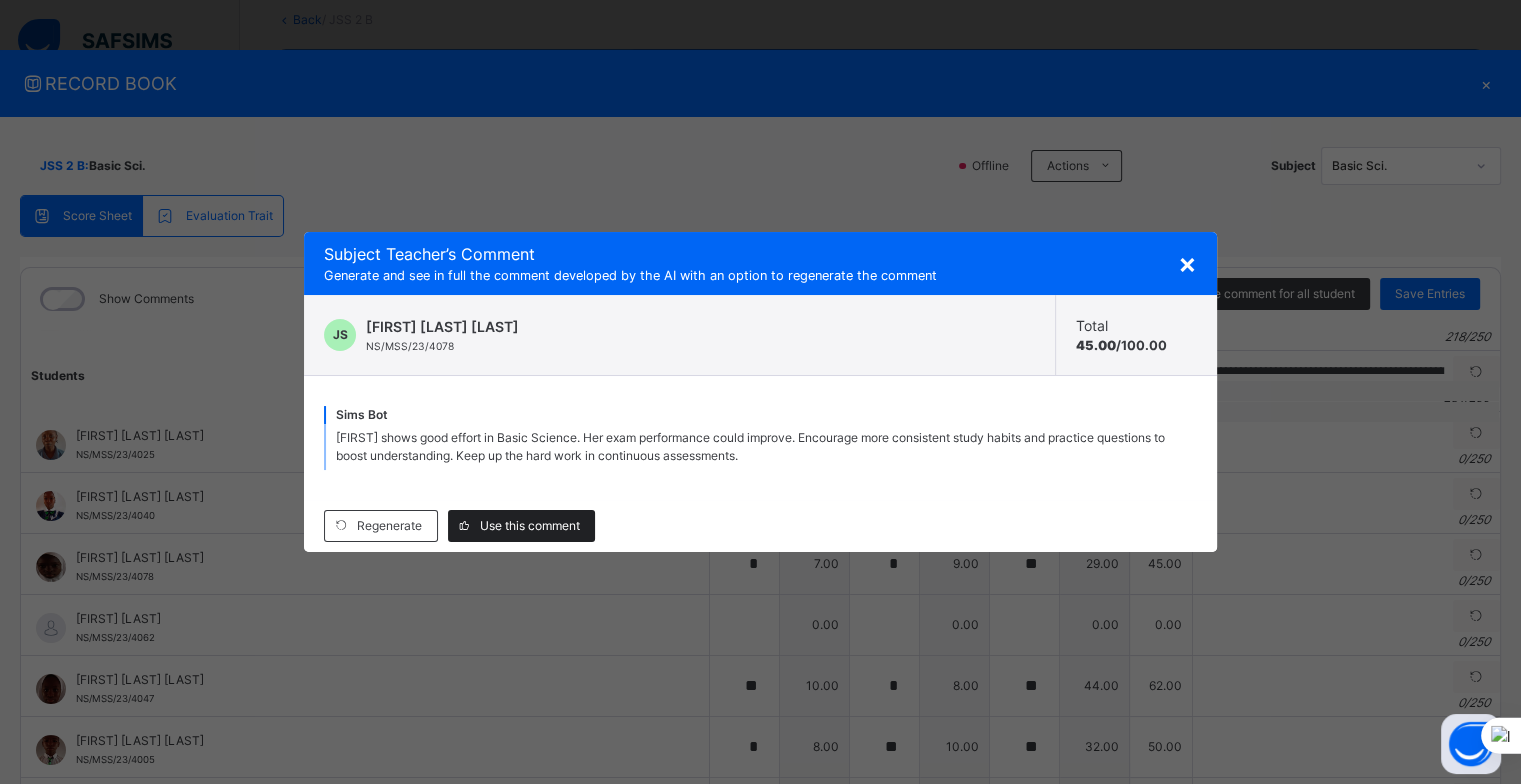 click on "Use this comment" at bounding box center [521, 526] 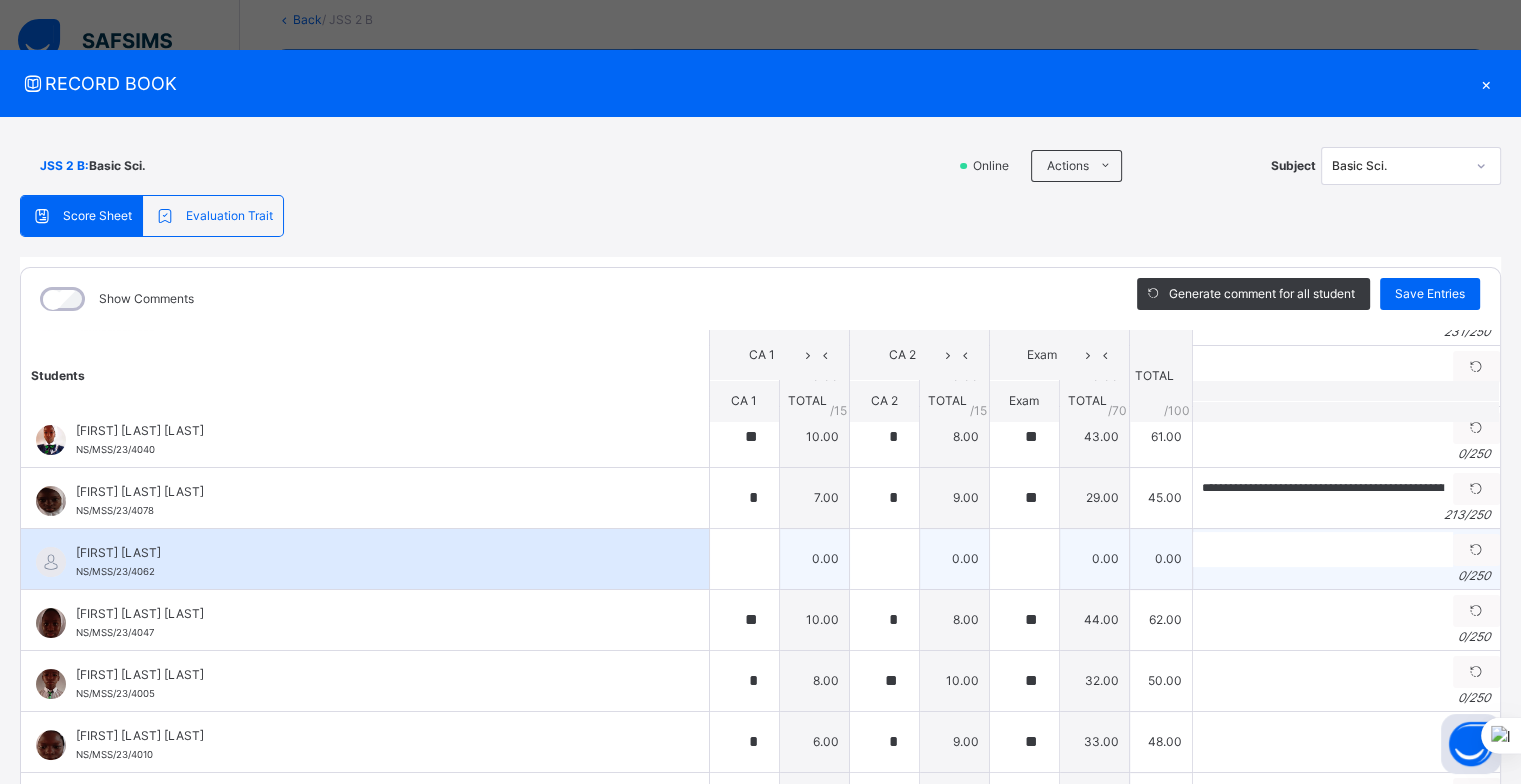 scroll, scrollTop: 600, scrollLeft: 0, axis: vertical 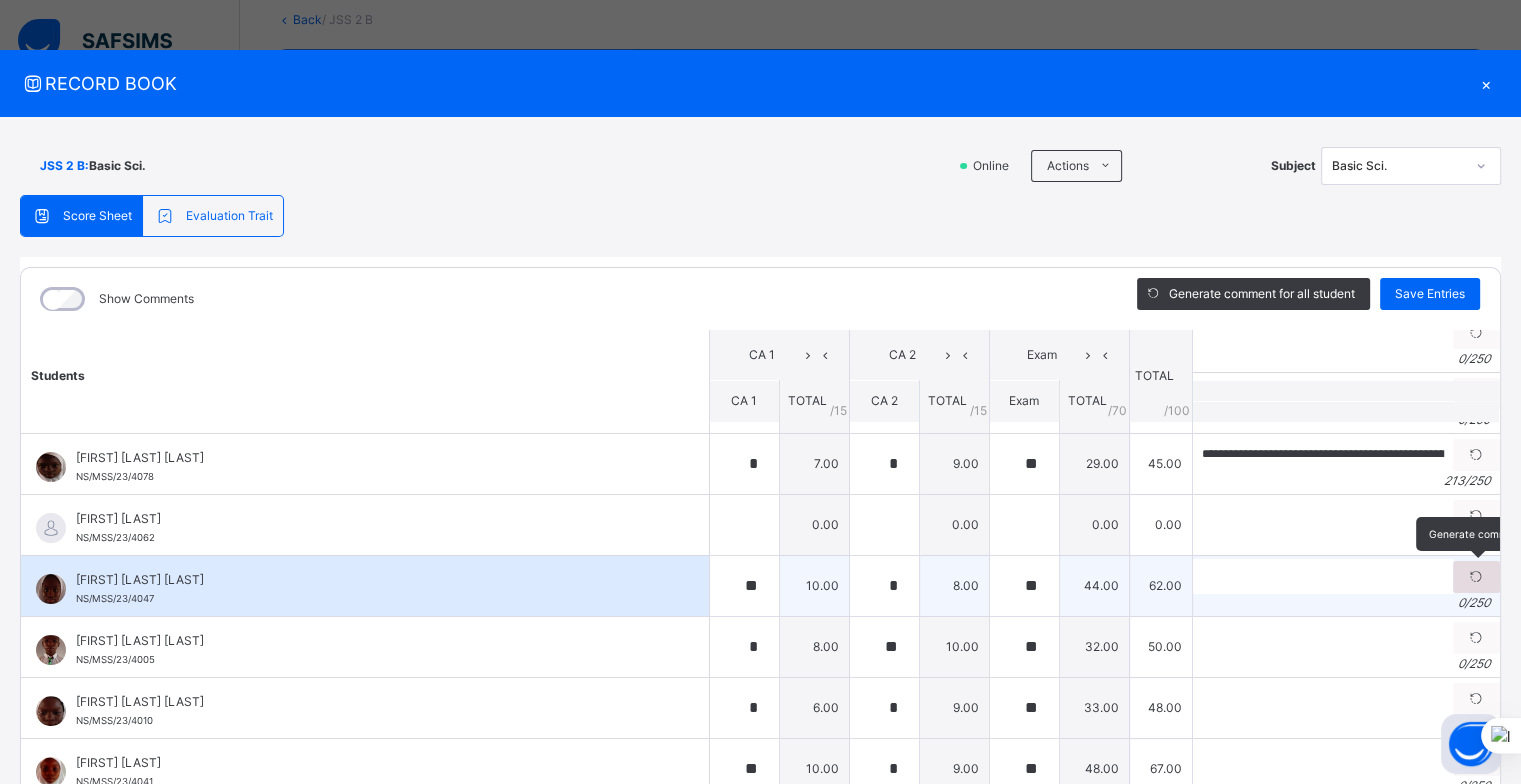 click at bounding box center [1476, 577] 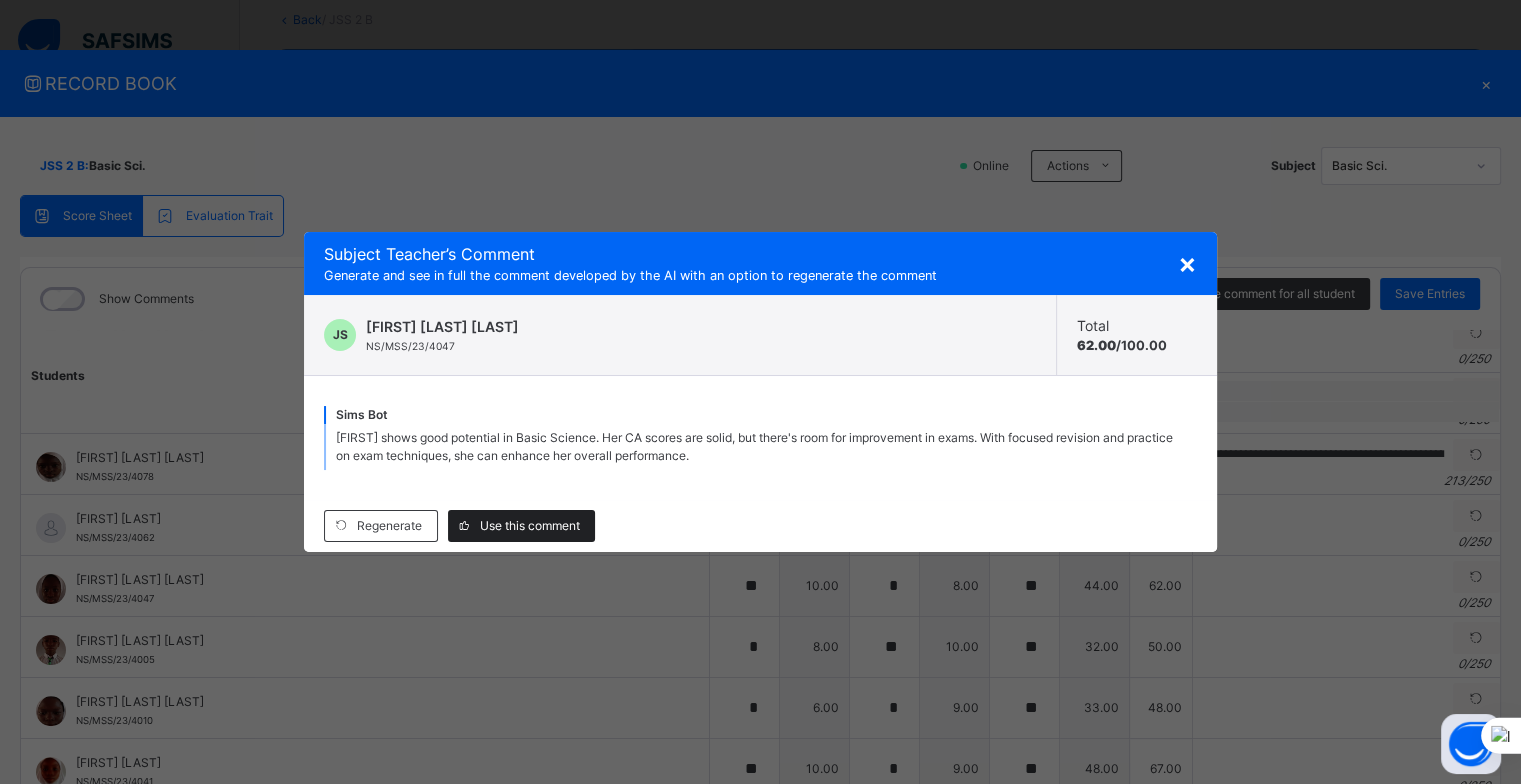 click on "Use this comment" at bounding box center [530, 526] 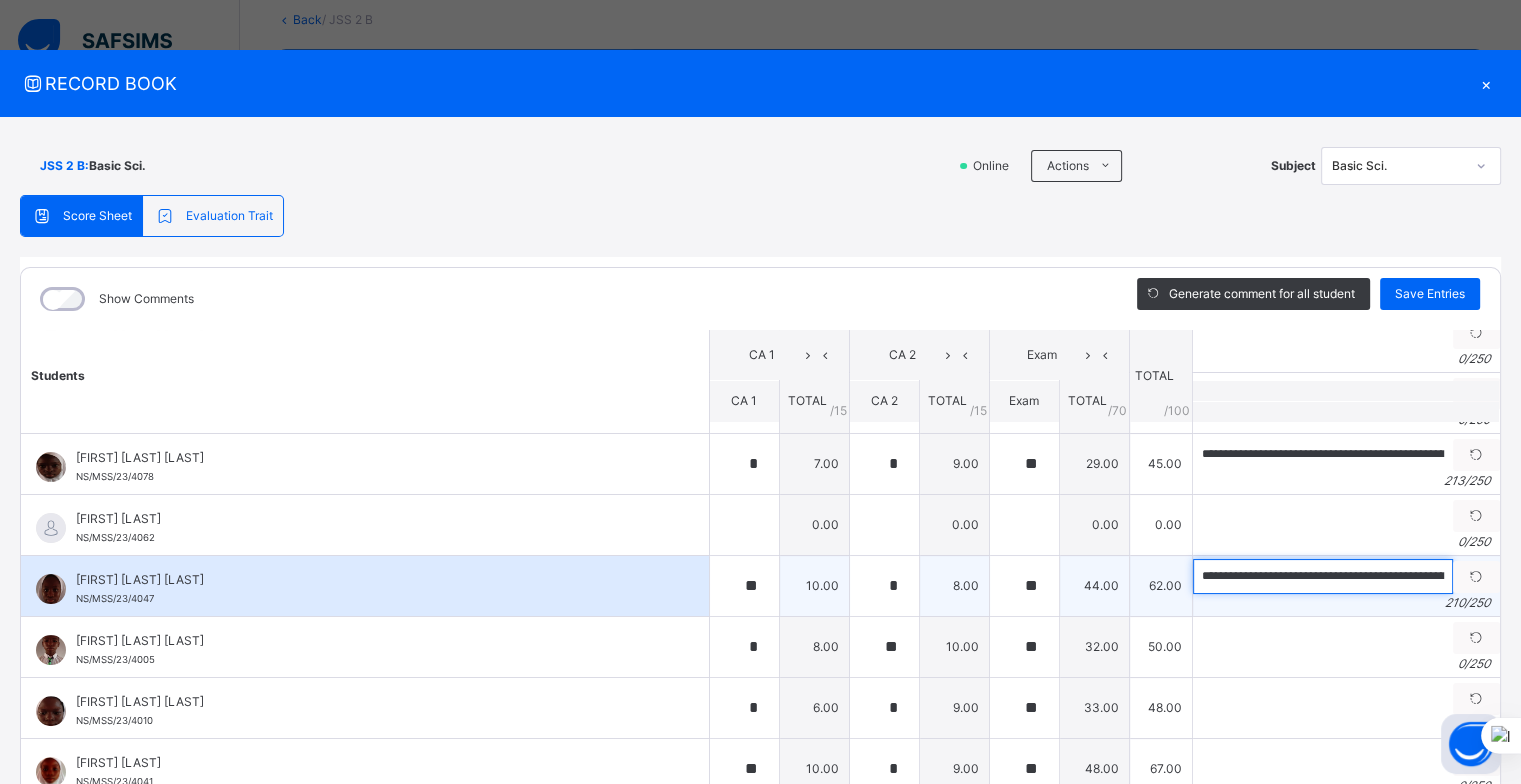 click on "**********" at bounding box center (1323, 576) 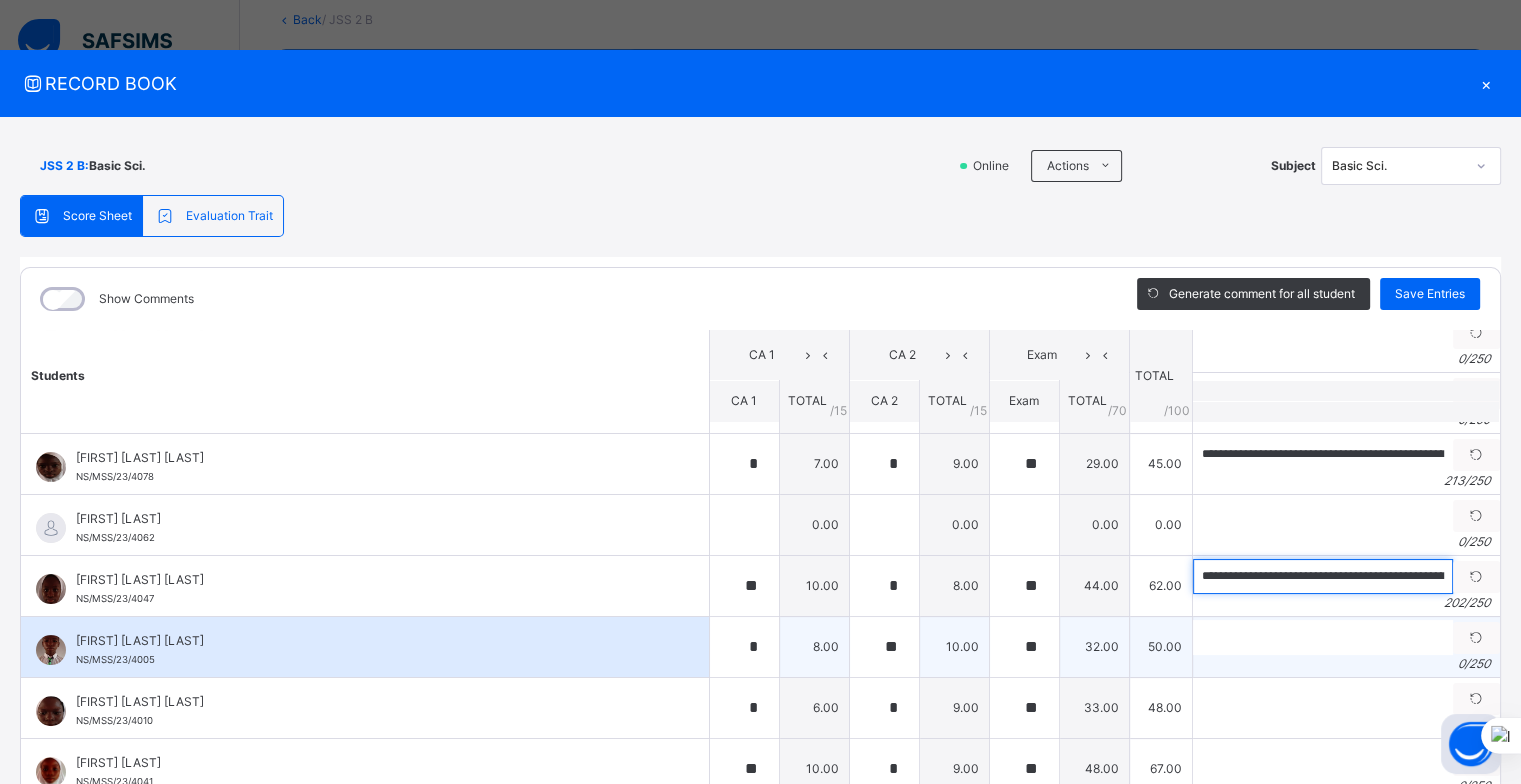 type on "**********" 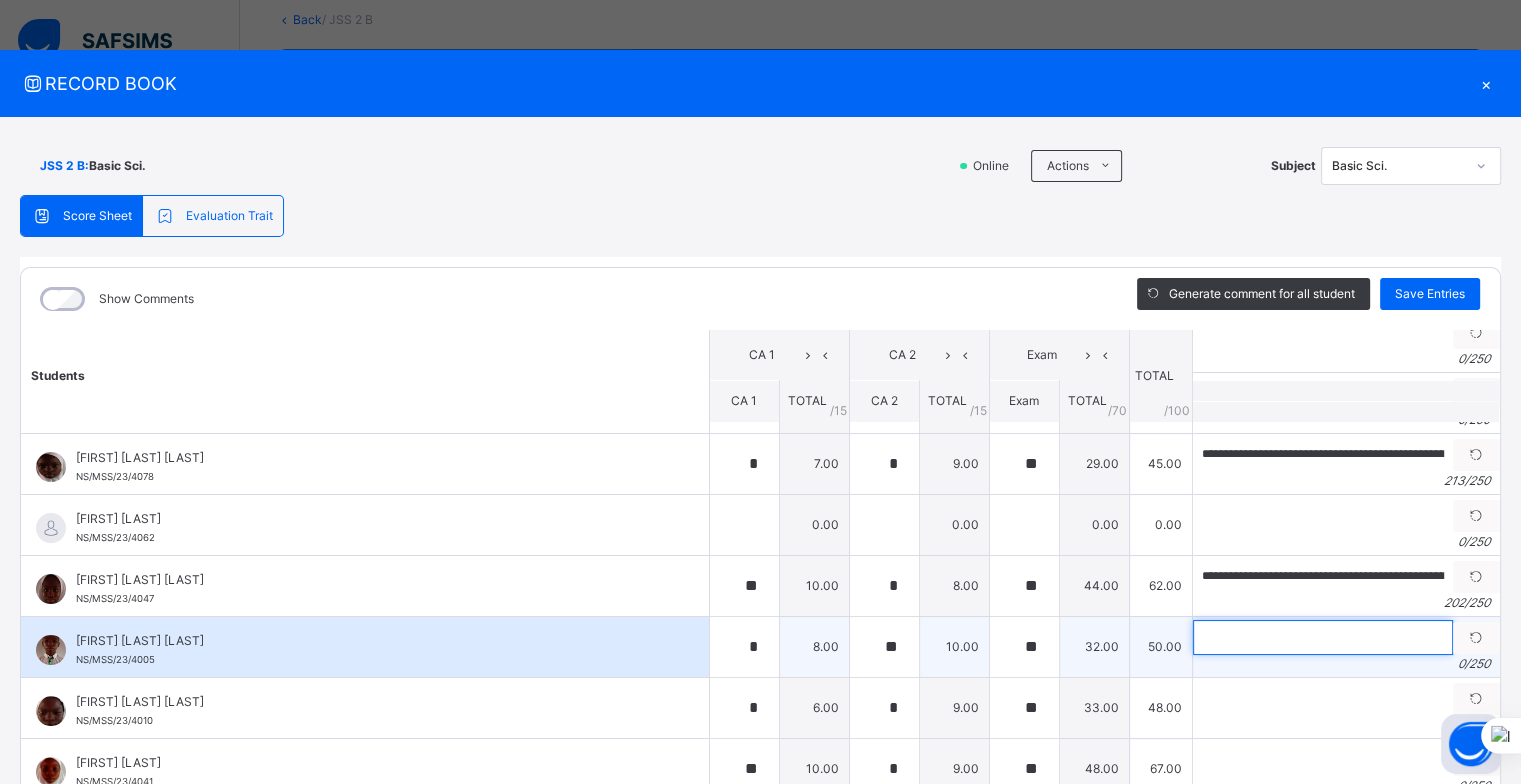 click at bounding box center [1323, 637] 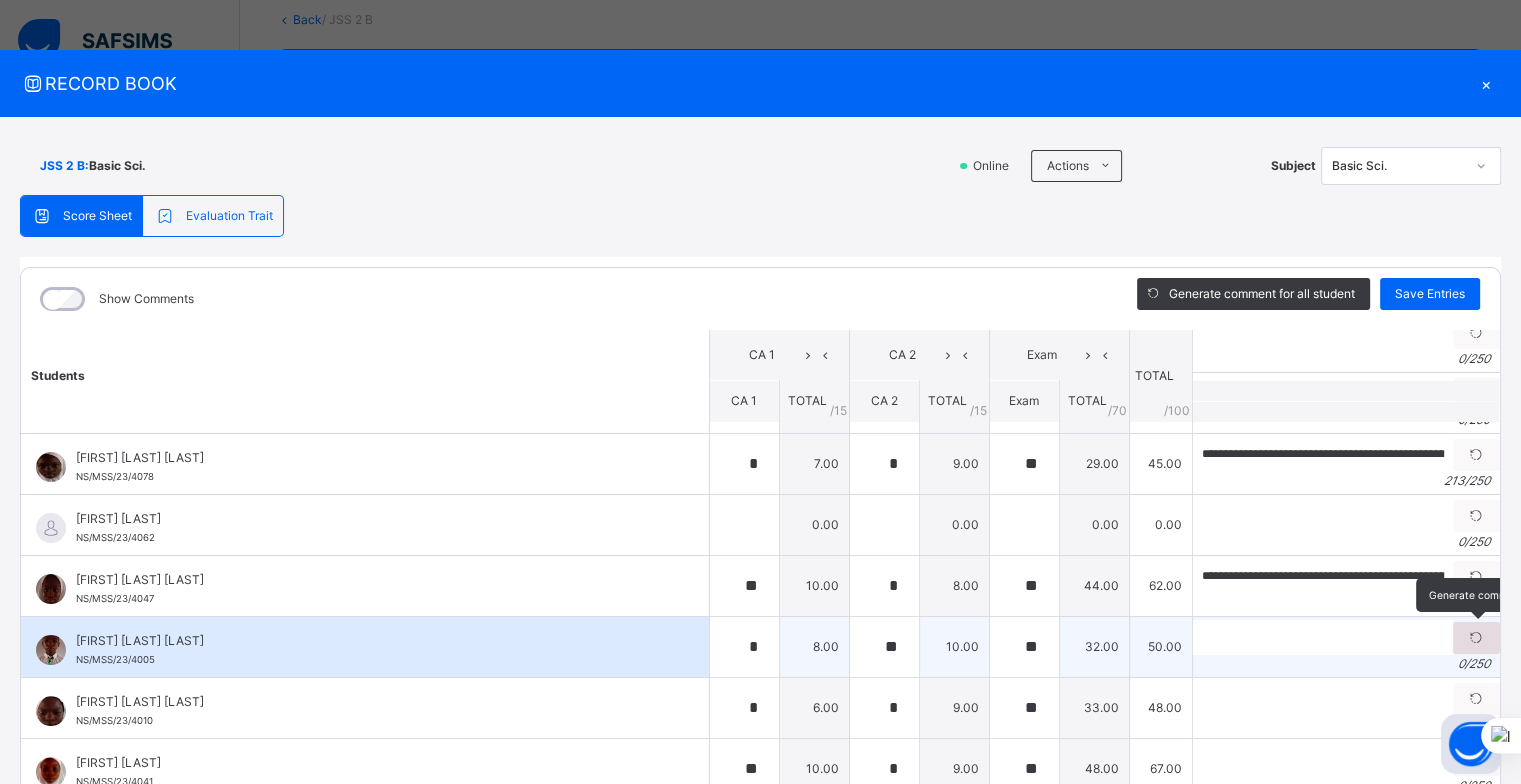 click at bounding box center (1476, 638) 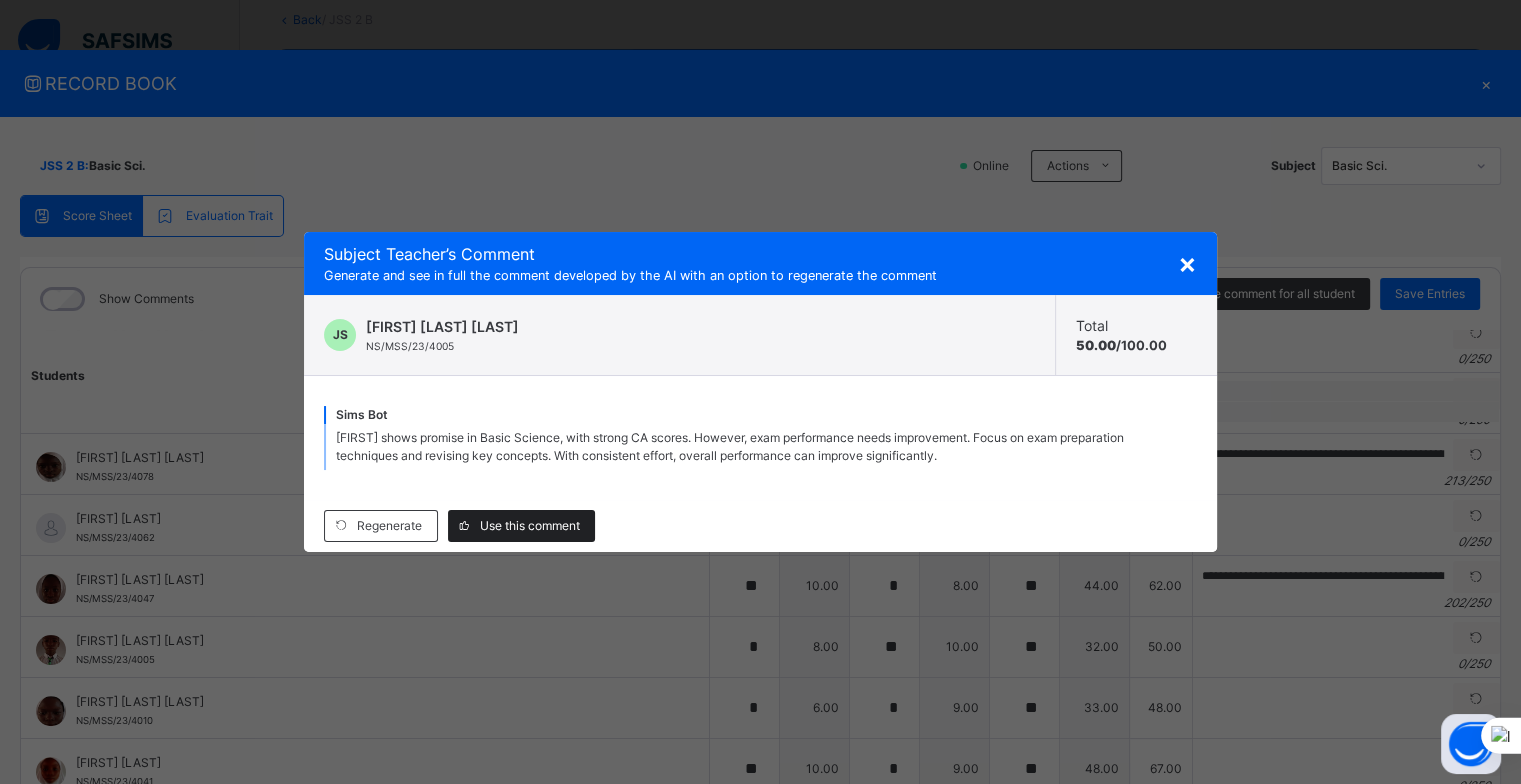 click on "Use this comment" at bounding box center [530, 526] 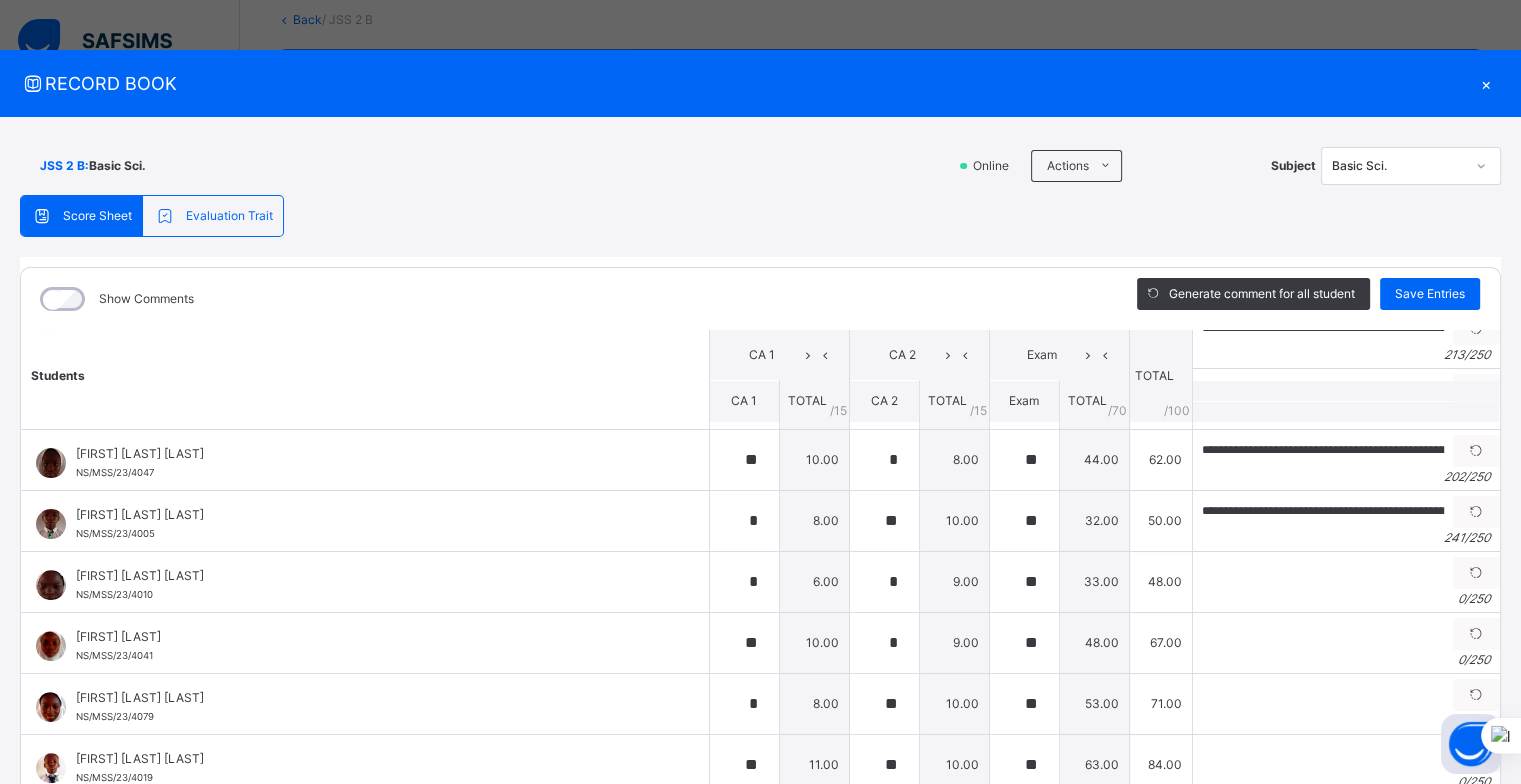 scroll, scrollTop: 700, scrollLeft: 0, axis: vertical 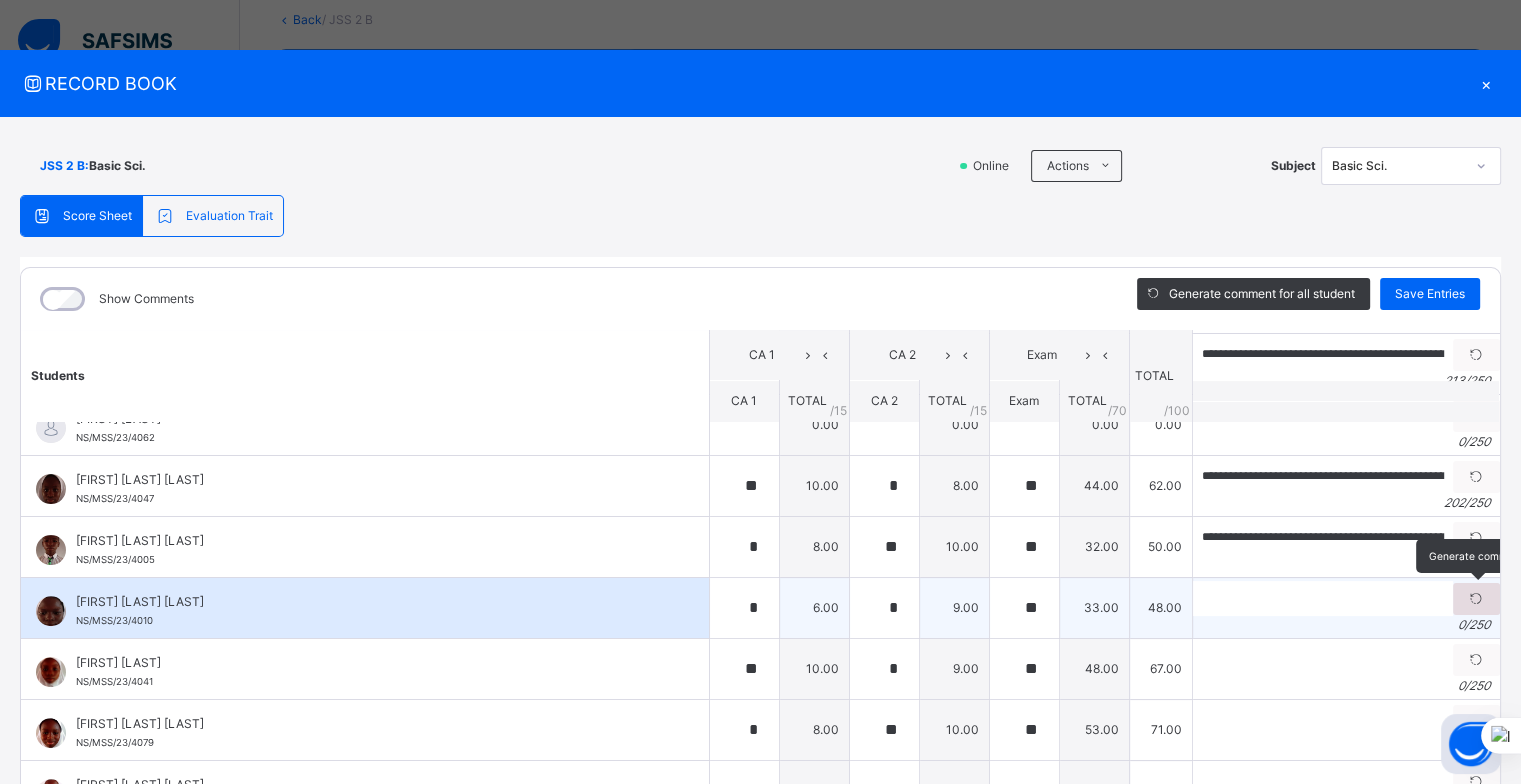 click at bounding box center [1476, 599] 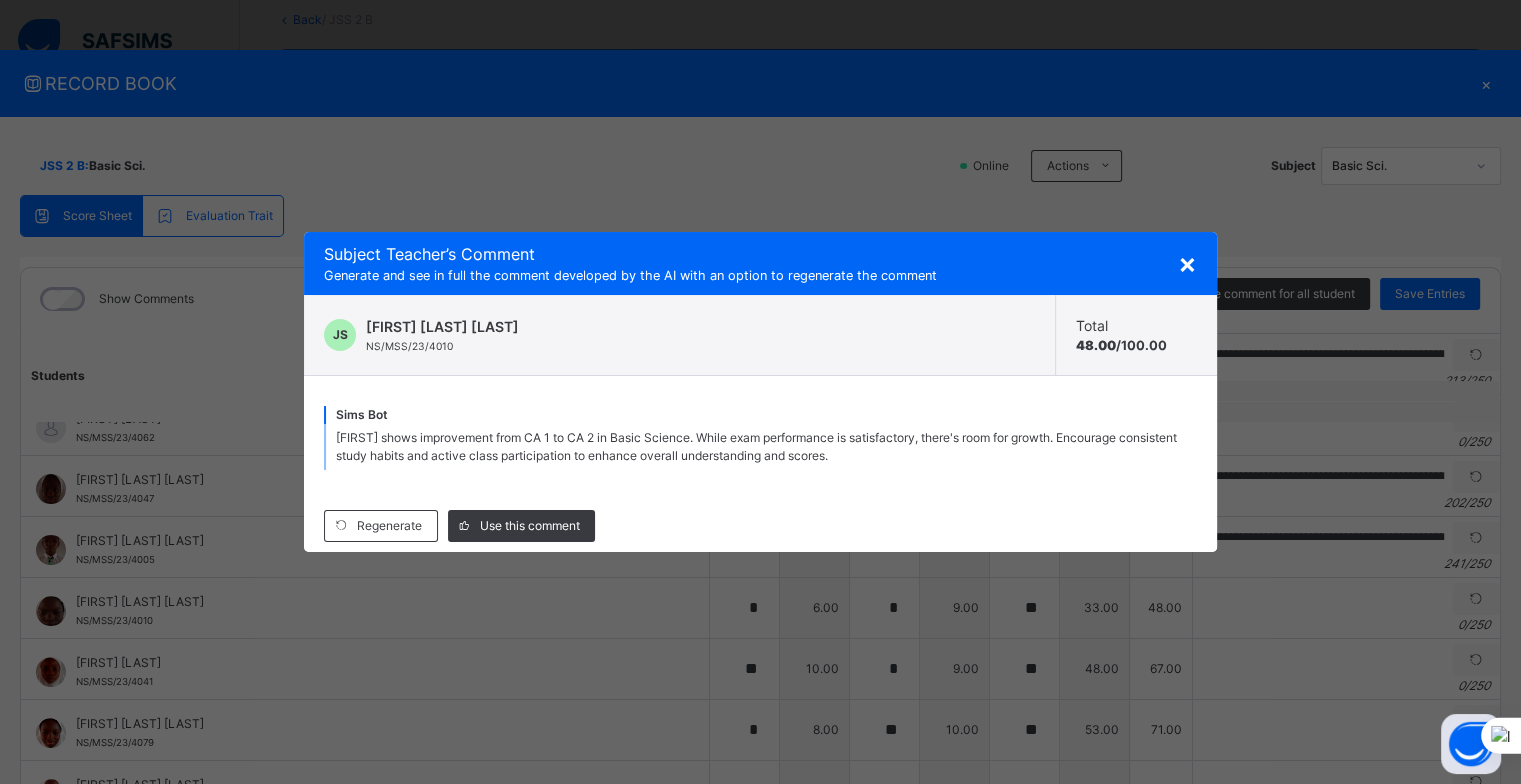 drag, startPoint x: 387, startPoint y: 438, endPoint x: 675, endPoint y: 468, distance: 289.5583 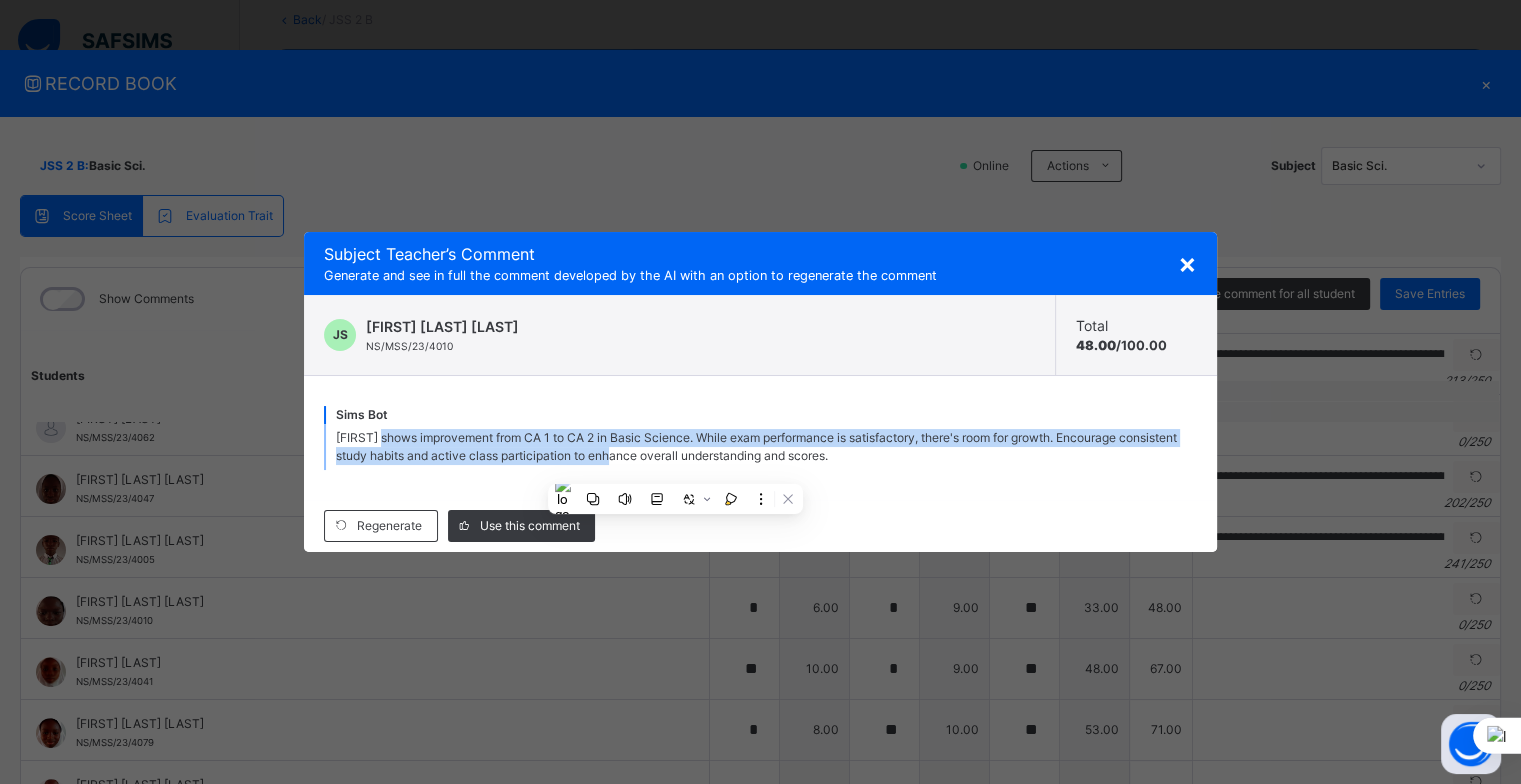 click on "JS HASSANA SUHAIMA OSIKEMA   NS/MSS/23/4010   Total 48.00  / 100.00" at bounding box center [760, 335] 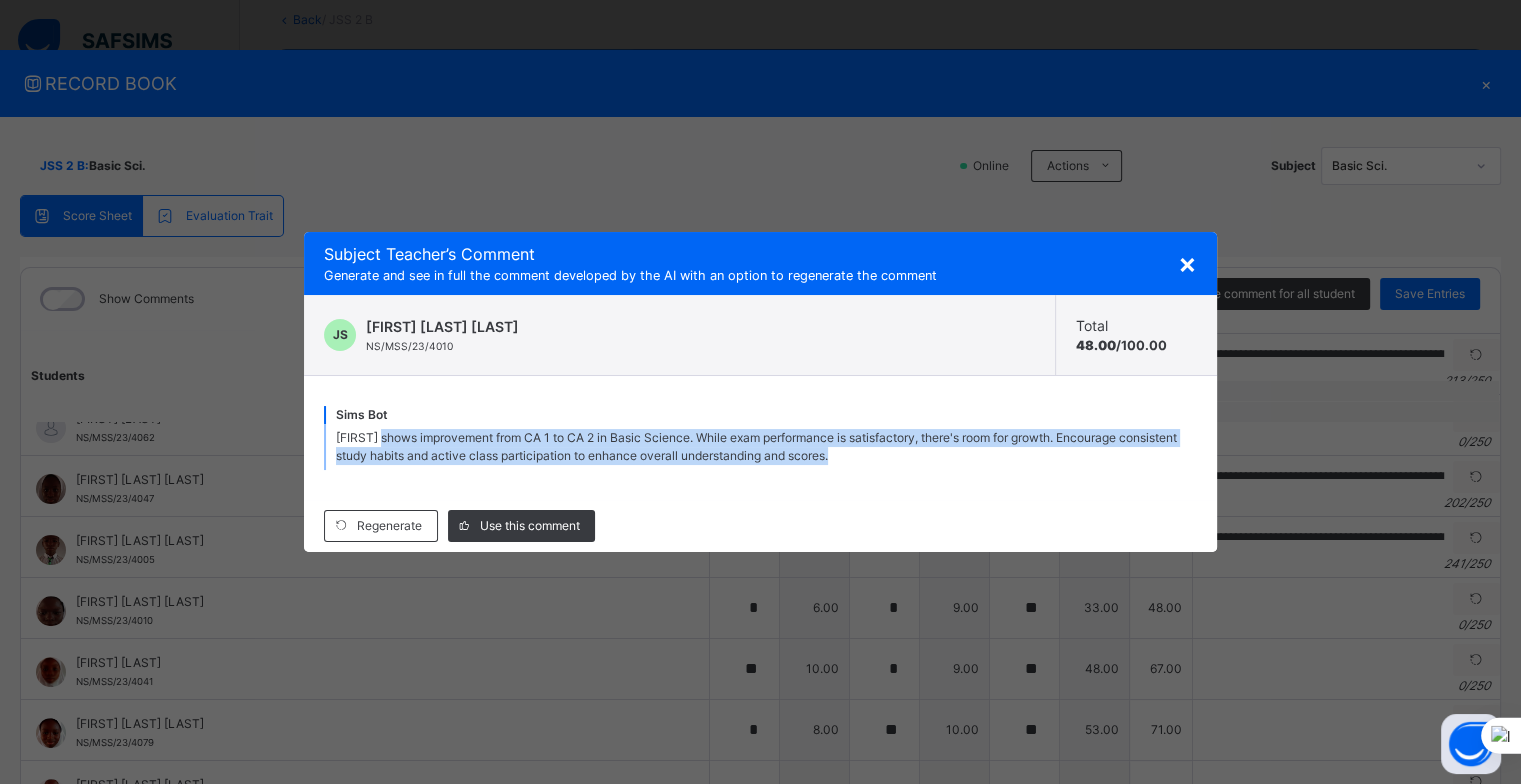 drag, startPoint x: 388, startPoint y: 435, endPoint x: 942, endPoint y: 481, distance: 555.9065 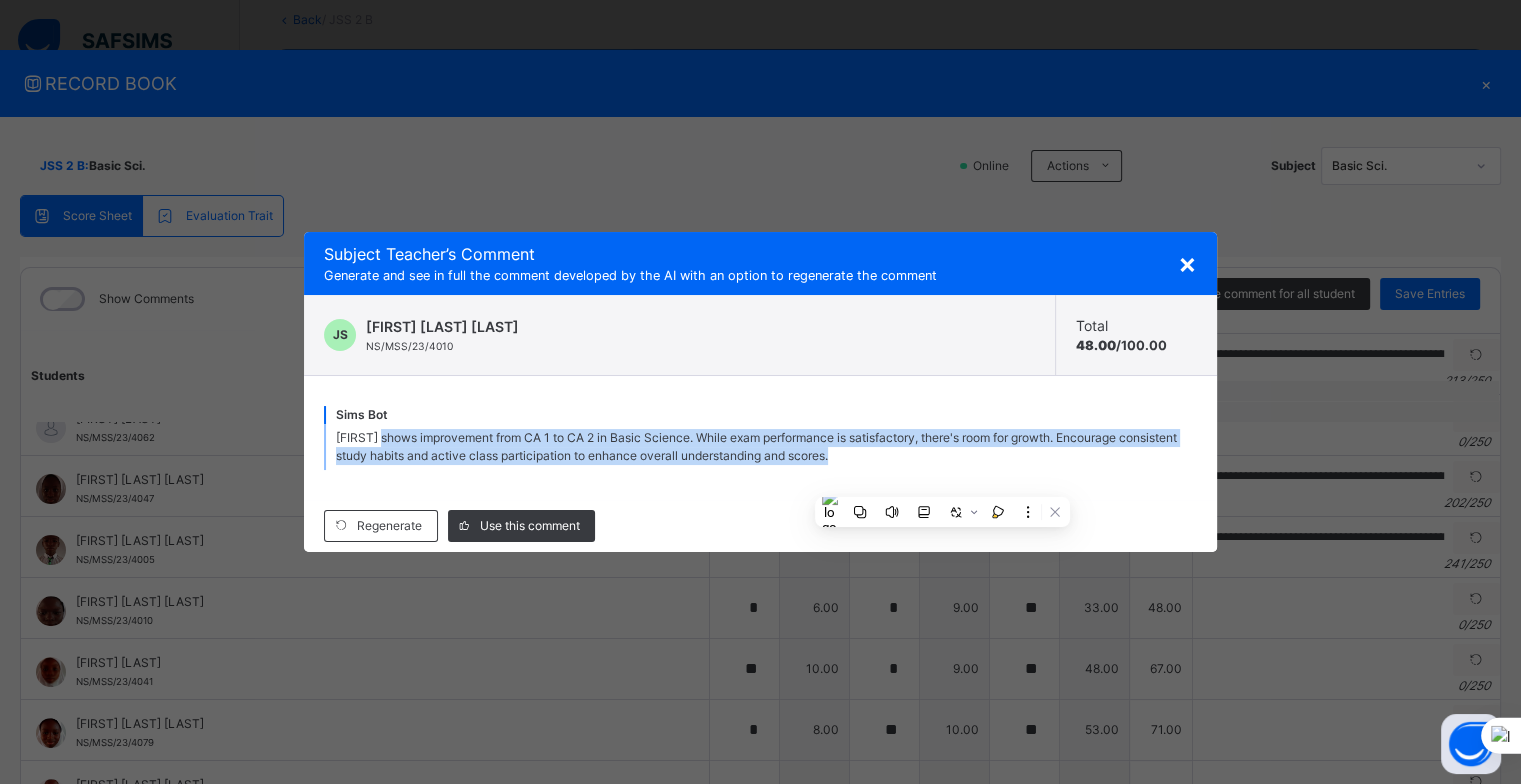 copy on "shows improvement from CA 1 to CA 2 in Basic Science. While exam performance is satisfactory, there's room for growth. Encourage consistent study habits and active class participation to enhance overall understanding and scores." 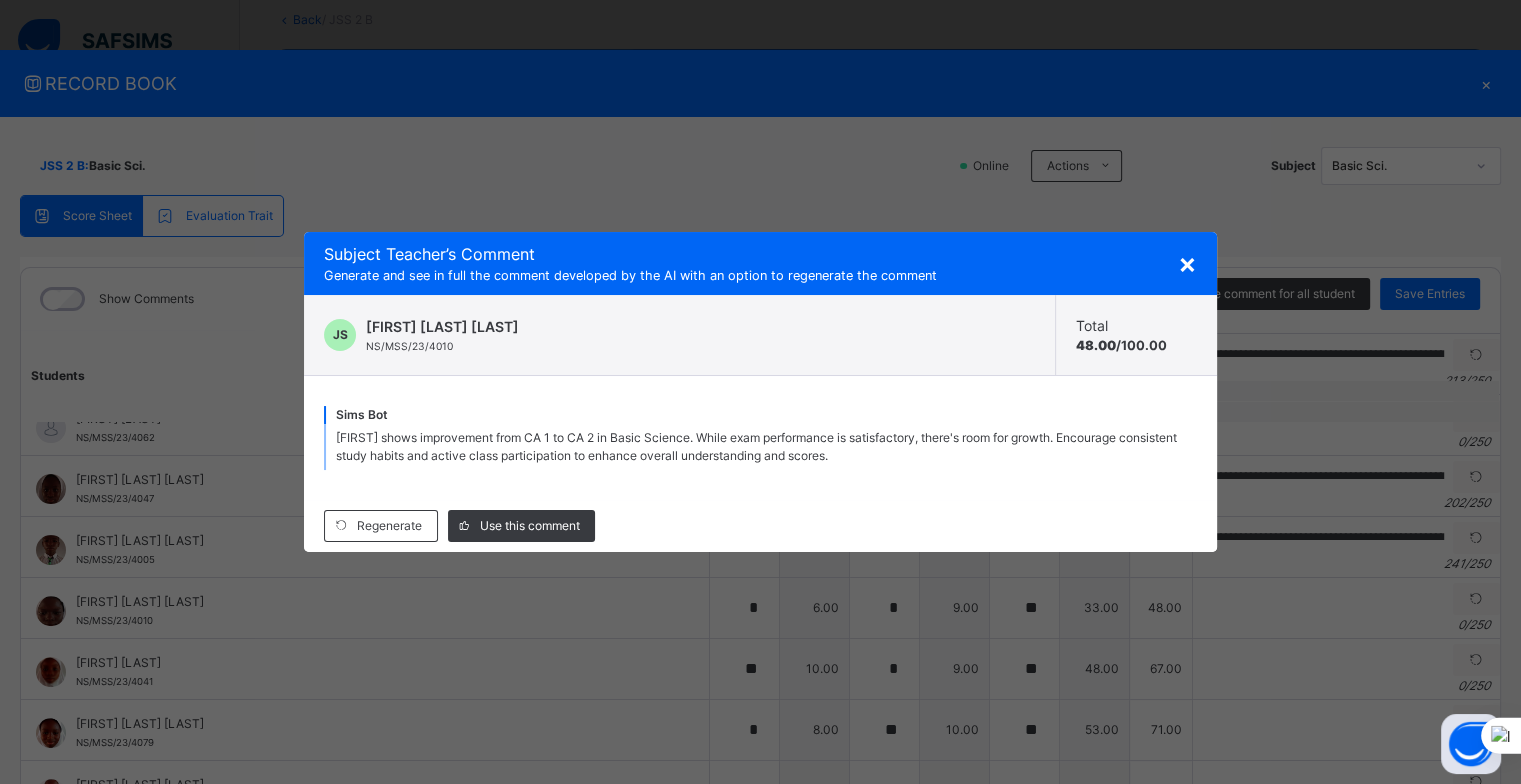 click on "×" at bounding box center (1187, 263) 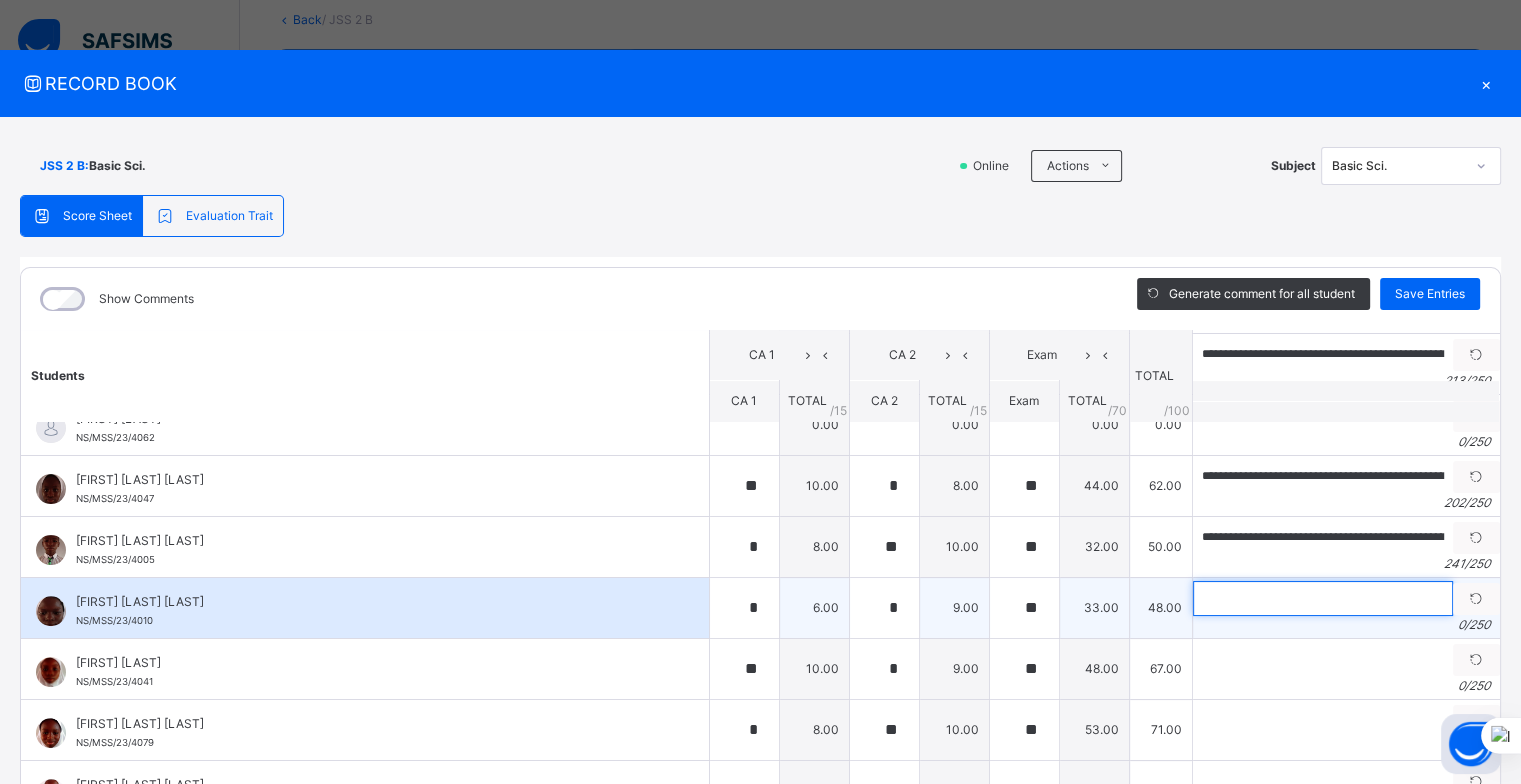 click at bounding box center [1323, 598] 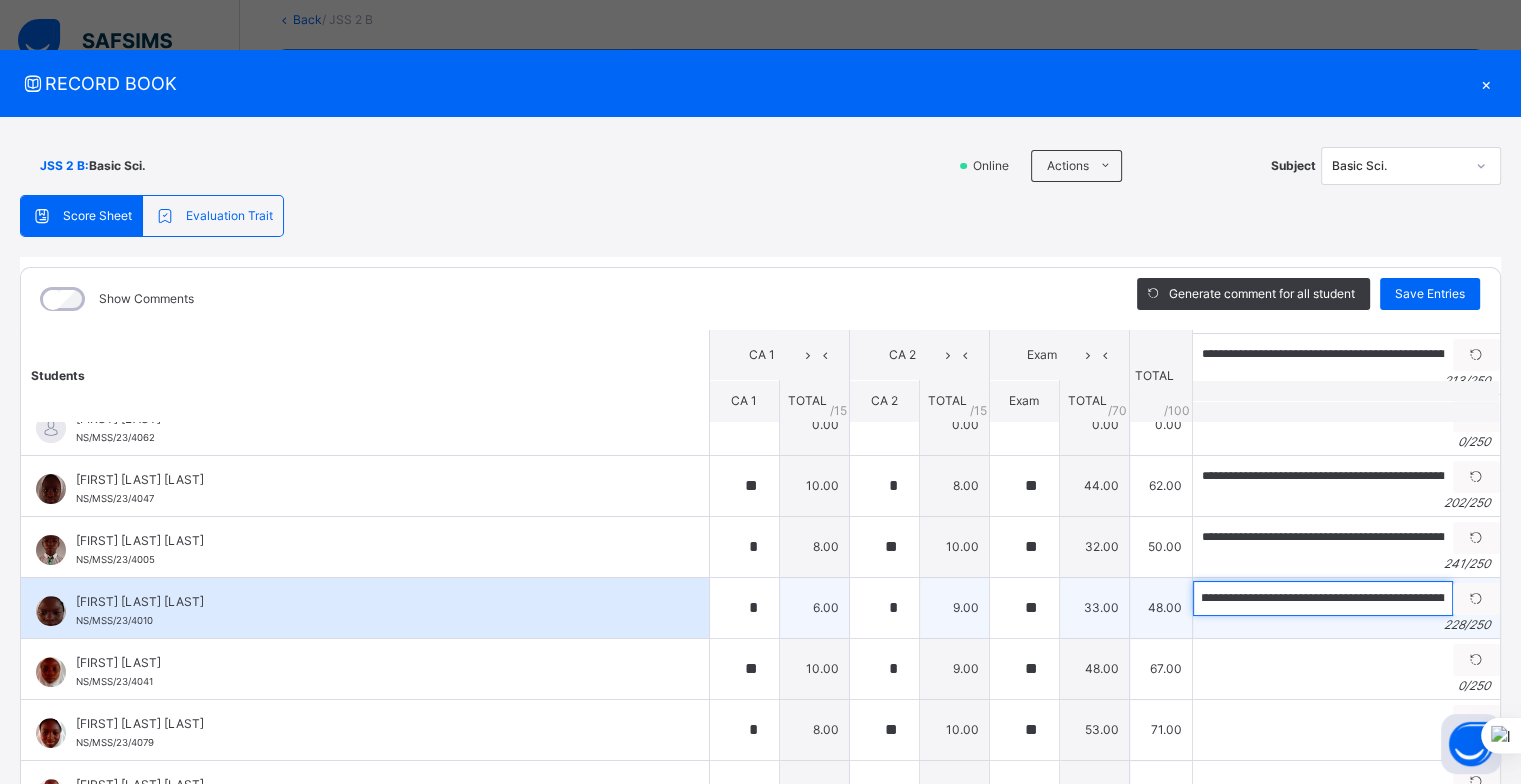 scroll, scrollTop: 0, scrollLeft: 0, axis: both 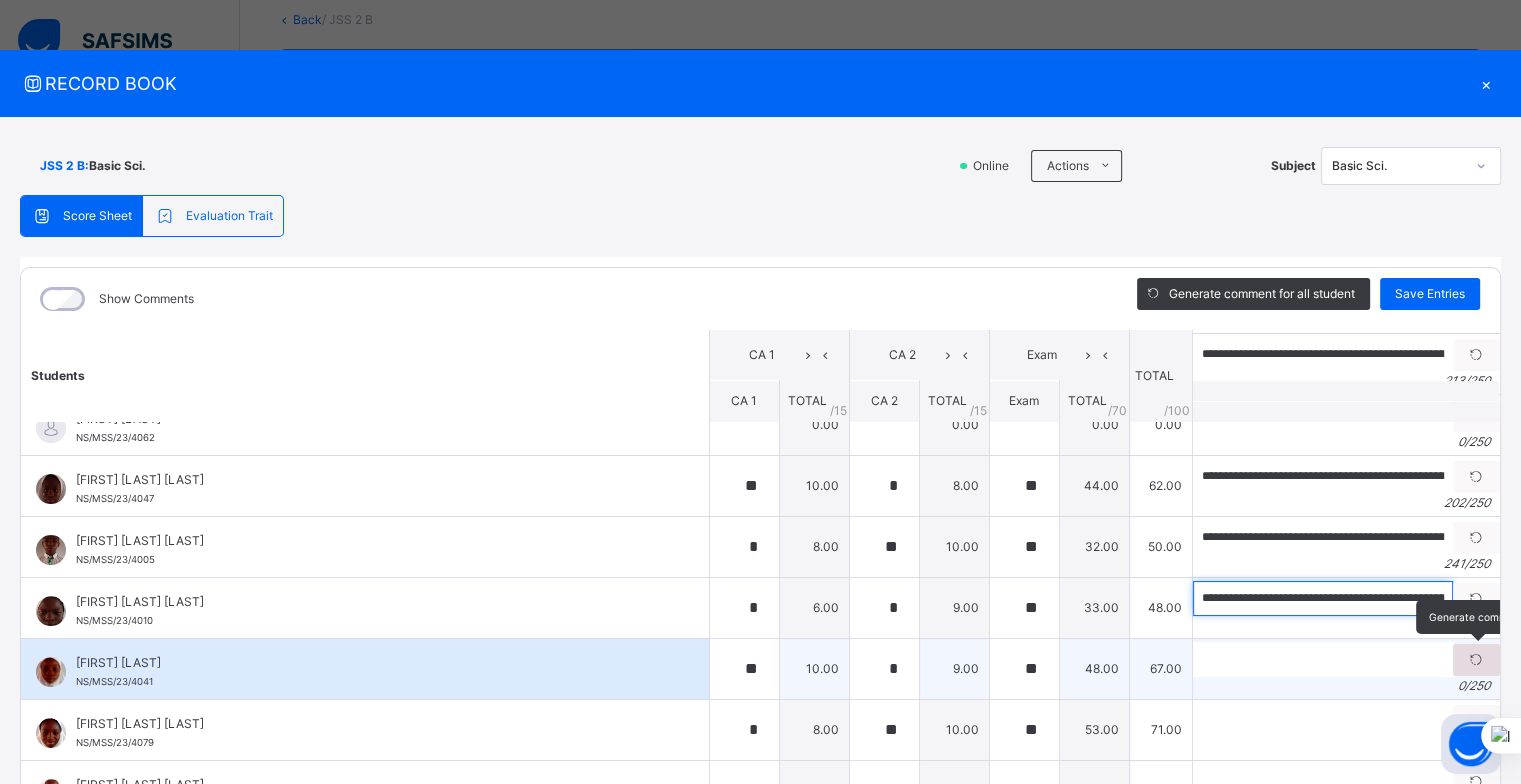 type on "**********" 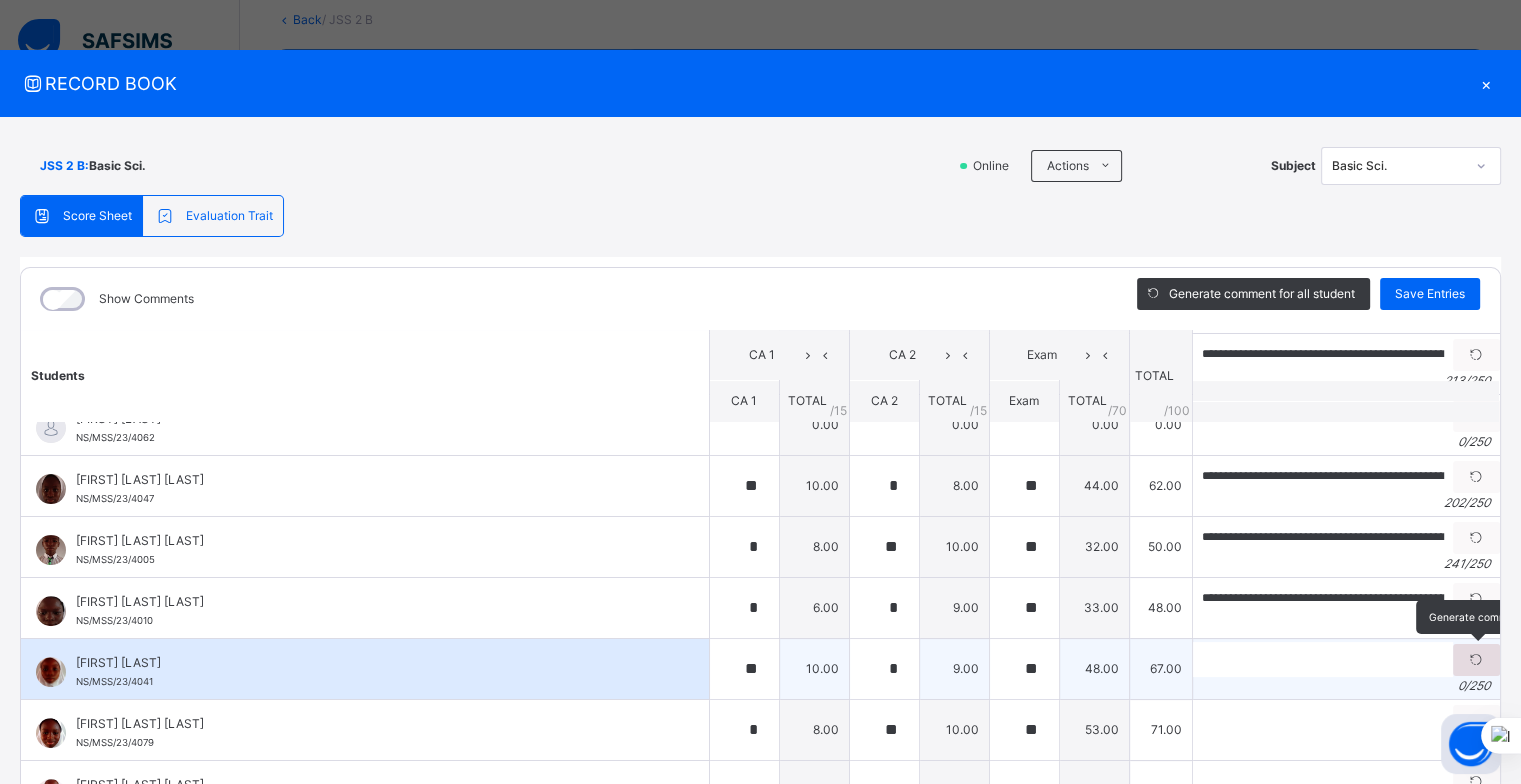 click at bounding box center (1476, 660) 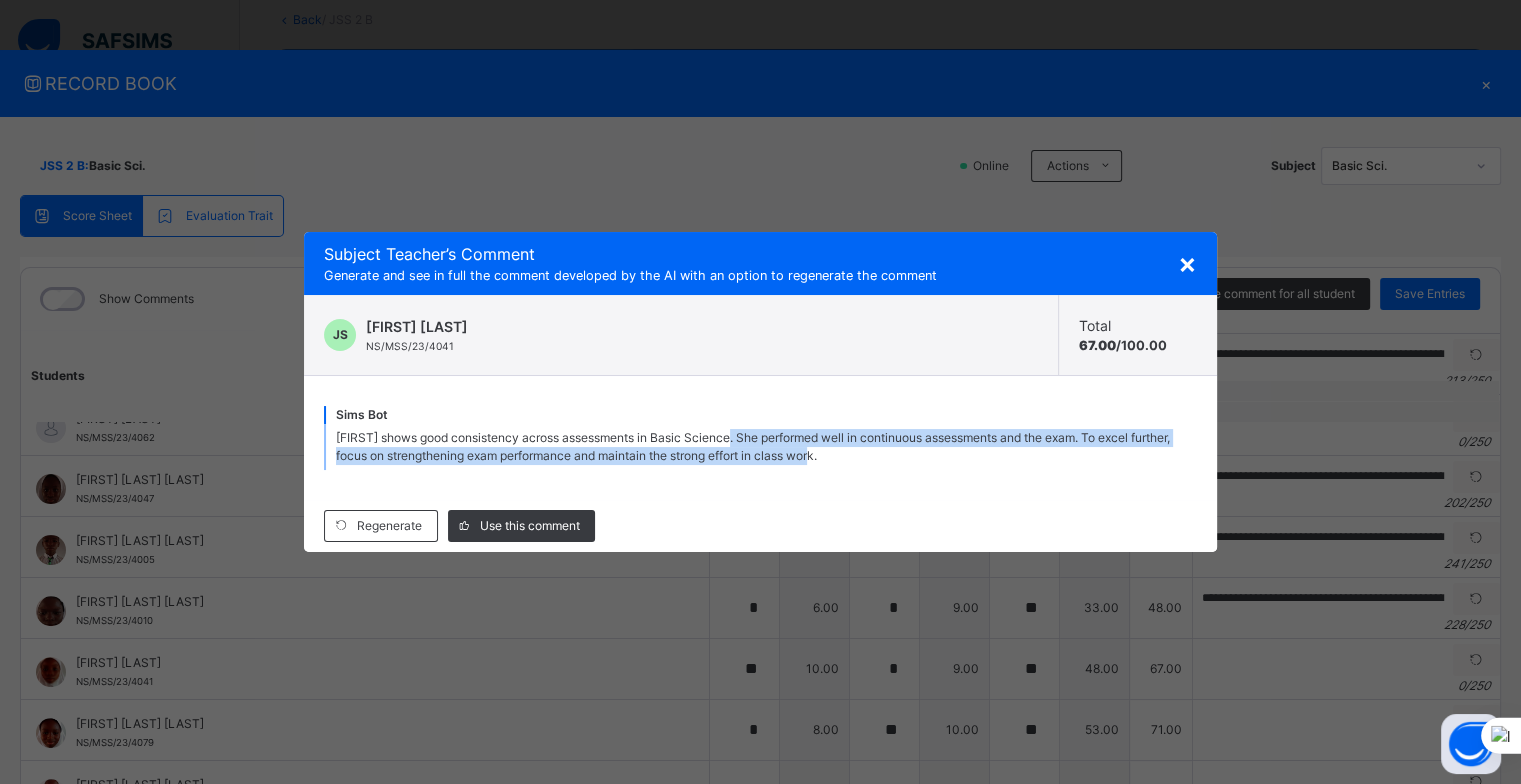 drag, startPoint x: 738, startPoint y: 432, endPoint x: 864, endPoint y: 468, distance: 131.04198 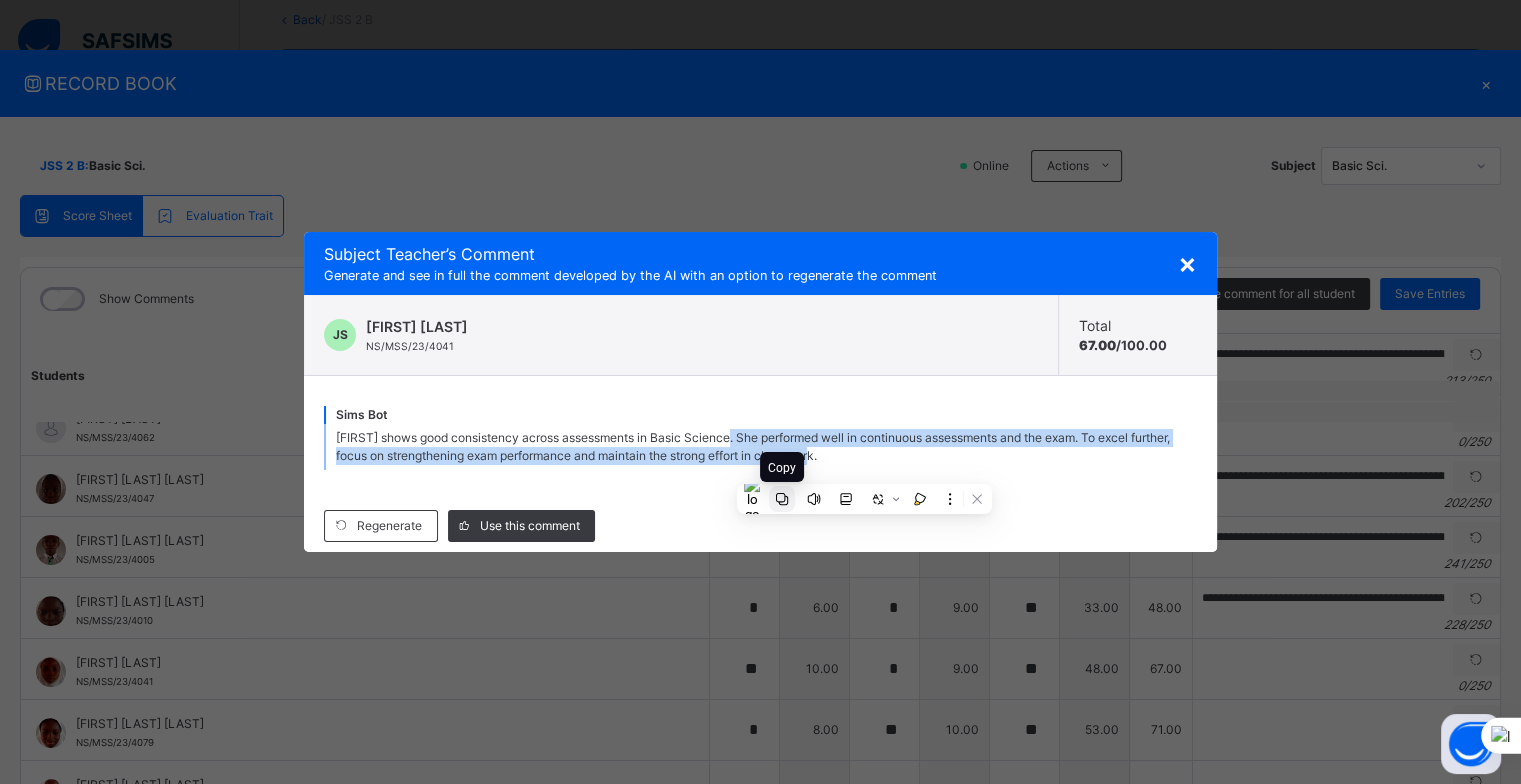 click 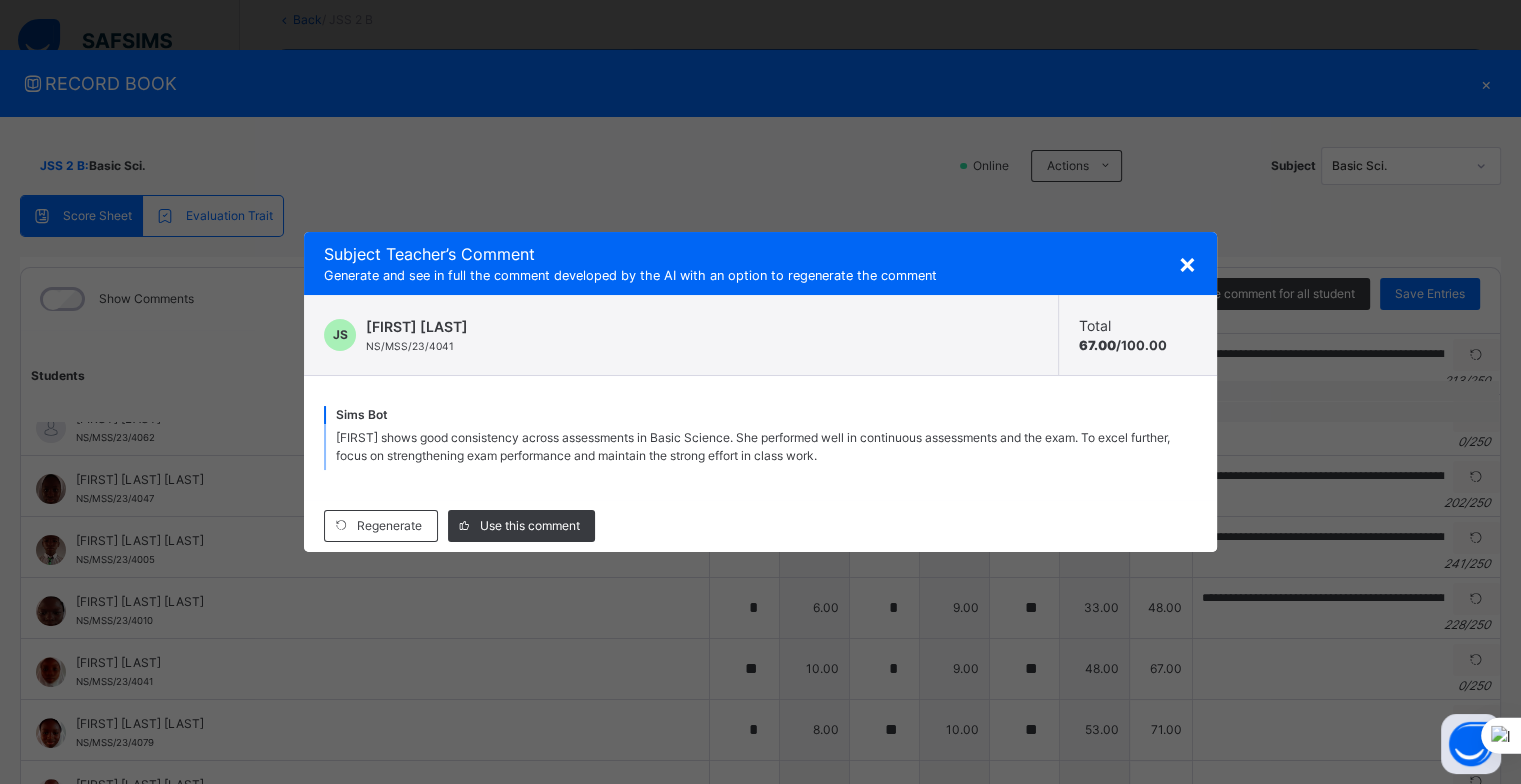 click on "×" at bounding box center (1187, 263) 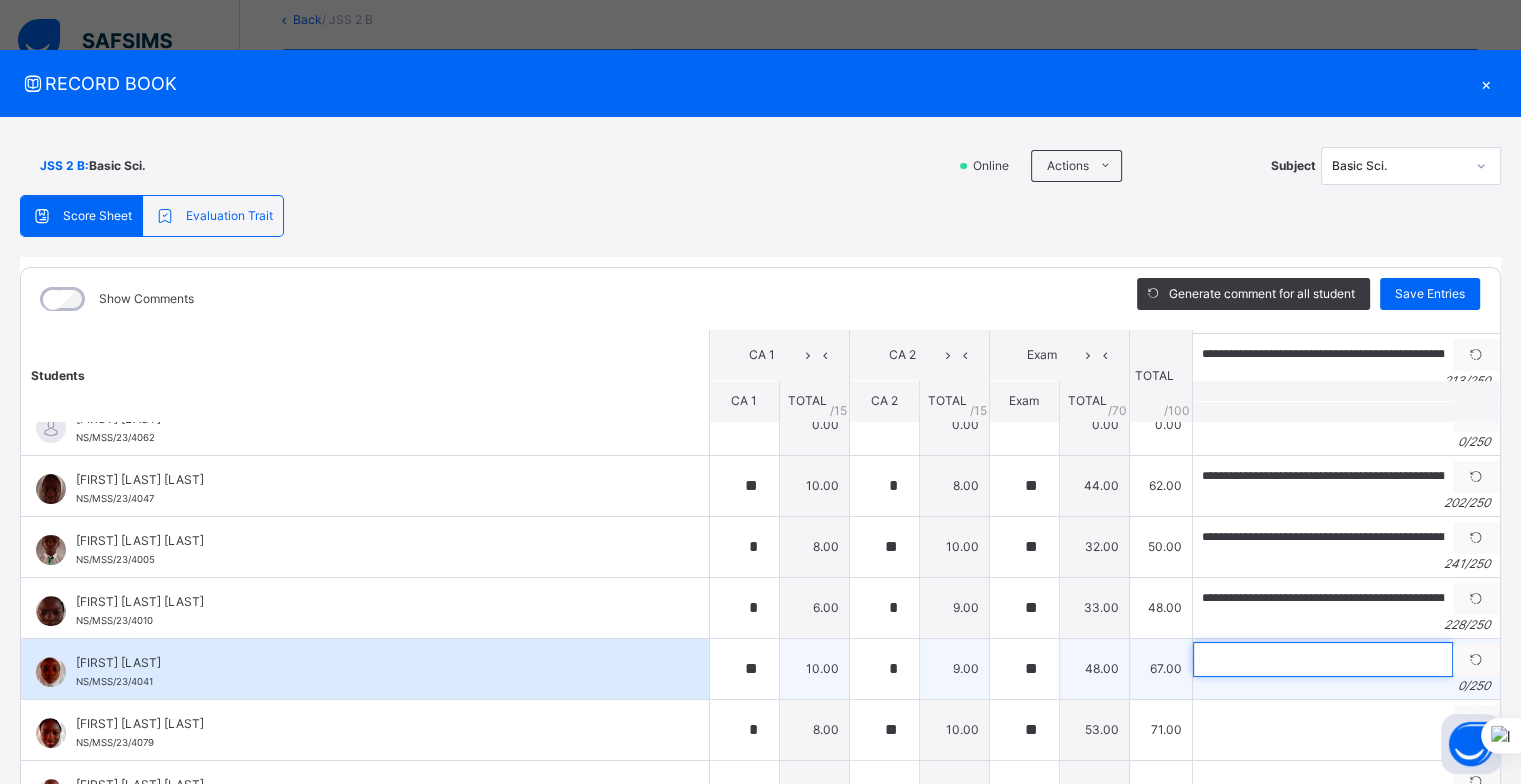 click at bounding box center (1323, 659) 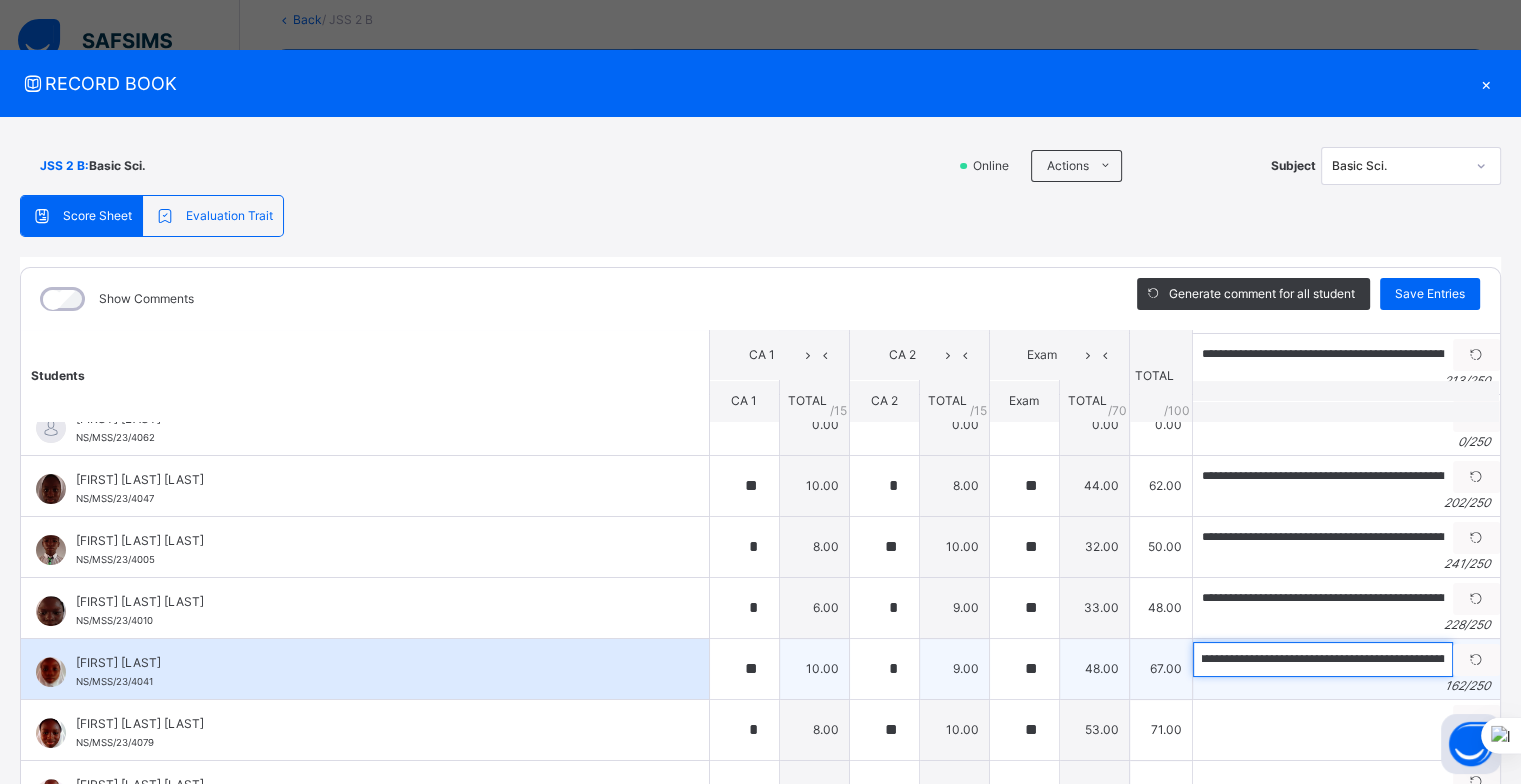scroll, scrollTop: 0, scrollLeft: 0, axis: both 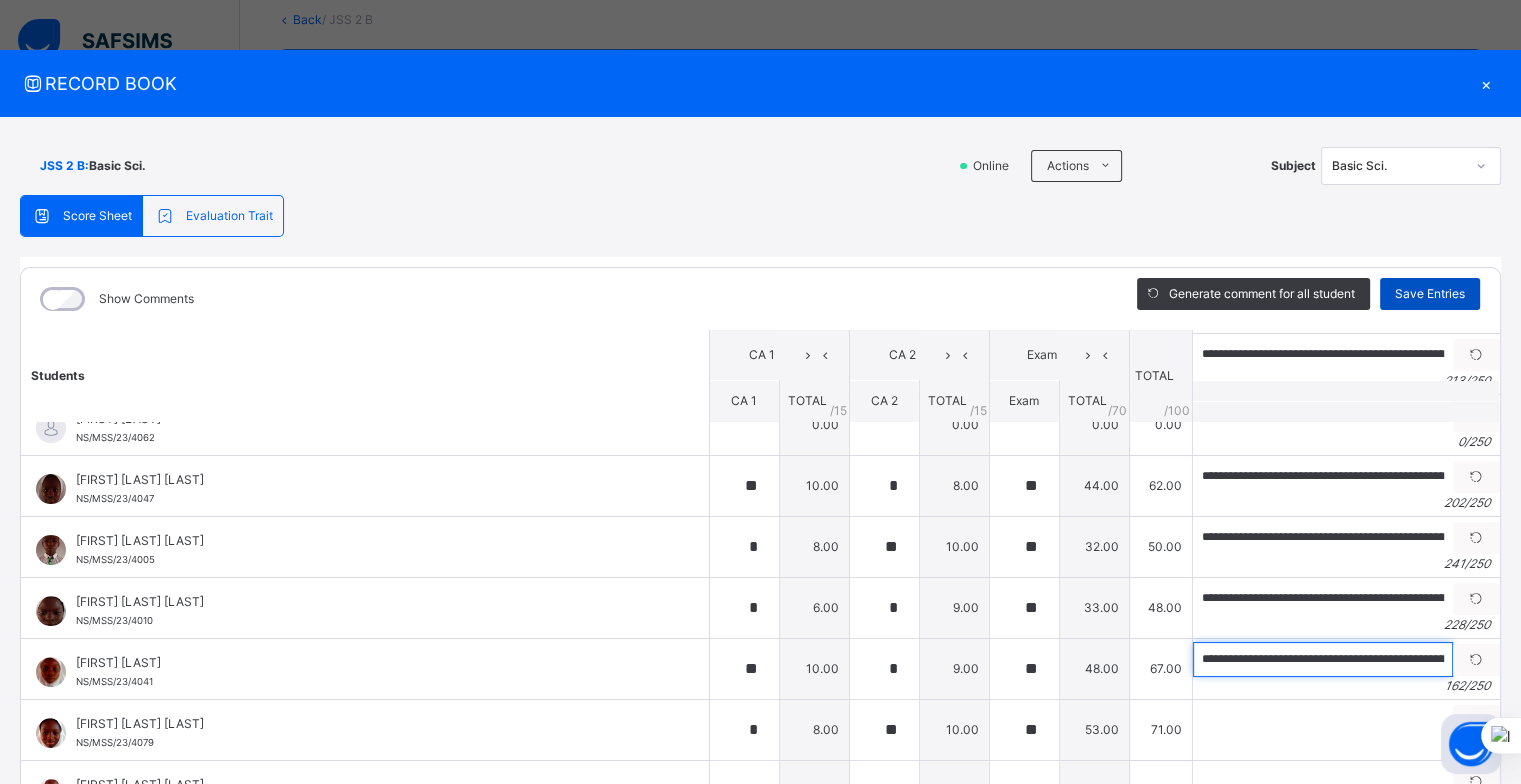 type on "**********" 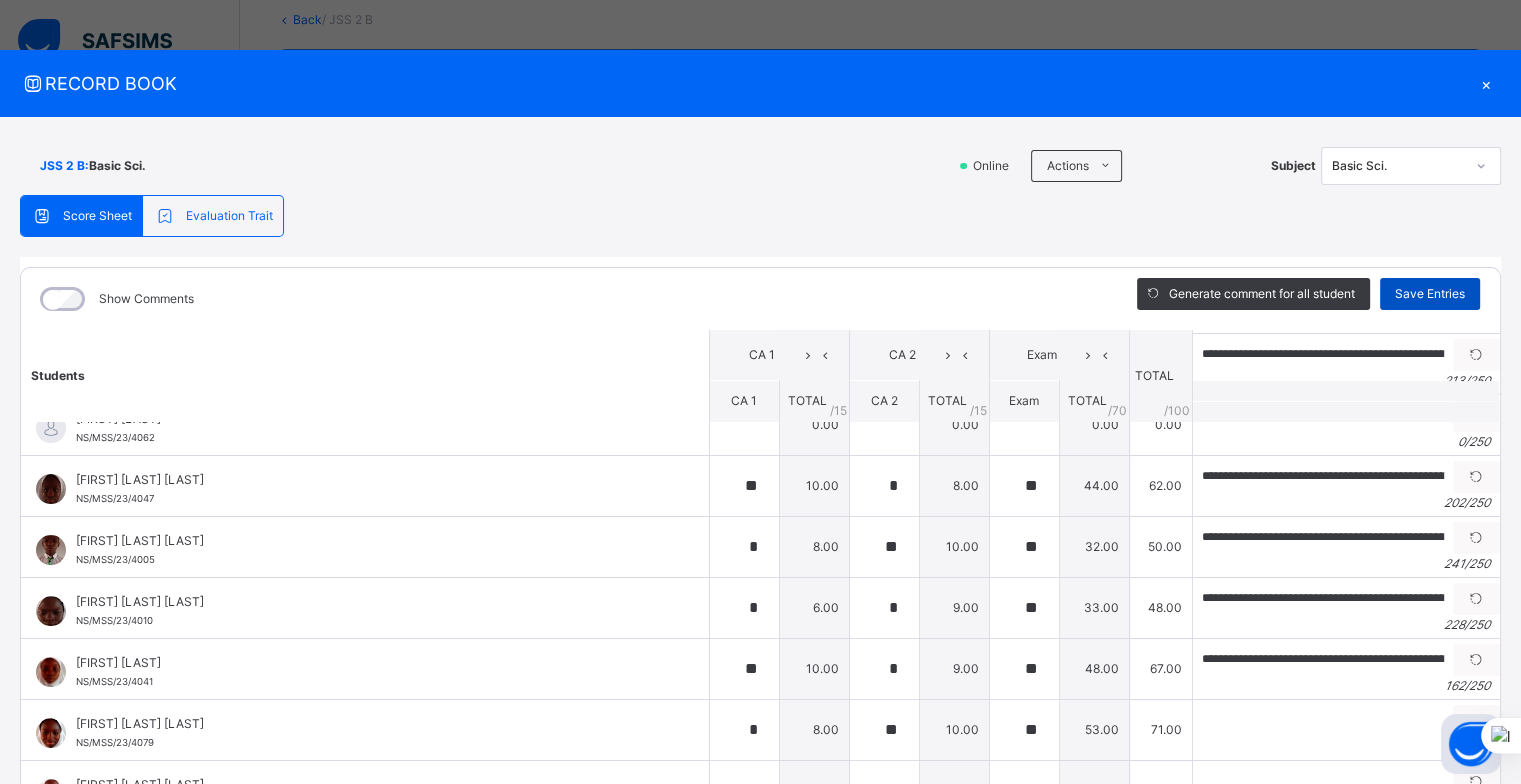 click on "Save Entries" at bounding box center [1430, 294] 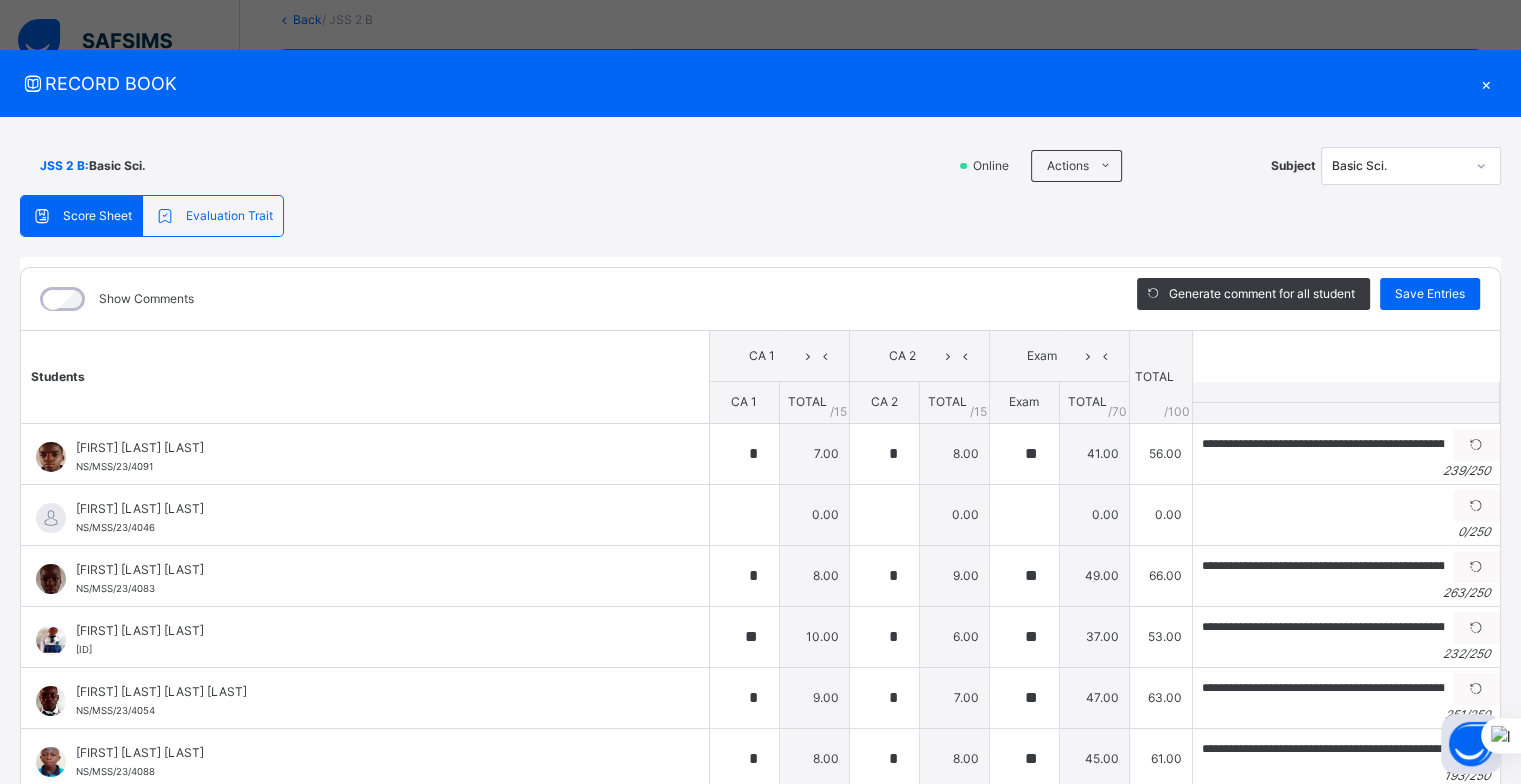 click on "**********" at bounding box center [760, 518] 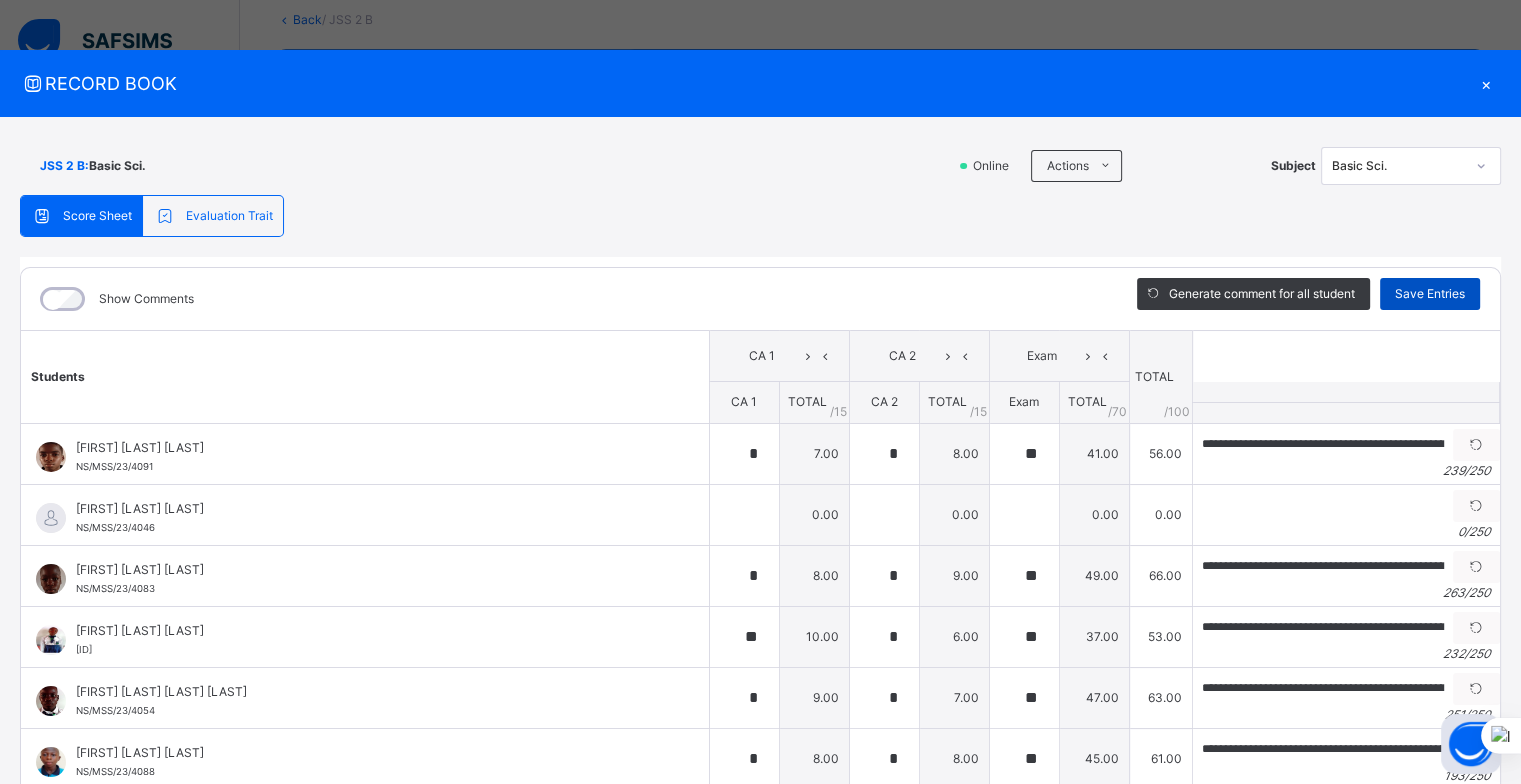 click on "Save Entries" at bounding box center [1430, 294] 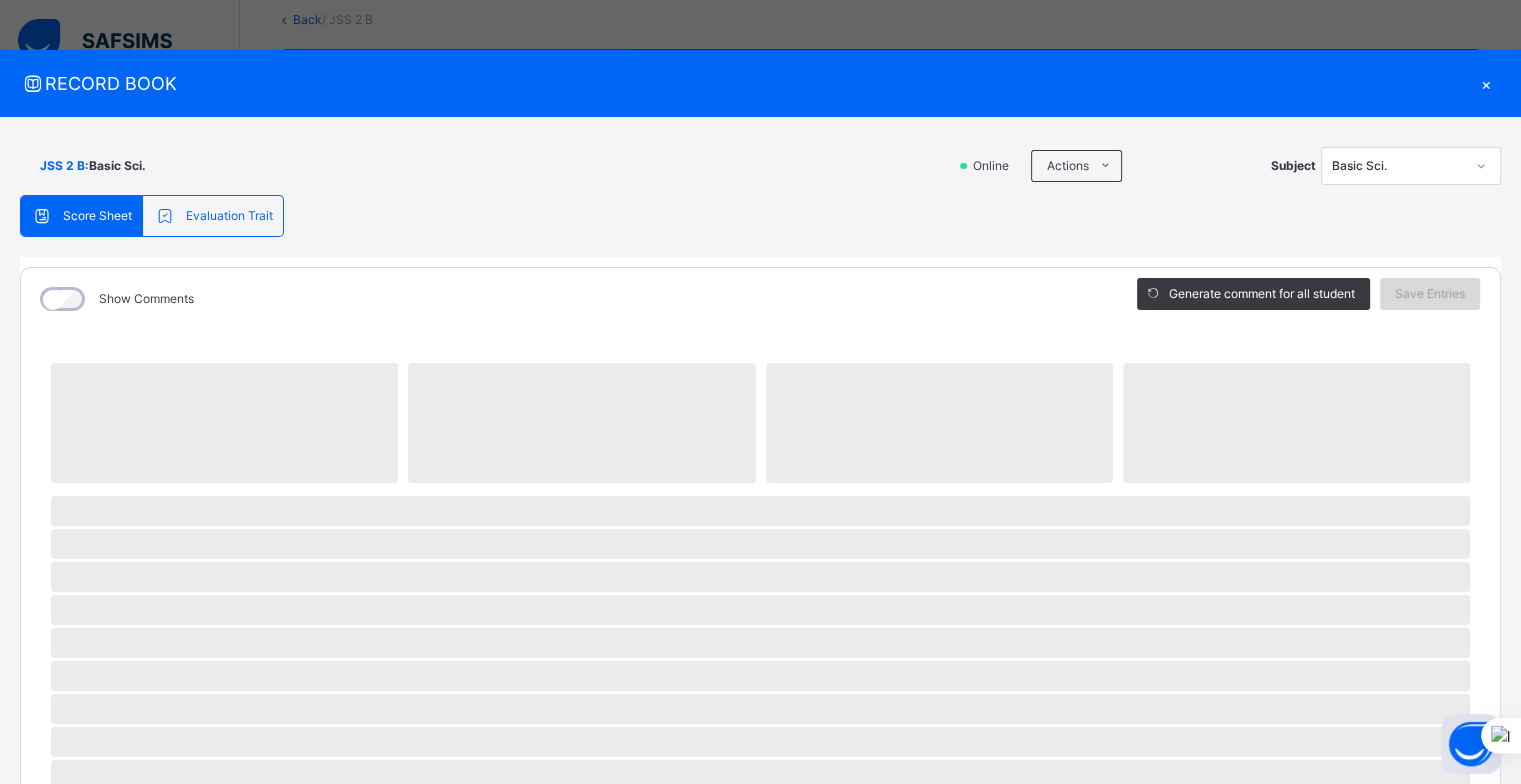 click on "Save Entries" at bounding box center [1430, 294] 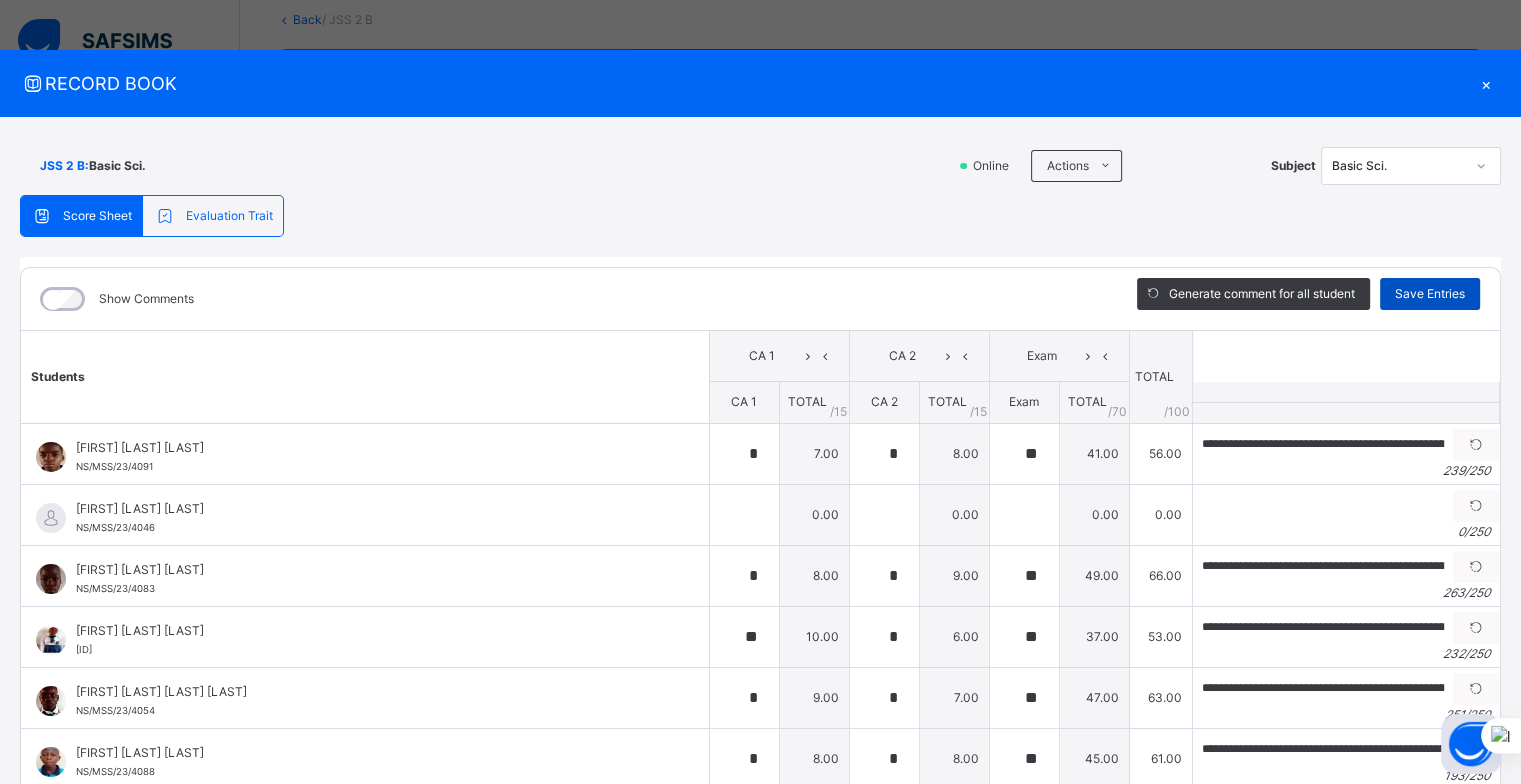 click on "Save Entries" at bounding box center (1430, 294) 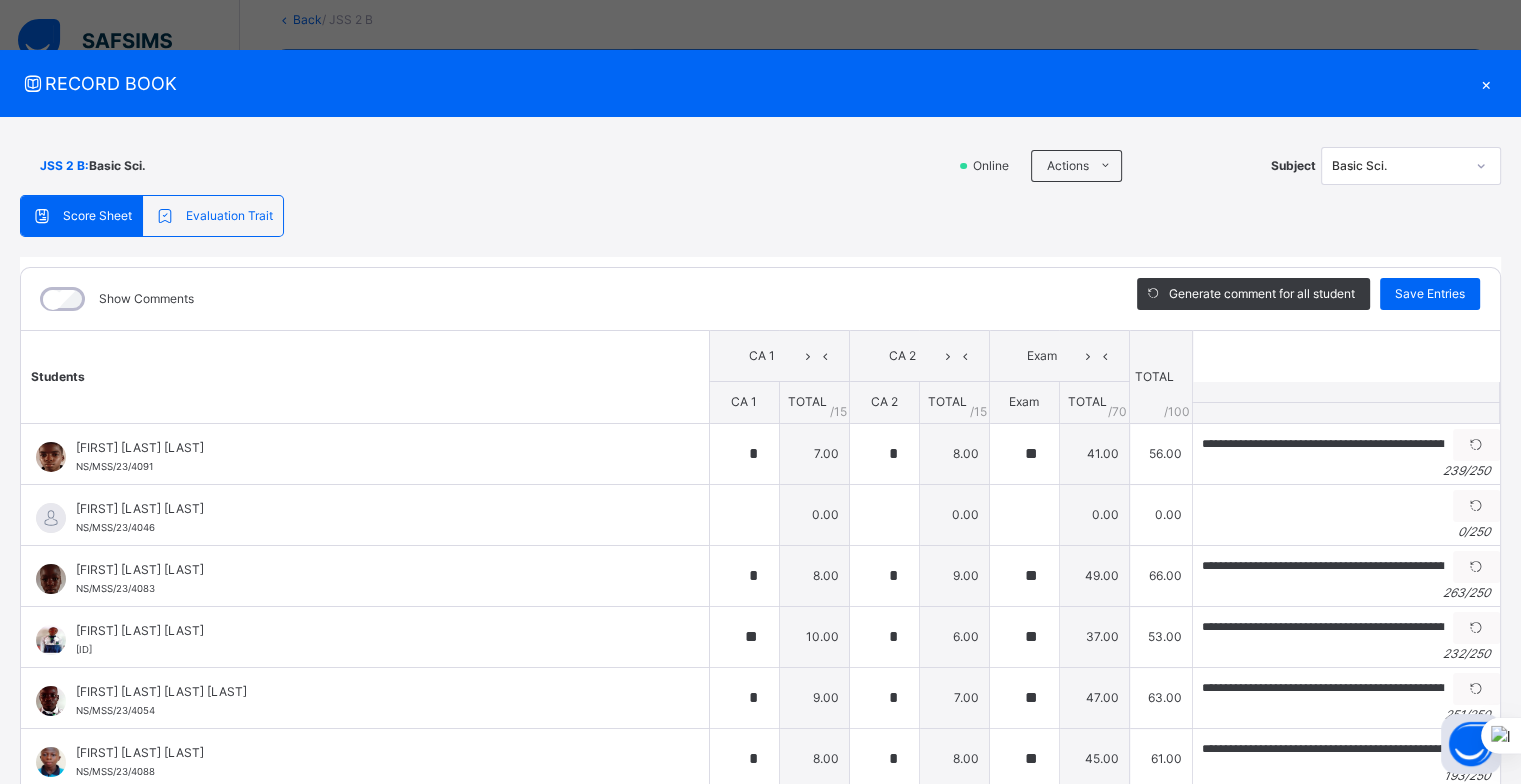 click on "**********" at bounding box center [760, 518] 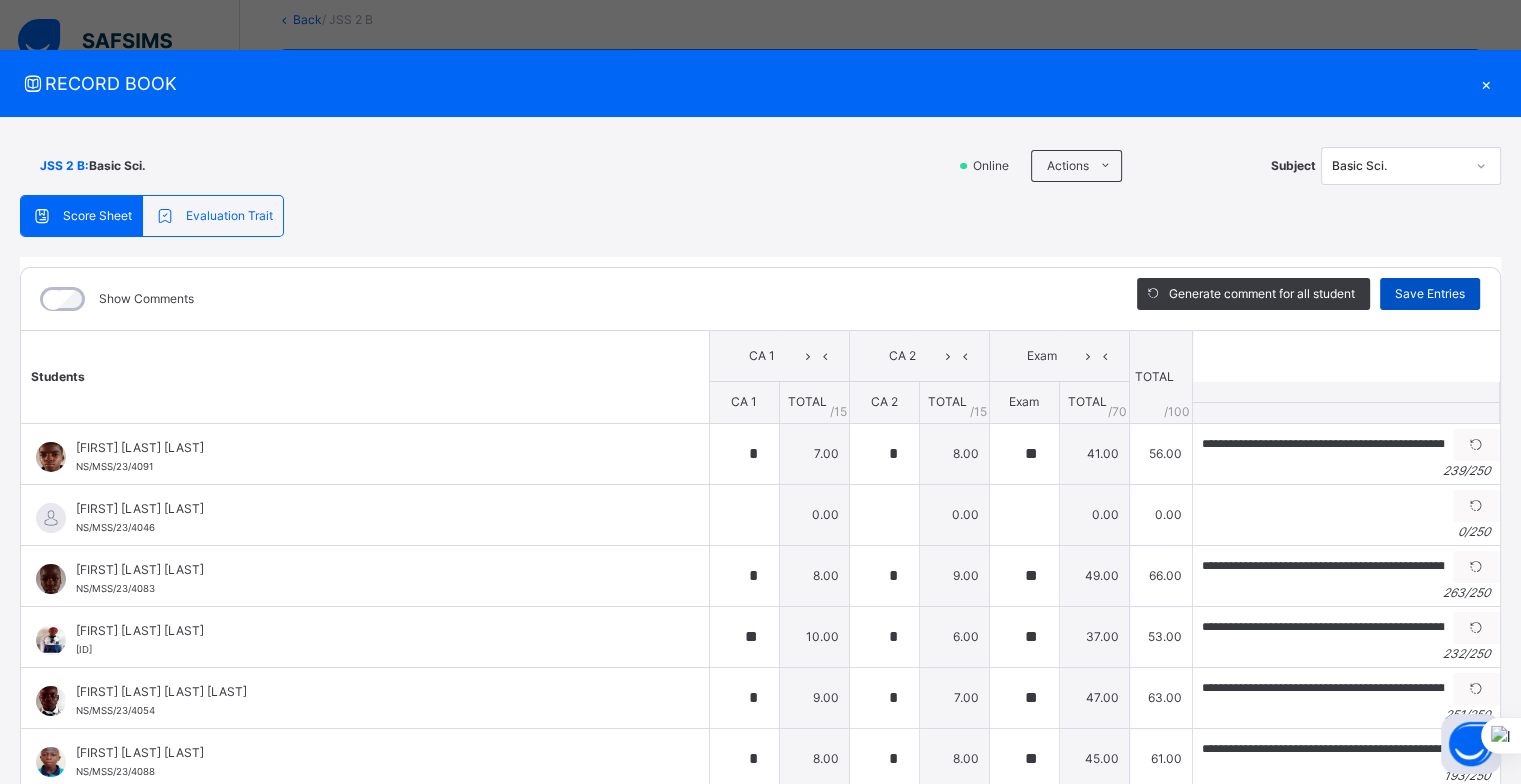 drag, startPoint x: 1004, startPoint y: 246, endPoint x: 1421, endPoint y: 299, distance: 420.3546 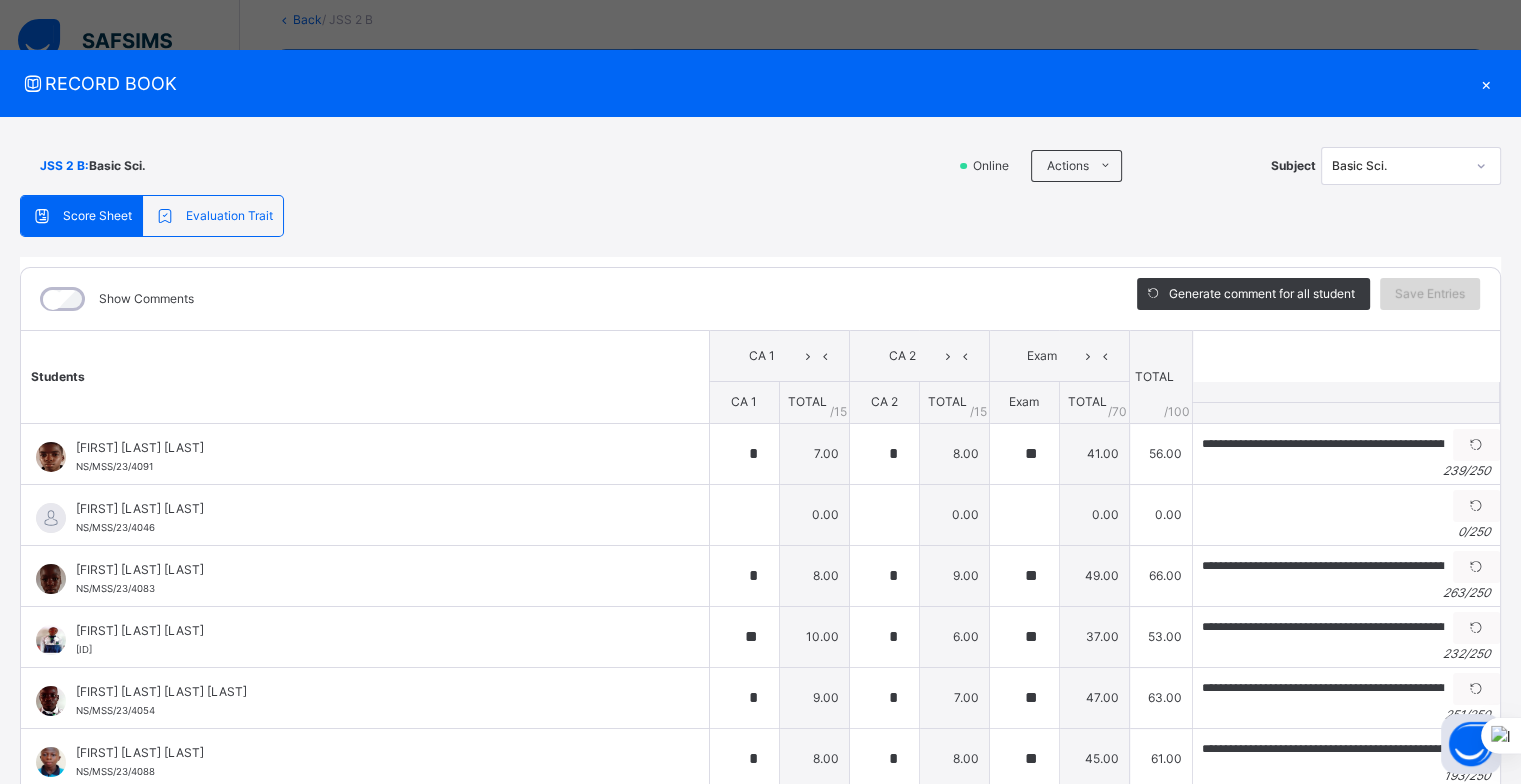 click on "Save Entries" at bounding box center (1430, 294) 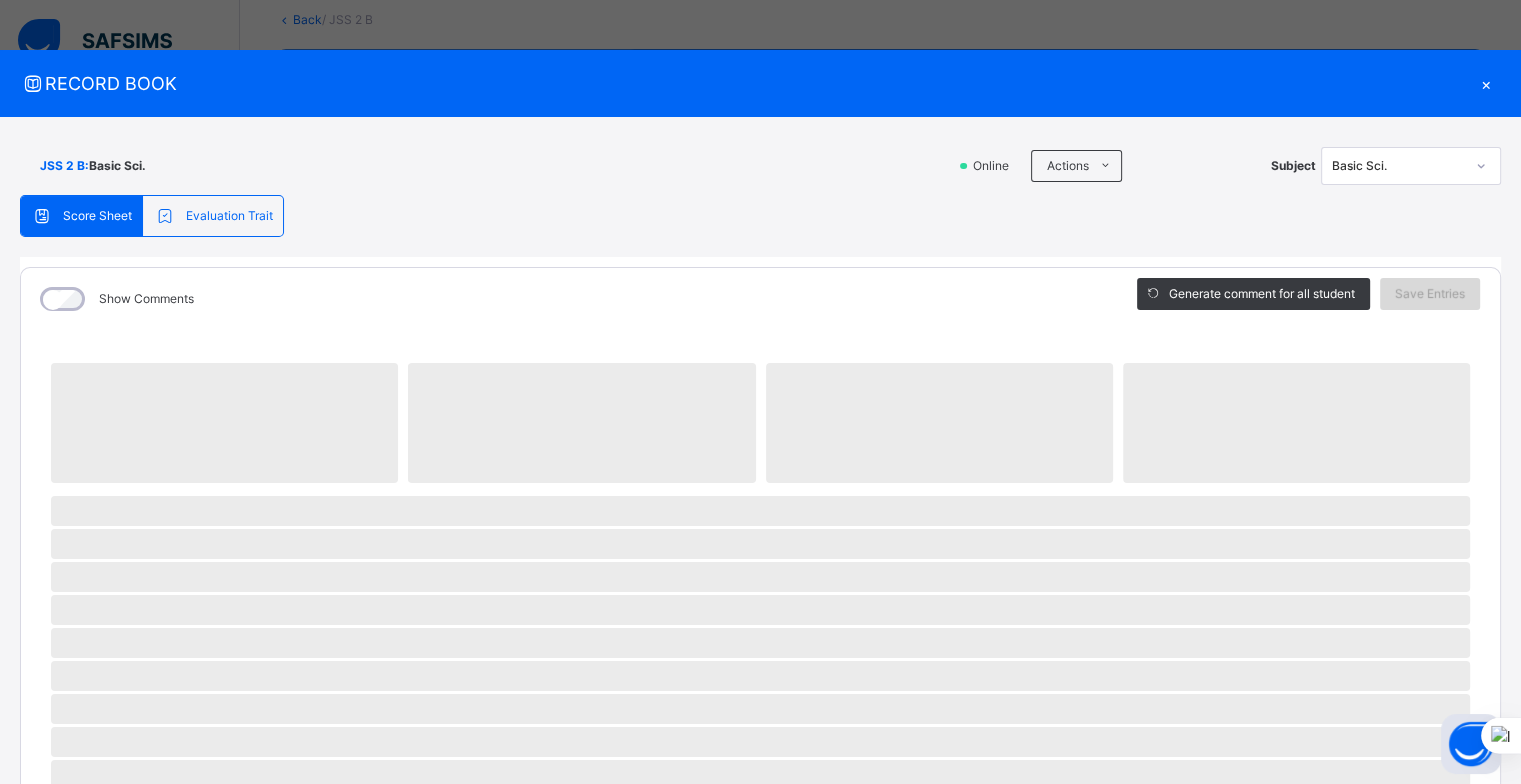 click on "Save Entries" at bounding box center (1430, 294) 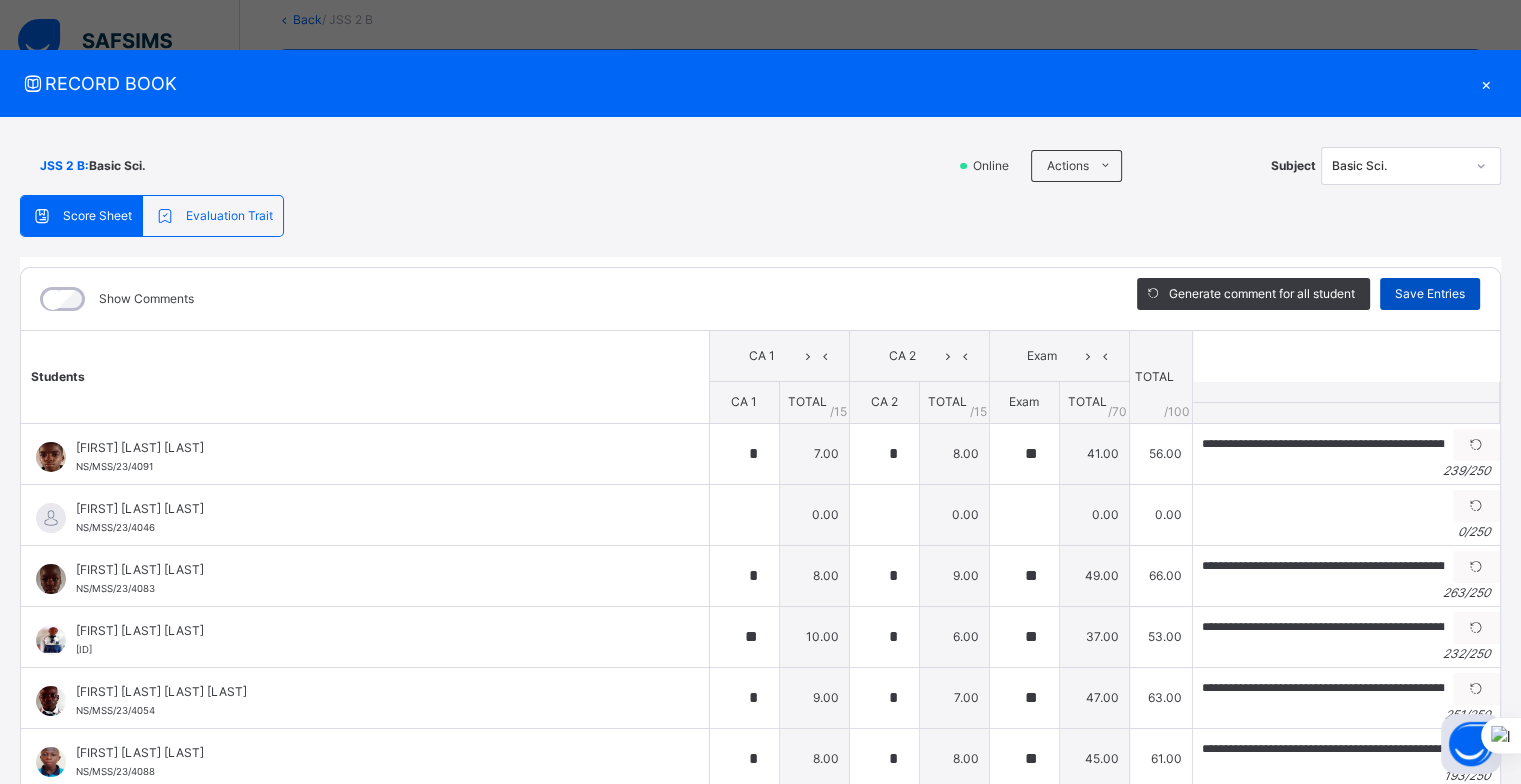 click on "Save Entries" at bounding box center [1430, 294] 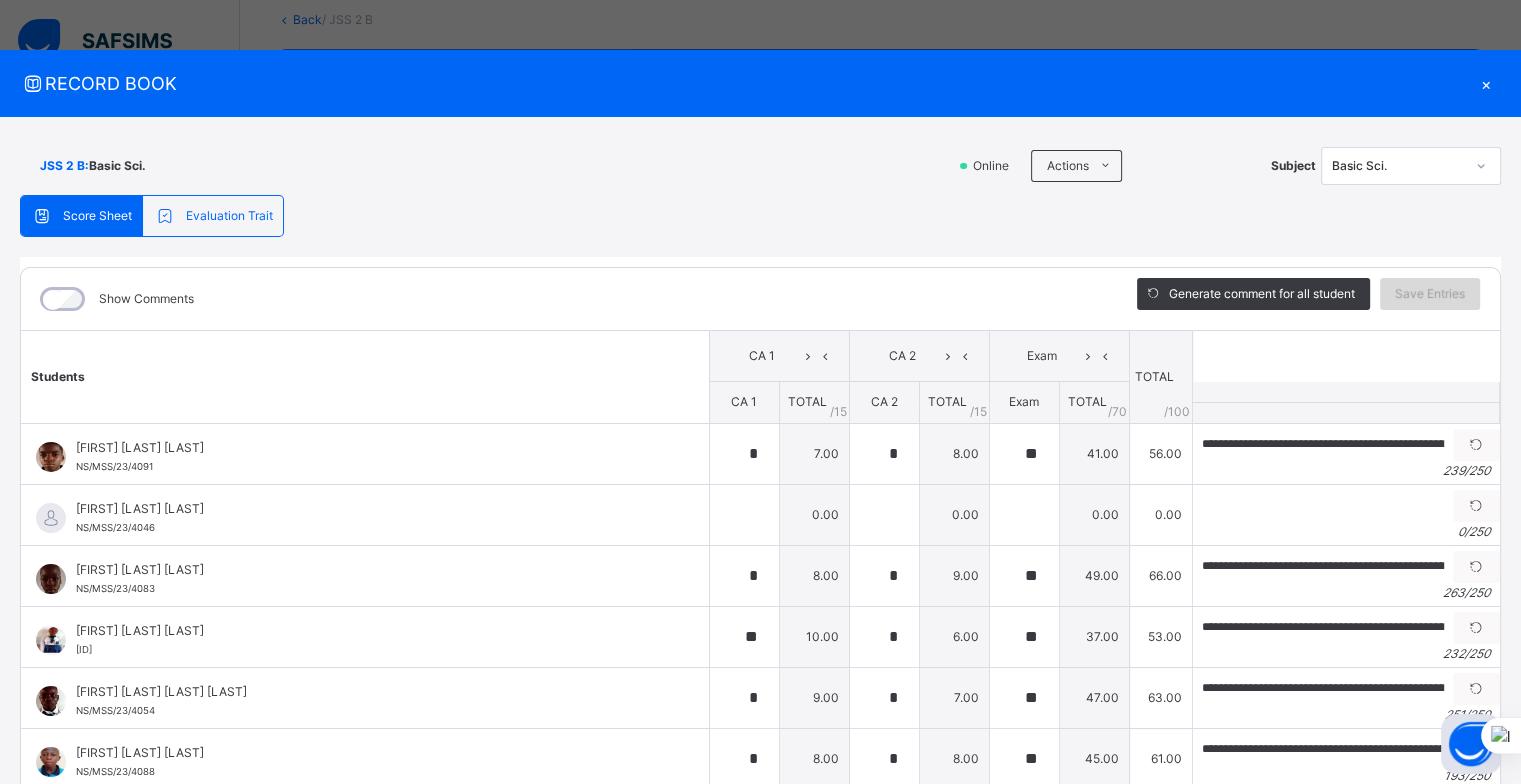 click on "Save Entries" at bounding box center (1430, 294) 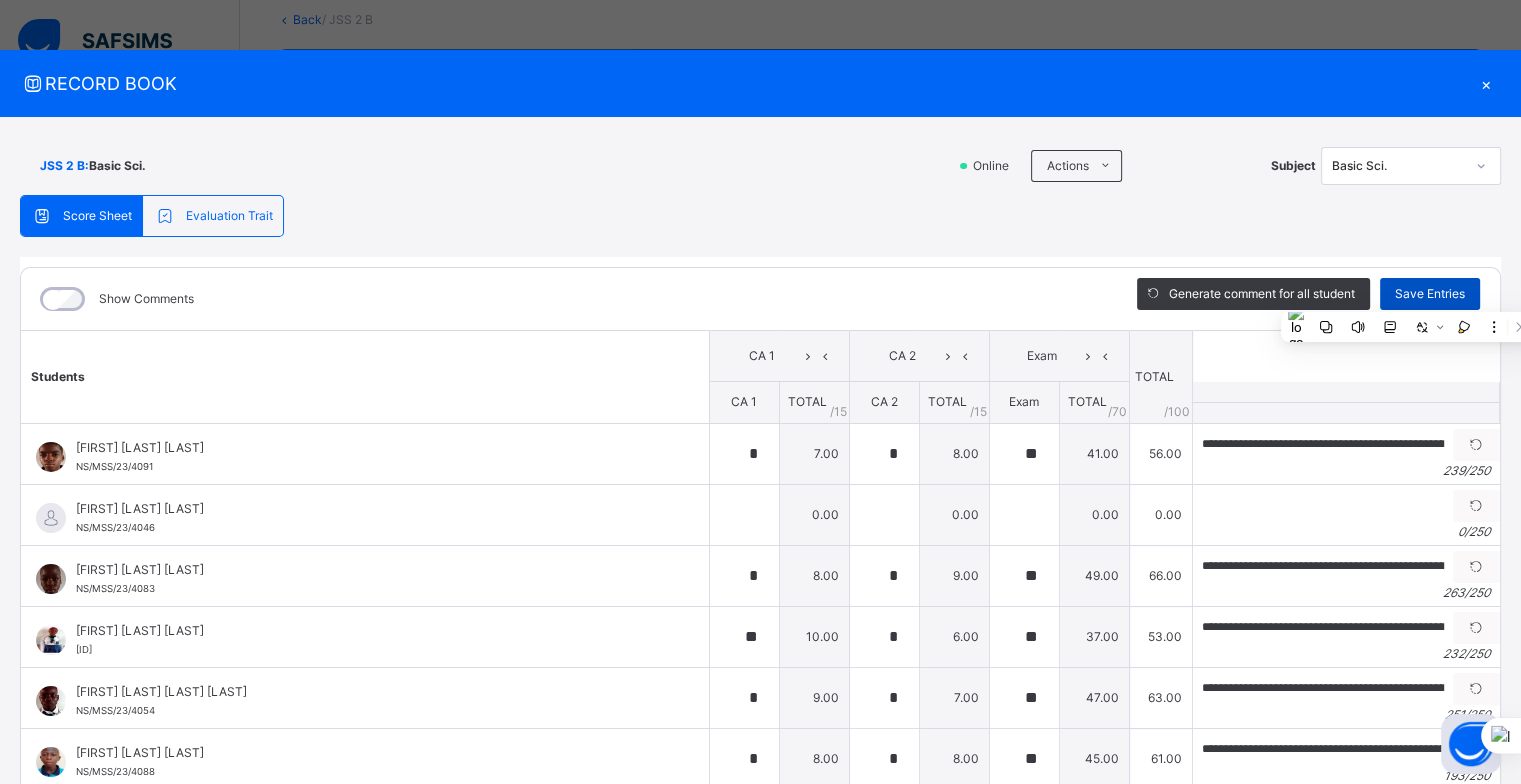 click on "Save Entries" at bounding box center (1430, 294) 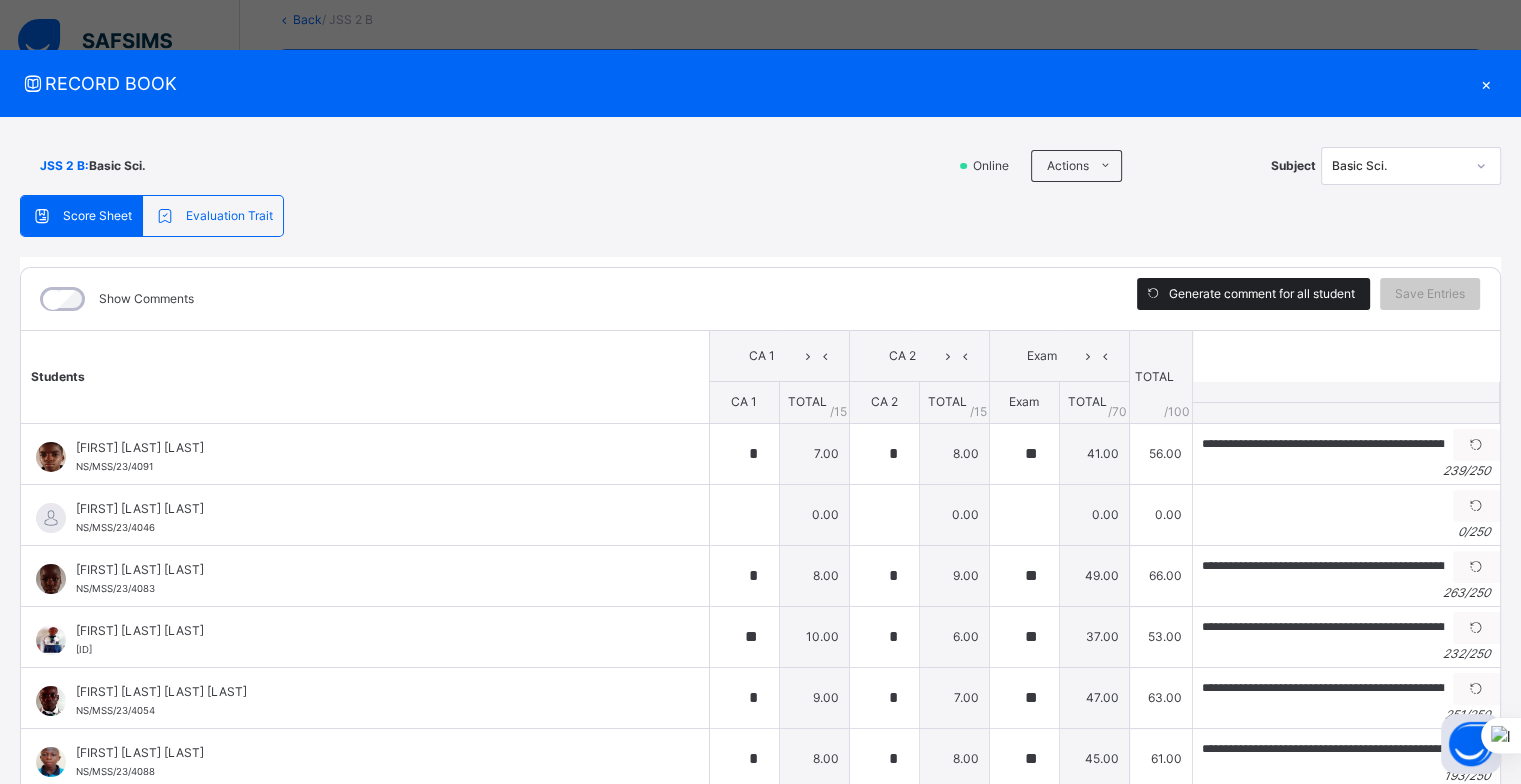 click on "Generate comment for all student" at bounding box center (1262, 294) 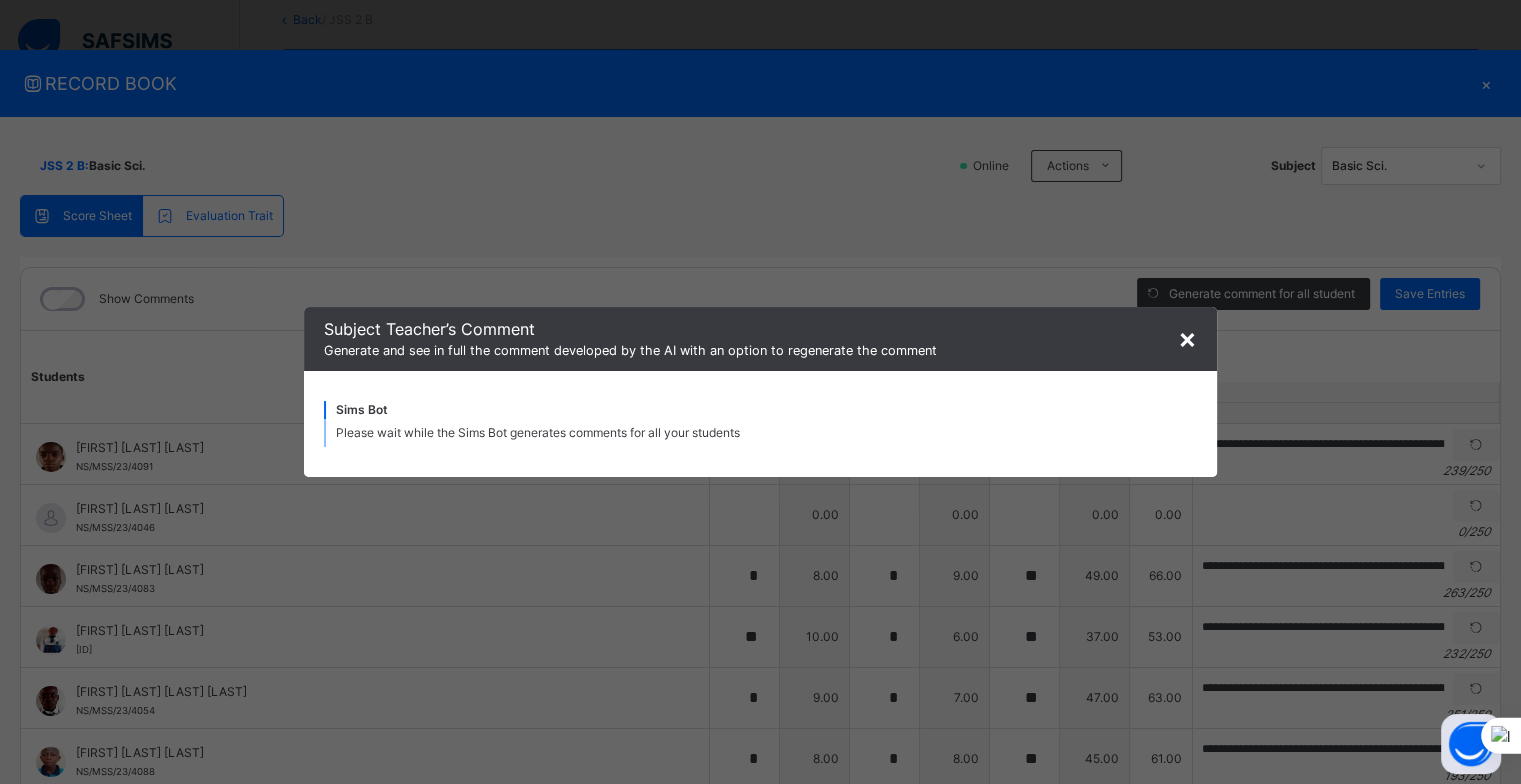click on "×   Subject Teacher’s Comment Generate and see in full the comment developed by the AI with an option to regenerate the comment Sims Bot Please wait while the Sims Bot generates comments for all your students" at bounding box center (760, 392) 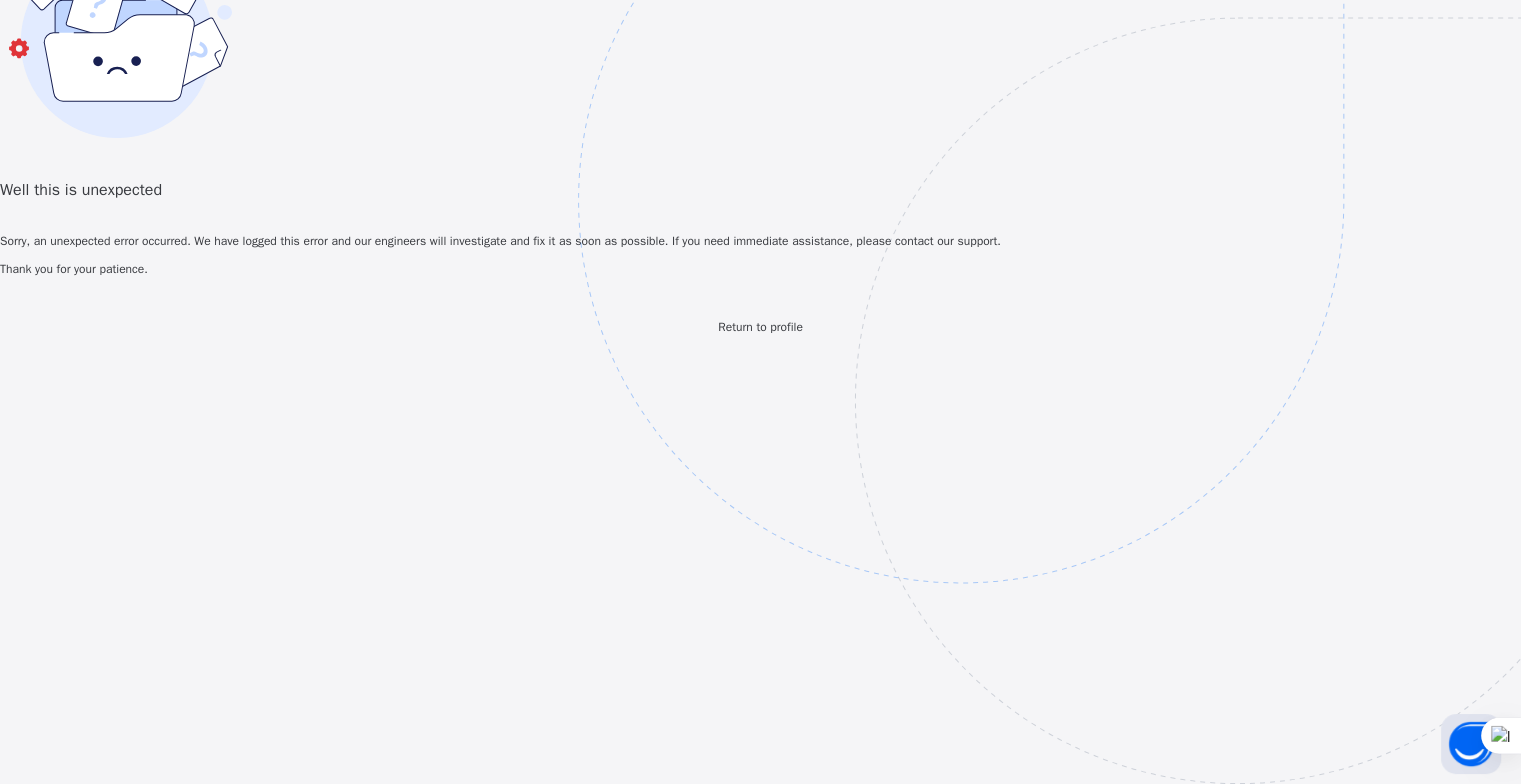 drag, startPoint x: 1004, startPoint y: 324, endPoint x: 716, endPoint y: 515, distance: 345.57922 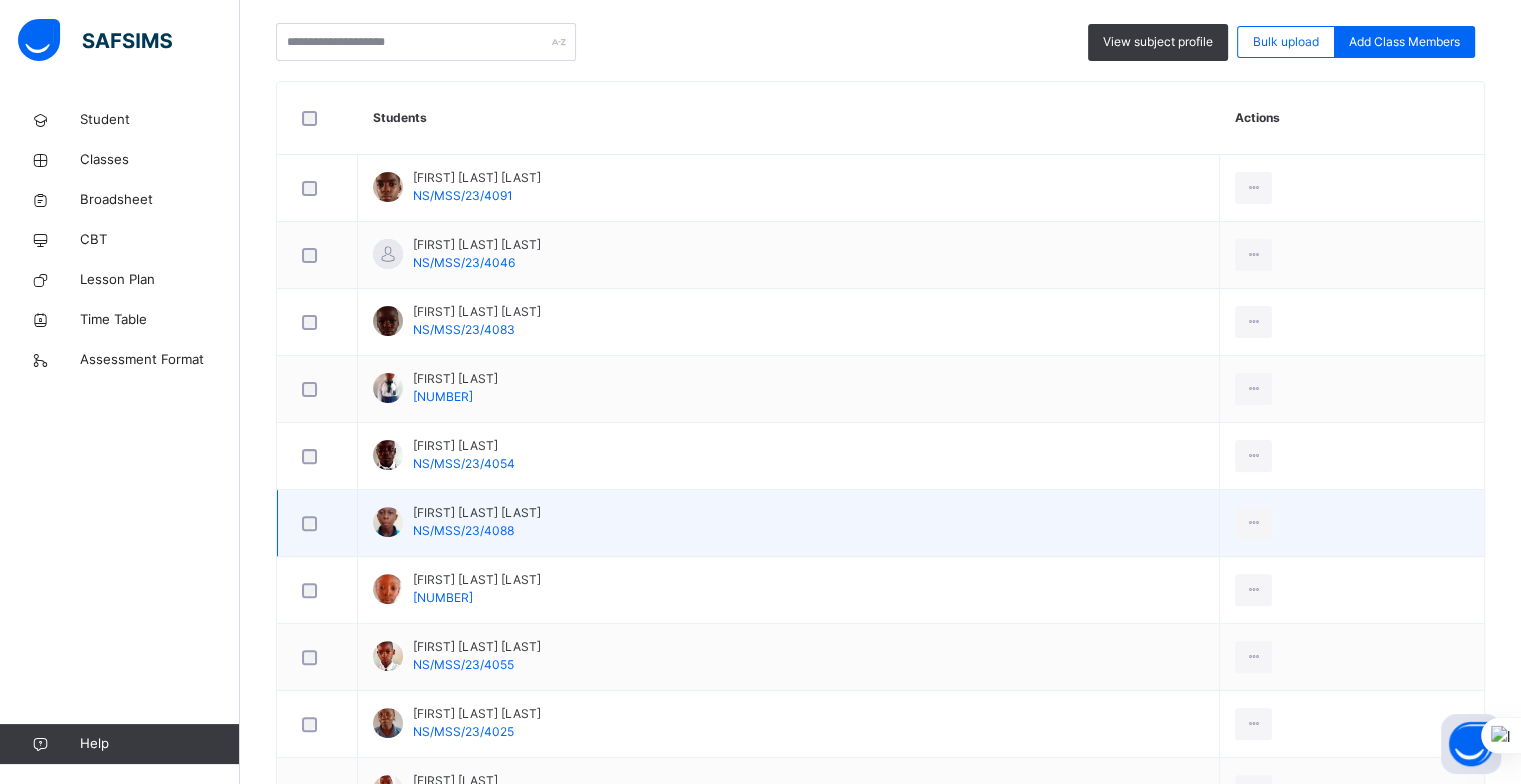 scroll, scrollTop: 100, scrollLeft: 0, axis: vertical 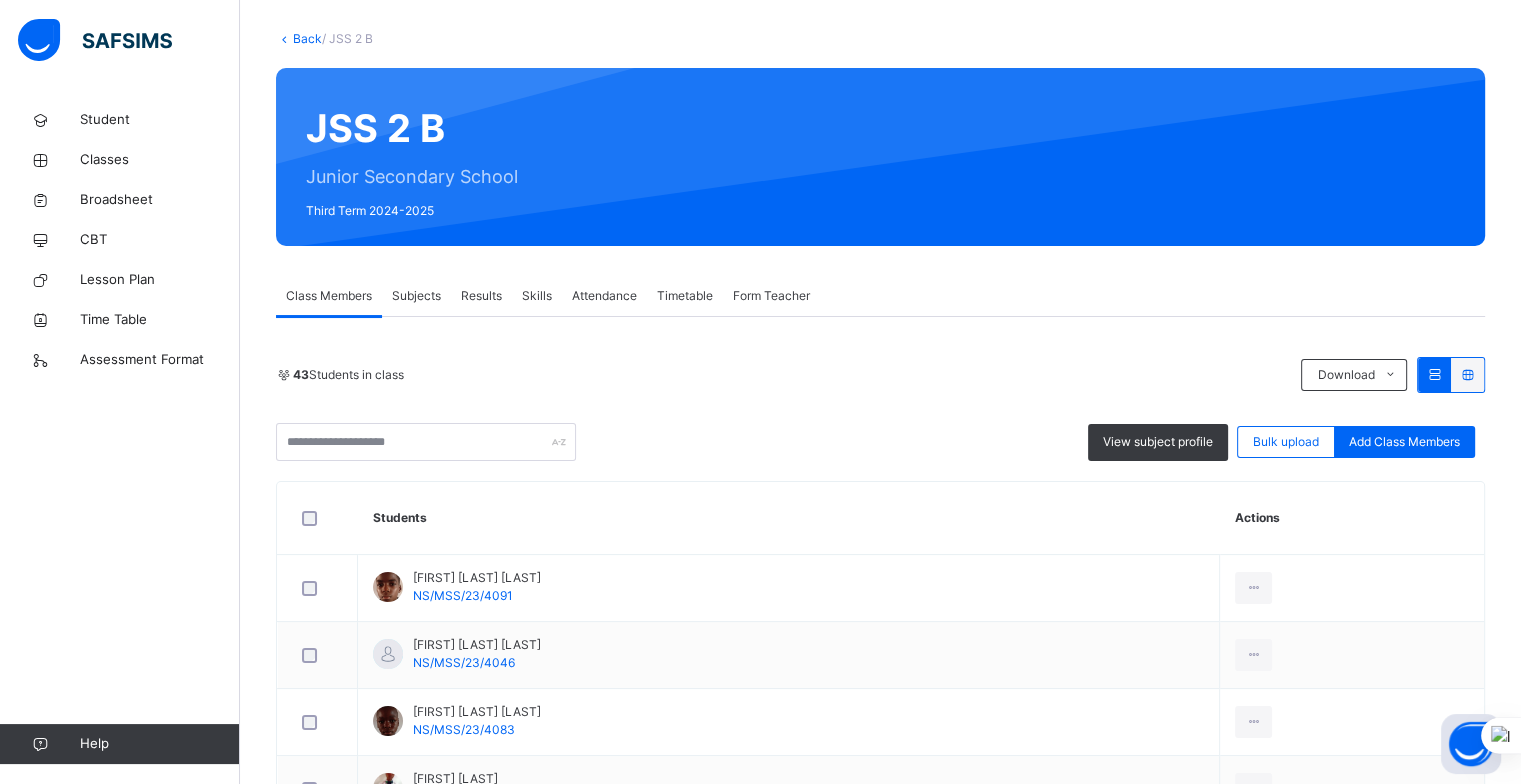 click on "Subjects" at bounding box center (416, 296) 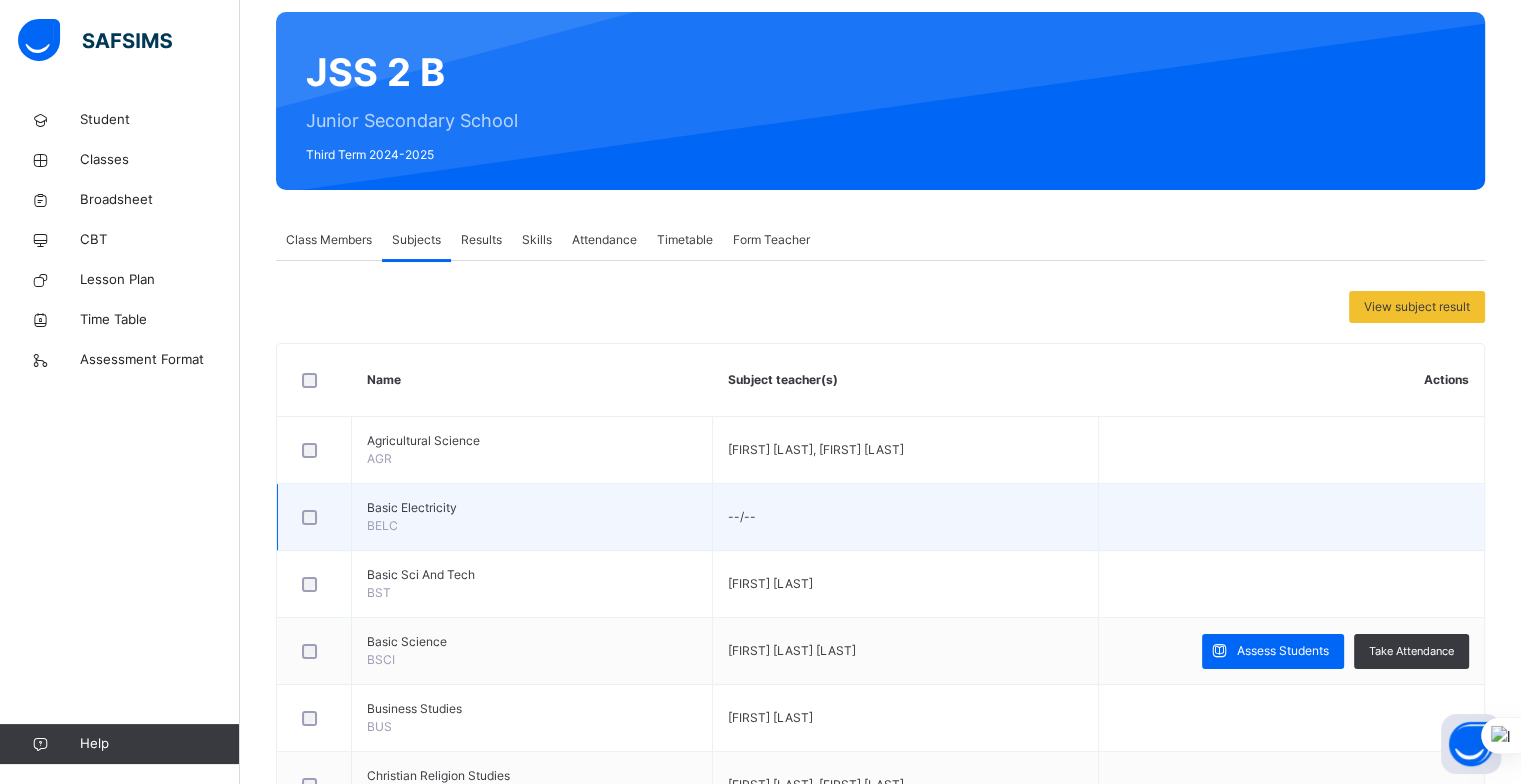 scroll, scrollTop: 200, scrollLeft: 0, axis: vertical 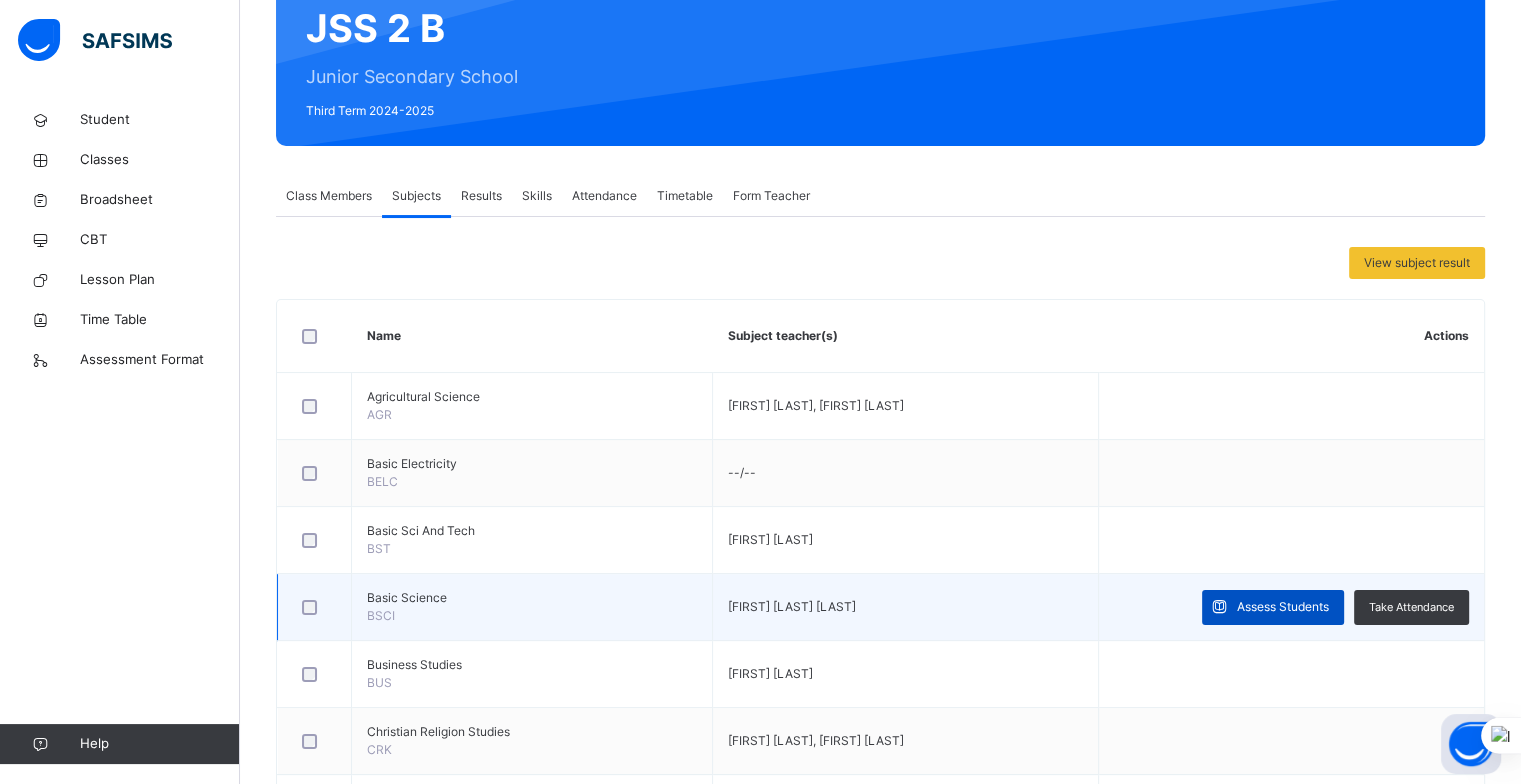 click on "Assess Students" at bounding box center [1283, 607] 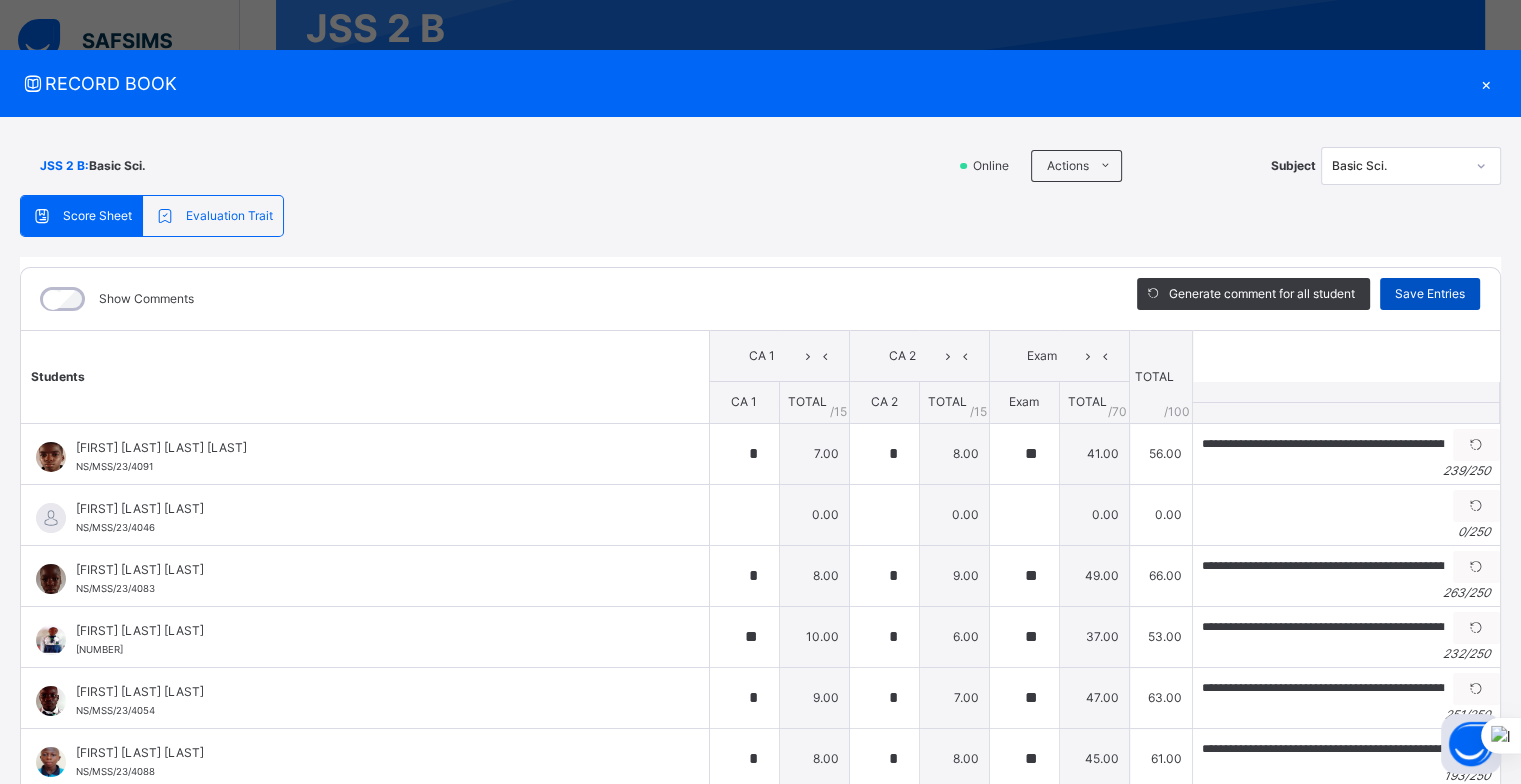 click on "Save Entries" at bounding box center (1430, 294) 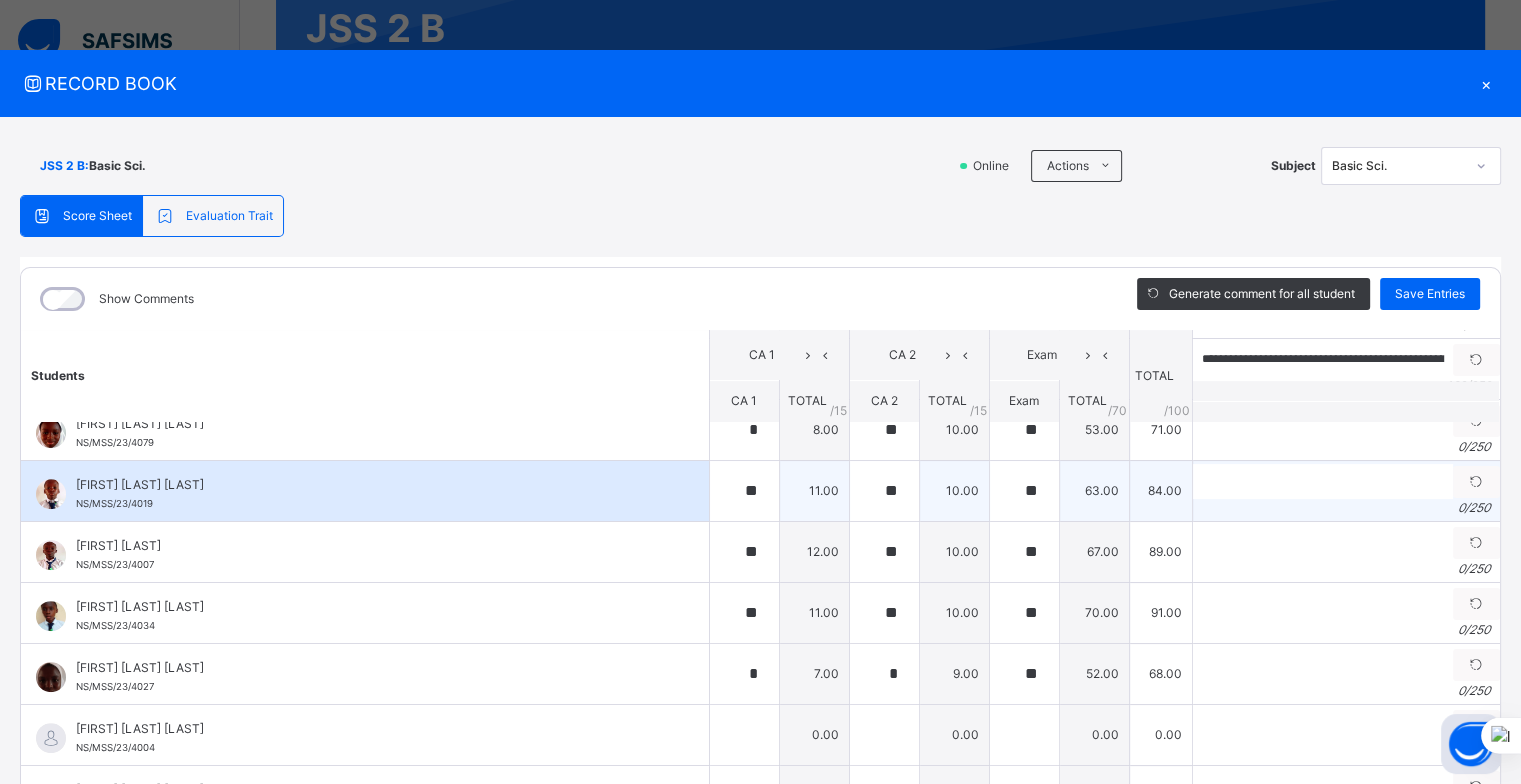 scroll, scrollTop: 900, scrollLeft: 0, axis: vertical 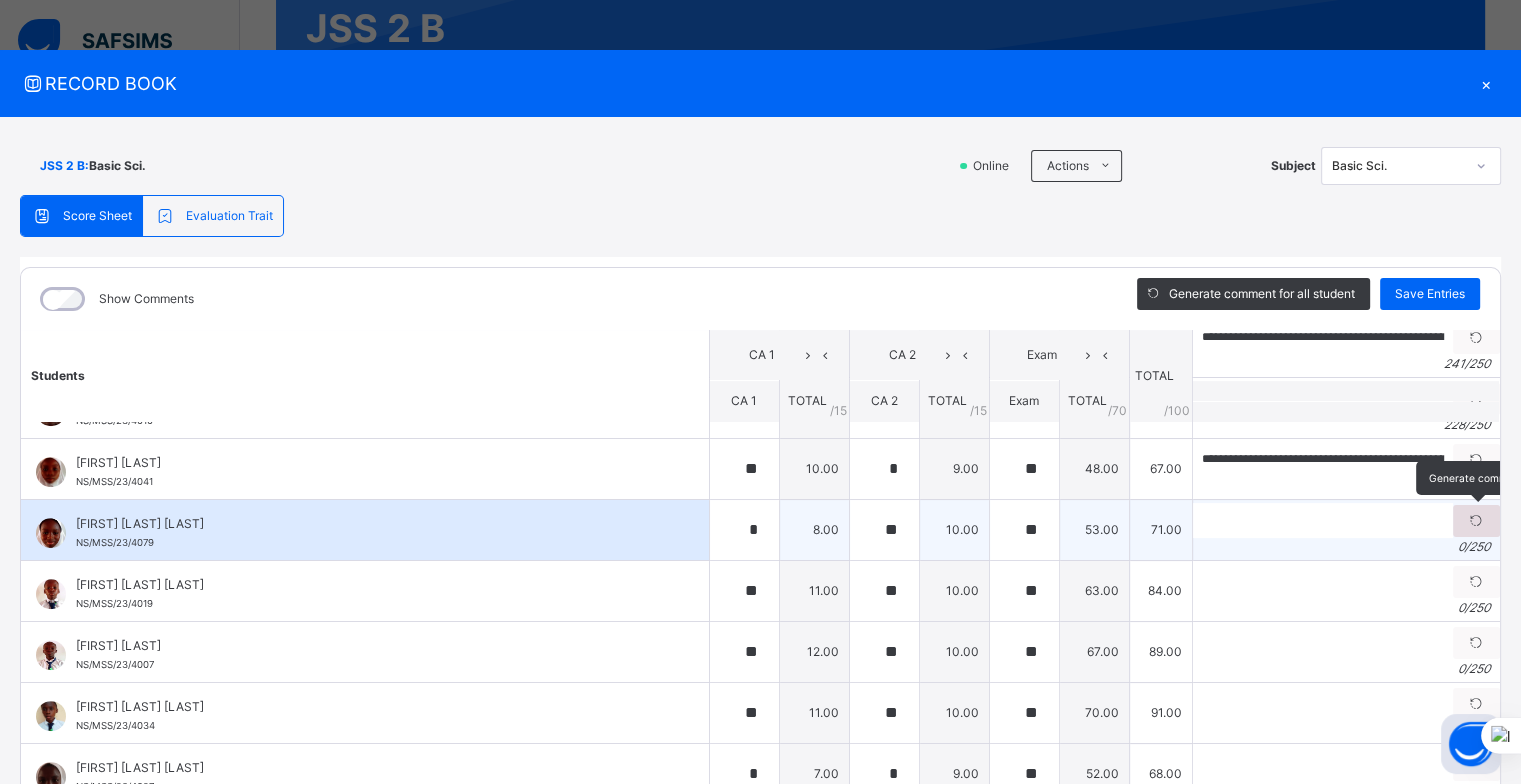 click at bounding box center (1476, 521) 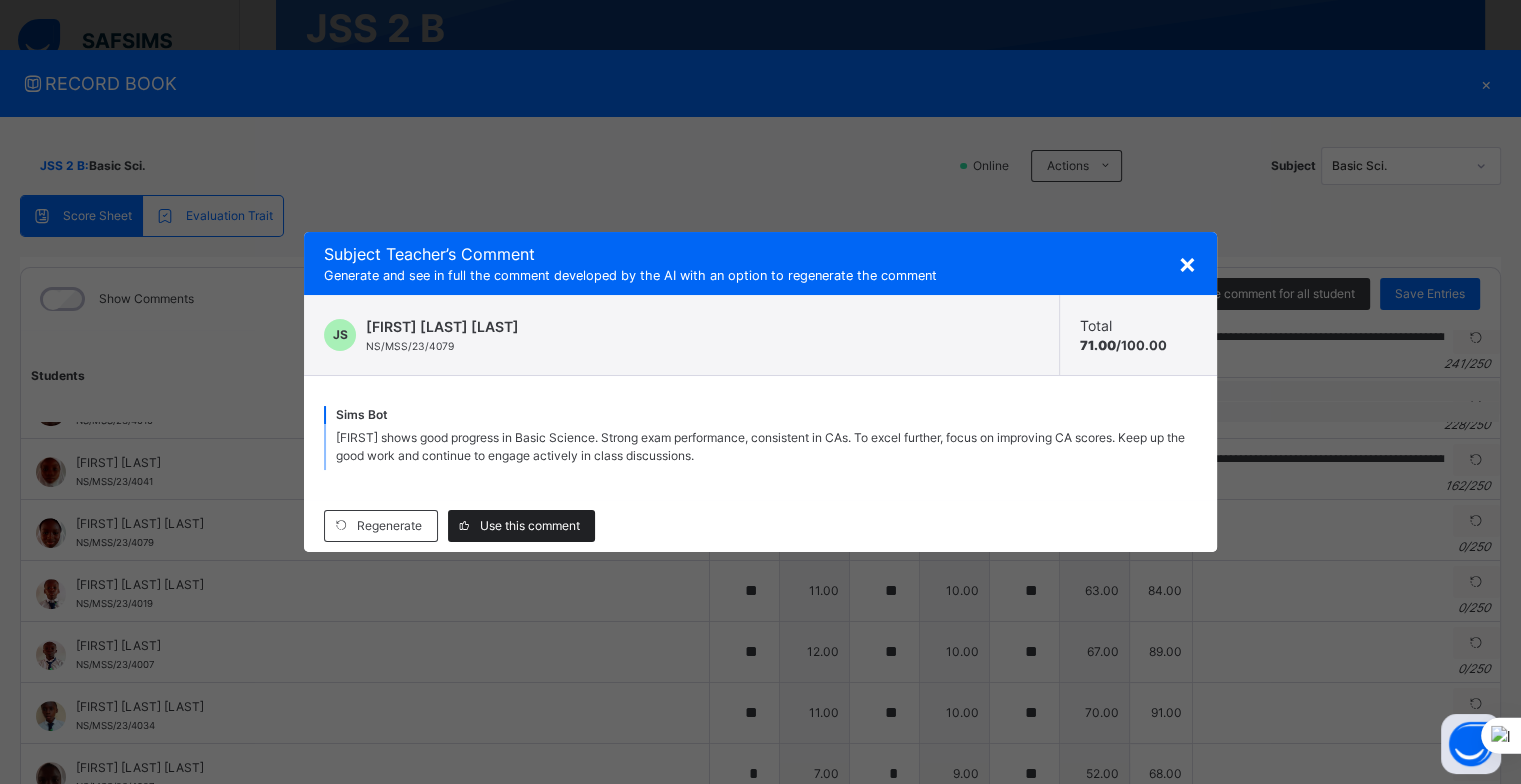 click on "Use this comment" at bounding box center [530, 526] 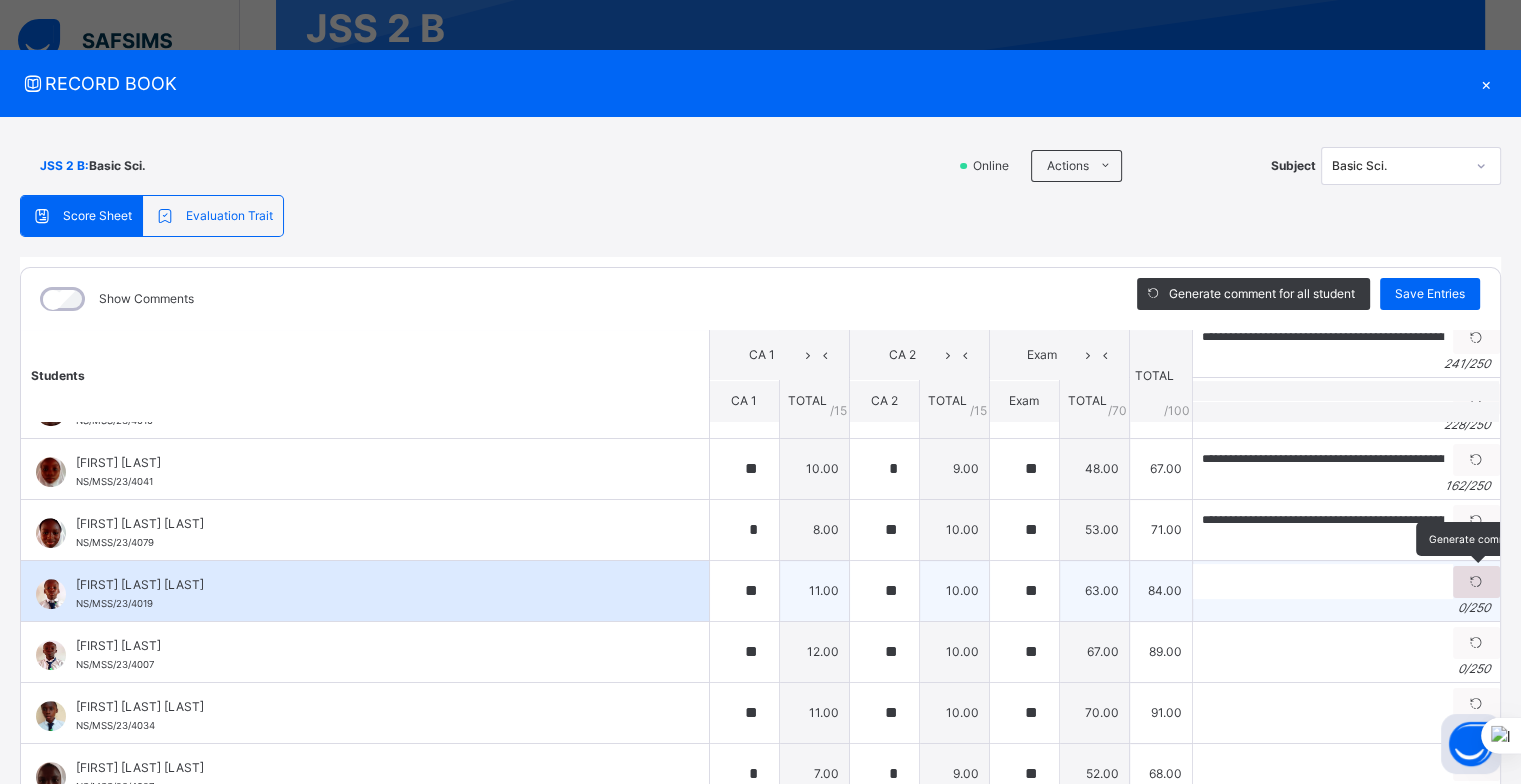 click at bounding box center (1476, 582) 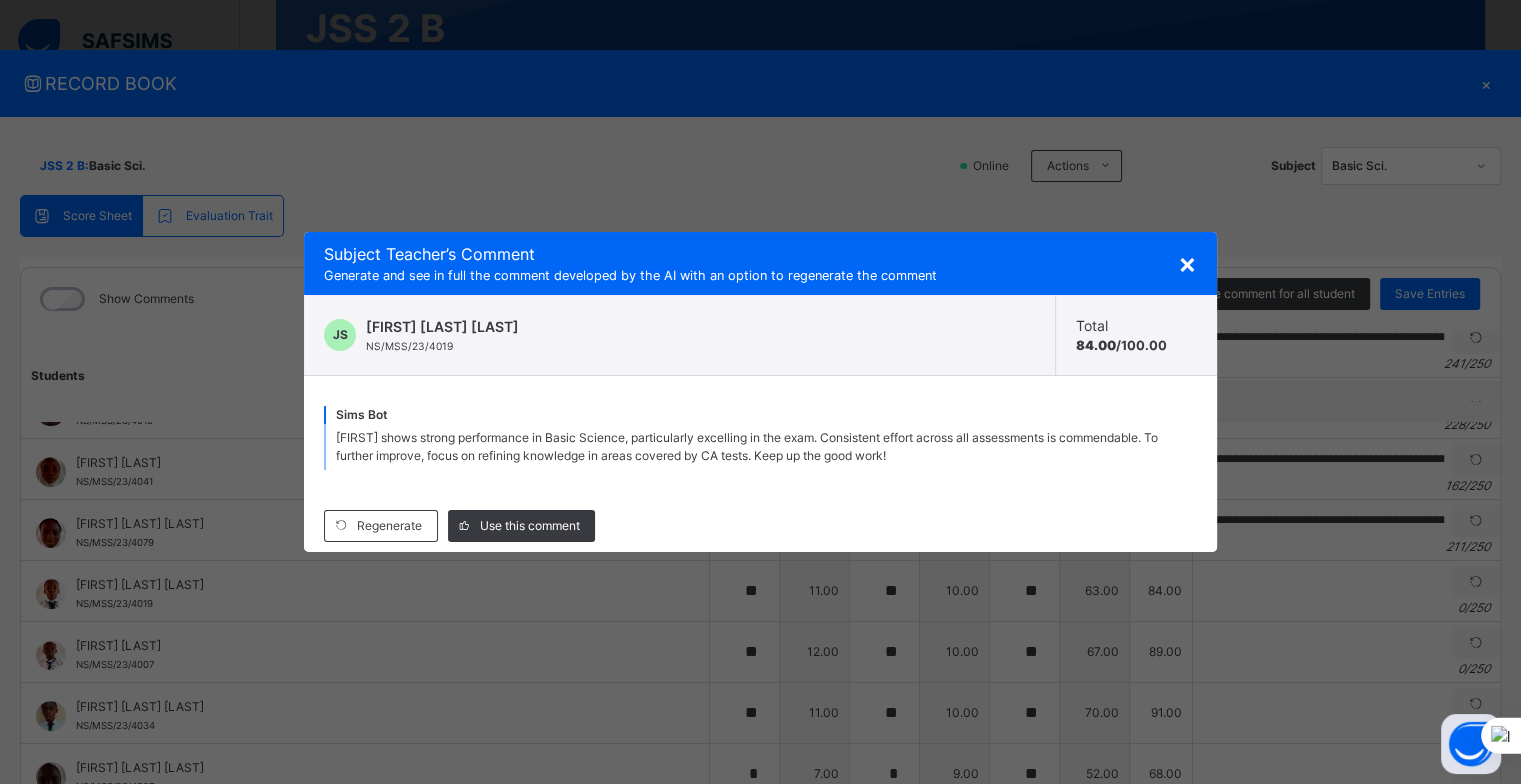 drag, startPoint x: 420, startPoint y: 457, endPoint x: 320, endPoint y: 452, distance: 100.12492 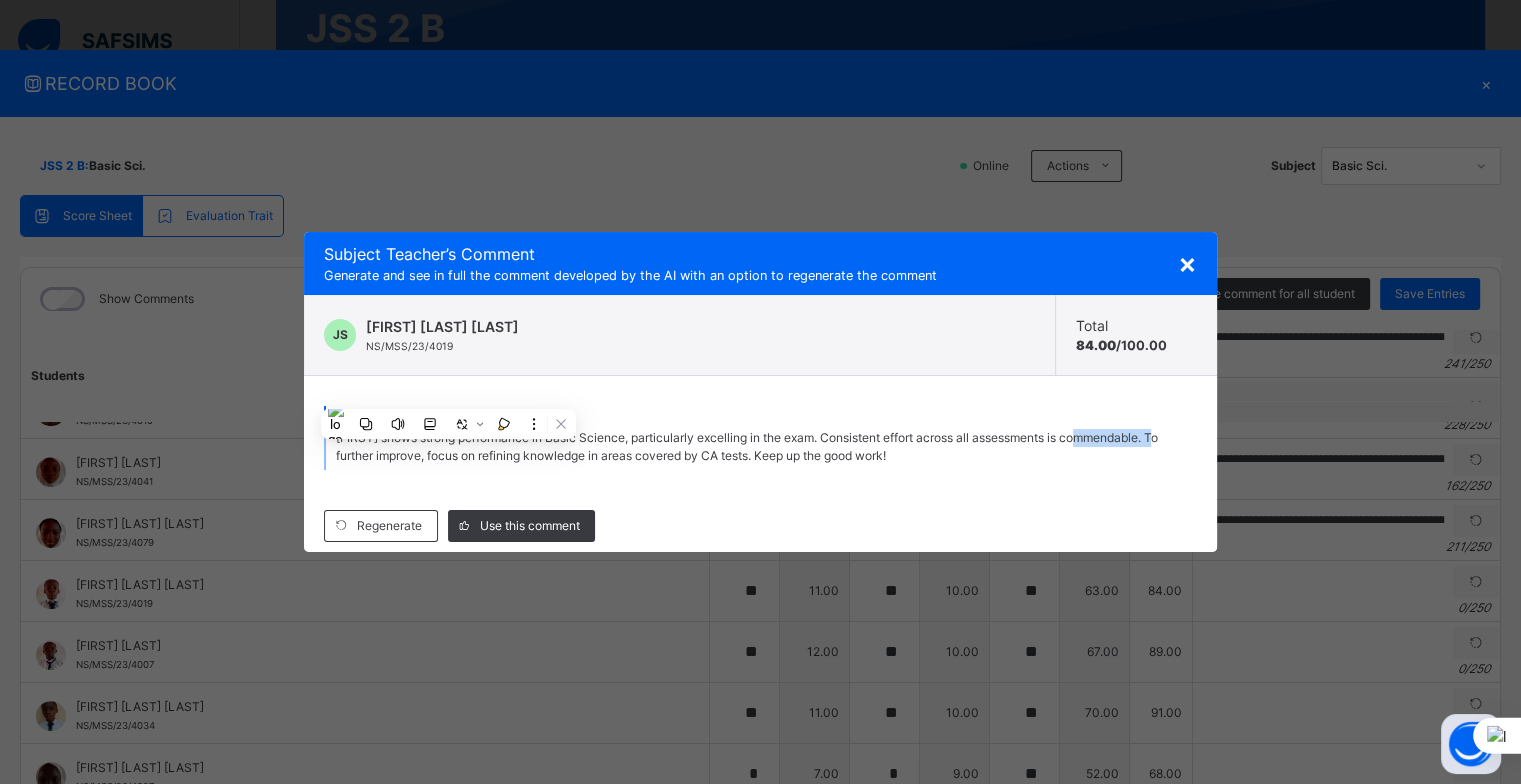 drag, startPoint x: 320, startPoint y: 452, endPoint x: 414, endPoint y: 477, distance: 97.26767 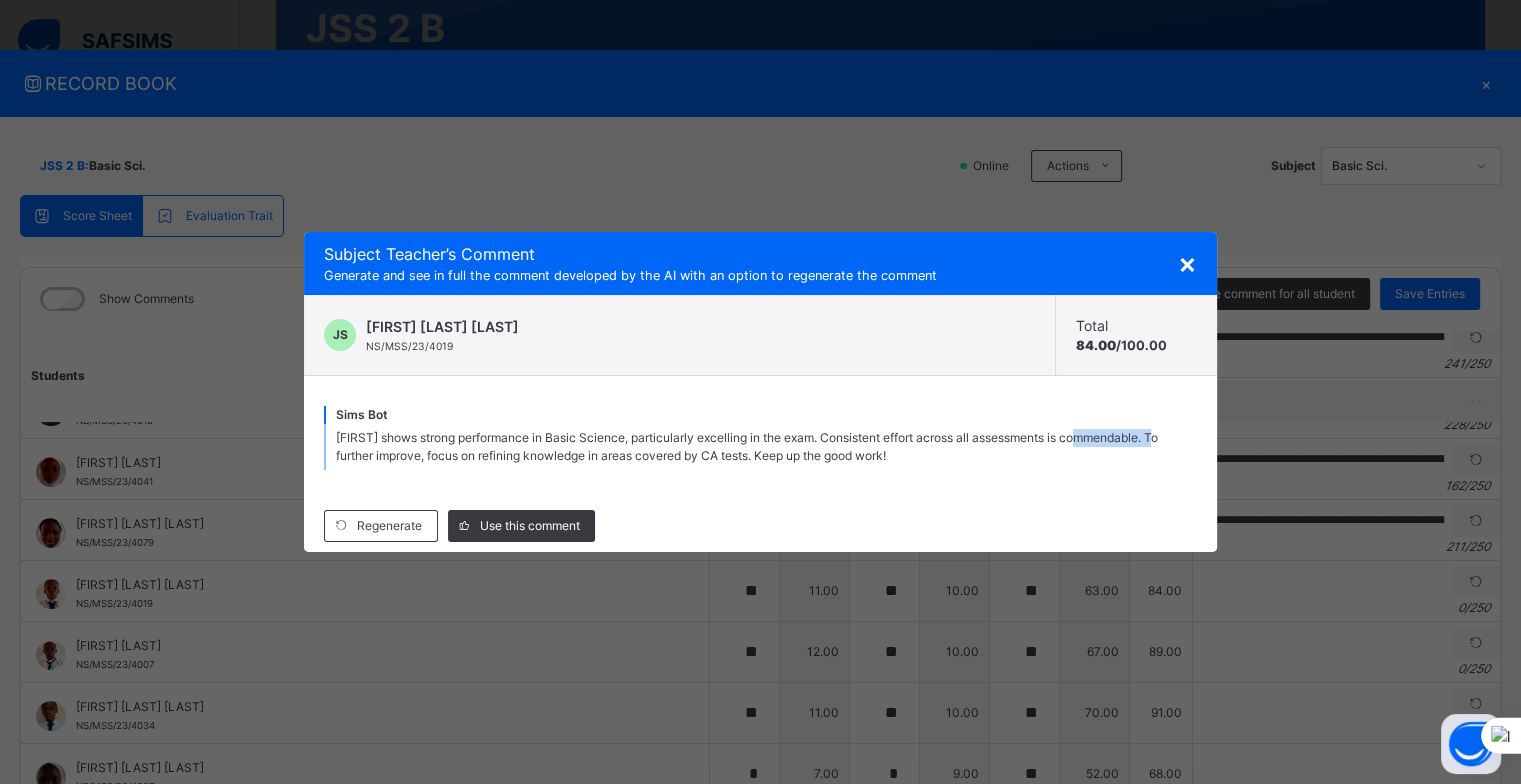 click on "Sims Bot [FIRST] shows strong performance in Basic Science, particularly excelling in the exam. Consistent effort across all assessments is commendable. To further improve, focus on refining knowledge in areas covered by CA tests. Keep up the good work!" at bounding box center [760, 438] 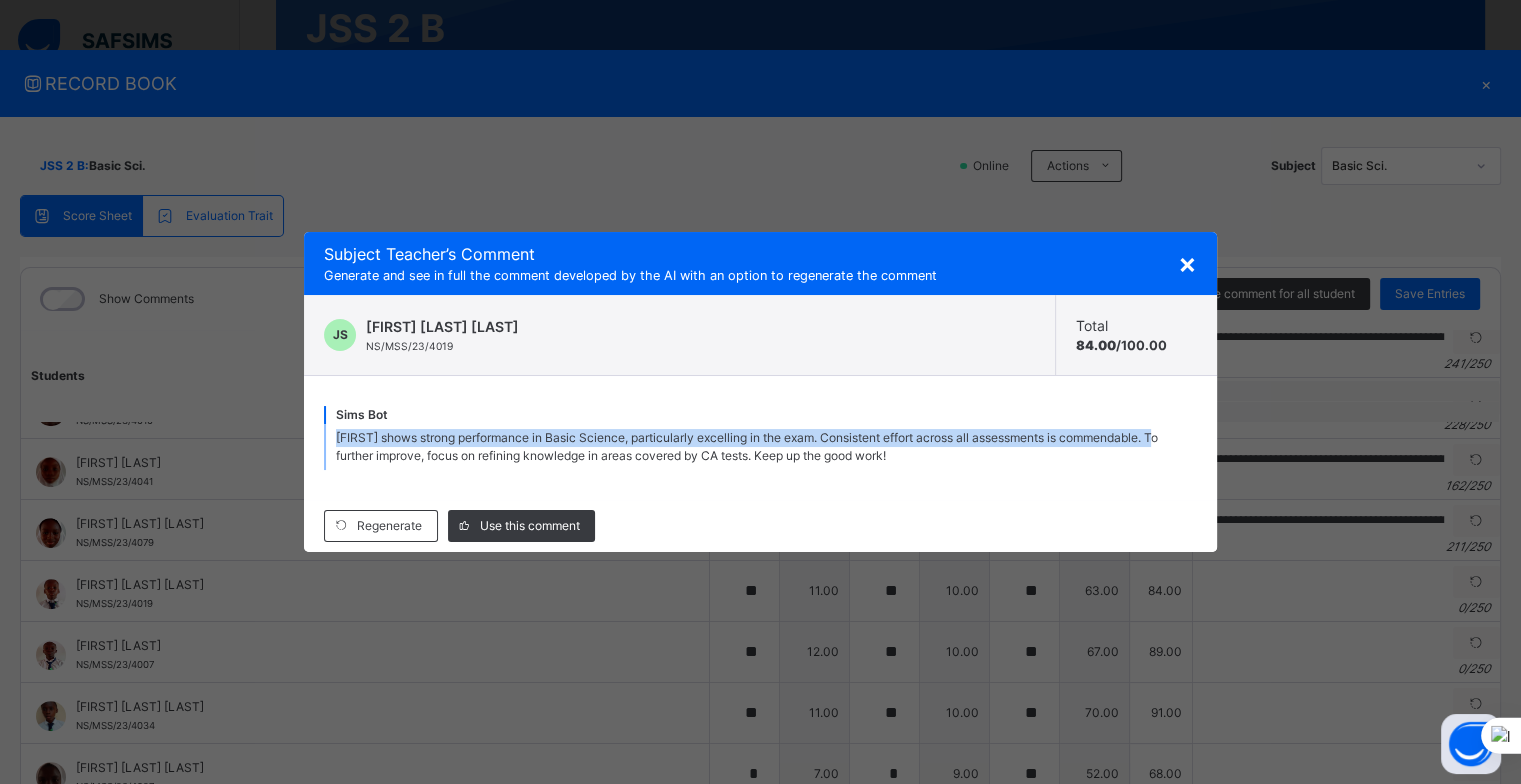 drag, startPoint x: 420, startPoint y: 457, endPoint x: 331, endPoint y: 440, distance: 90.60905 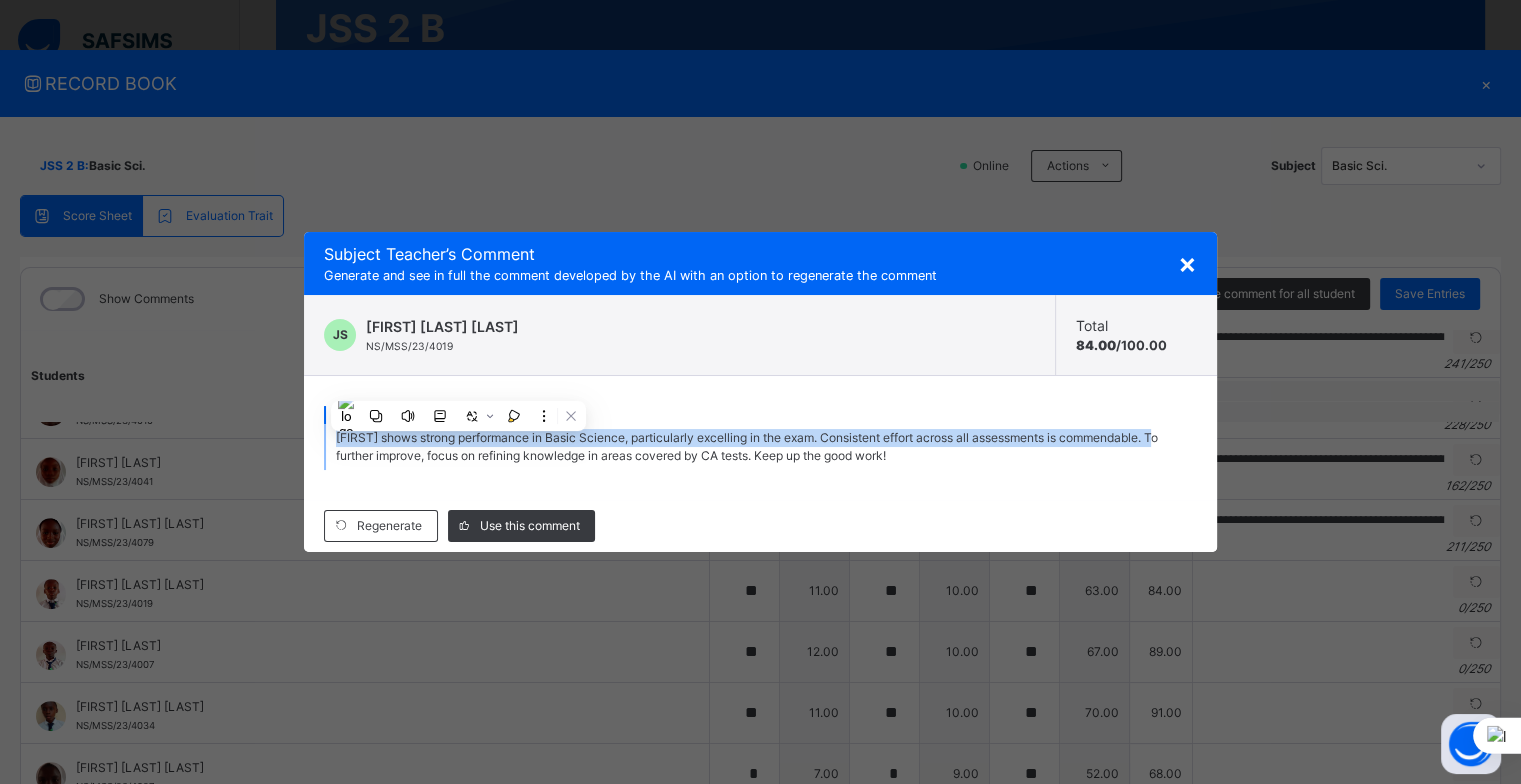 copy on "[FIRST] shows strong performance in Basic Science, particularly excelling in the exam. Consistent effort across all assessments is commendable." 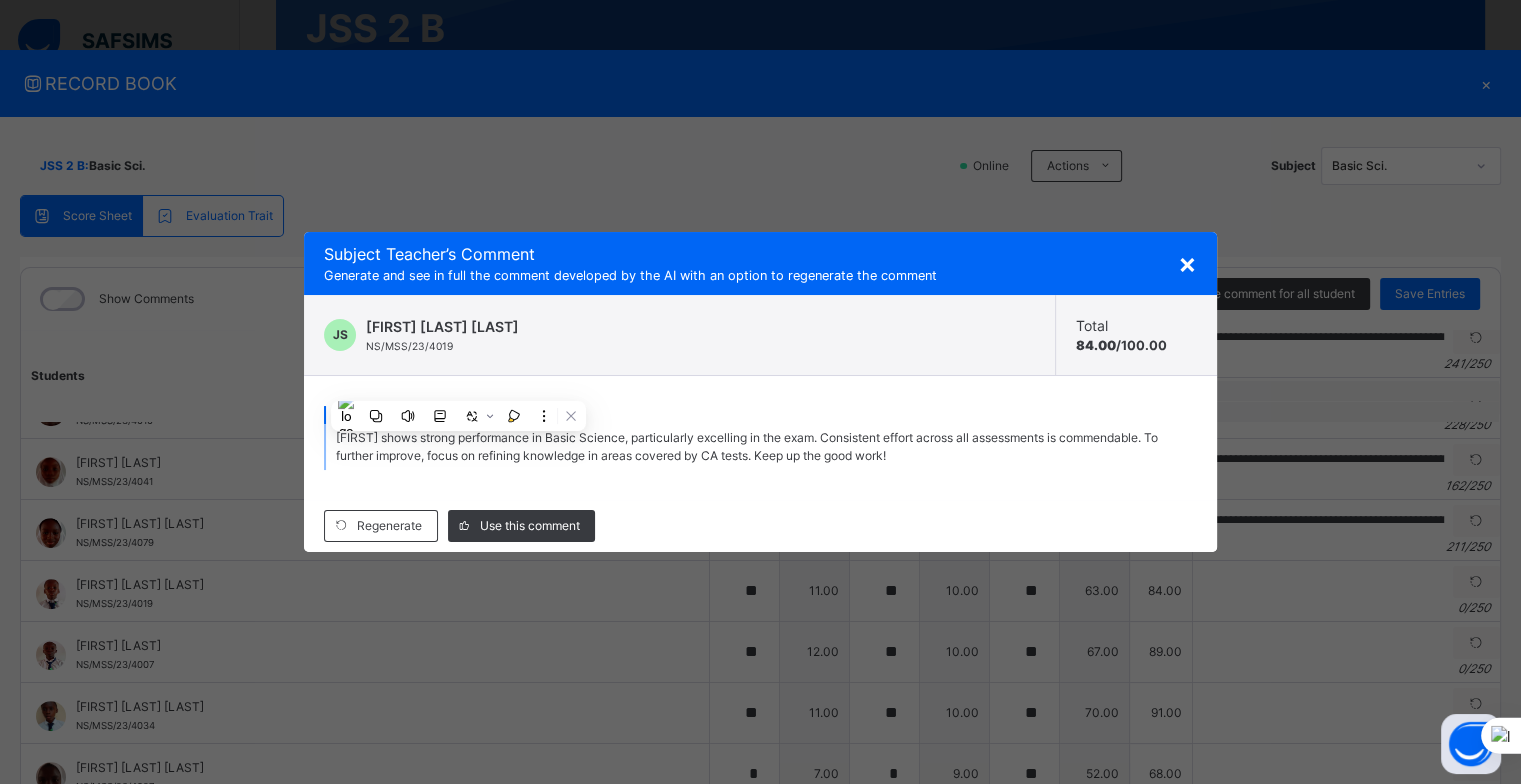 click on "×" at bounding box center [1187, 263] 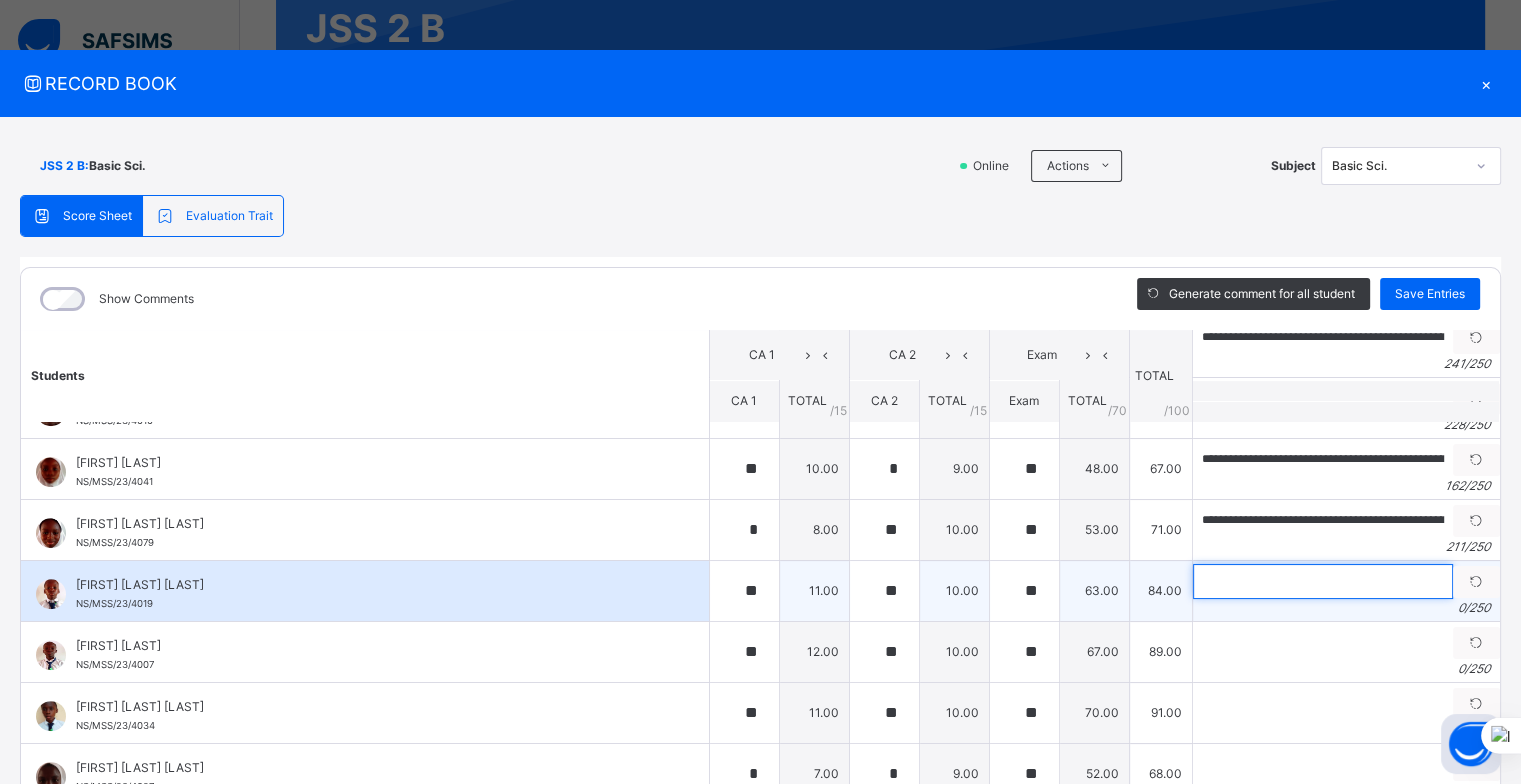 click at bounding box center [1323, 581] 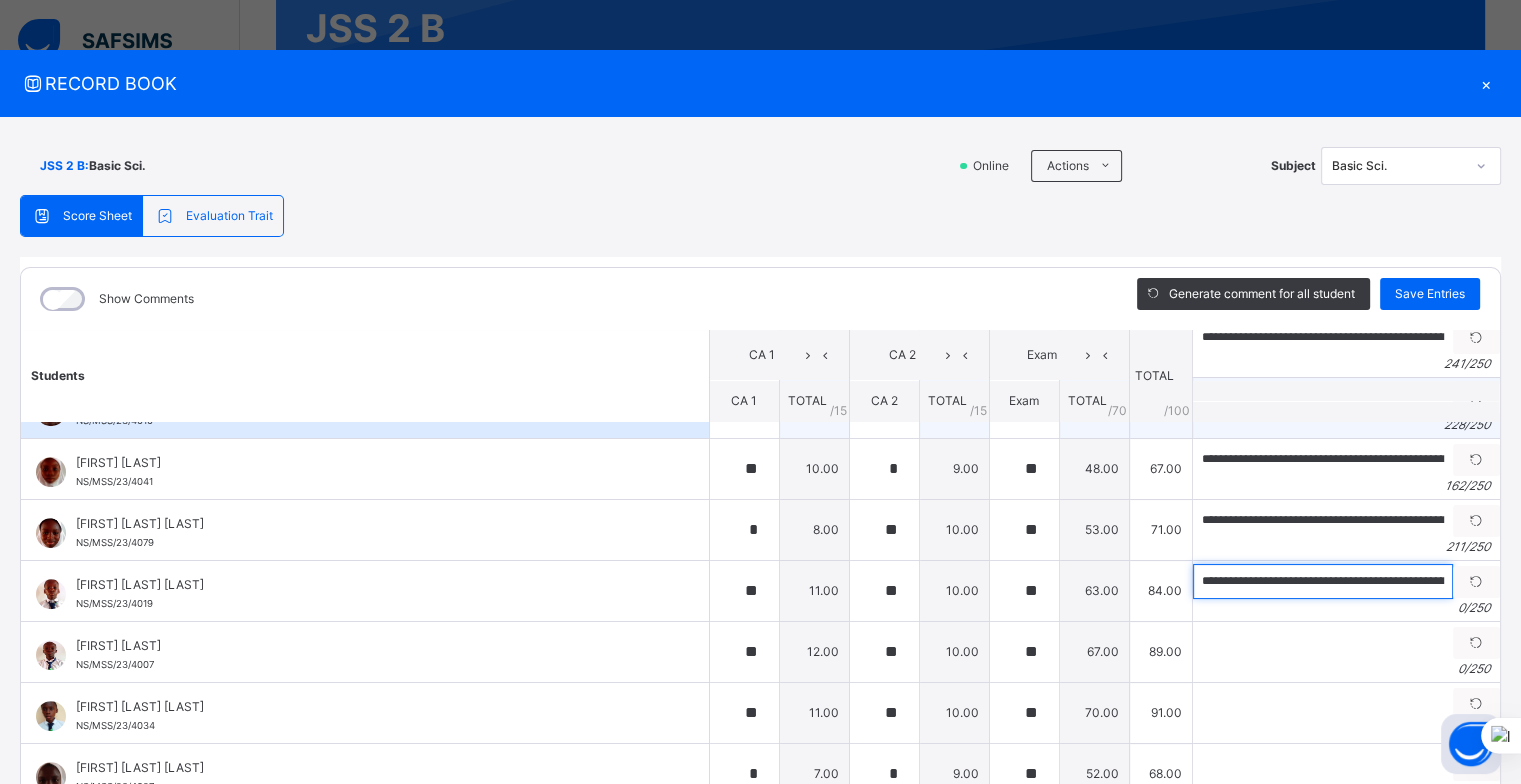 scroll, scrollTop: 0, scrollLeft: 611, axis: horizontal 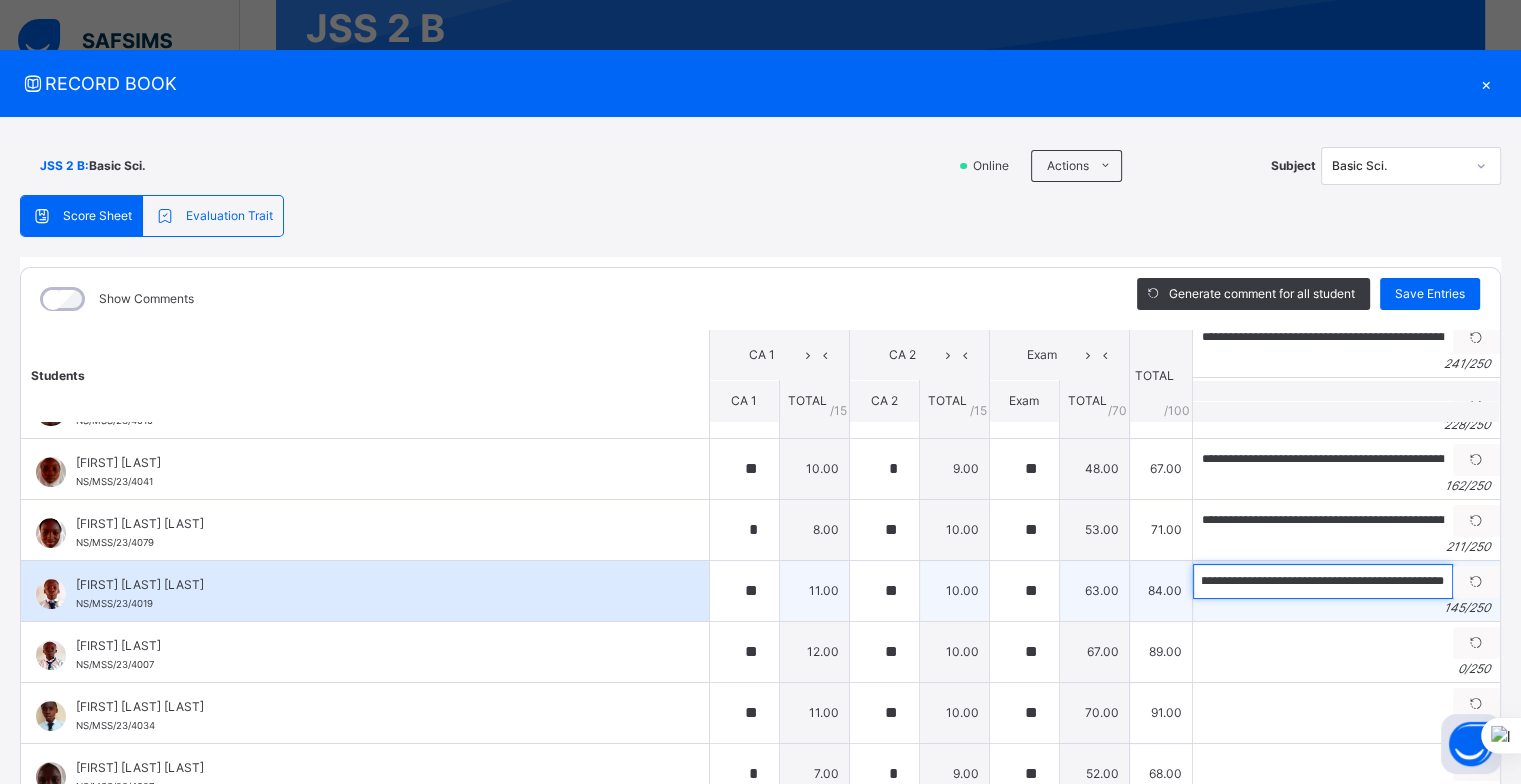 click on "**********" at bounding box center [1323, 581] 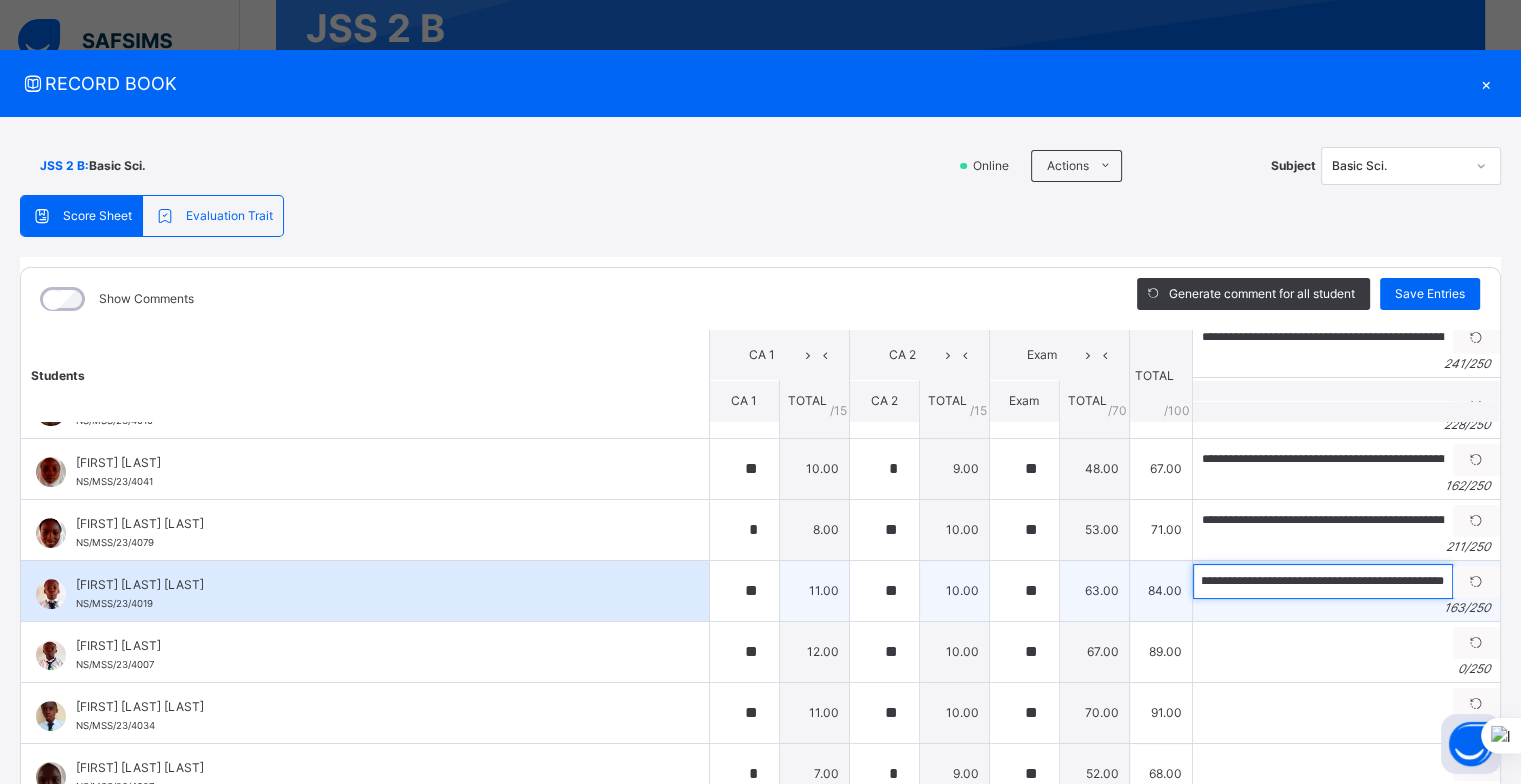scroll, scrollTop: 0, scrollLeft: 724, axis: horizontal 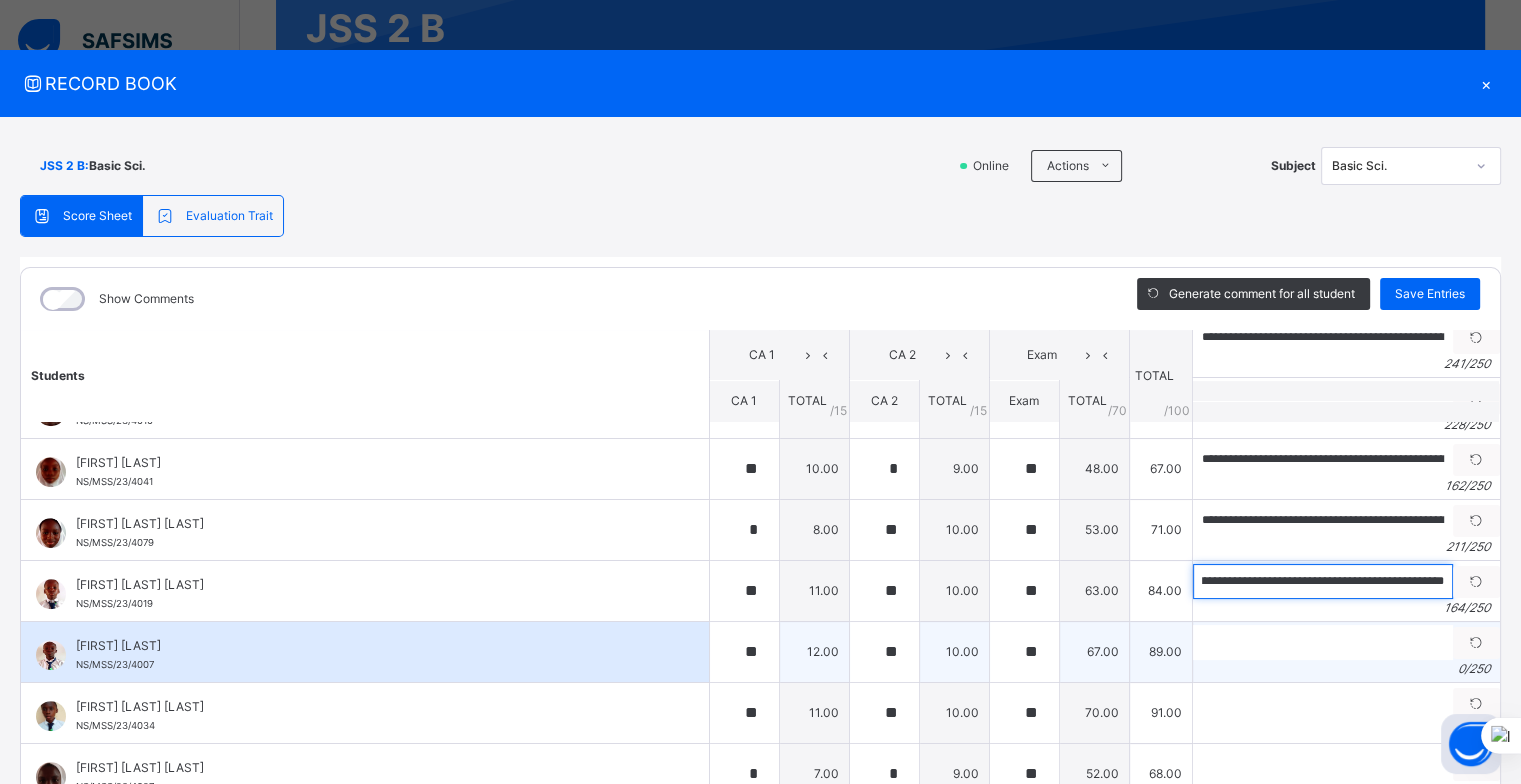 type on "**********" 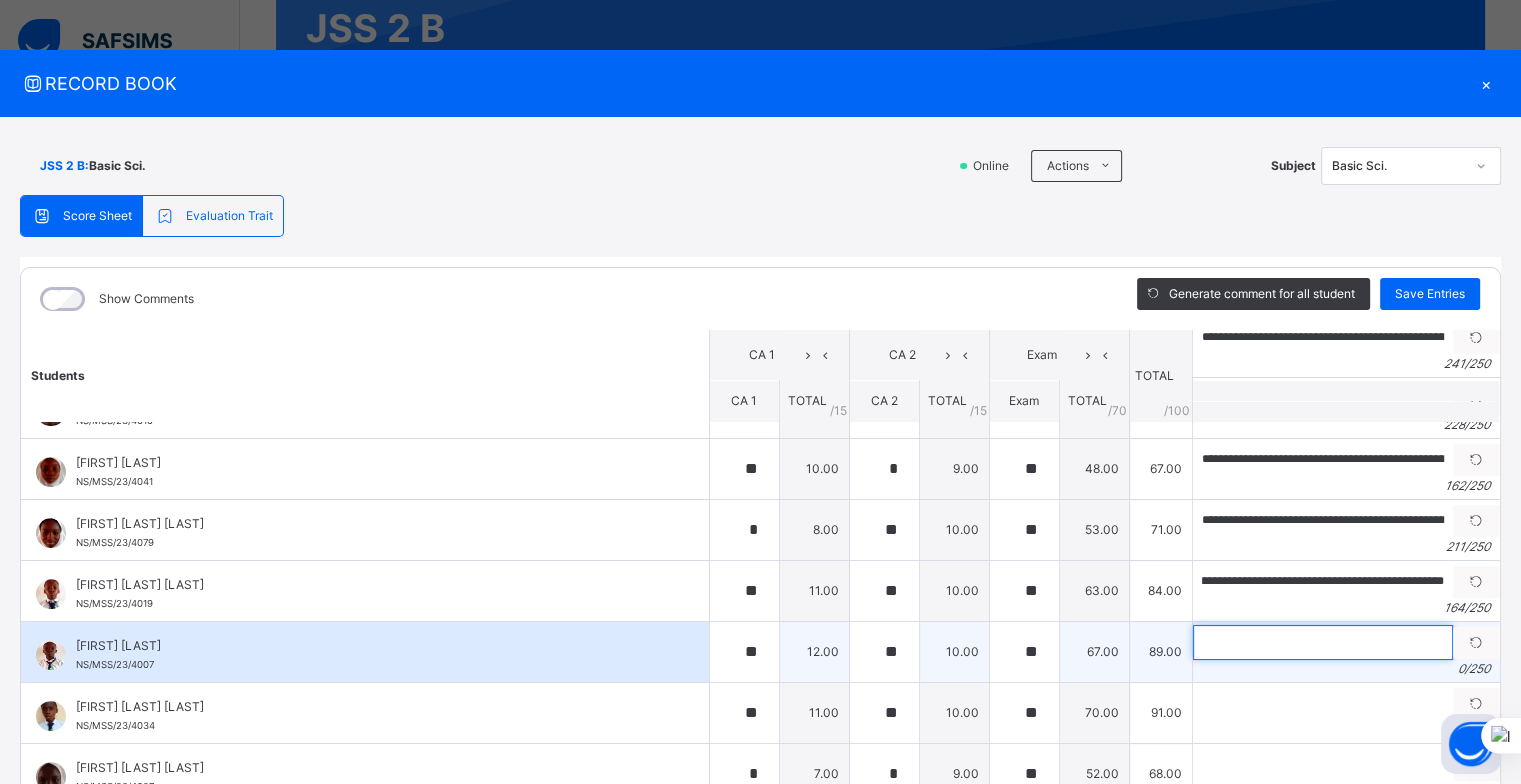 click at bounding box center [1323, 642] 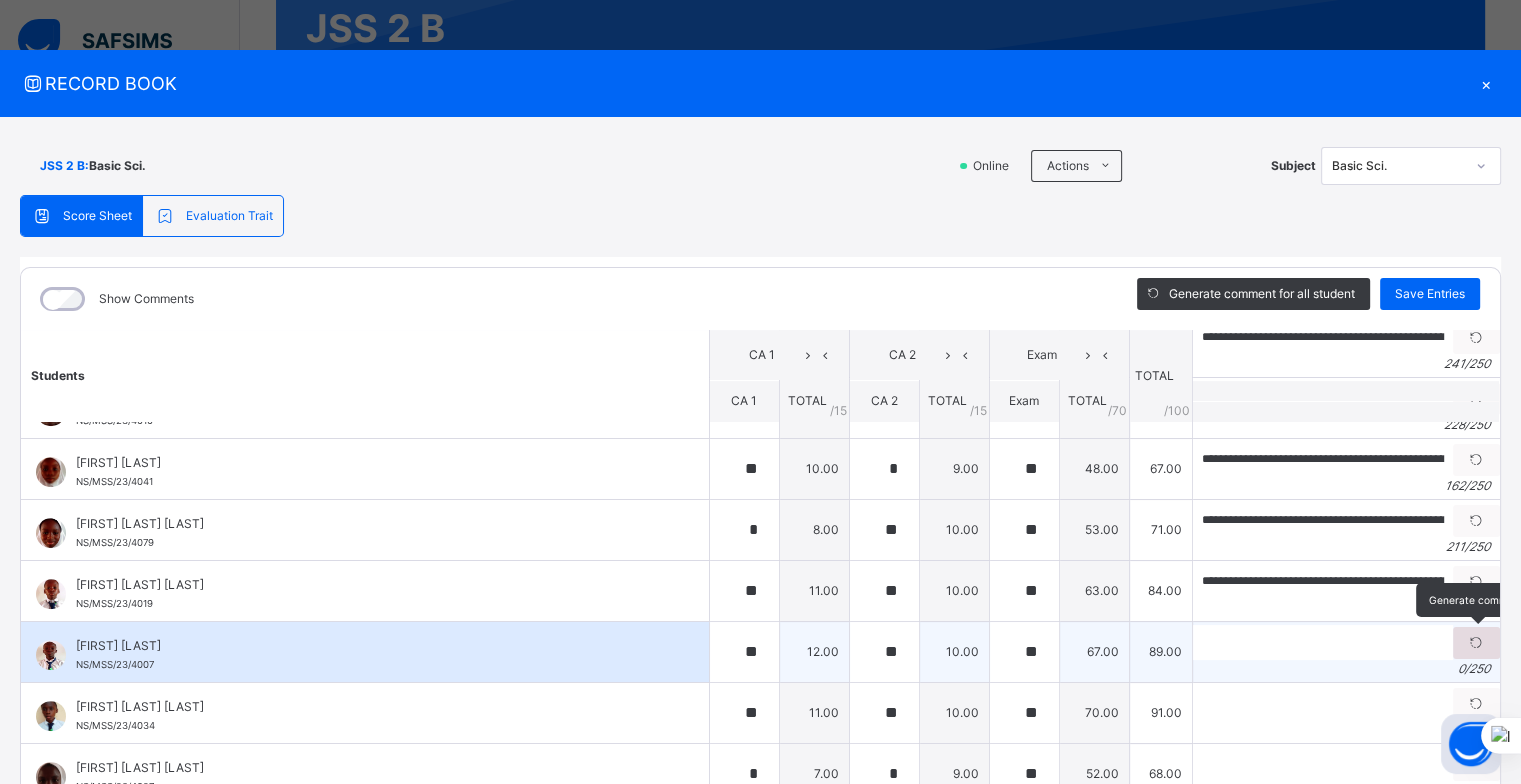 click at bounding box center [1476, 643] 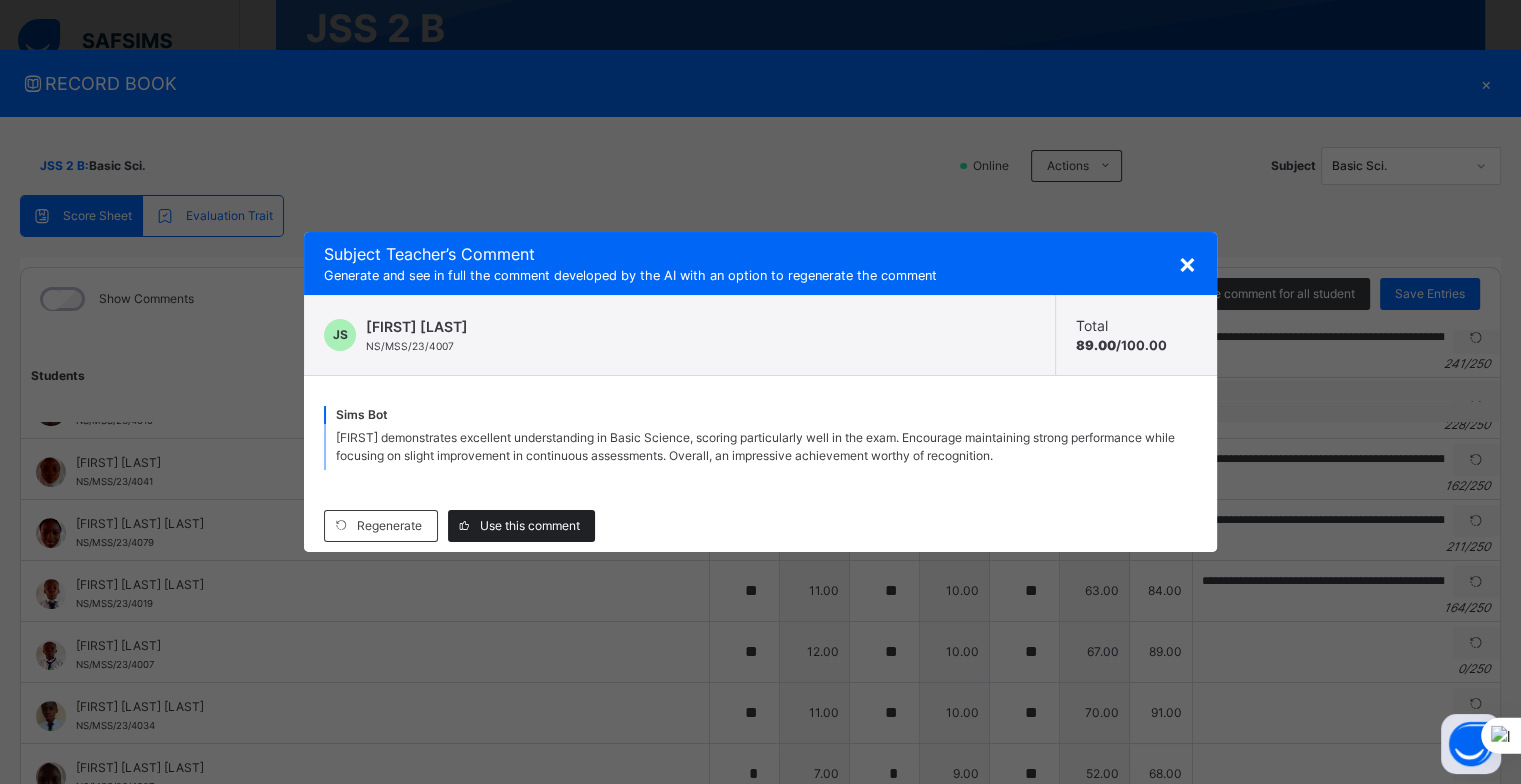 click on "Use this comment" at bounding box center (530, 526) 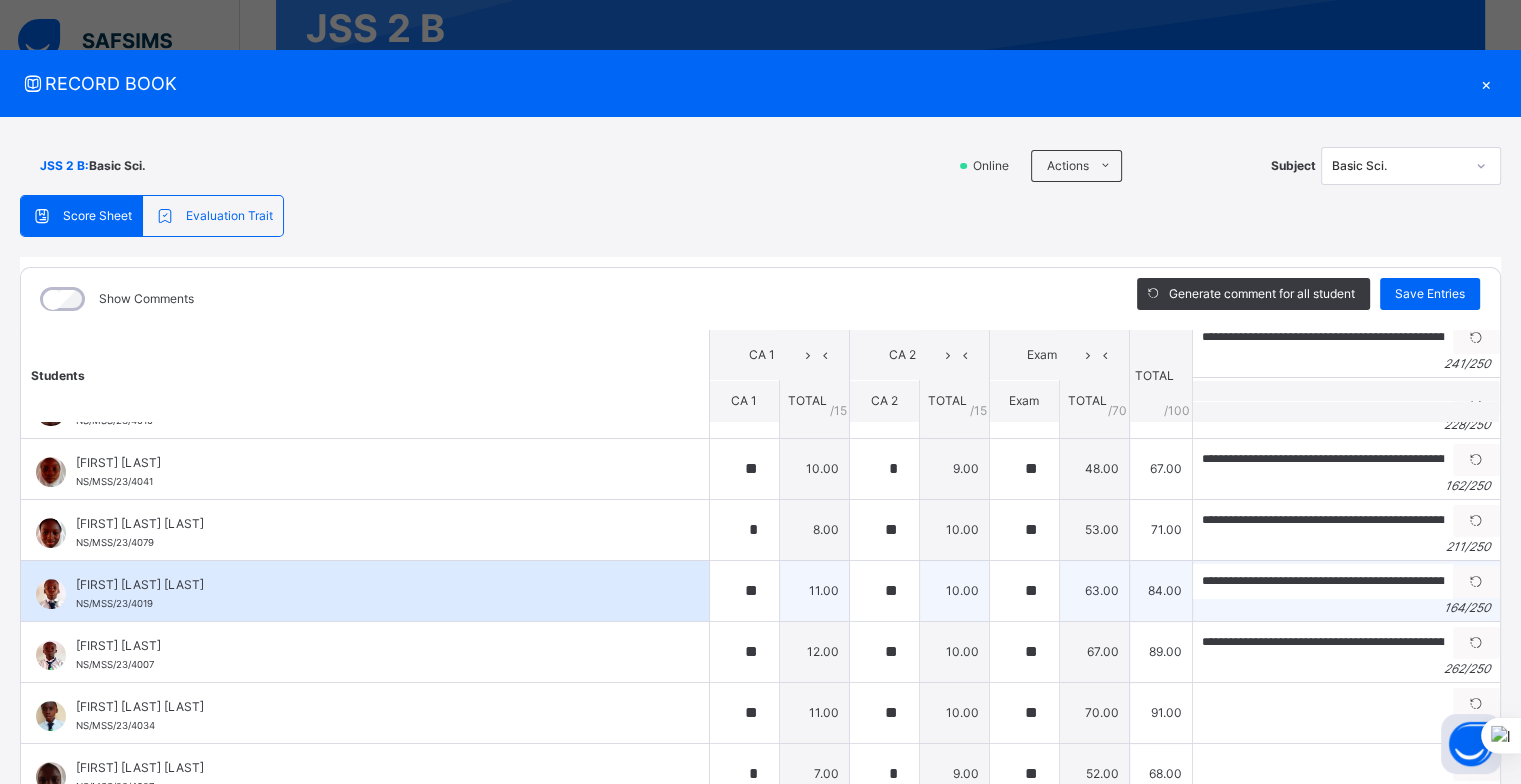 scroll, scrollTop: 1100, scrollLeft: 0, axis: vertical 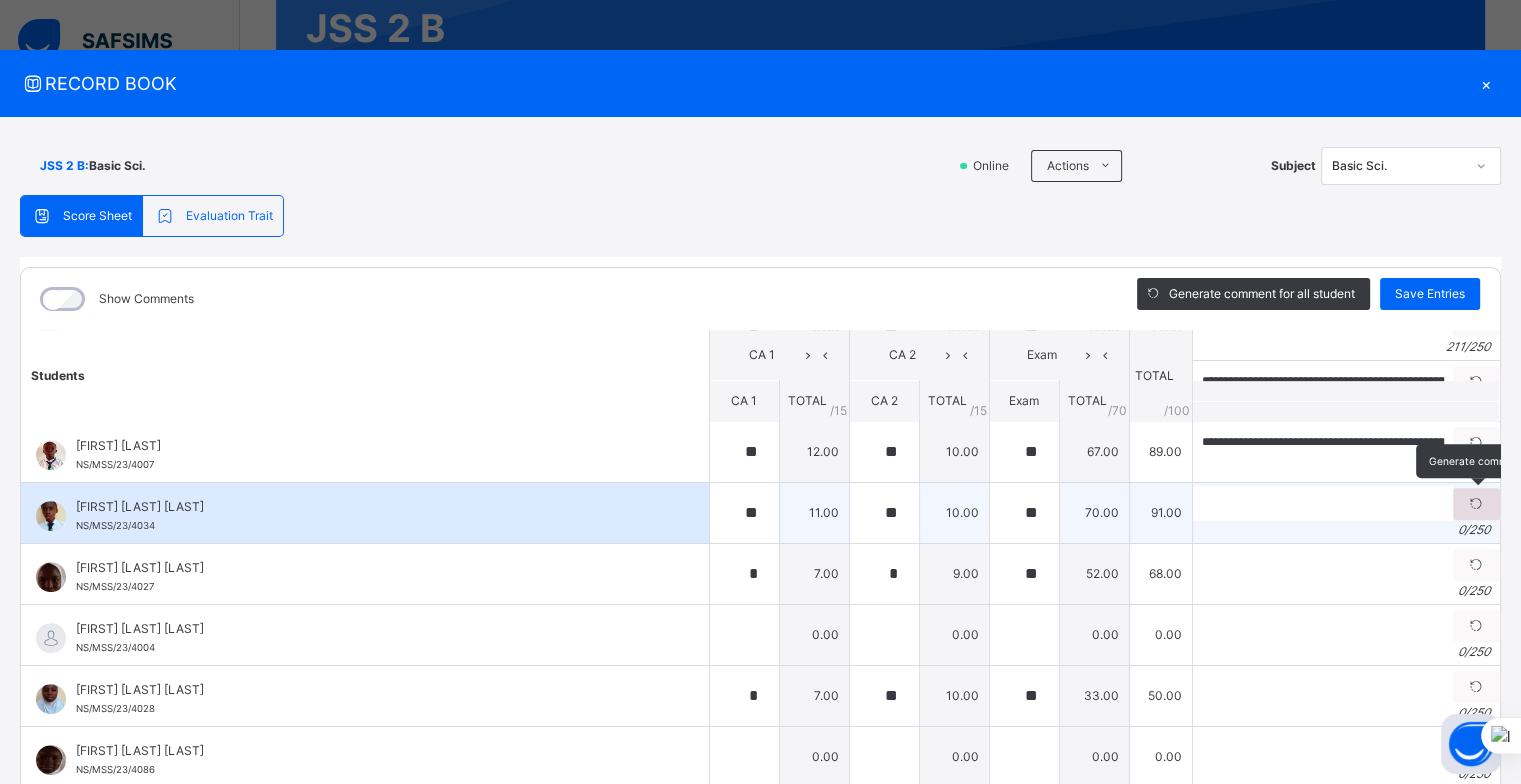 click at bounding box center [1476, 504] 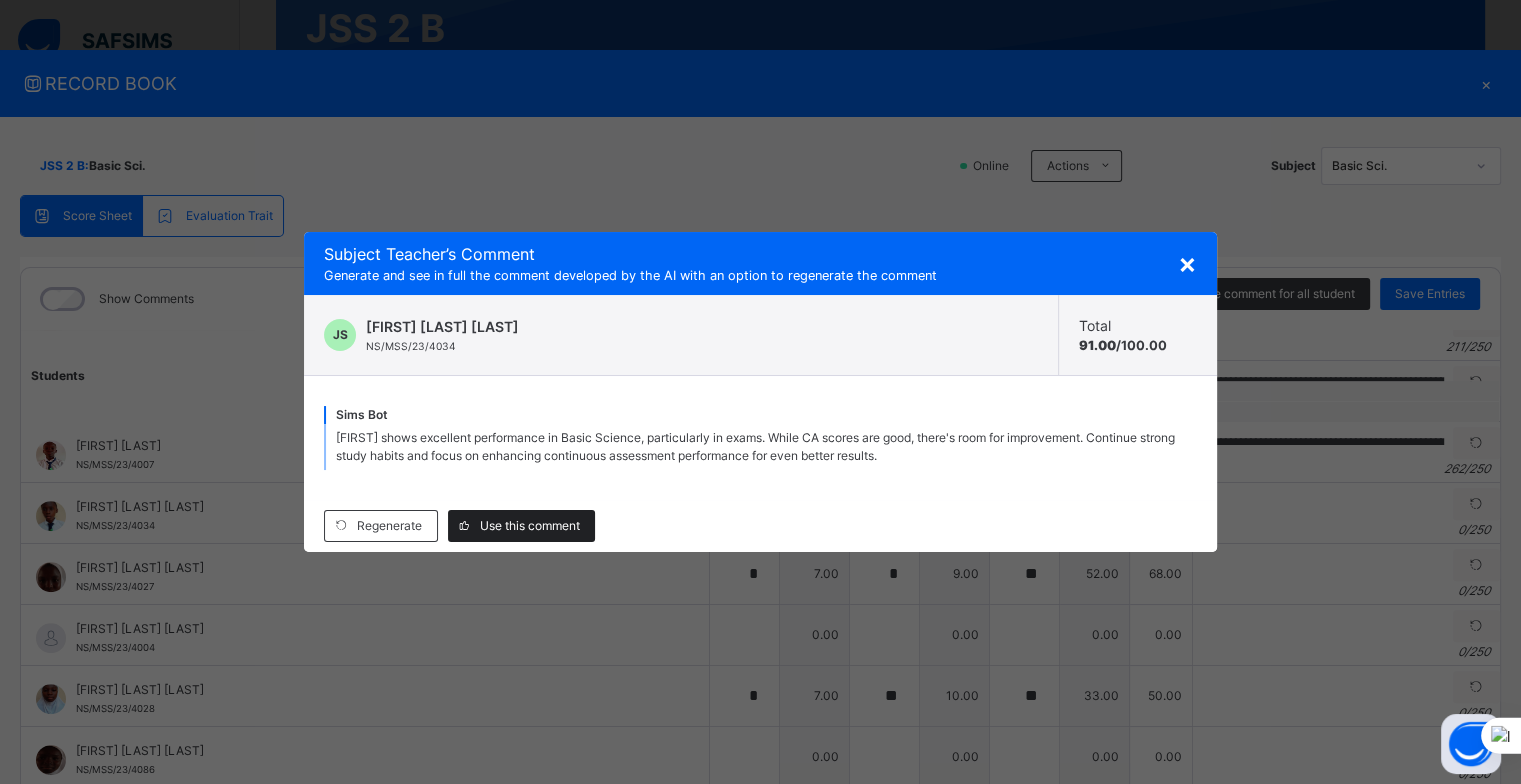 click on "Use this comment" at bounding box center (530, 526) 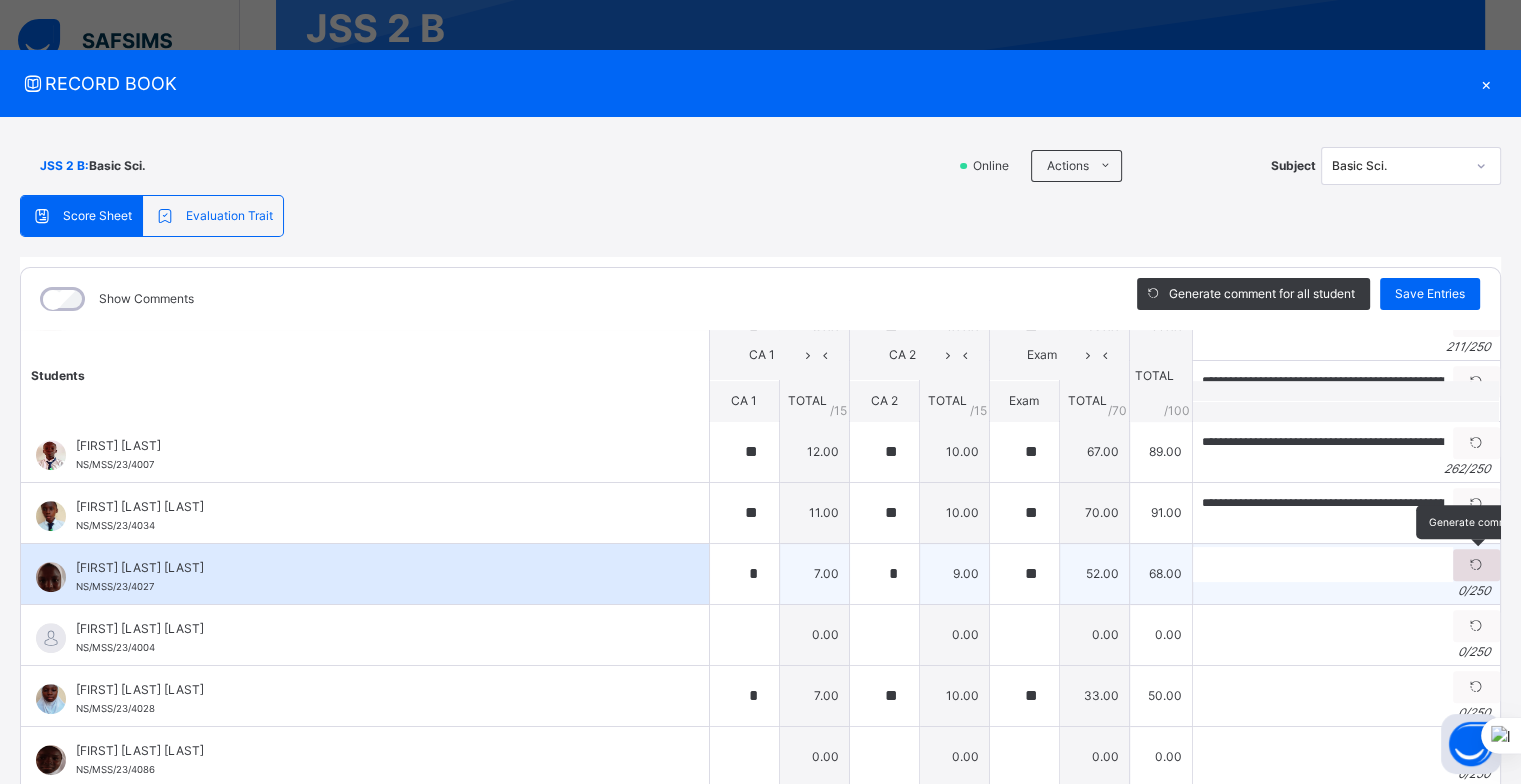 click at bounding box center (1476, 565) 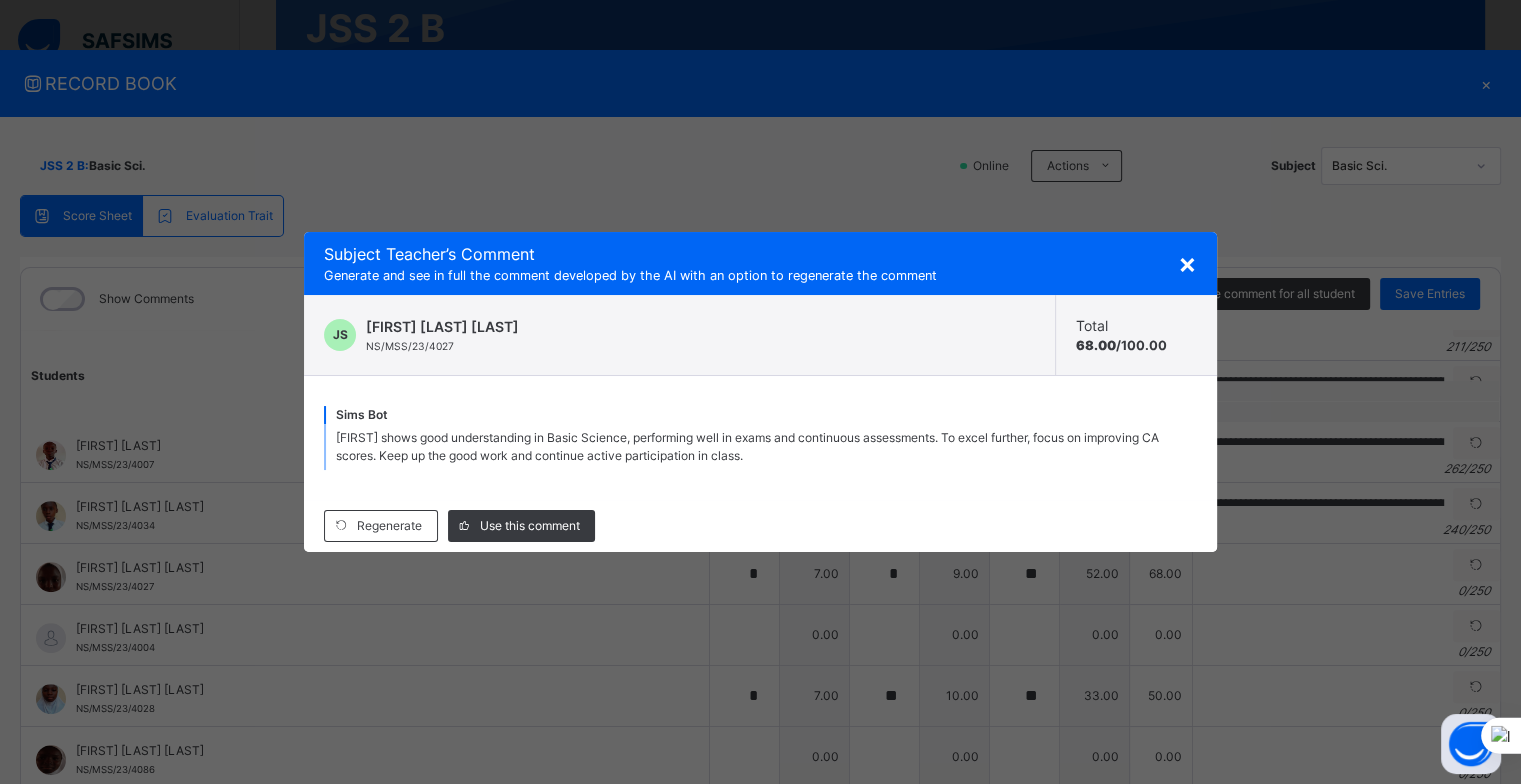 click on "[FIRST] shows good understanding in Basic Science, performing well in exams and continuous assessments. To excel further, focus on improving CA scores. Keep up the good work and continue active participation in class." at bounding box center [747, 446] 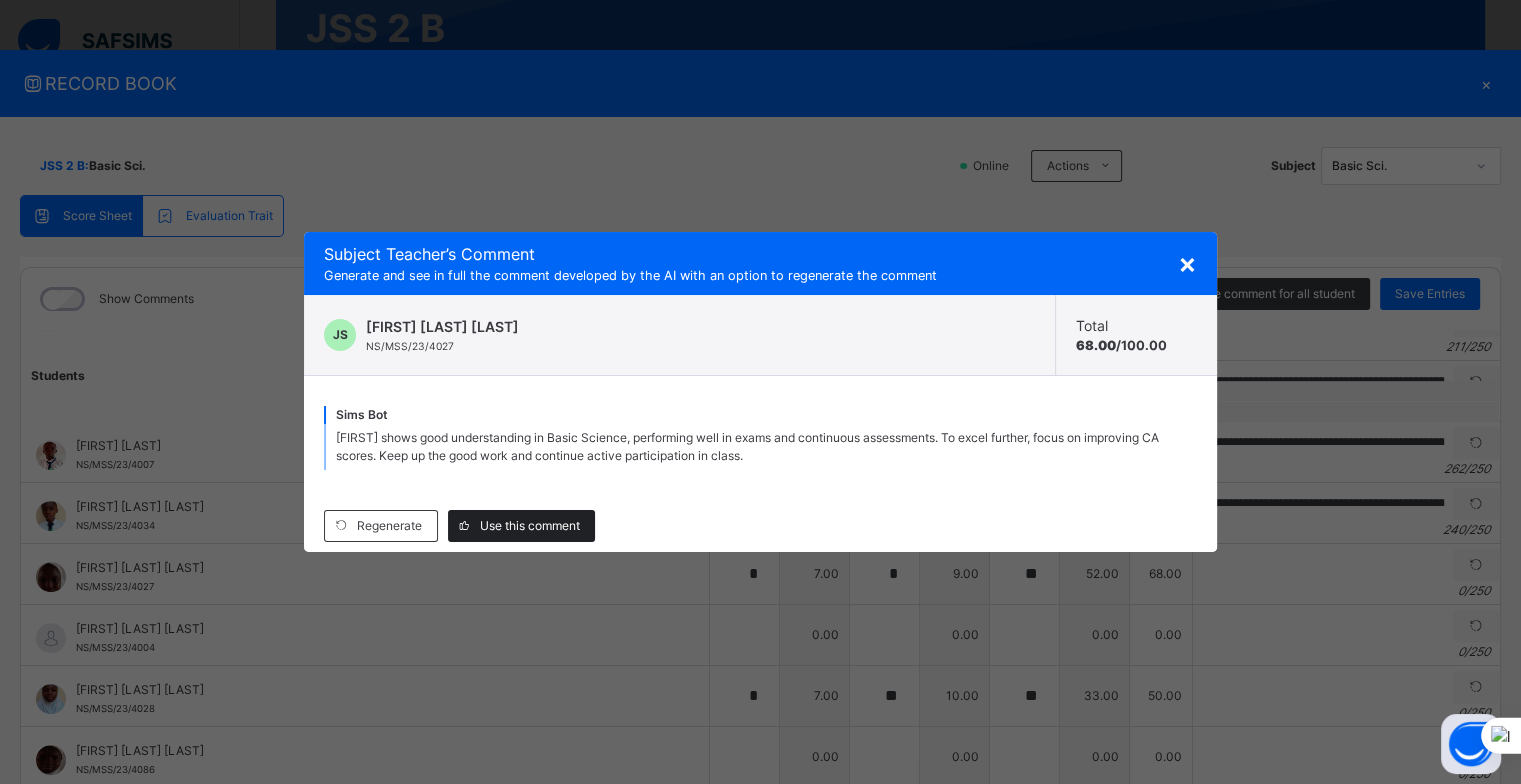 click on "Use this comment" at bounding box center (530, 526) 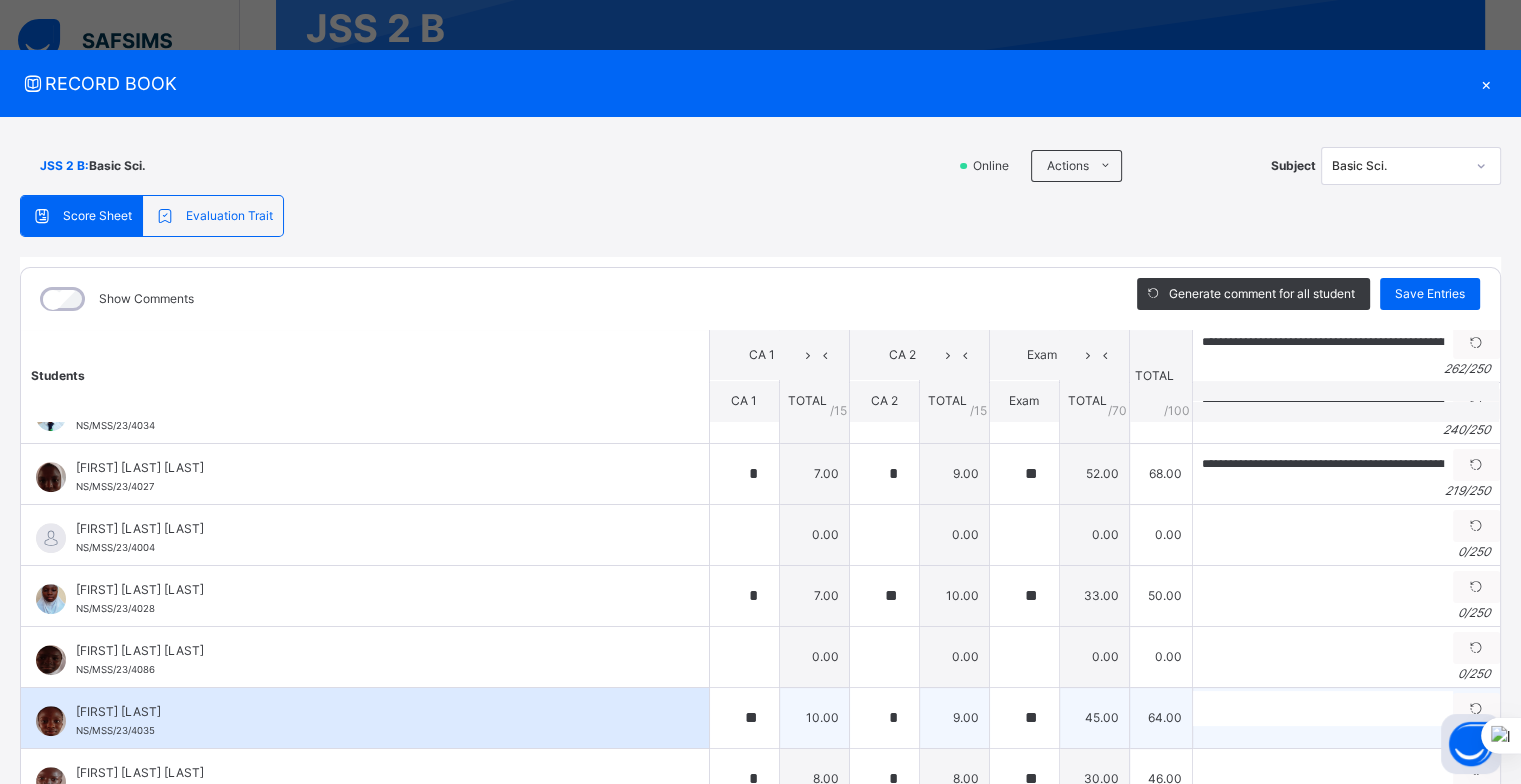 scroll, scrollTop: 1200, scrollLeft: 0, axis: vertical 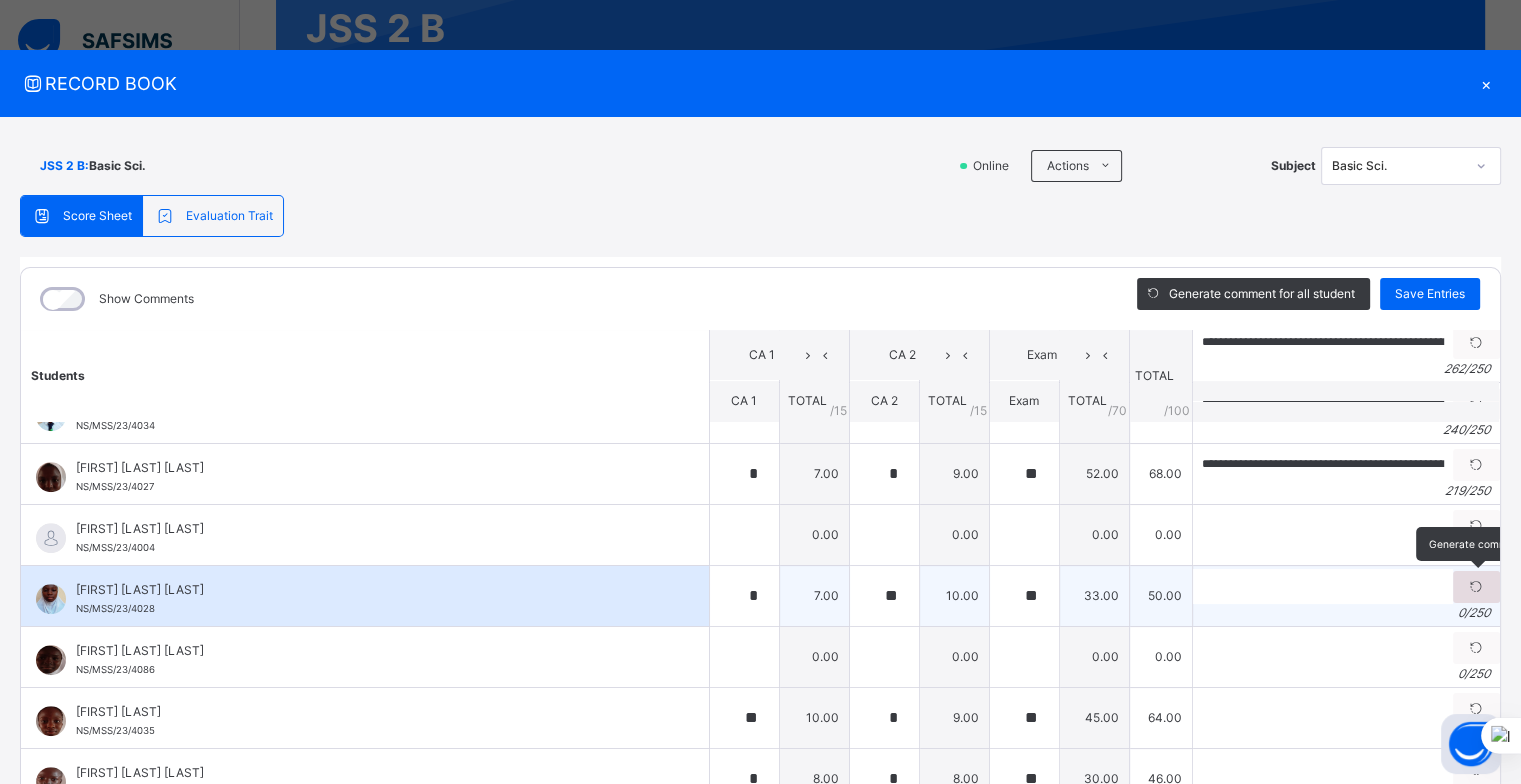 click at bounding box center [1476, 587] 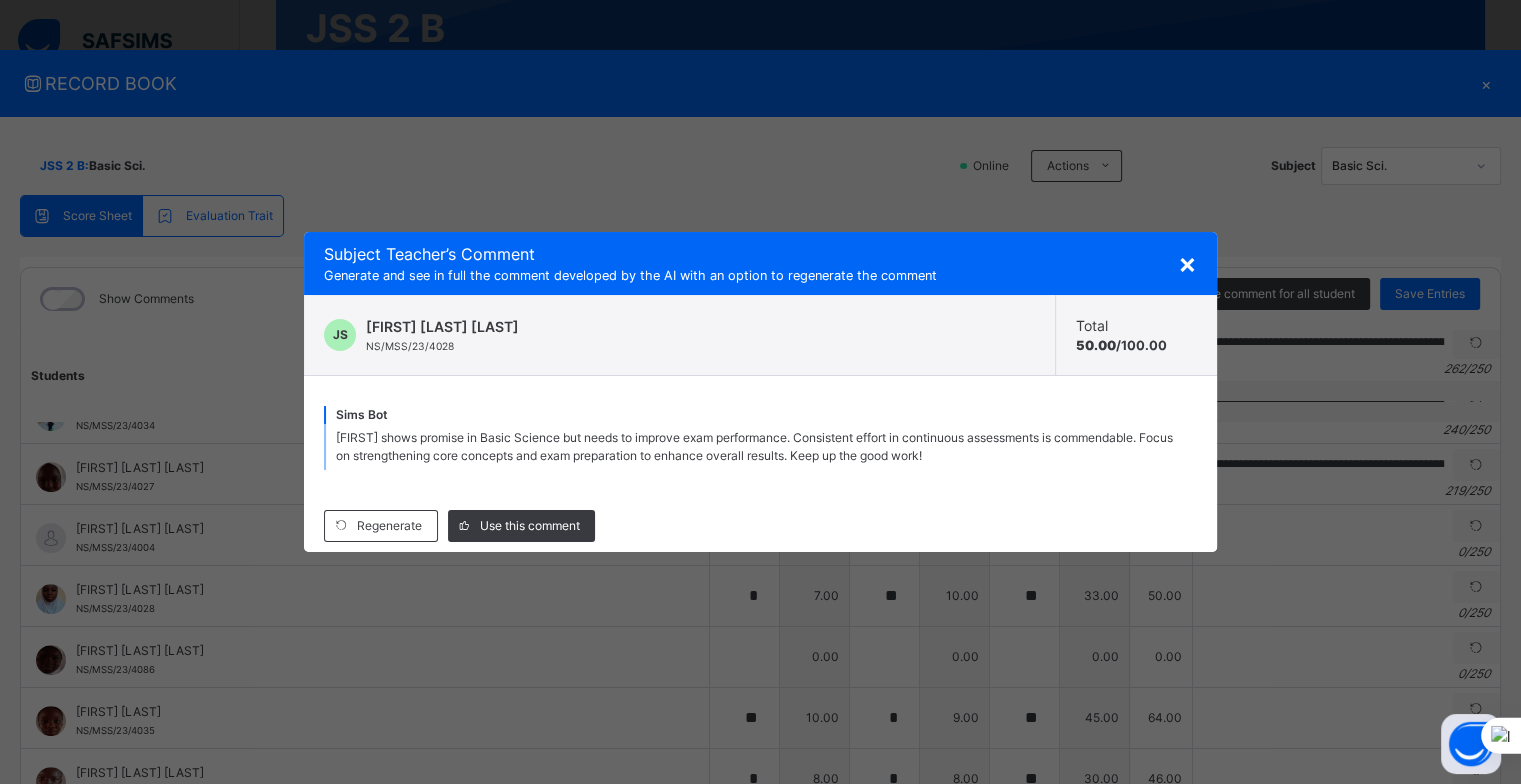 click on "[FIRST] shows promise in Basic Science but needs to improve exam performance. Consistent effort in continuous assessments is commendable. Focus on strengthening core concepts and exam preparation to enhance overall results. Keep up the good work!" at bounding box center (754, 446) 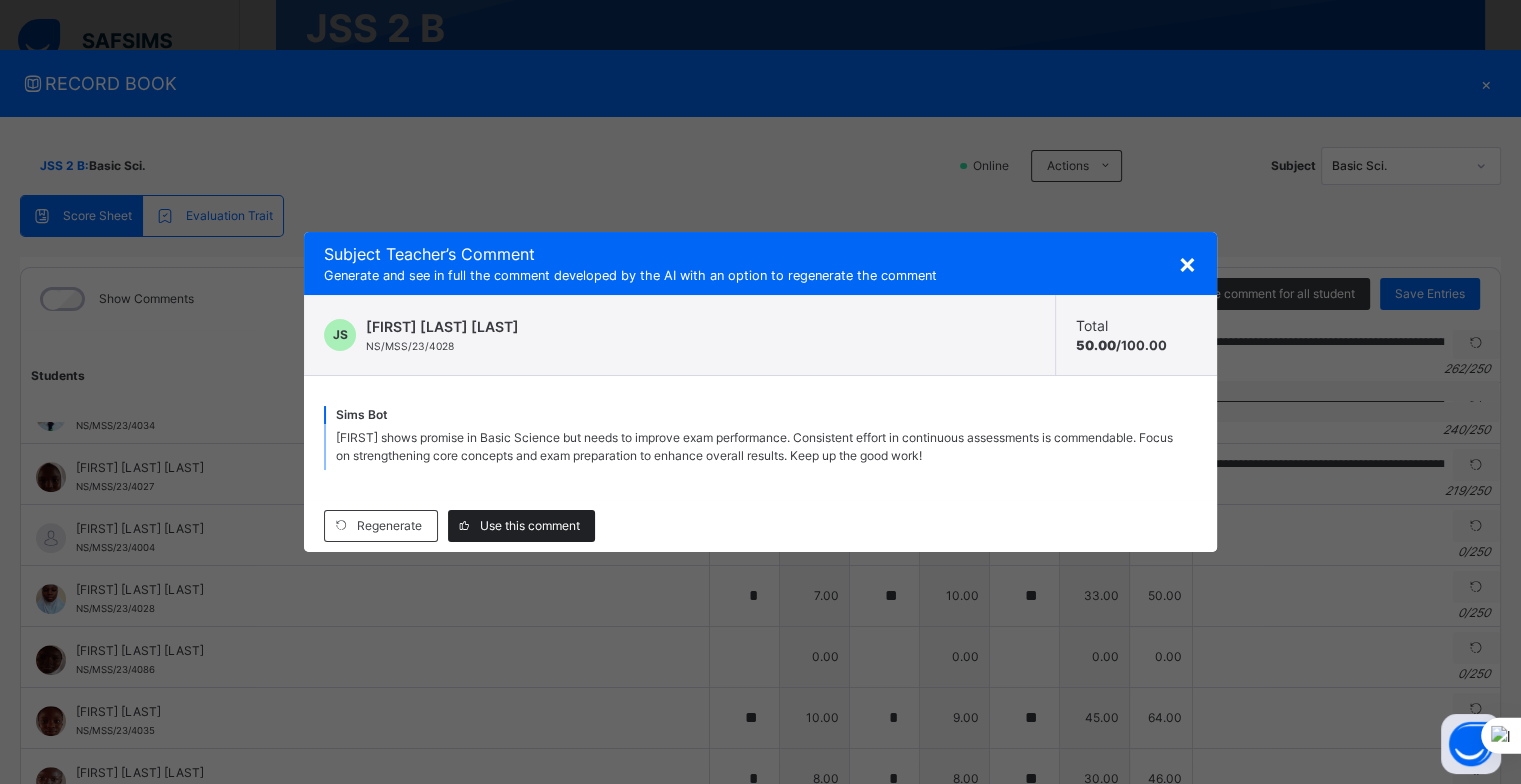 click on "Use this comment" at bounding box center (530, 526) 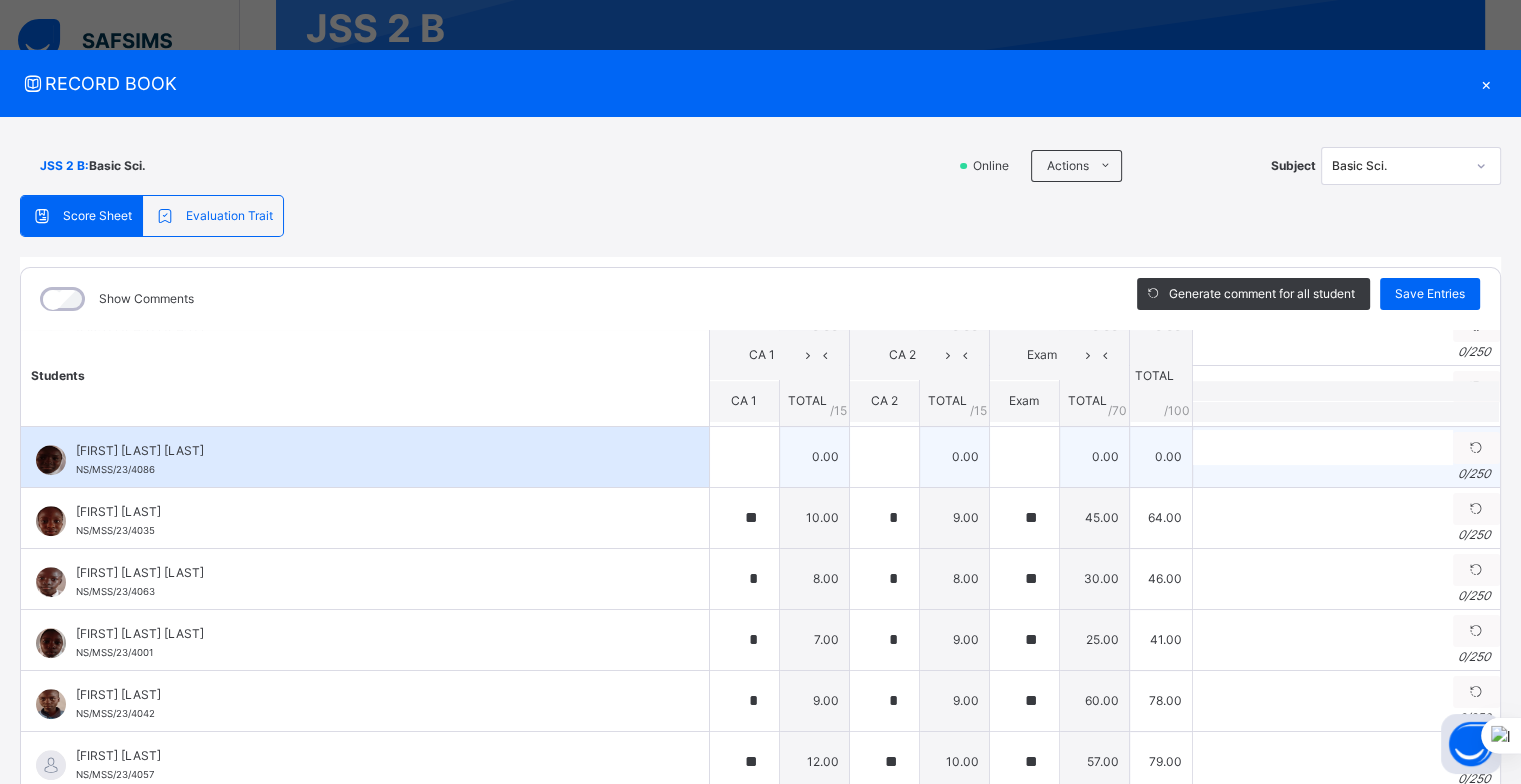 scroll, scrollTop: 1300, scrollLeft: 0, axis: vertical 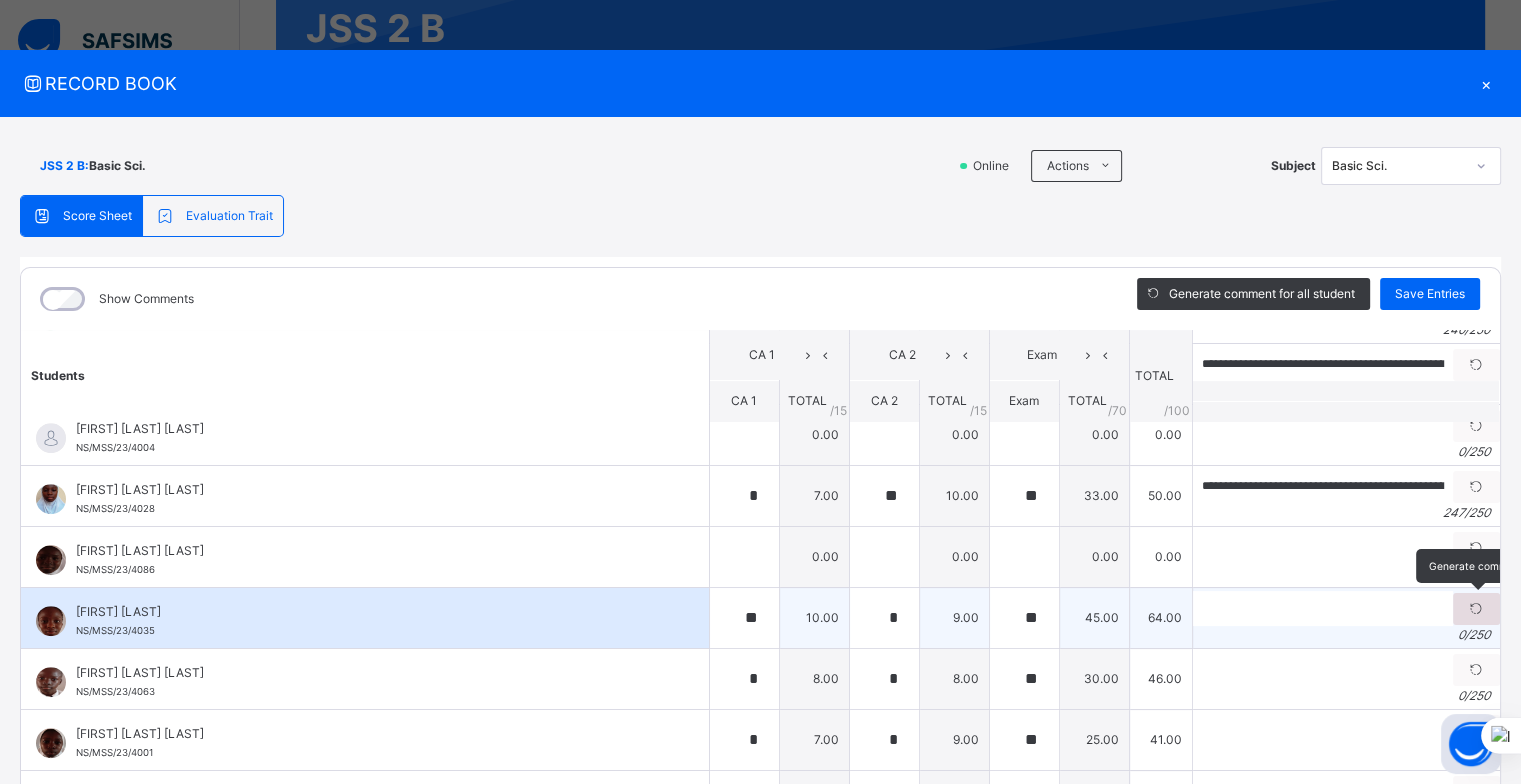 click at bounding box center [1476, 609] 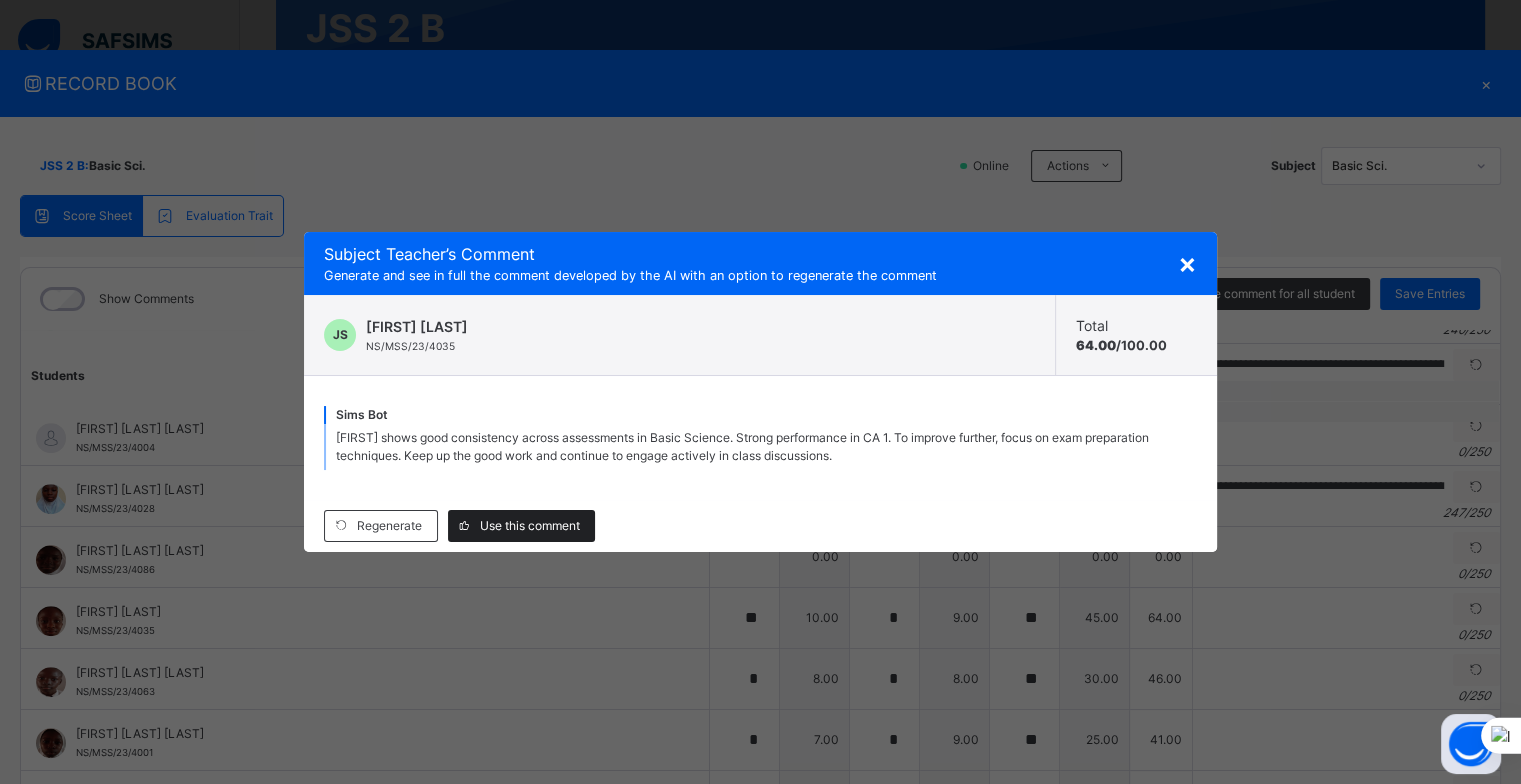 click on "Use this comment" at bounding box center [530, 526] 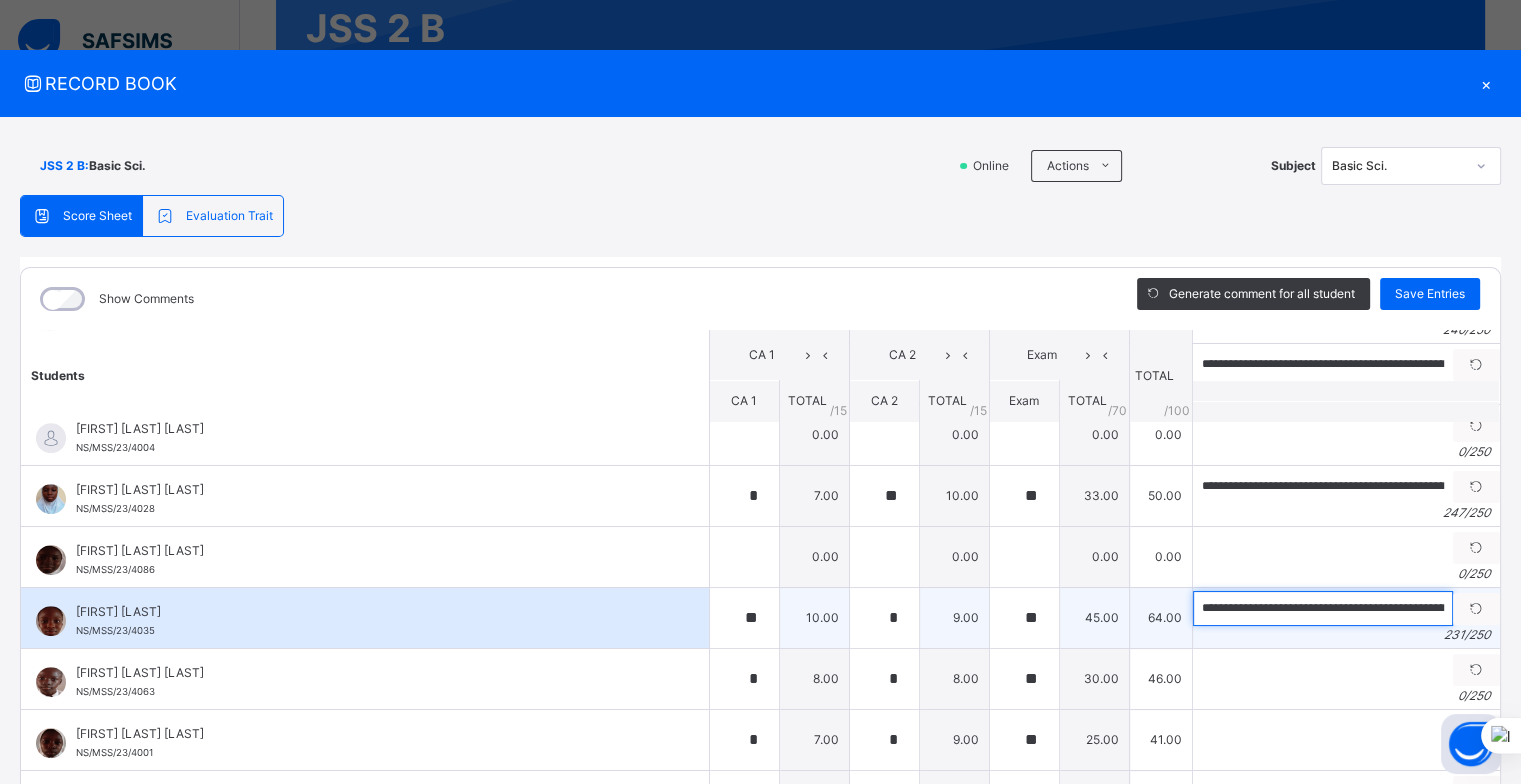 click on "**********" at bounding box center (1323, 608) 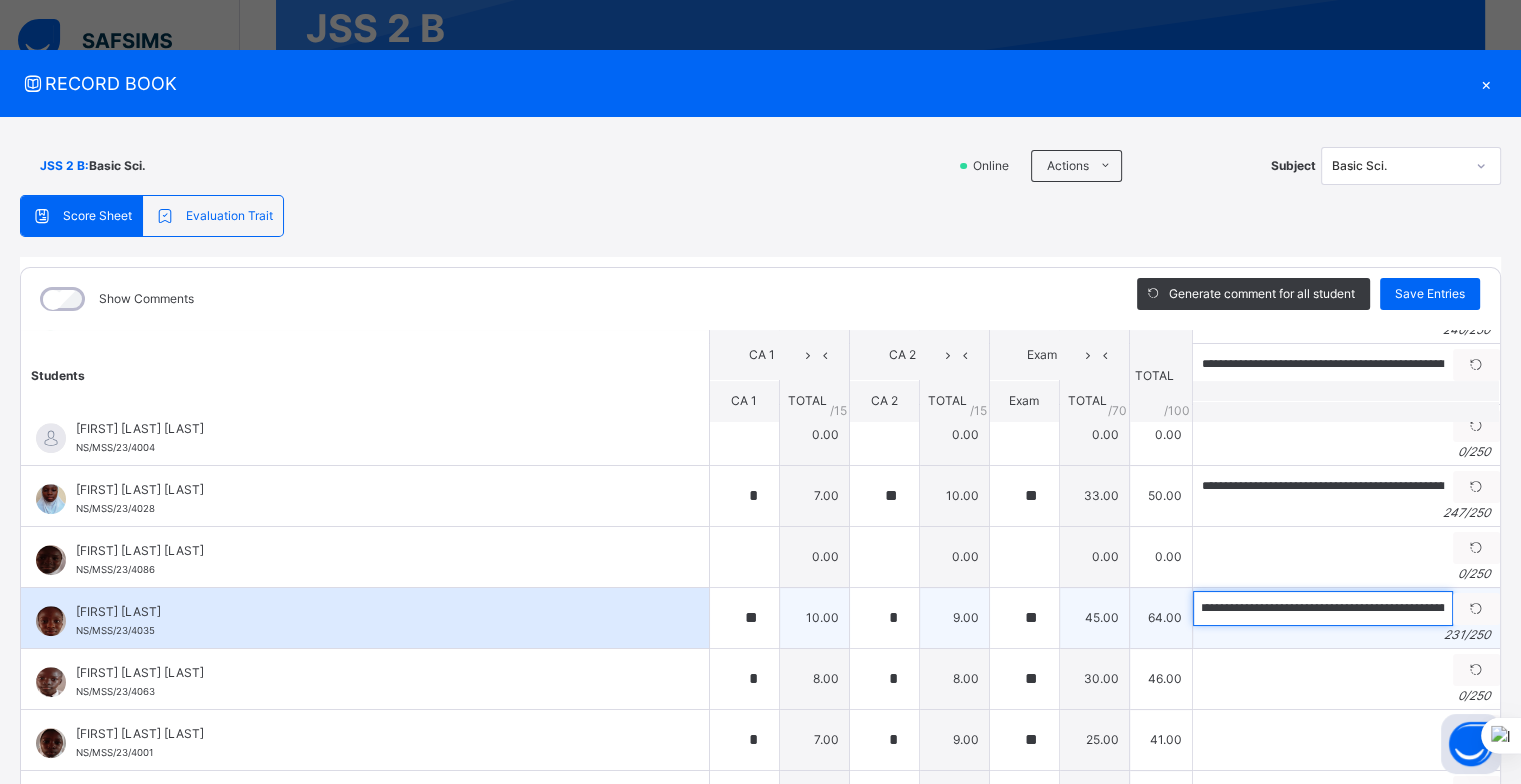 scroll, scrollTop: 0, scrollLeft: 12, axis: horizontal 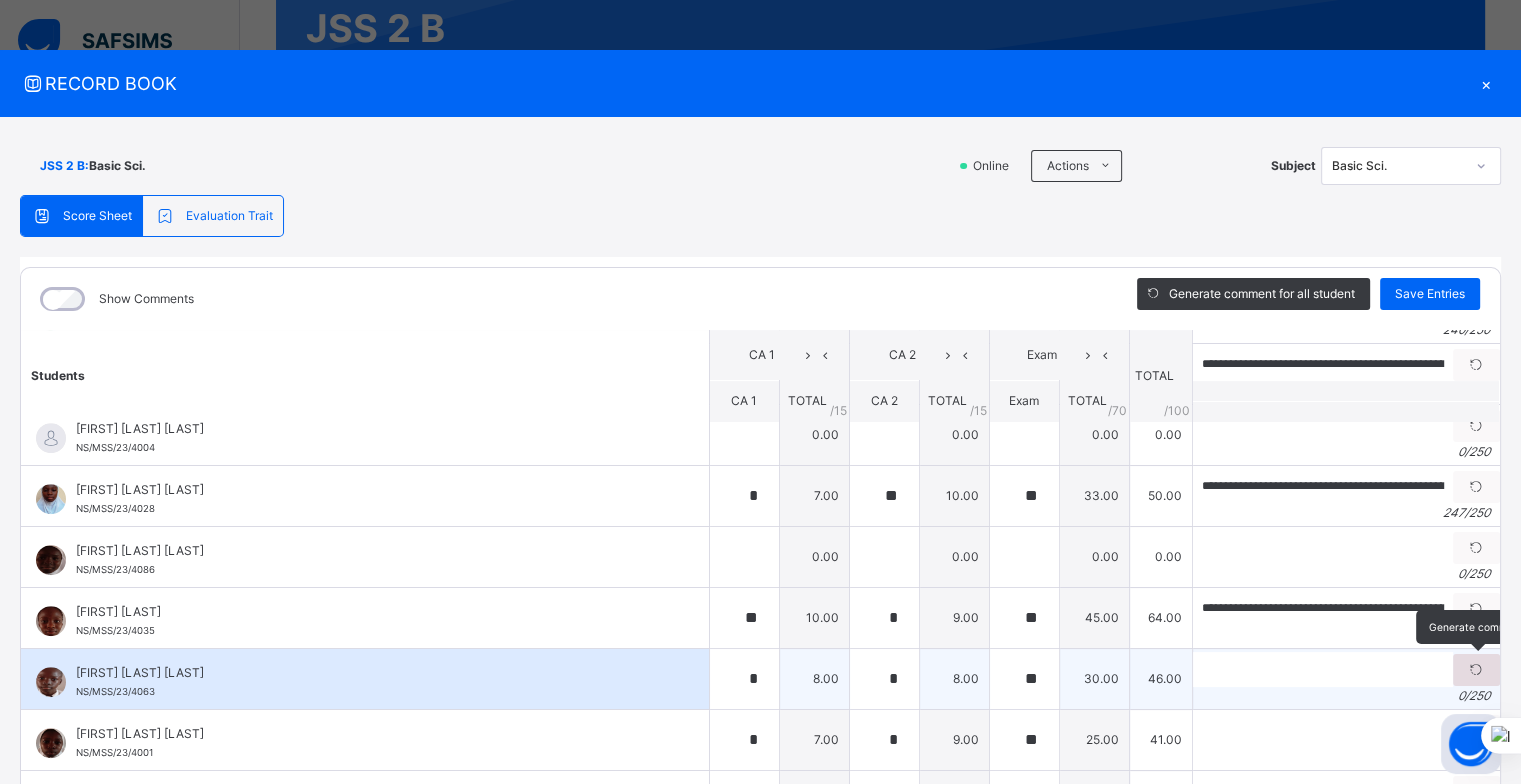click at bounding box center (1476, 670) 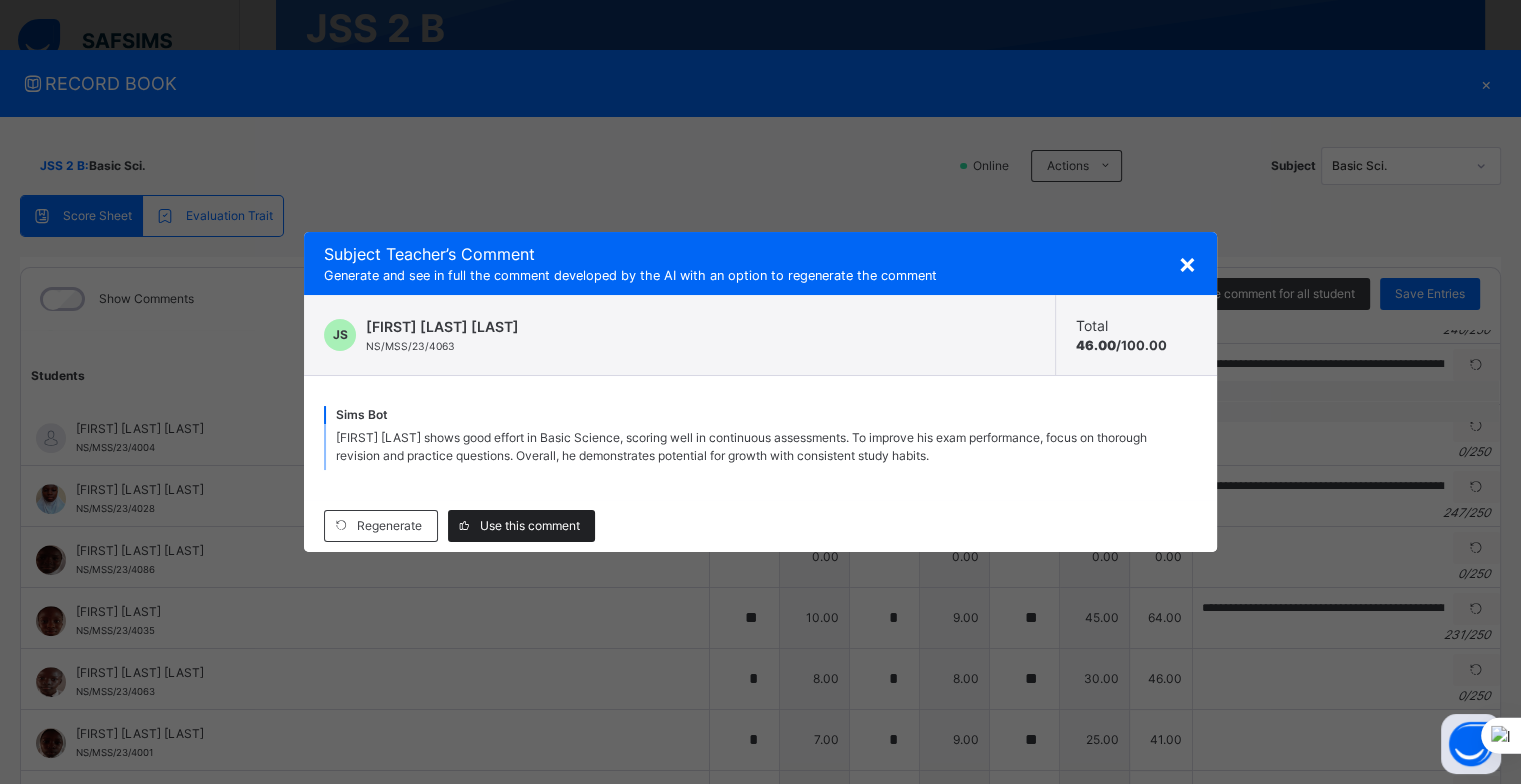 click on "Use this comment" at bounding box center (530, 526) 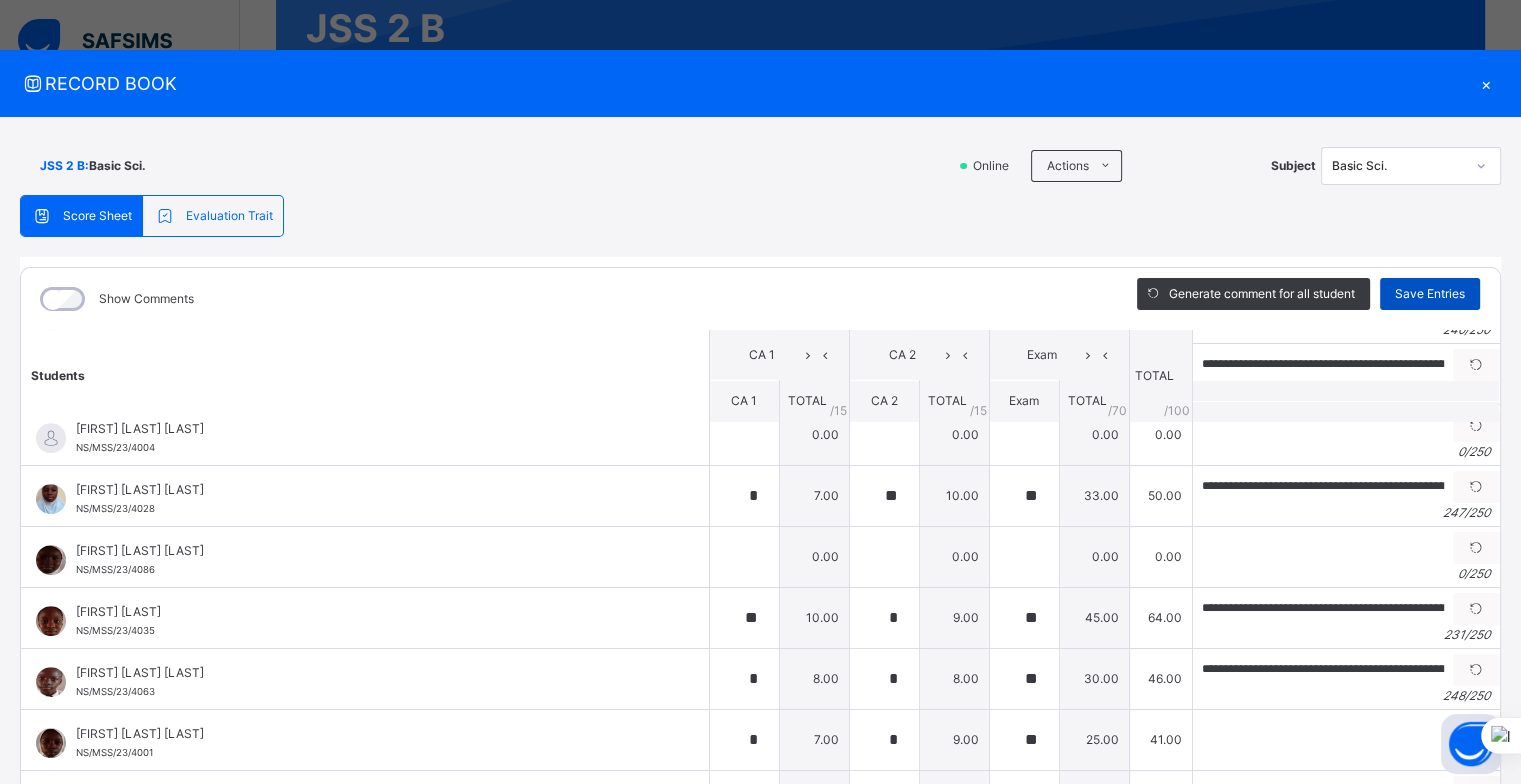 click on "Save Entries" at bounding box center (1430, 294) 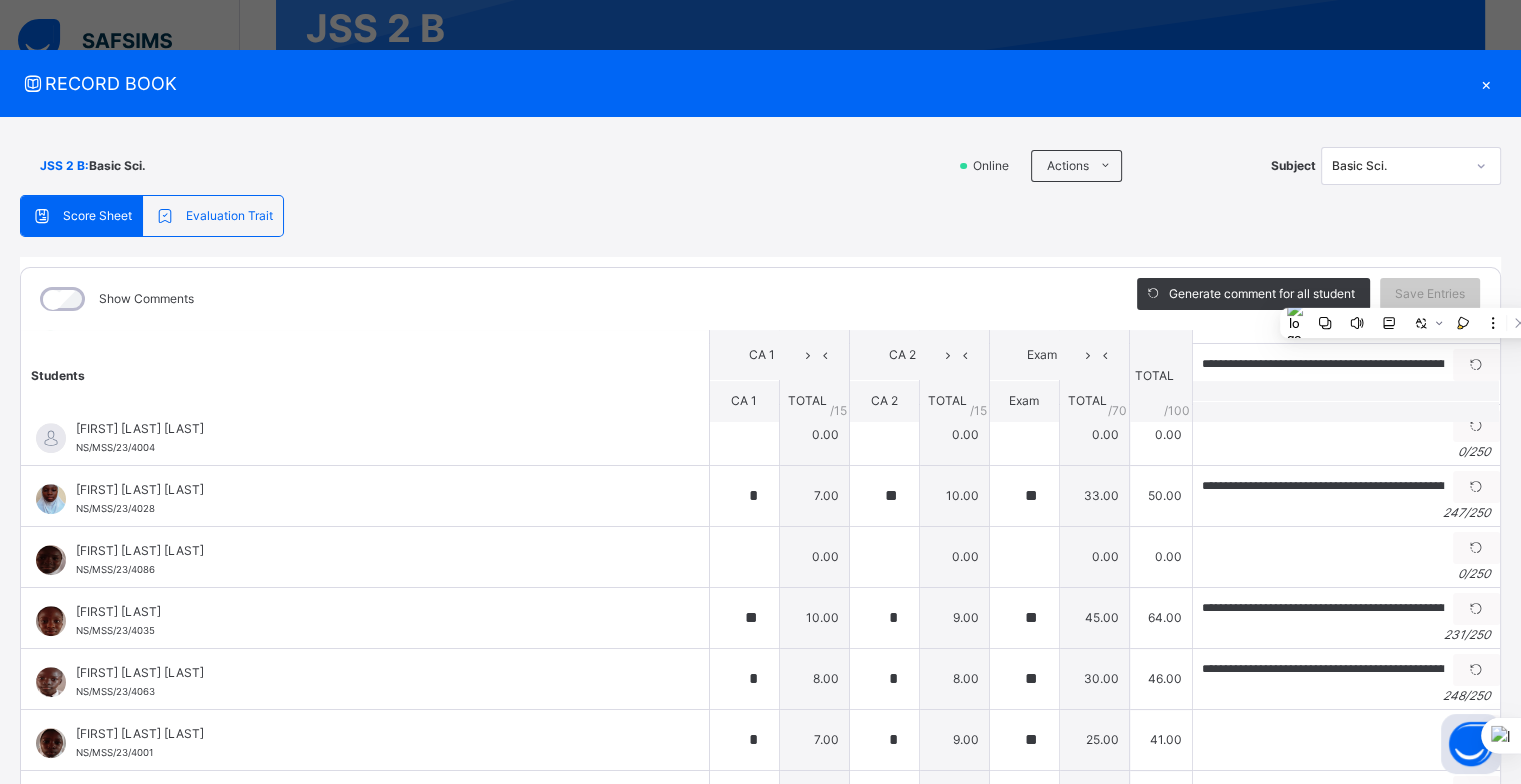 drag, startPoint x: 1407, startPoint y: 292, endPoint x: 1365, endPoint y: 257, distance: 54.67175 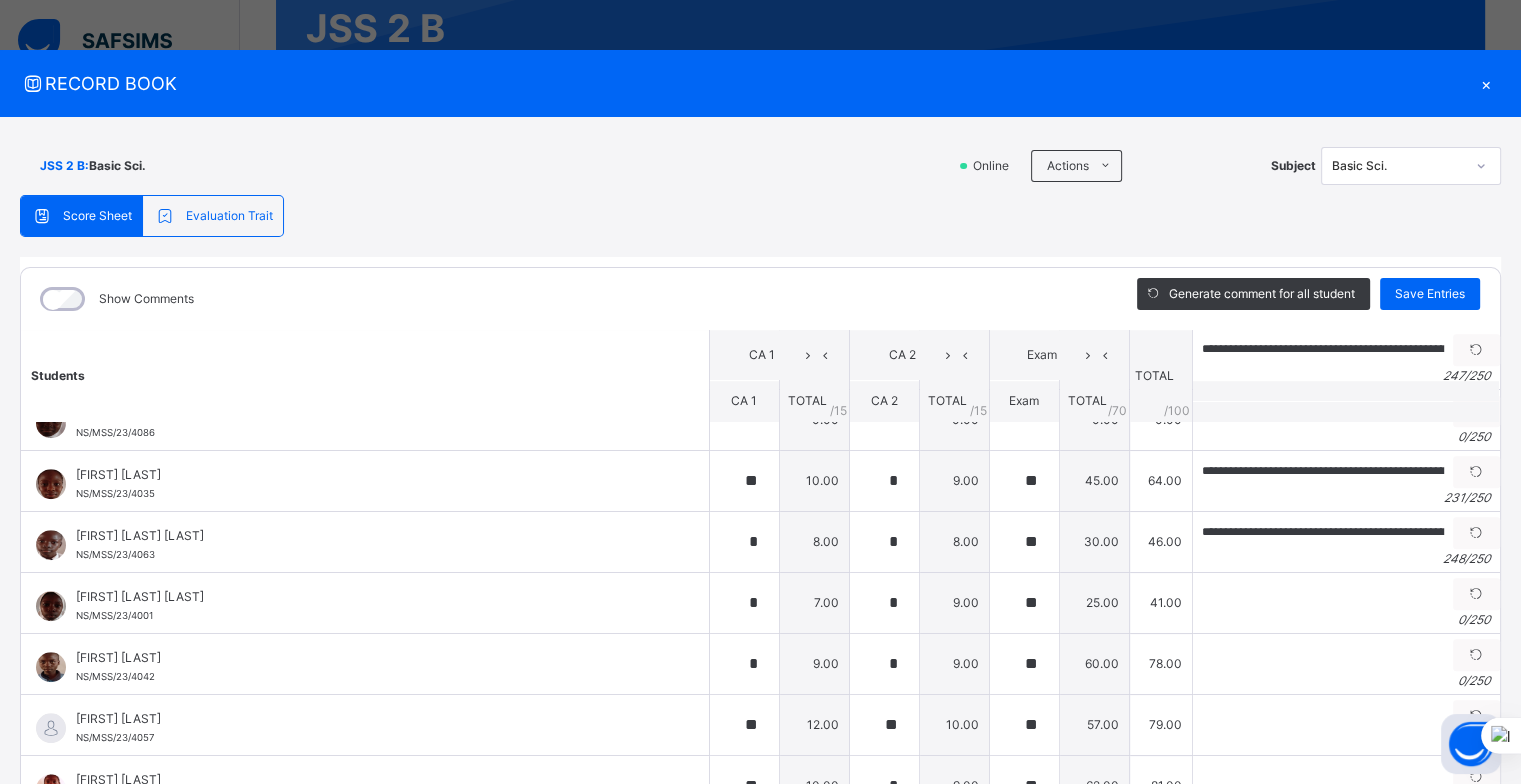 scroll, scrollTop: 1400, scrollLeft: 0, axis: vertical 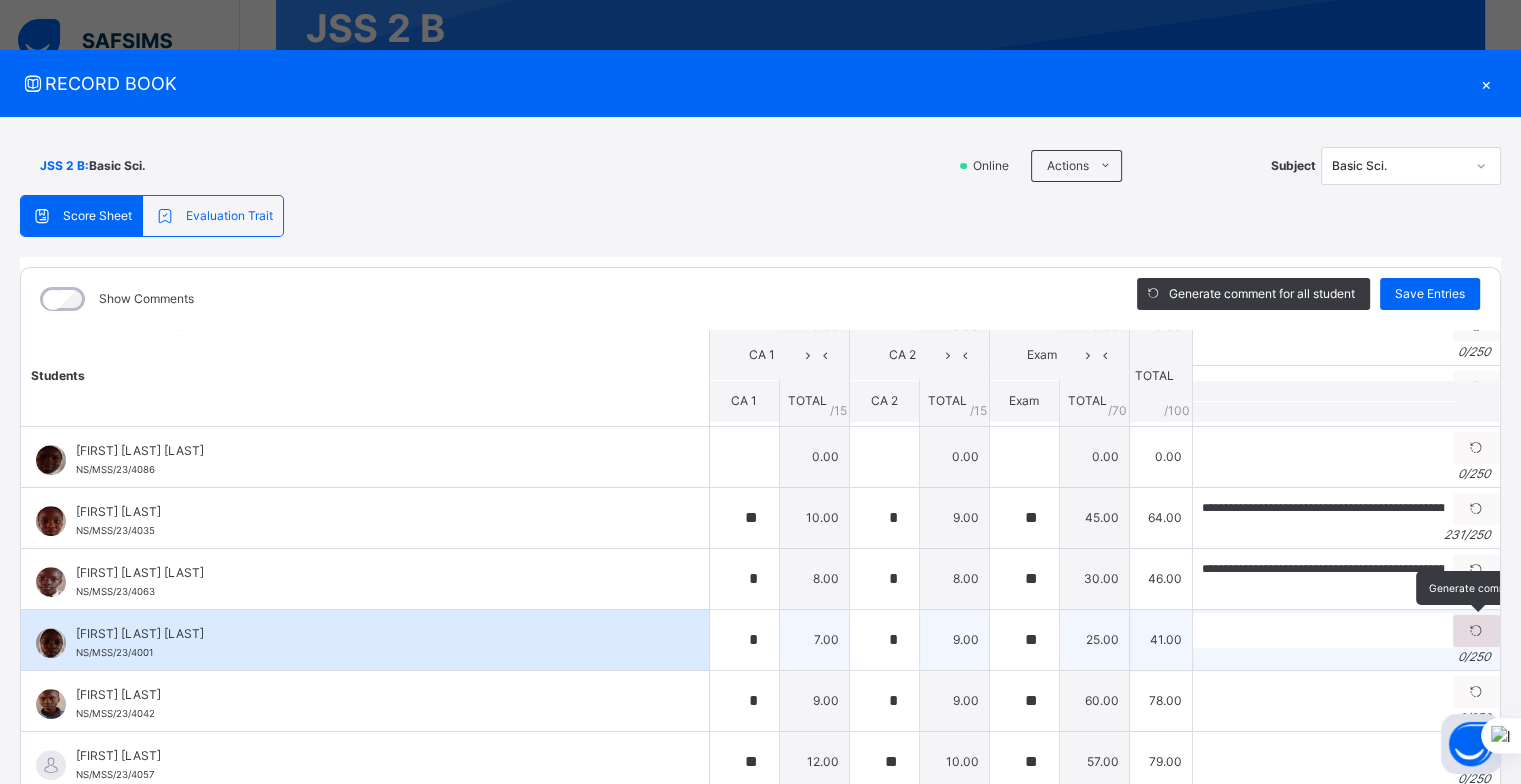 click at bounding box center (1476, 631) 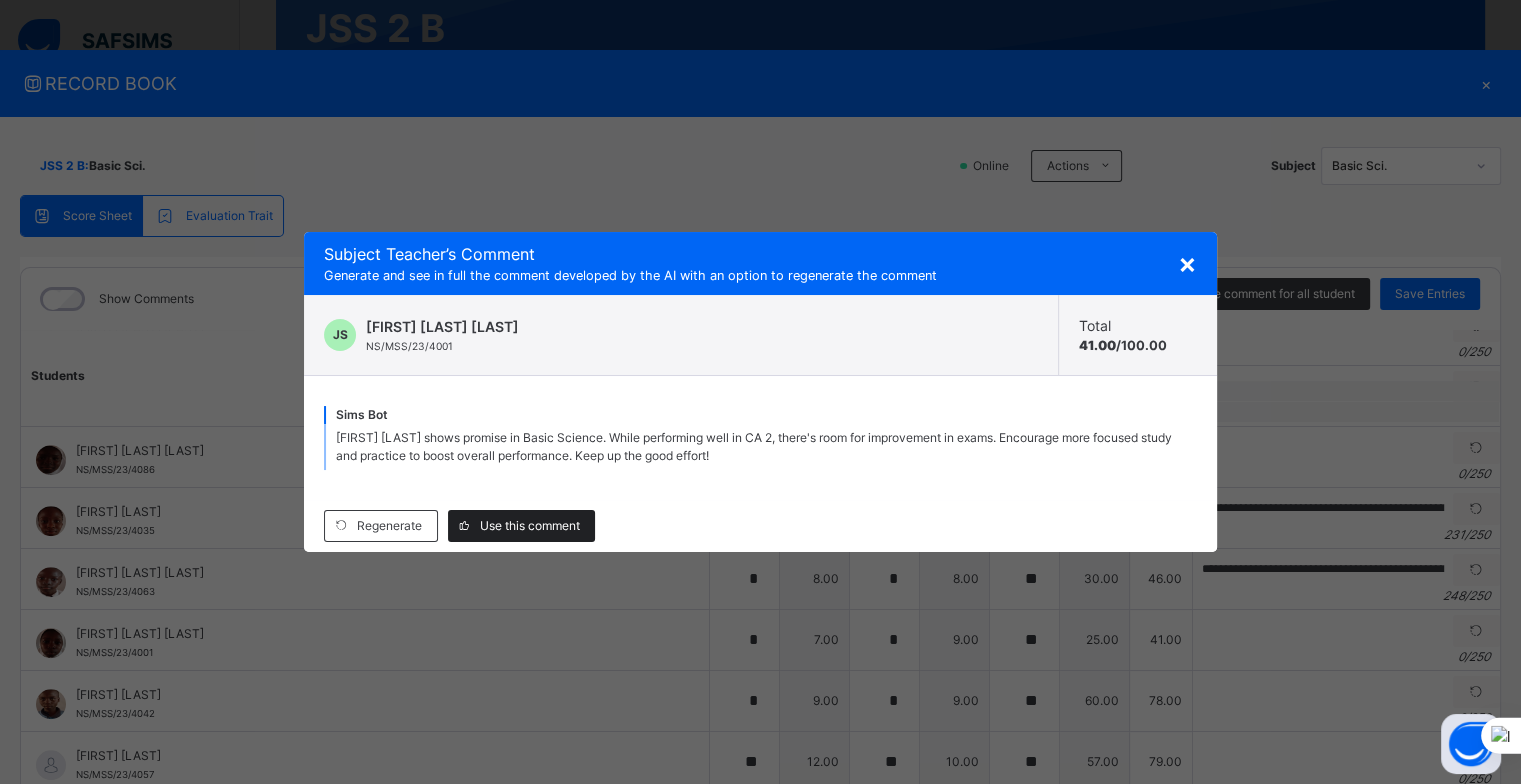 click on "Use this comment" at bounding box center [530, 526] 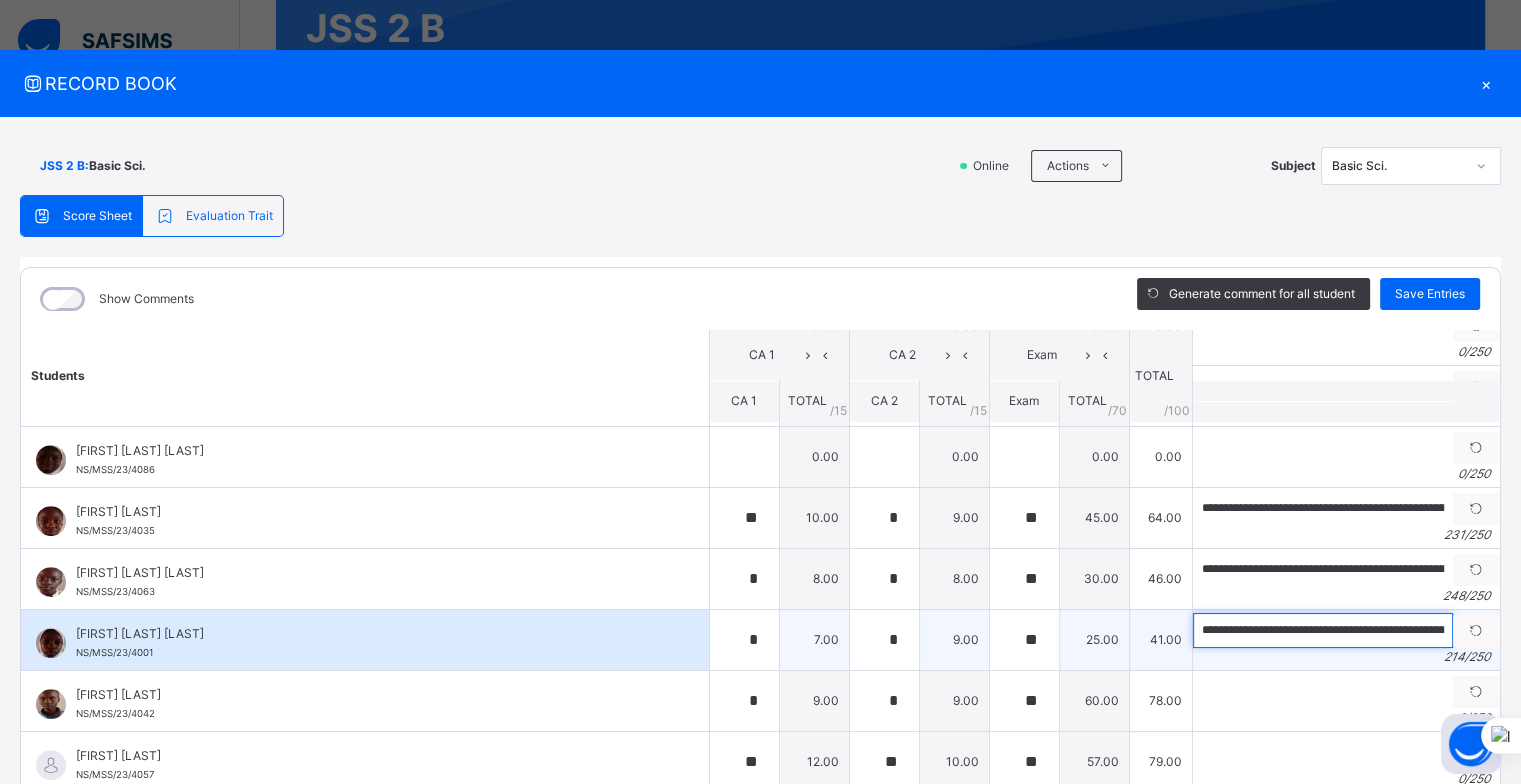 click on "**********" at bounding box center (1323, 630) 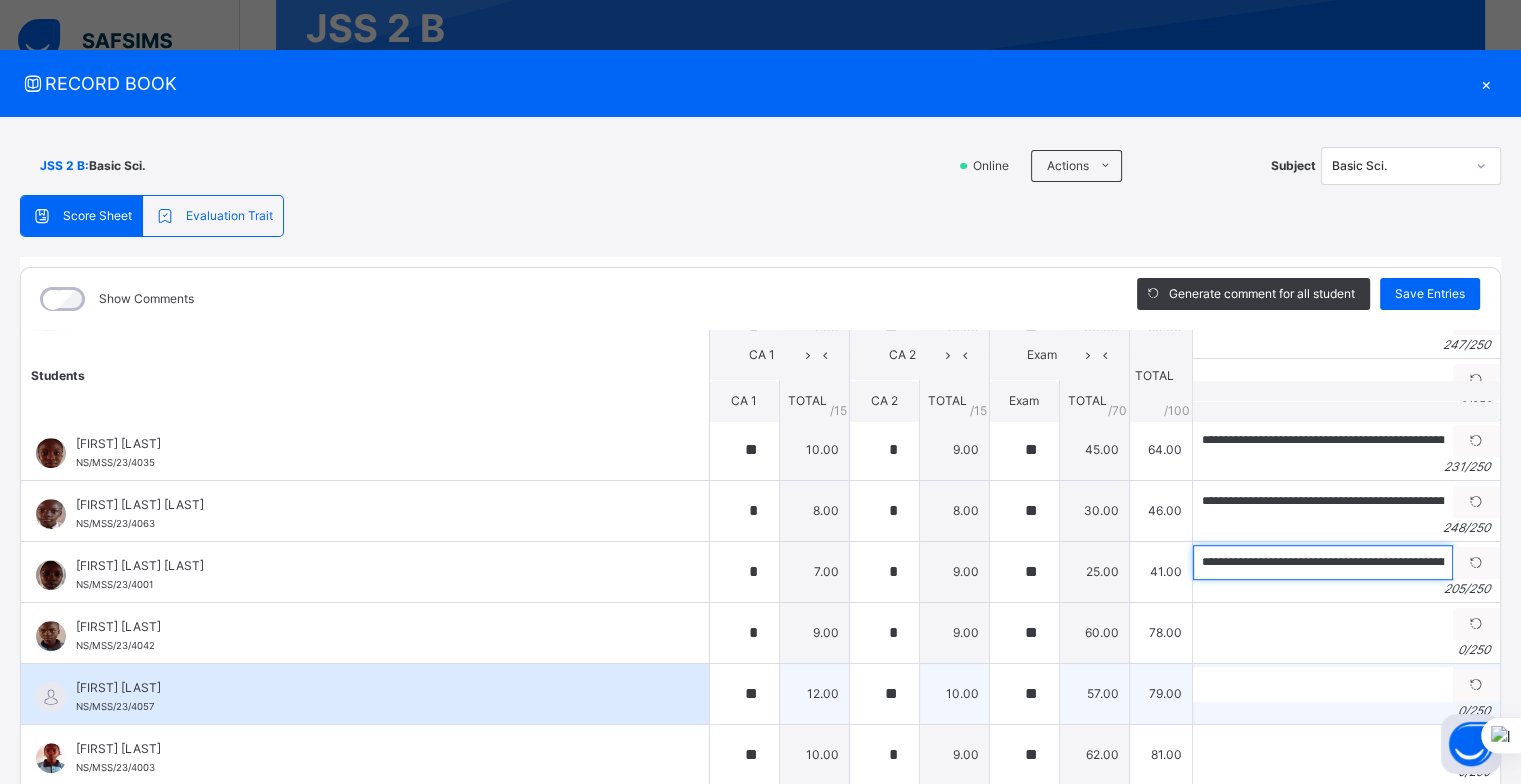 scroll, scrollTop: 1500, scrollLeft: 0, axis: vertical 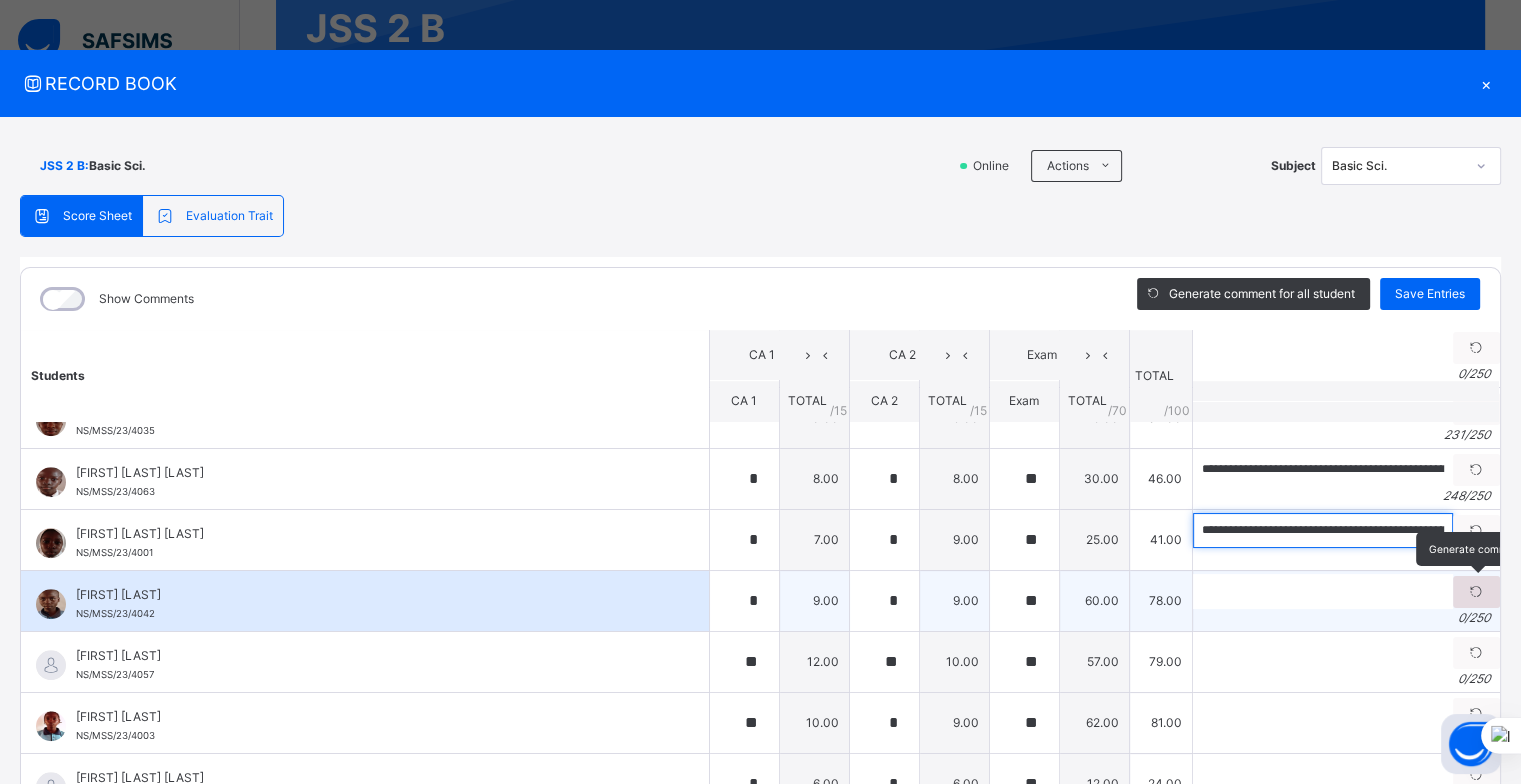 type on "**********" 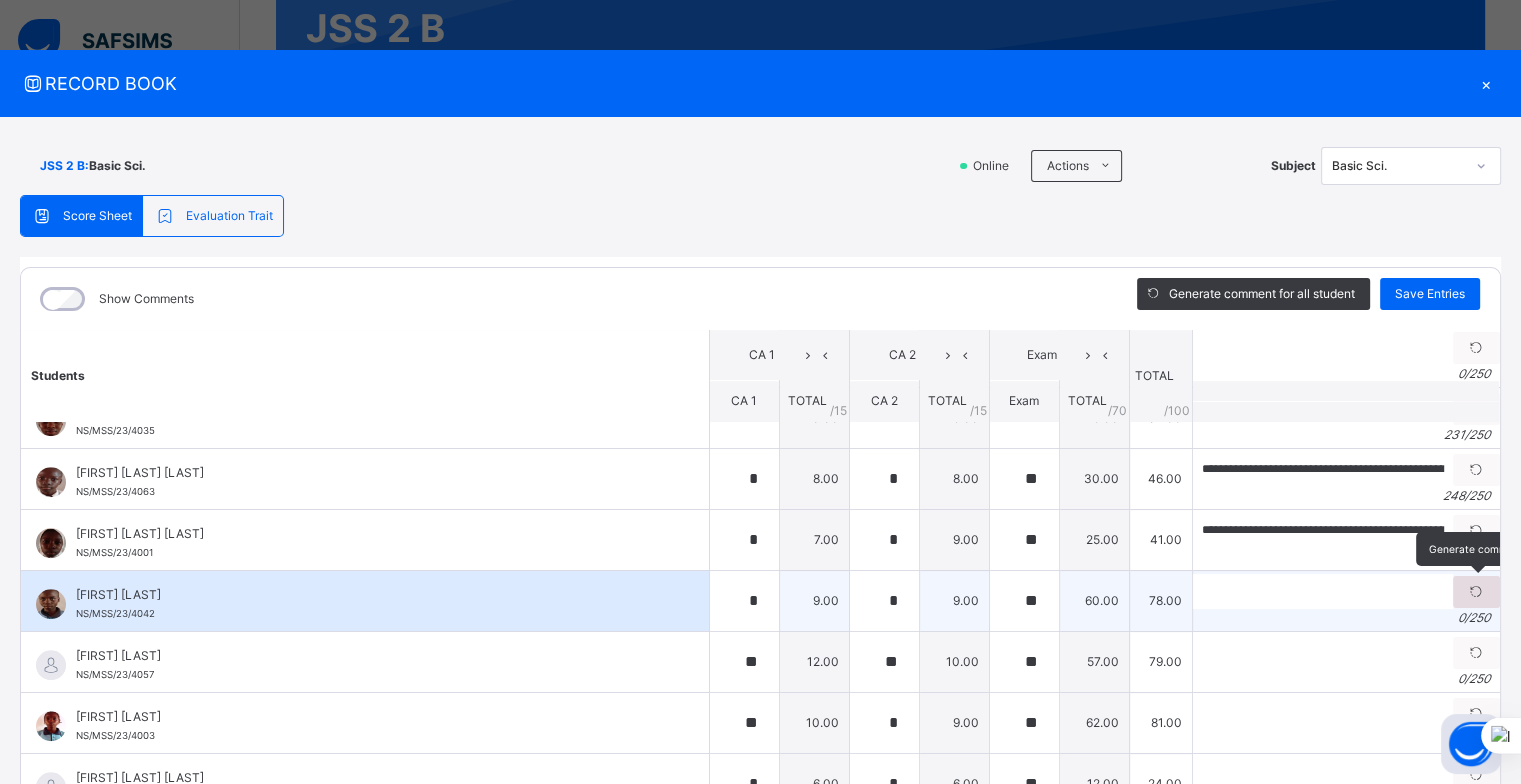 click at bounding box center [1476, 592] 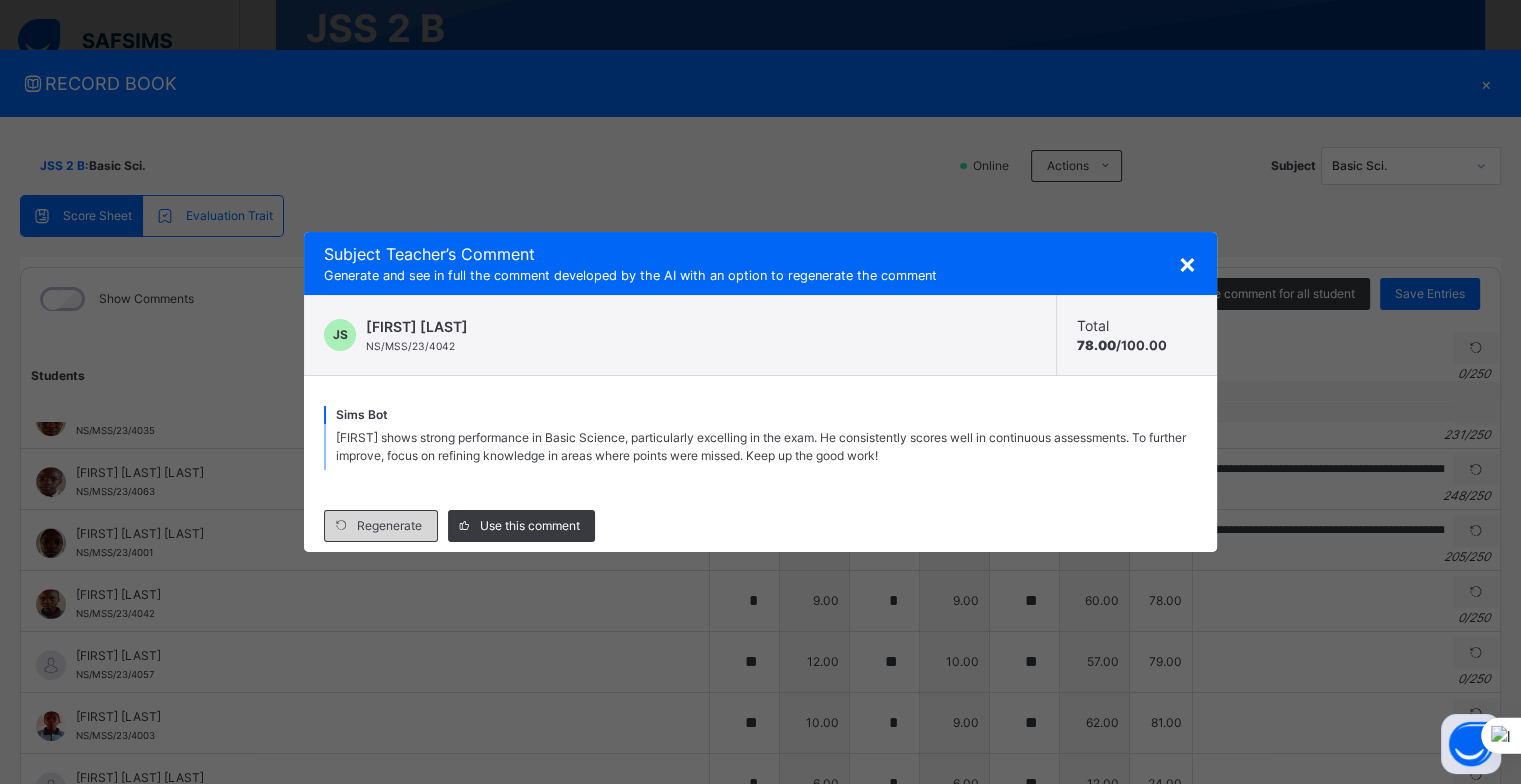 click on "Regenerate" at bounding box center (389, 526) 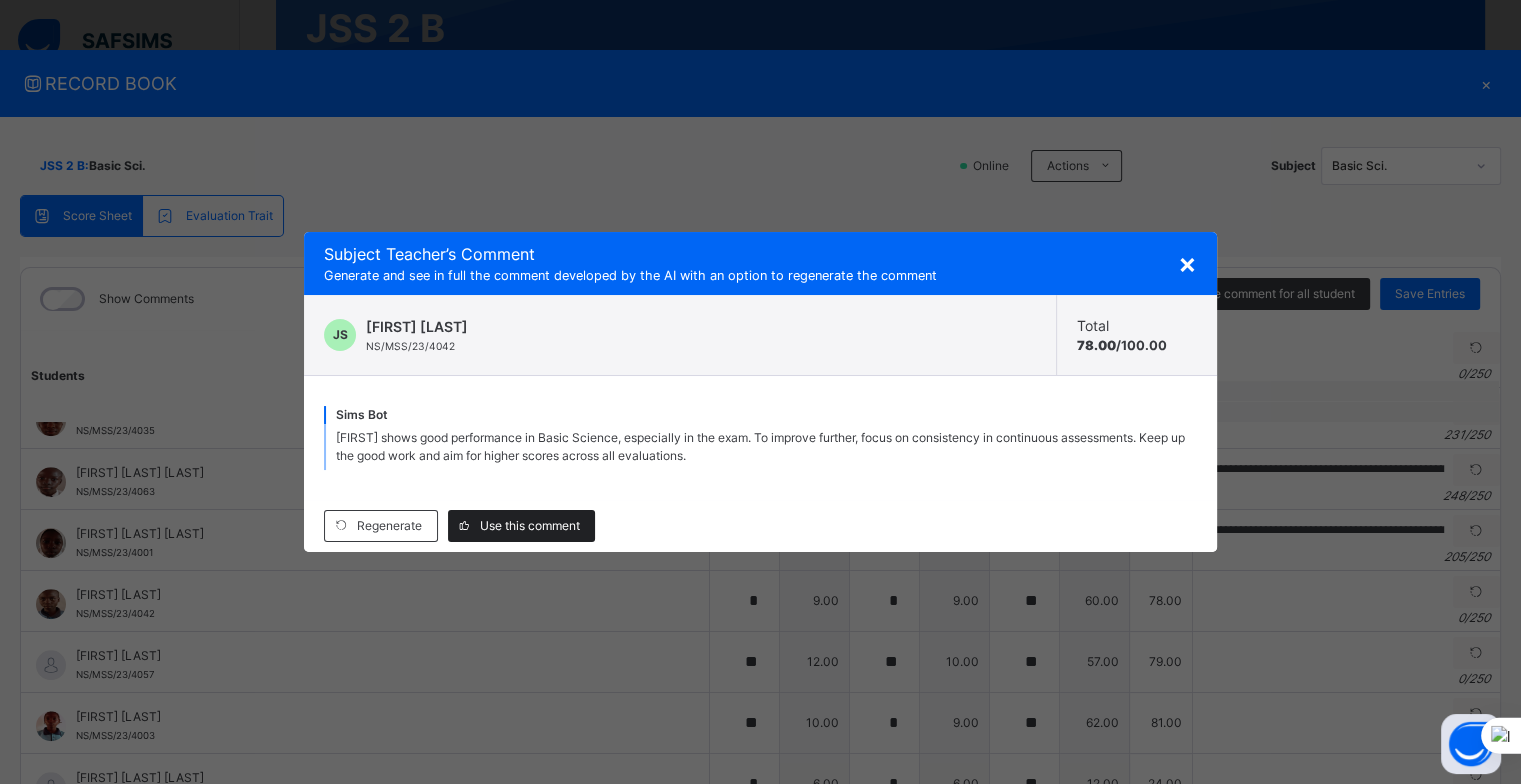 click on "Use this comment" at bounding box center [530, 526] 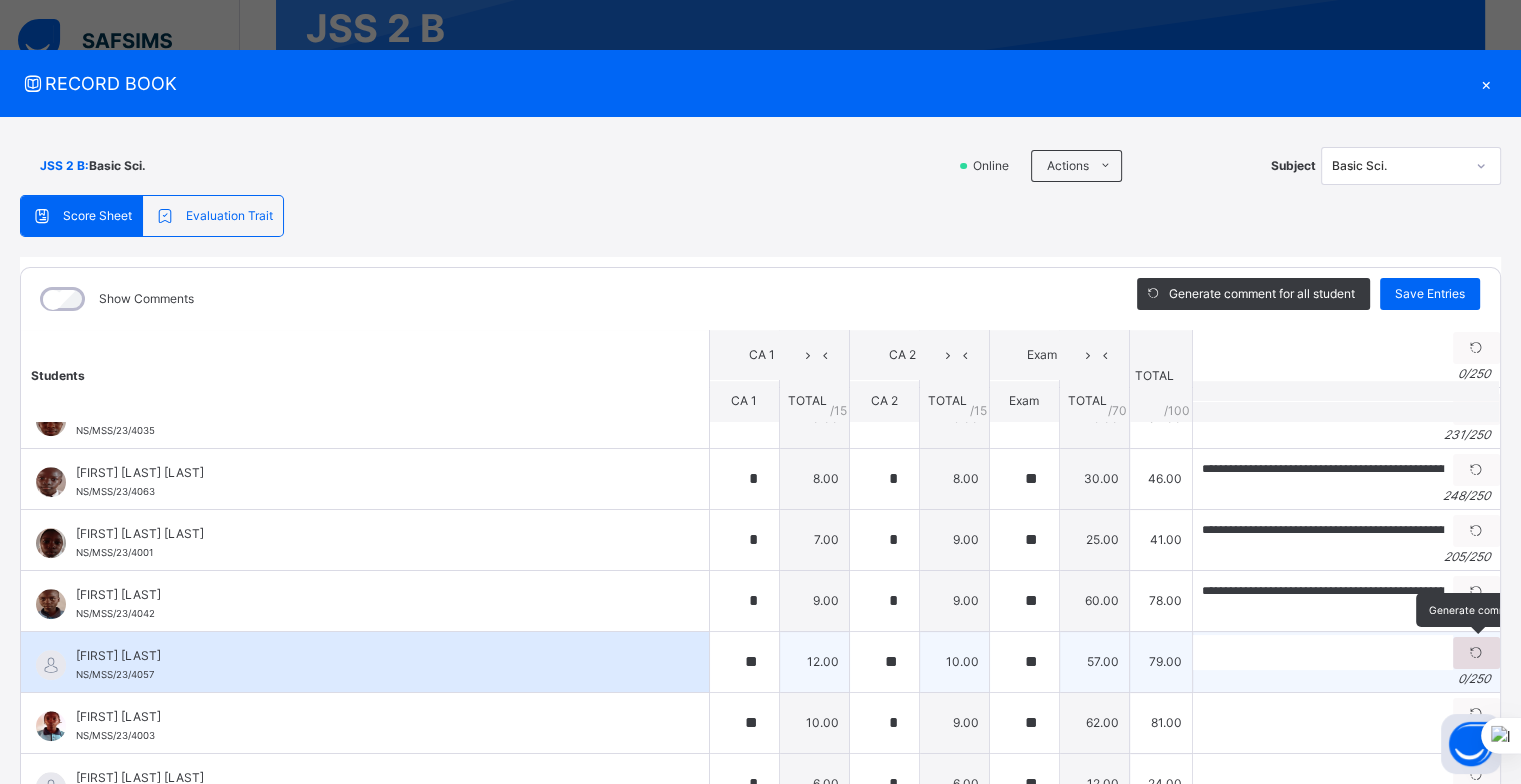 click at bounding box center (1476, 653) 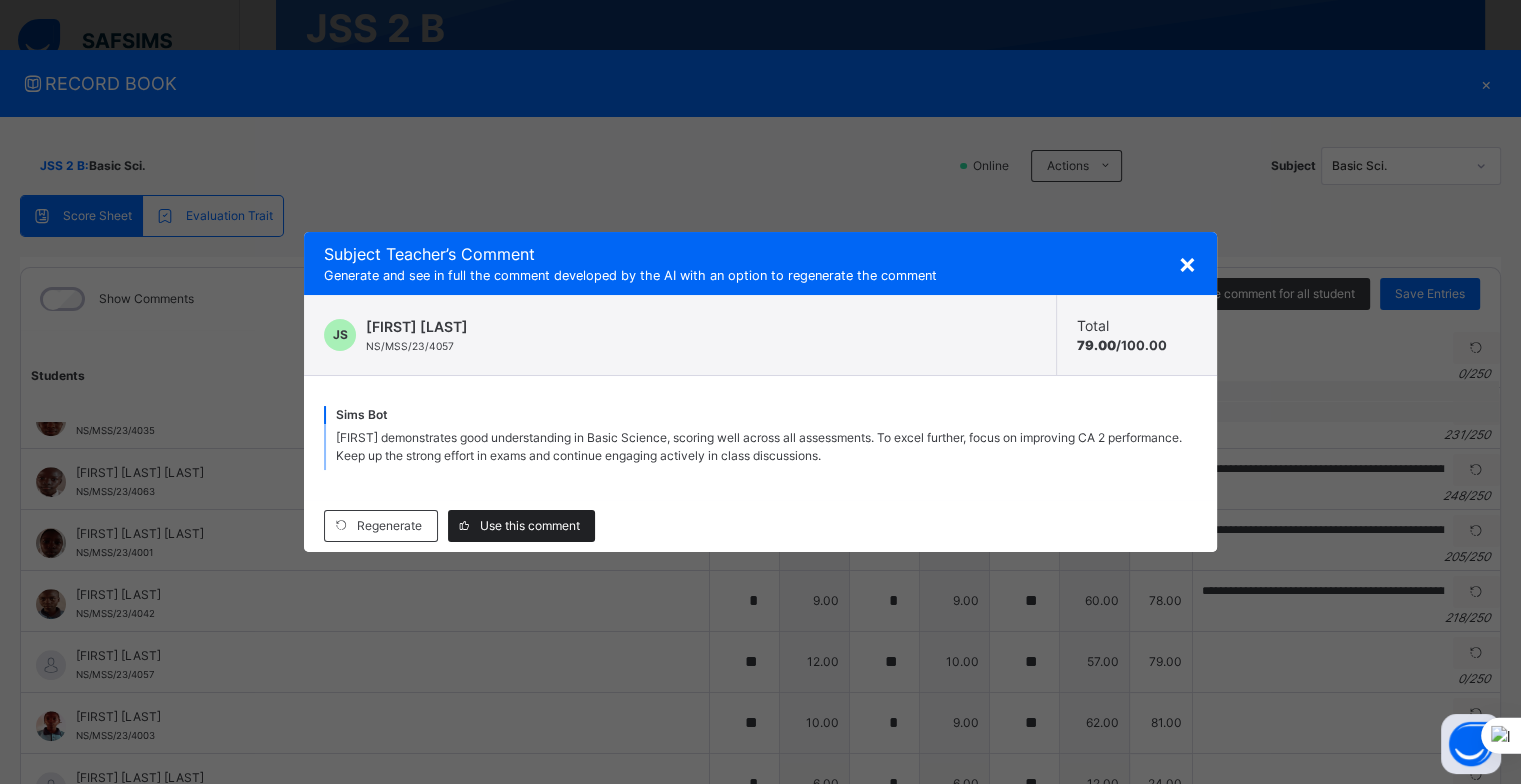 click on "Use this comment" at bounding box center [530, 526] 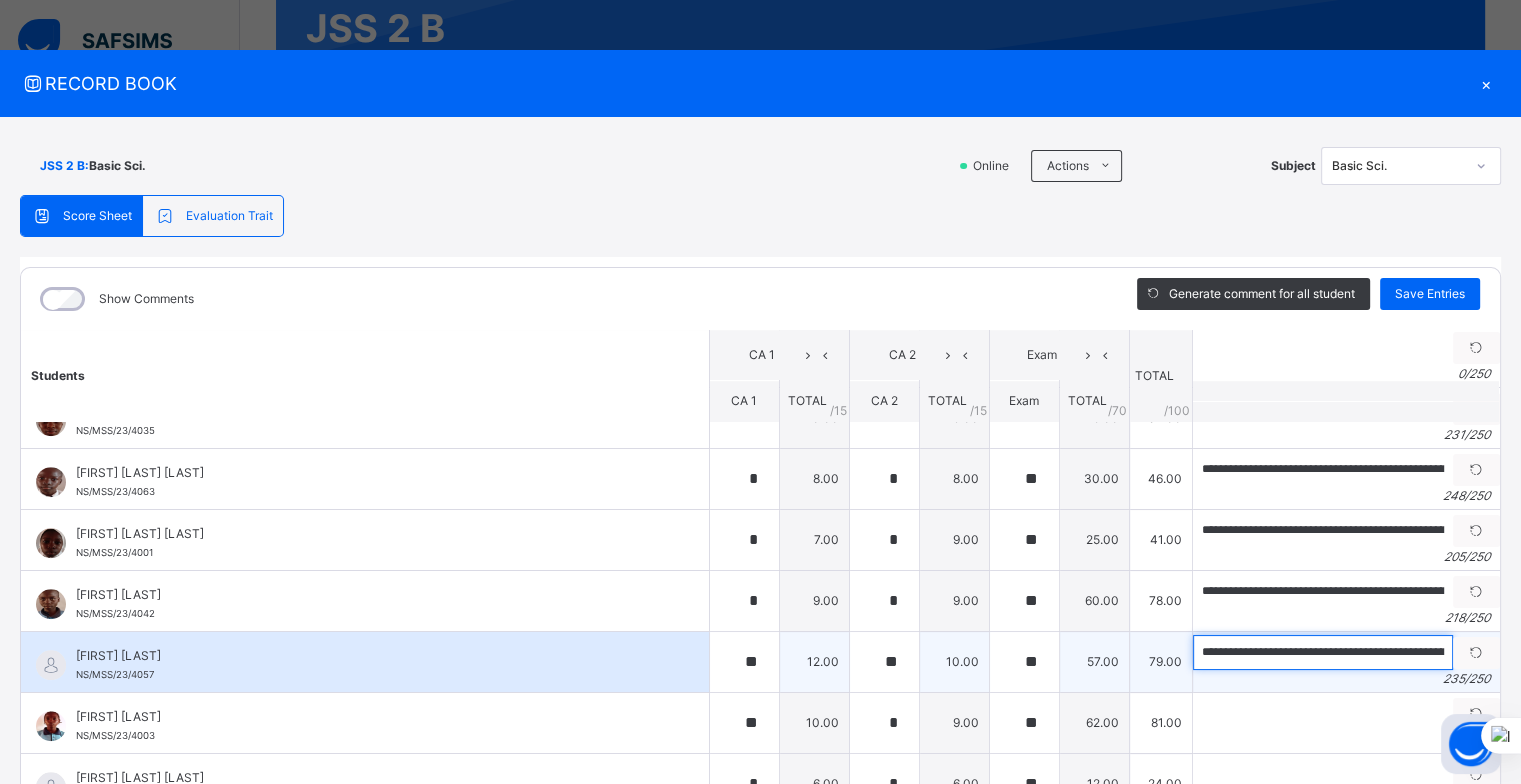 click on "**********" at bounding box center [1323, 652] 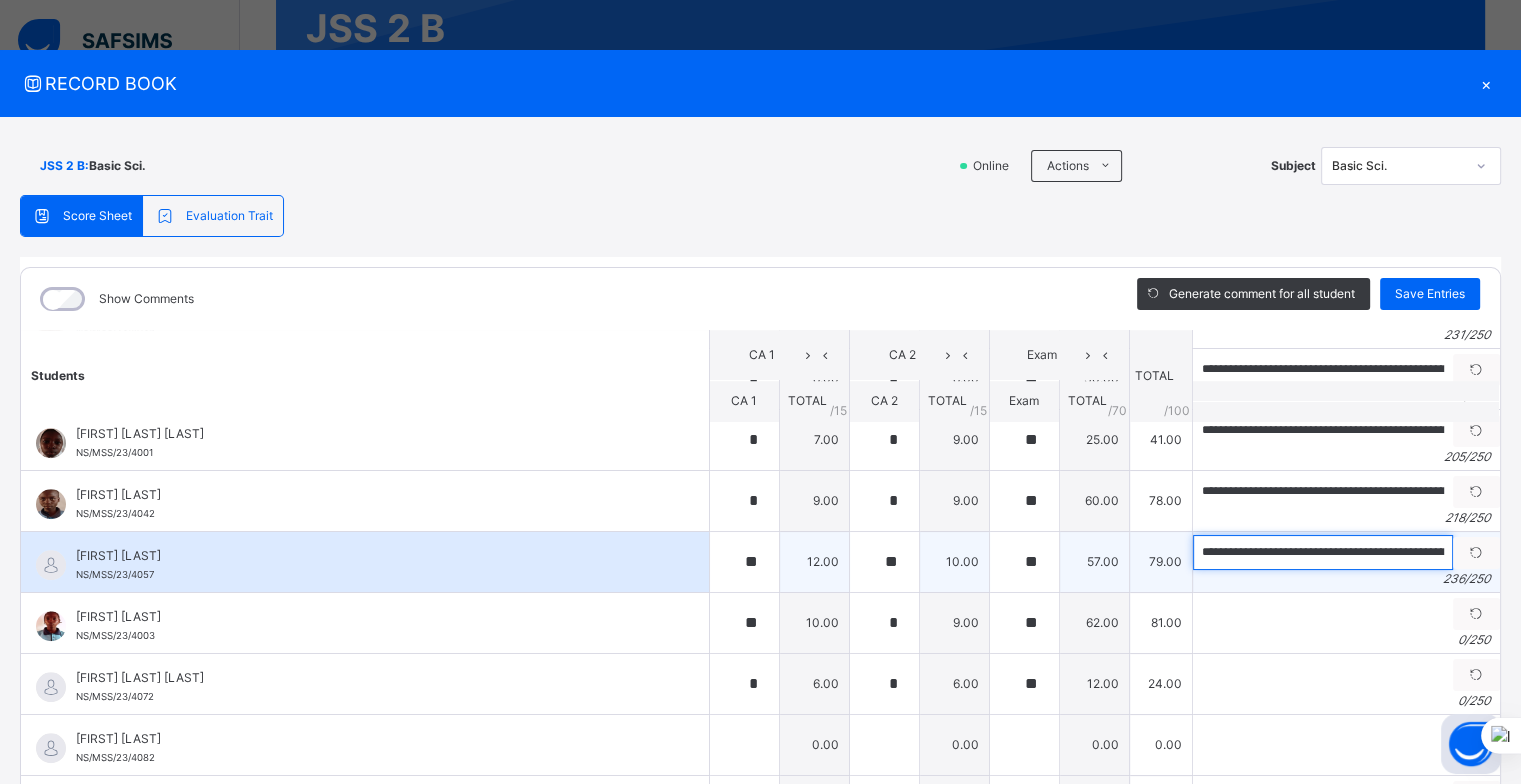 scroll, scrollTop: 1700, scrollLeft: 0, axis: vertical 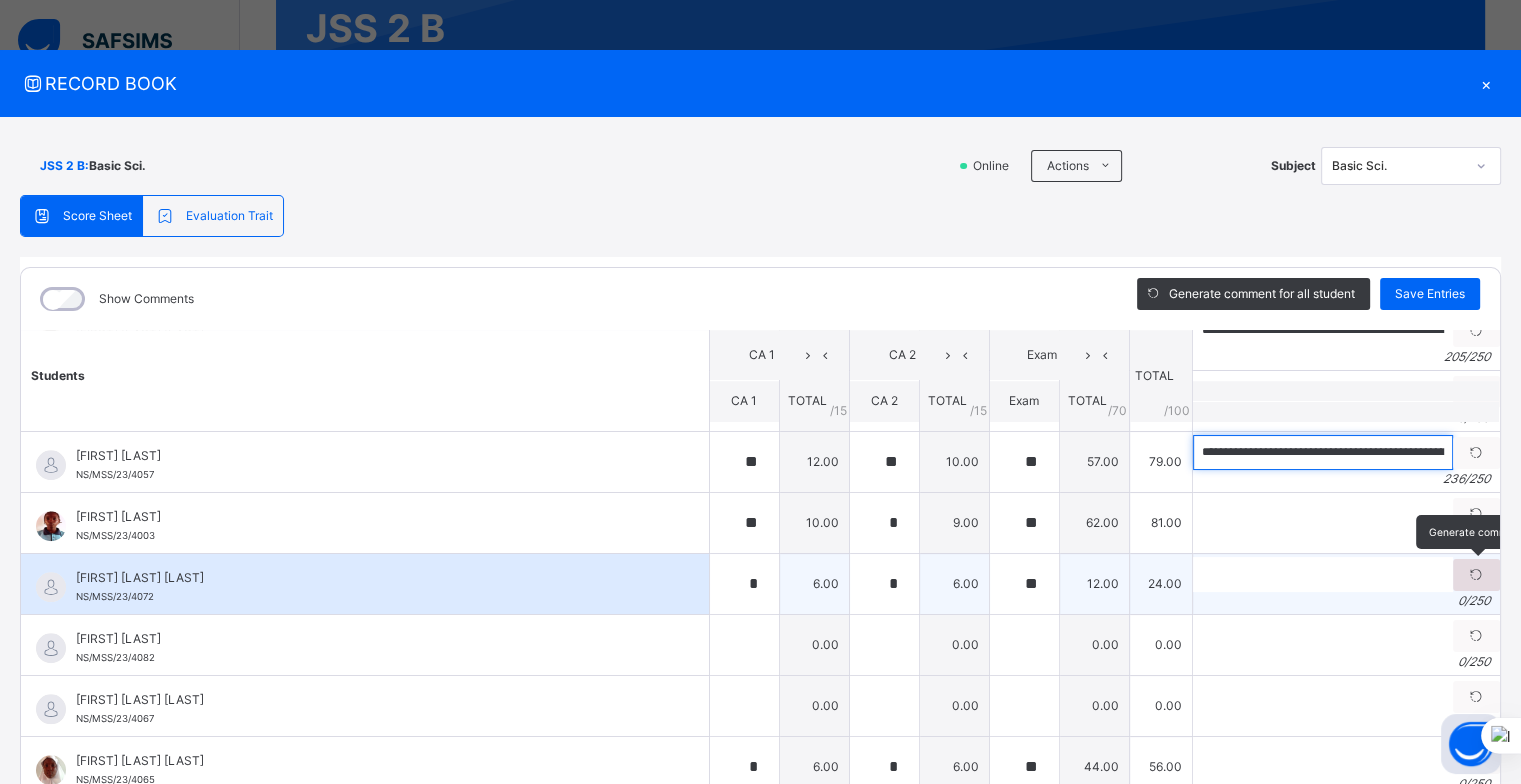 type on "**********" 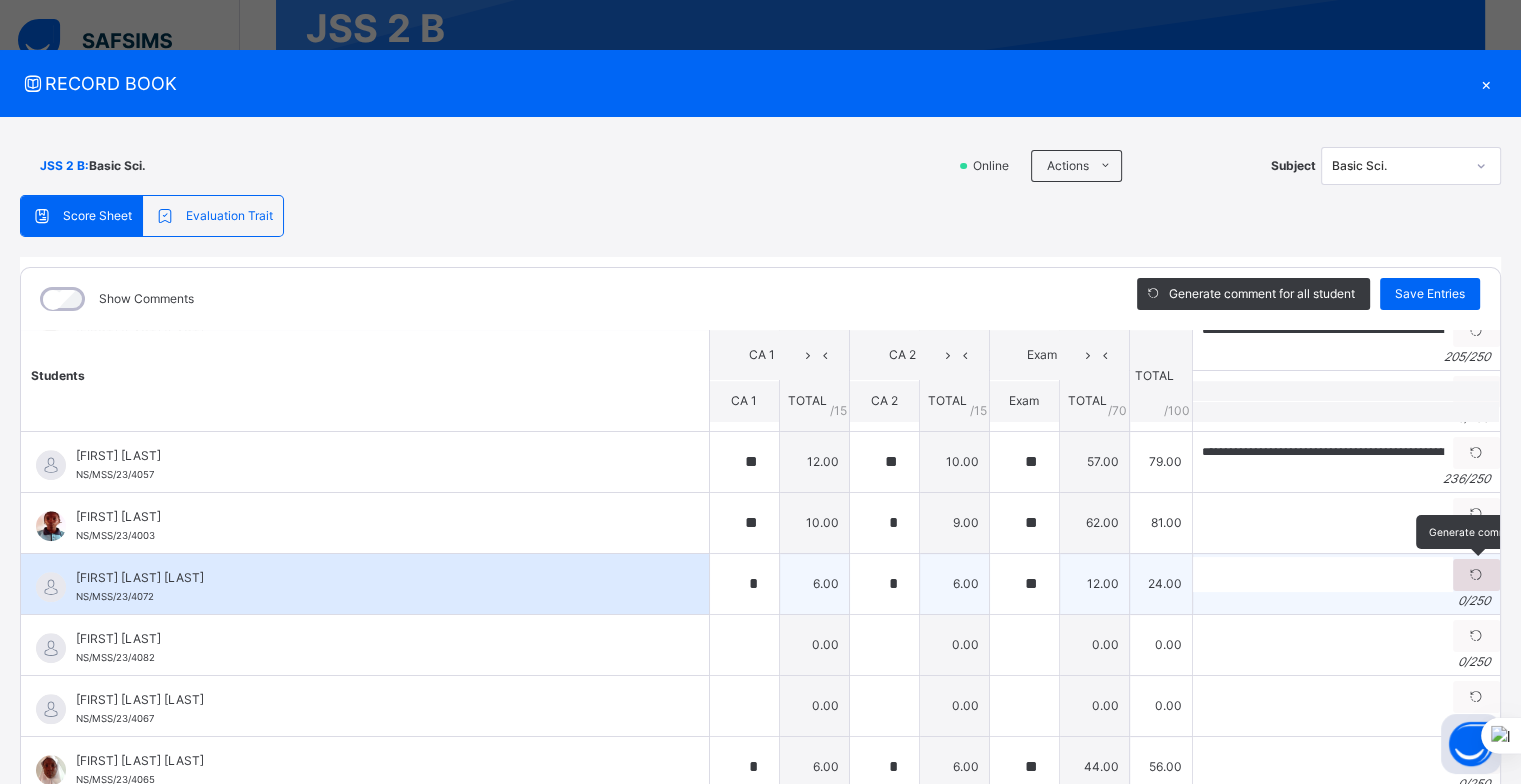 click at bounding box center (1476, 575) 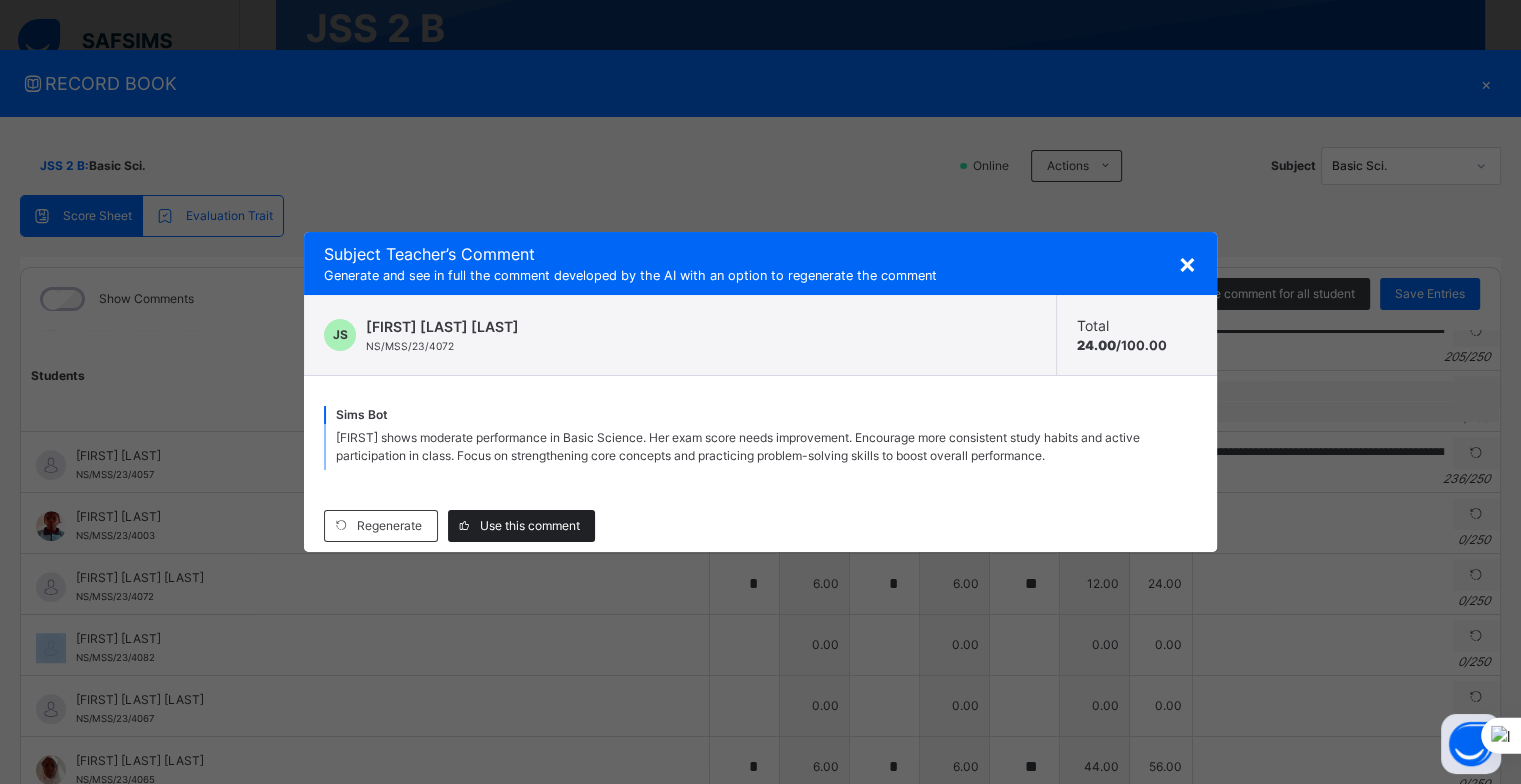 click on "Use this comment" at bounding box center (530, 526) 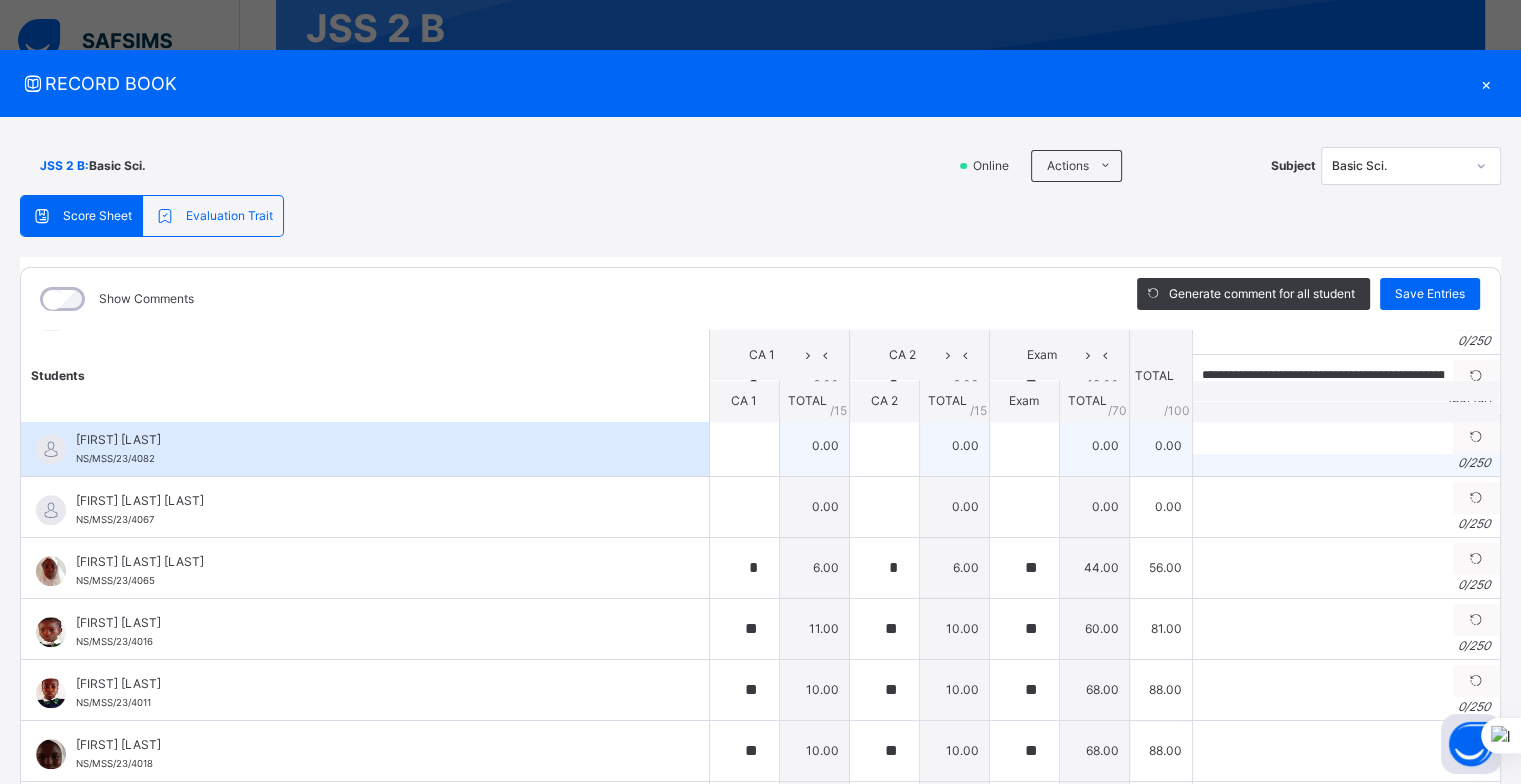 scroll, scrollTop: 1900, scrollLeft: 0, axis: vertical 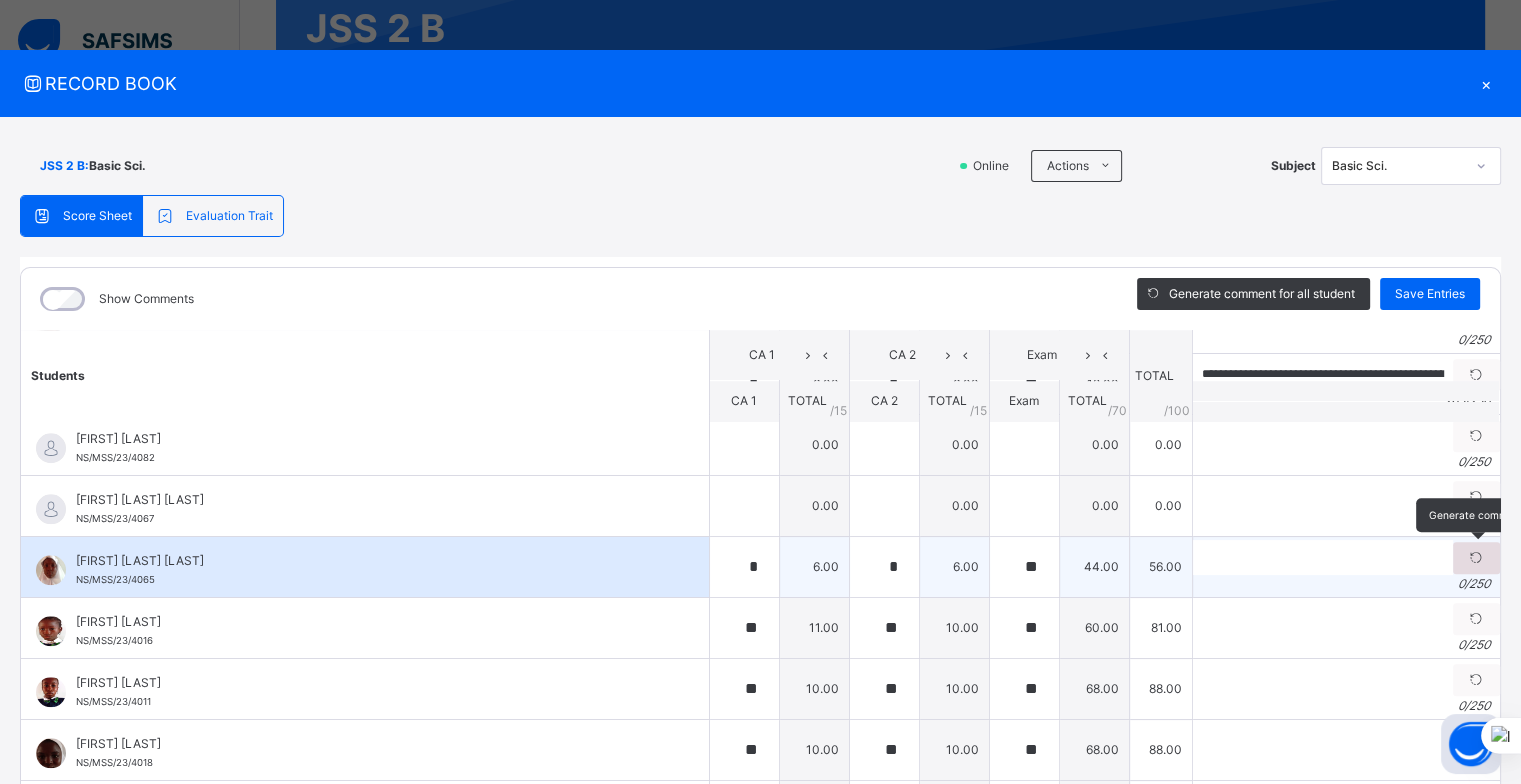 click at bounding box center [1476, 558] 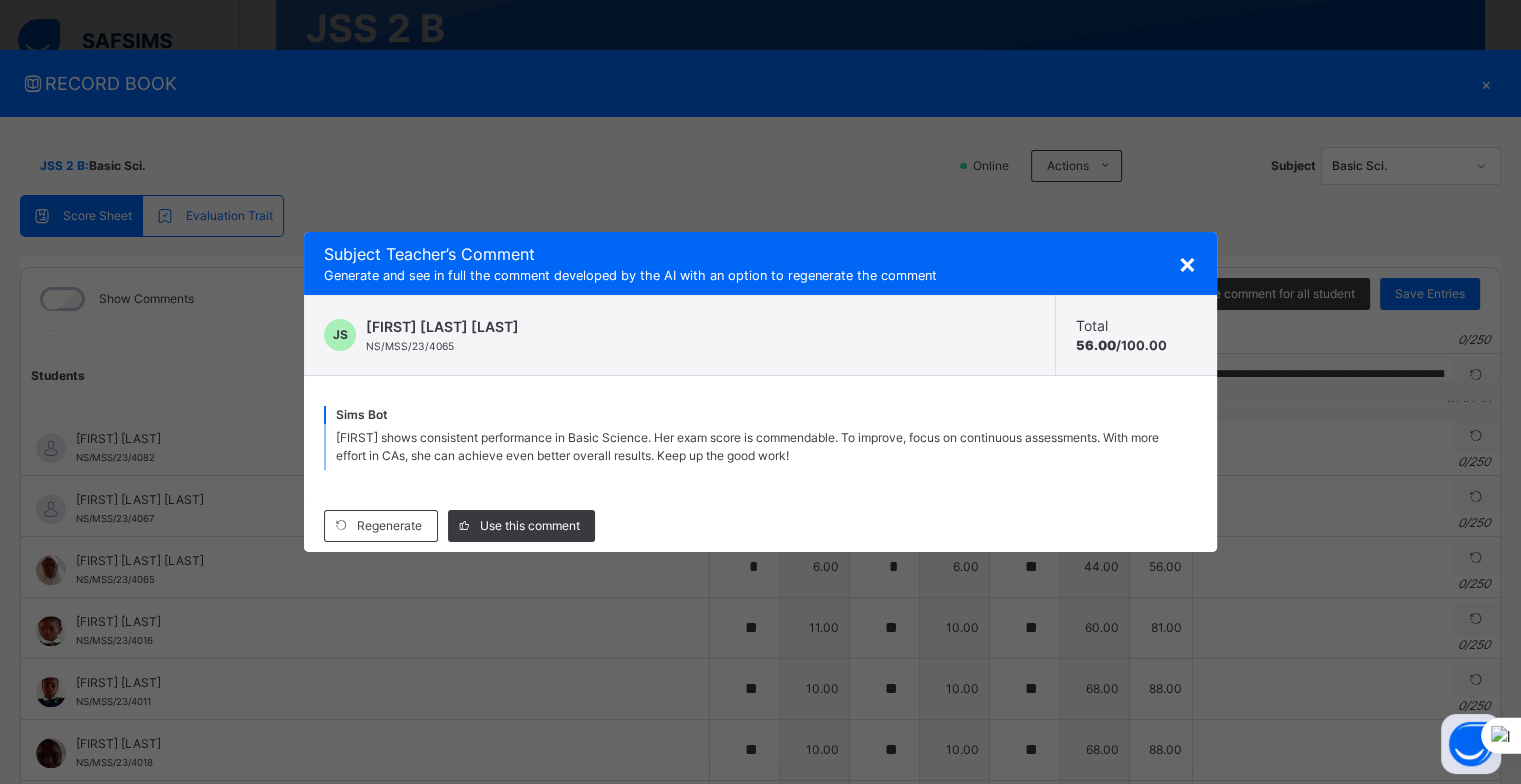 click on "×   Subject Teacher’s Comment Generate and see in full the comment developed by the AI with an option to regenerate the comment JS [FIRST] [LAST] [LAST]   NS/MSS/23/4065   Total 56.00  / 100.00 Sims Bot [FIRST] shows consistent performance in Basic Science. Her exam score is commendable. To improve, focus on continuous assessments. With more effort in CAs, she can achieve even better overall results. Keep up the good work!   Regenerate     Use this comment" at bounding box center (760, 392) 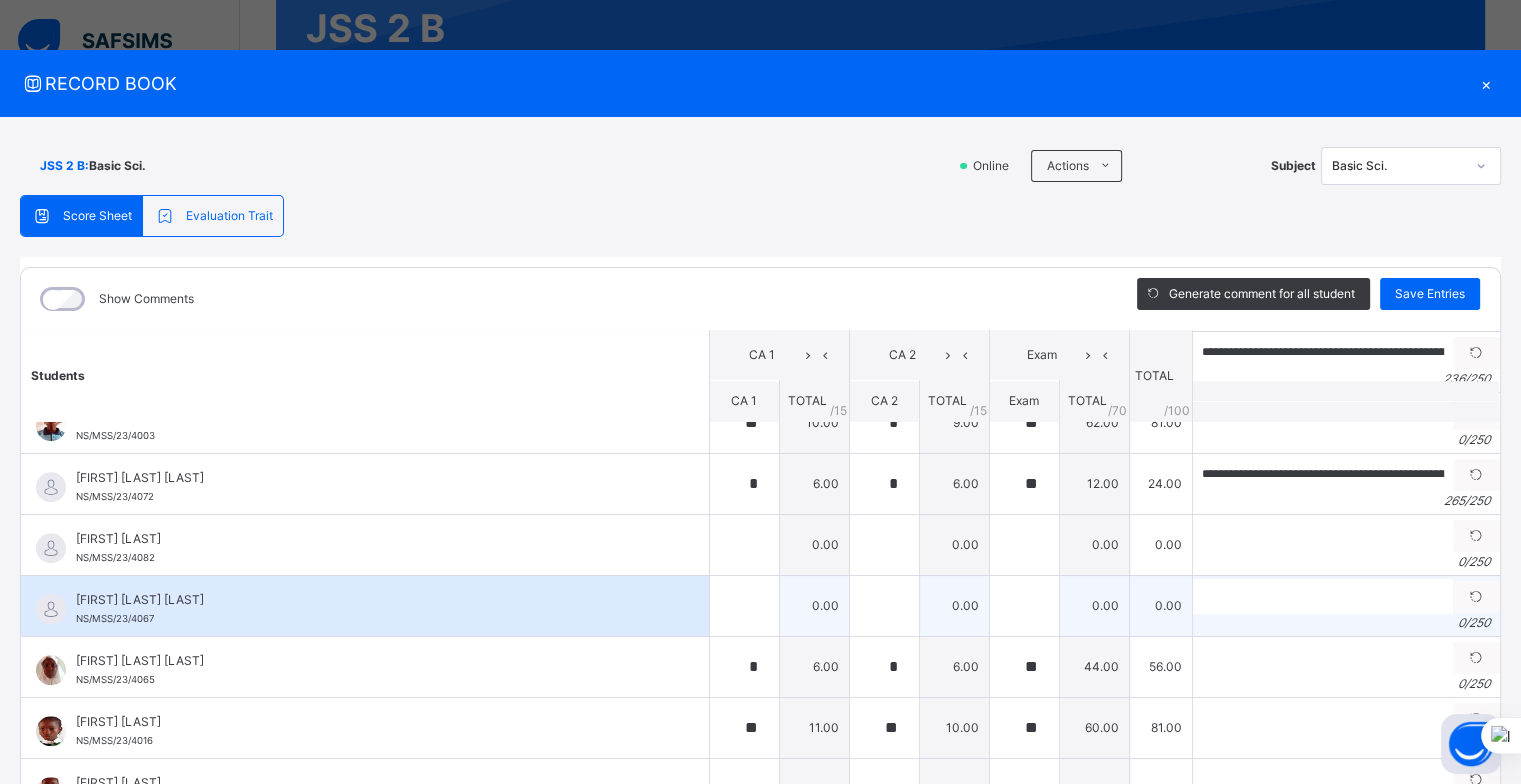 scroll, scrollTop: 1900, scrollLeft: 0, axis: vertical 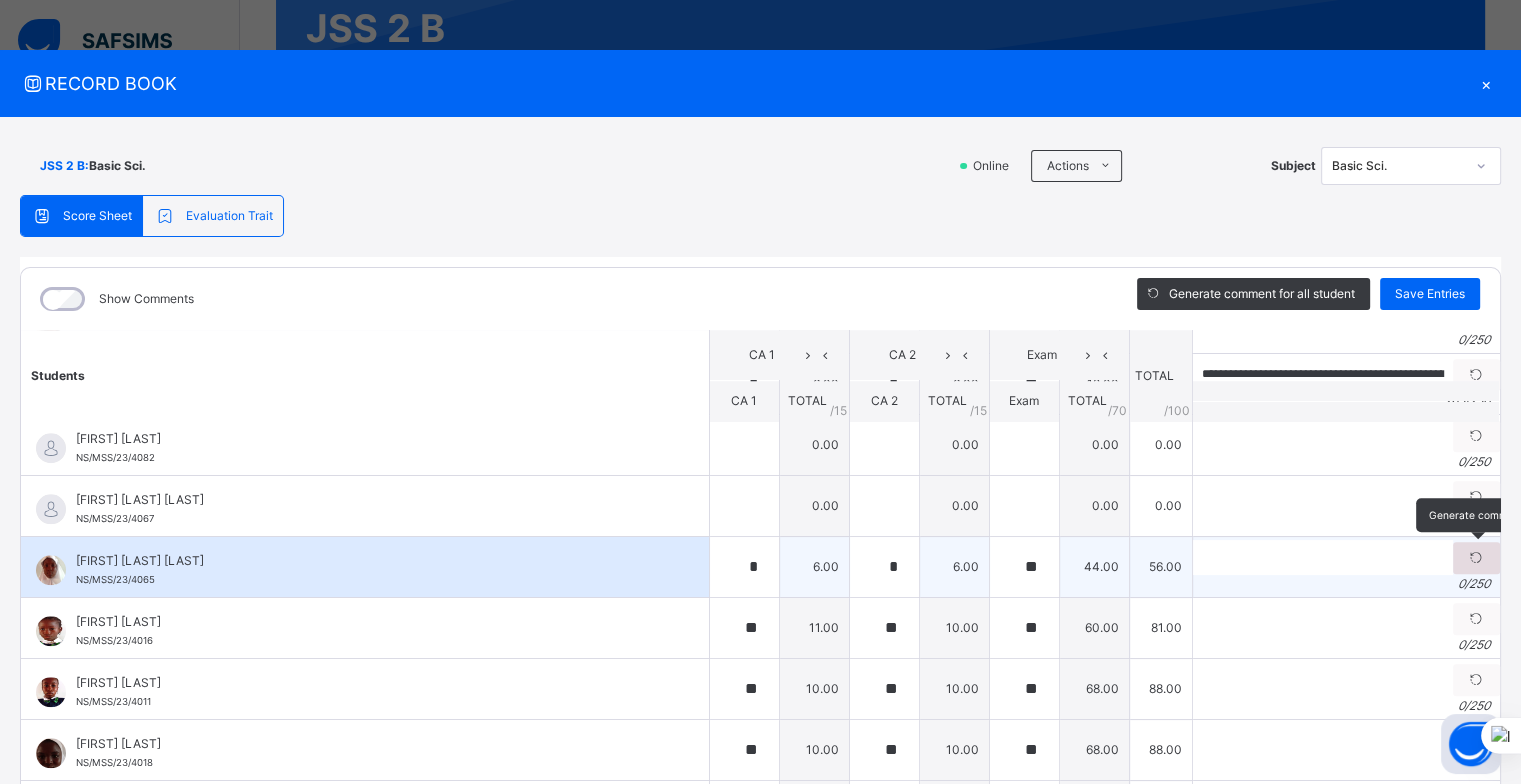 click at bounding box center [1476, 558] 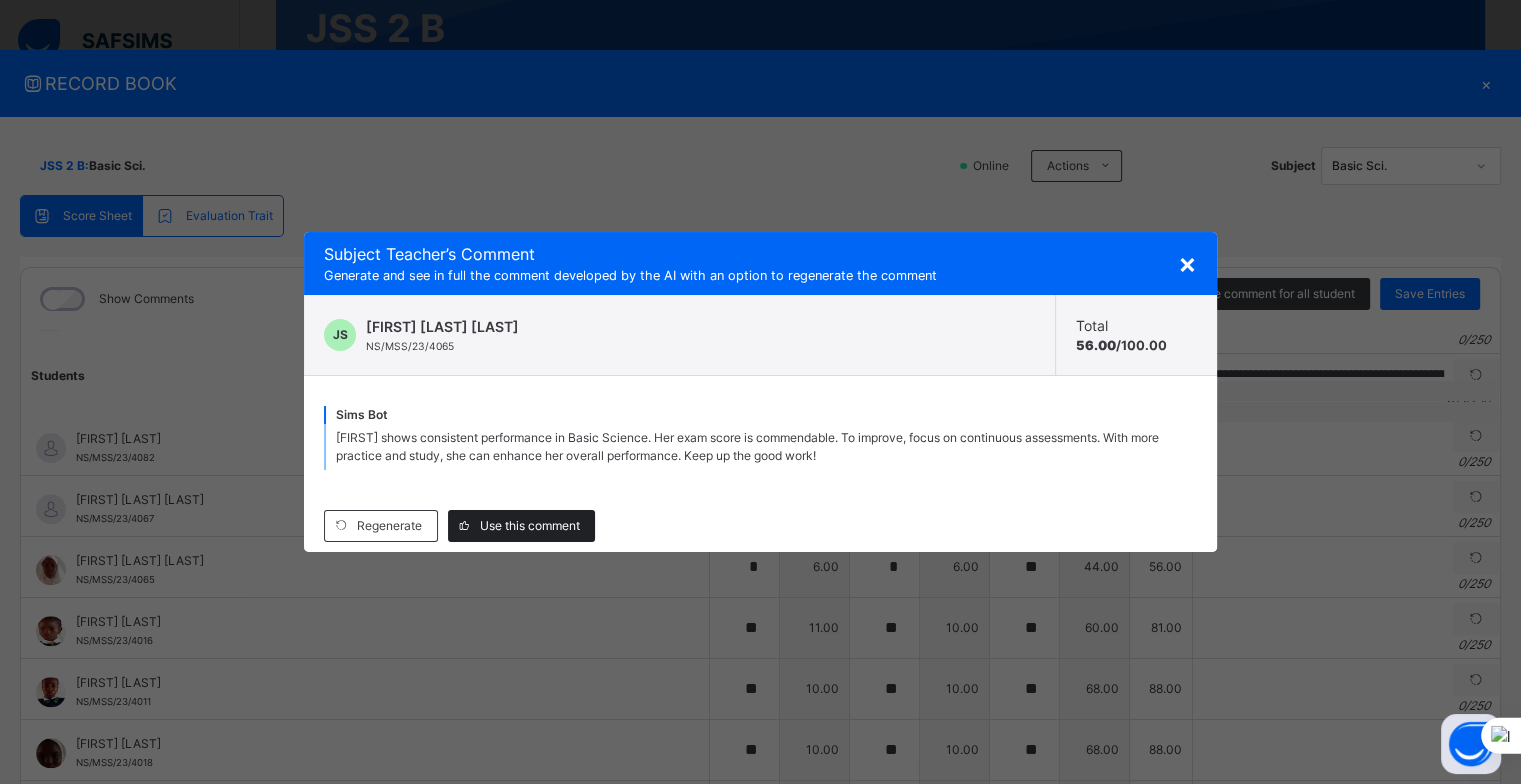 click on "Use this comment" at bounding box center (530, 526) 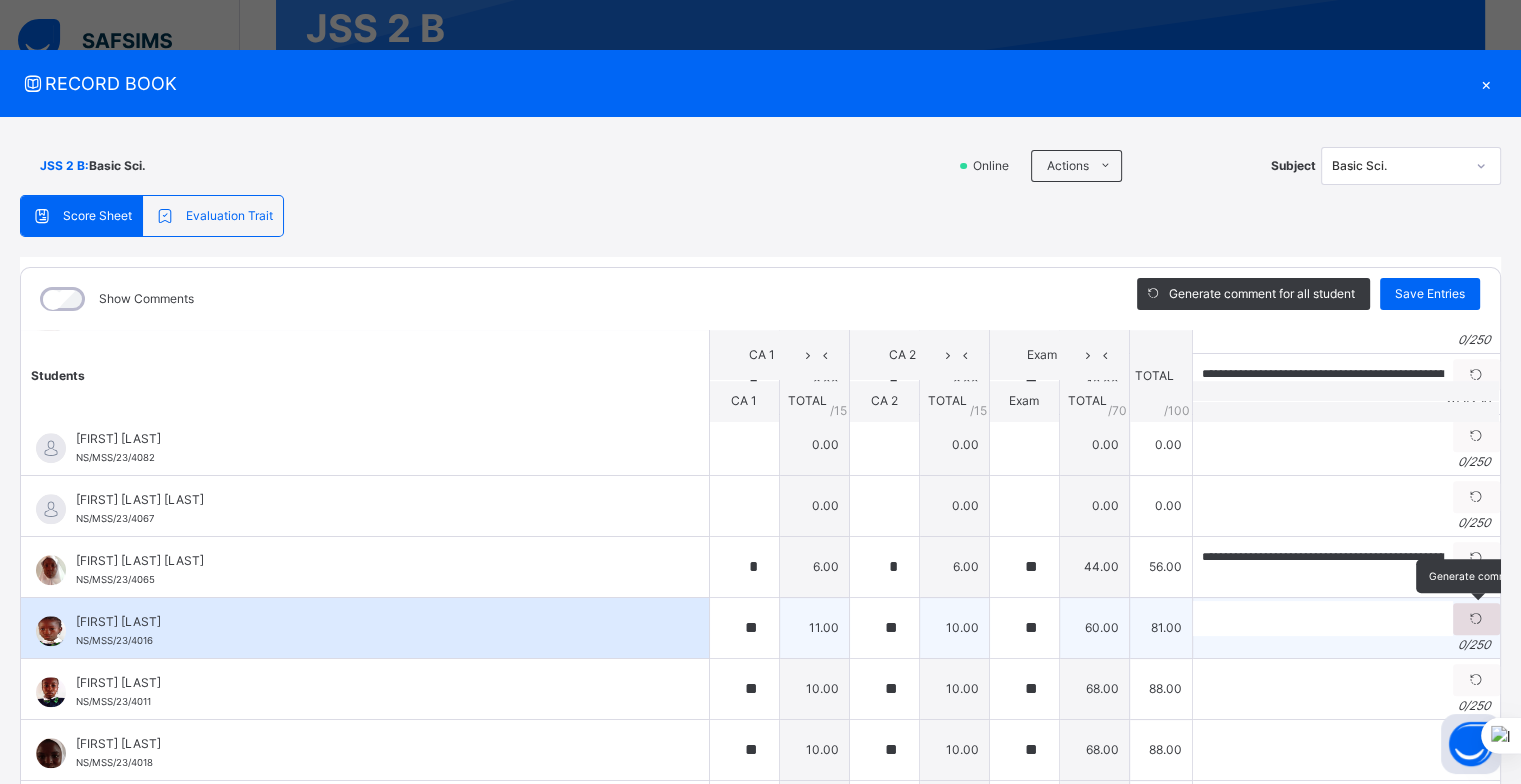 click at bounding box center [1476, 619] 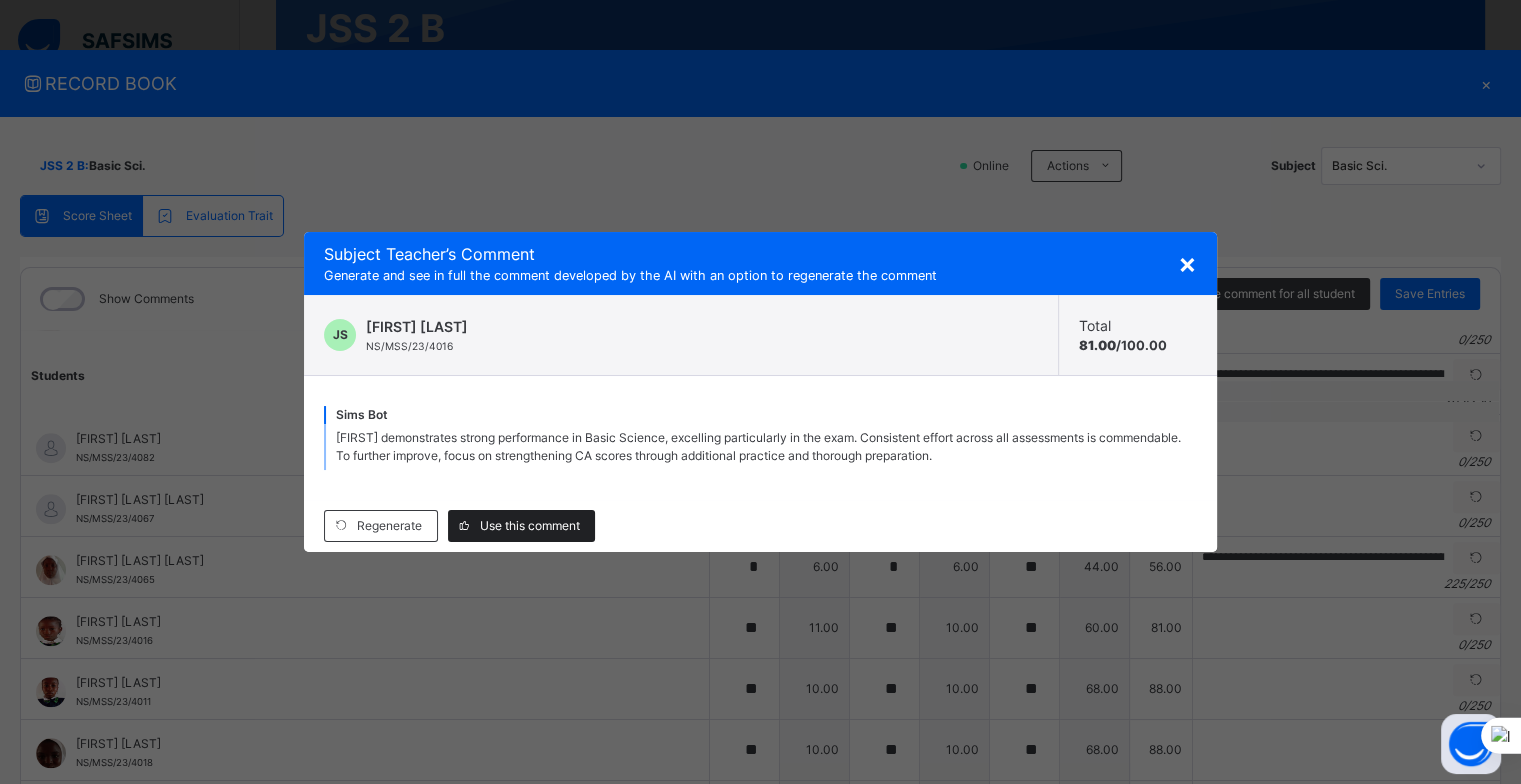 click on "Use this comment" at bounding box center [530, 526] 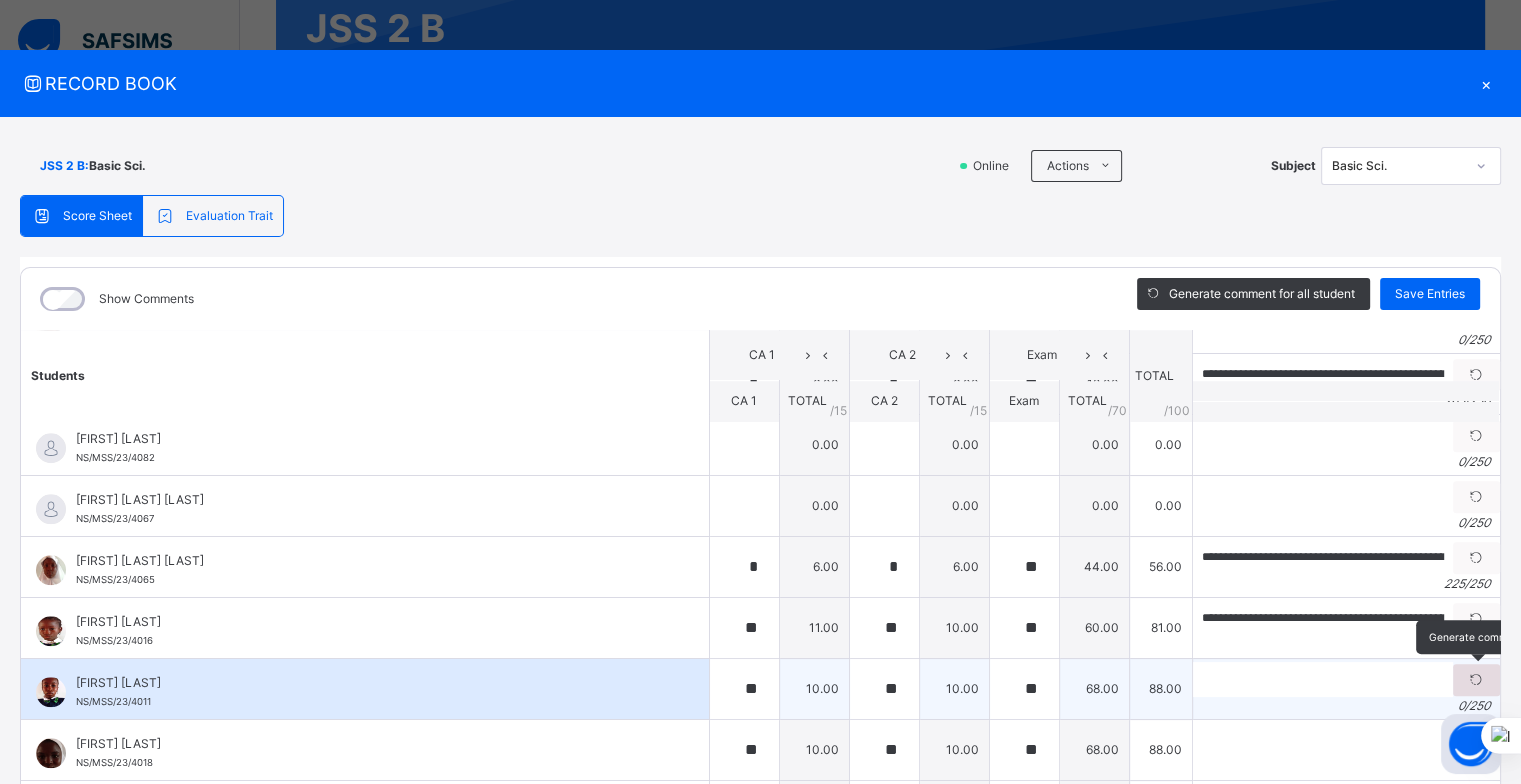 click at bounding box center [1476, 680] 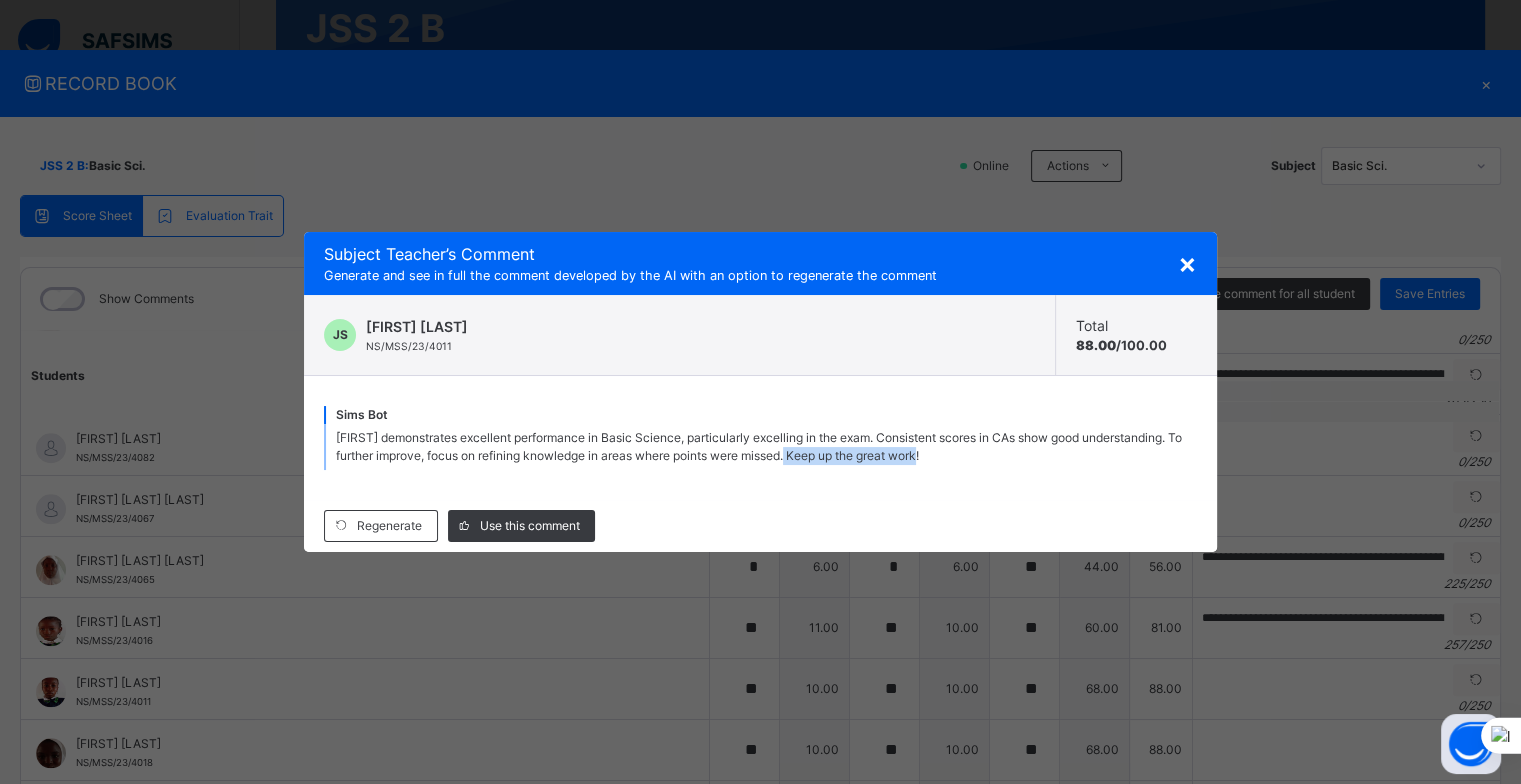 drag, startPoint x: 813, startPoint y: 458, endPoint x: 952, endPoint y: 455, distance: 139.03236 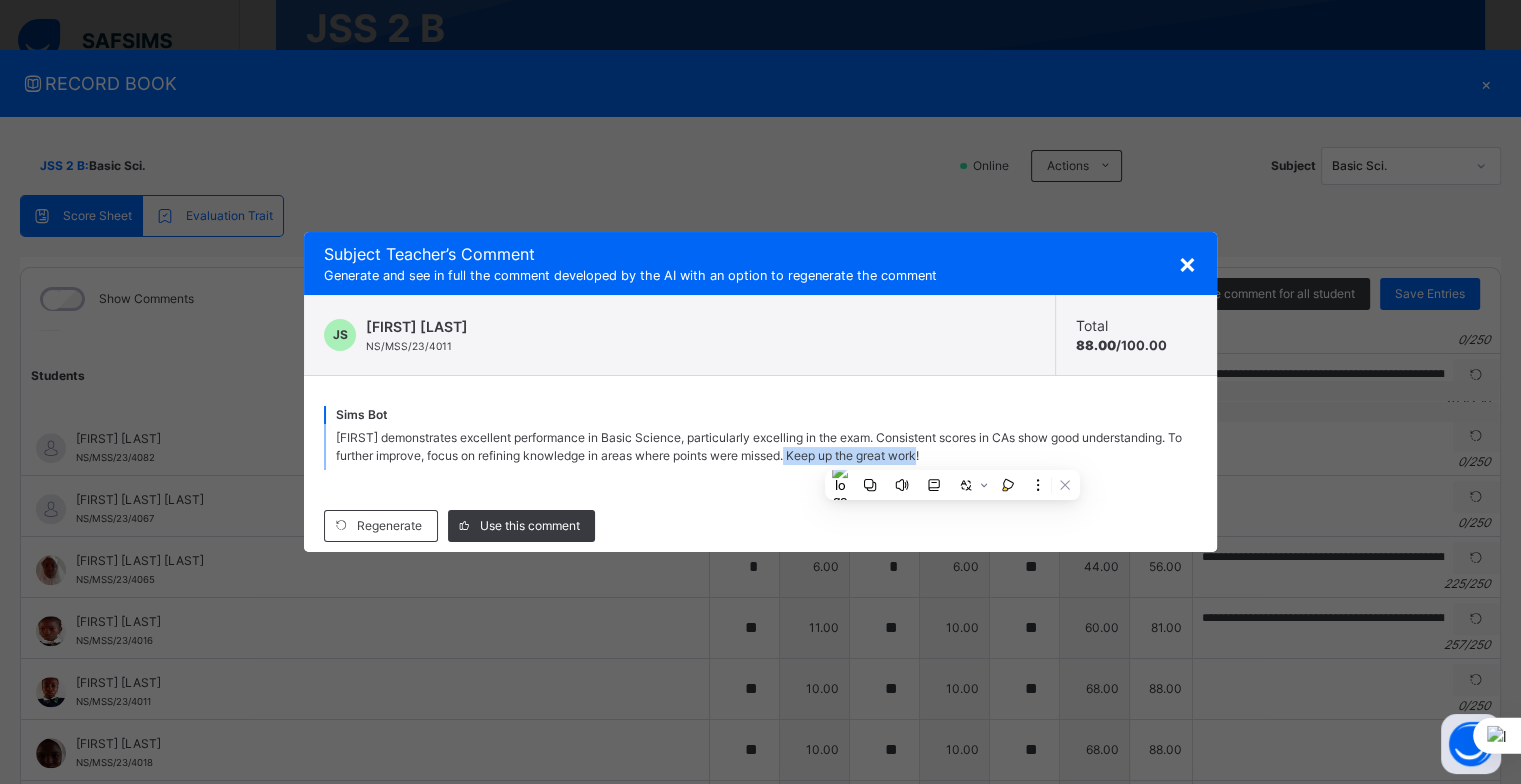 copy on "Keep up the great work!" 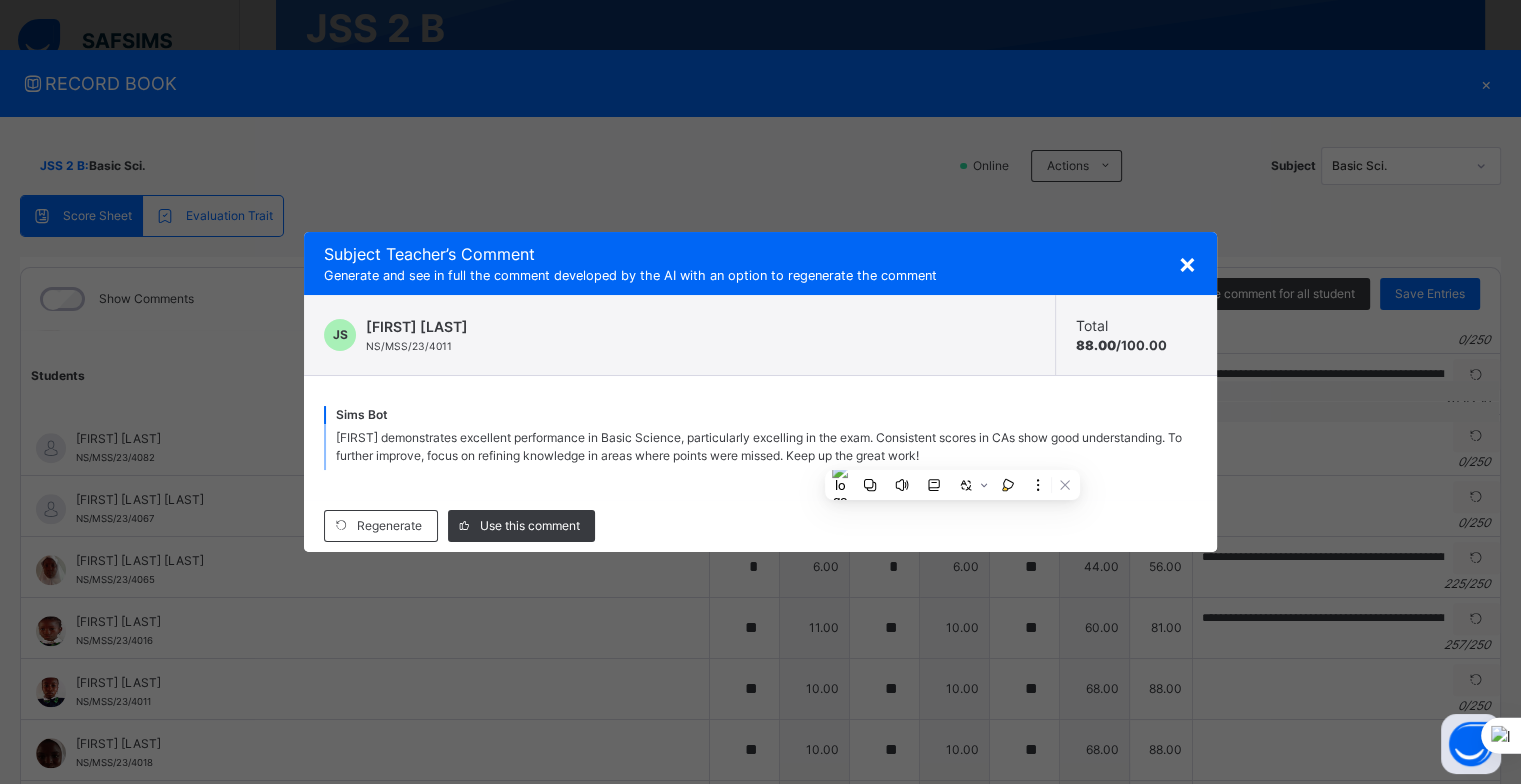 click on "×" at bounding box center (1187, 263) 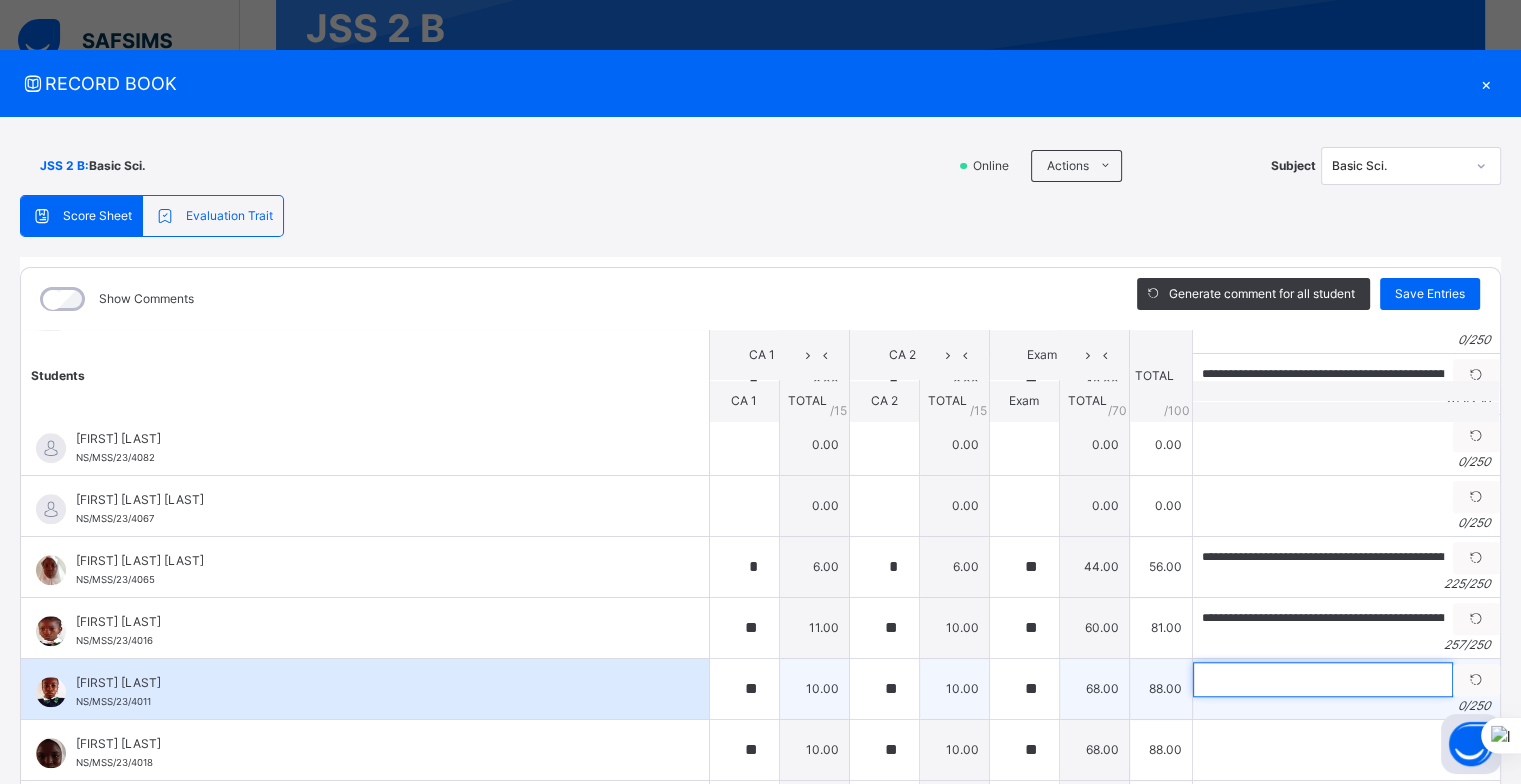 click at bounding box center [1323, 679] 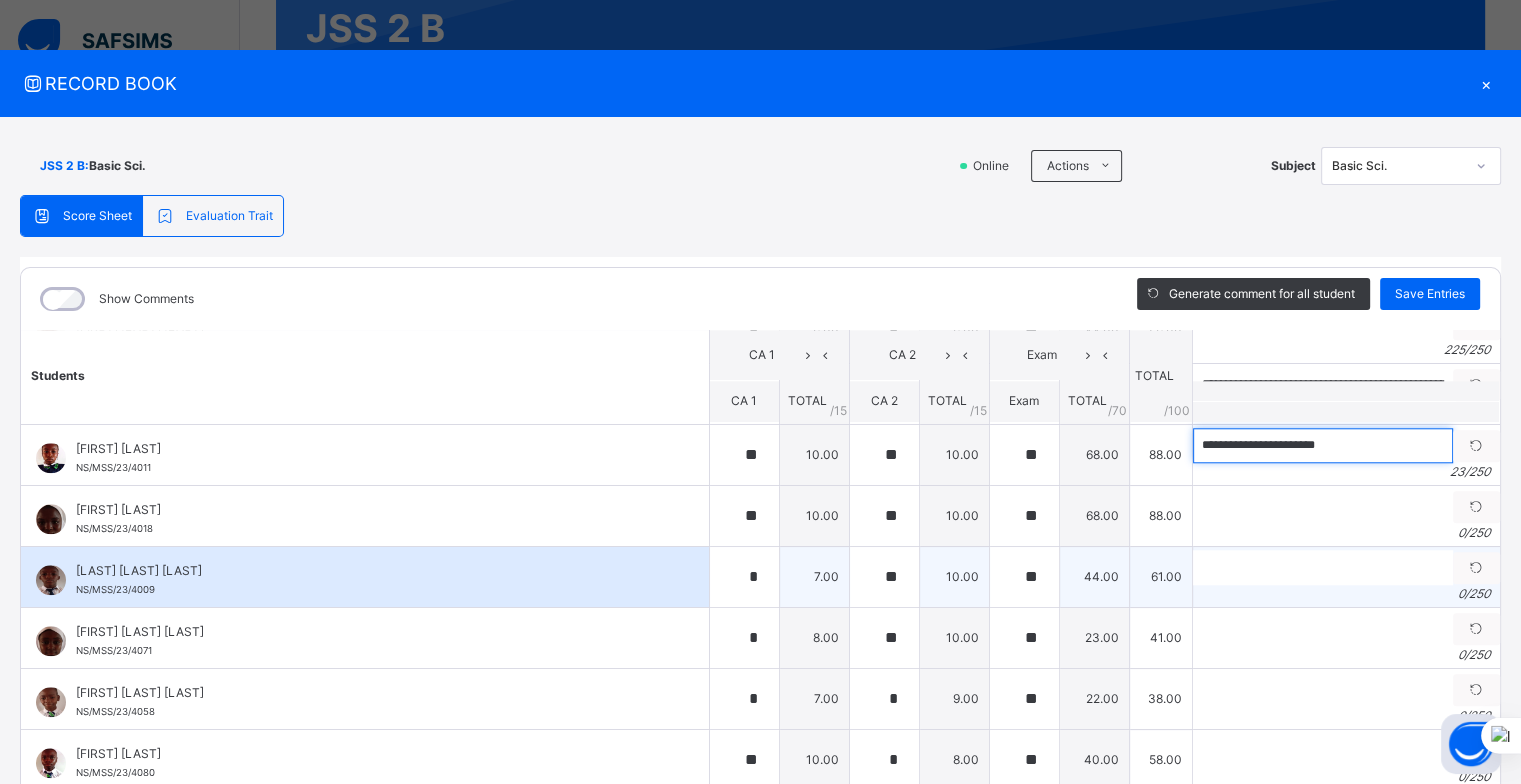 scroll, scrollTop: 2100, scrollLeft: 0, axis: vertical 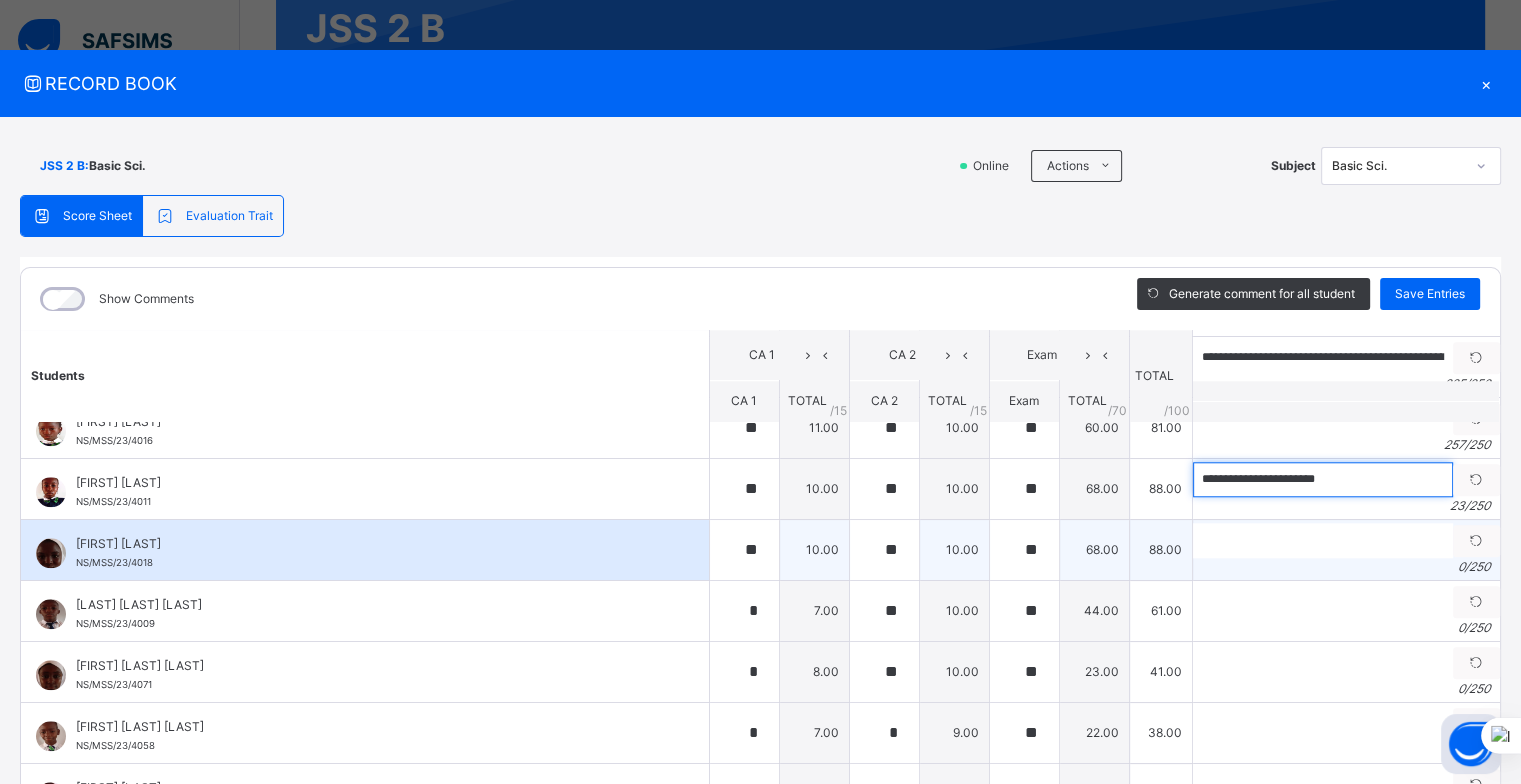 type on "**********" 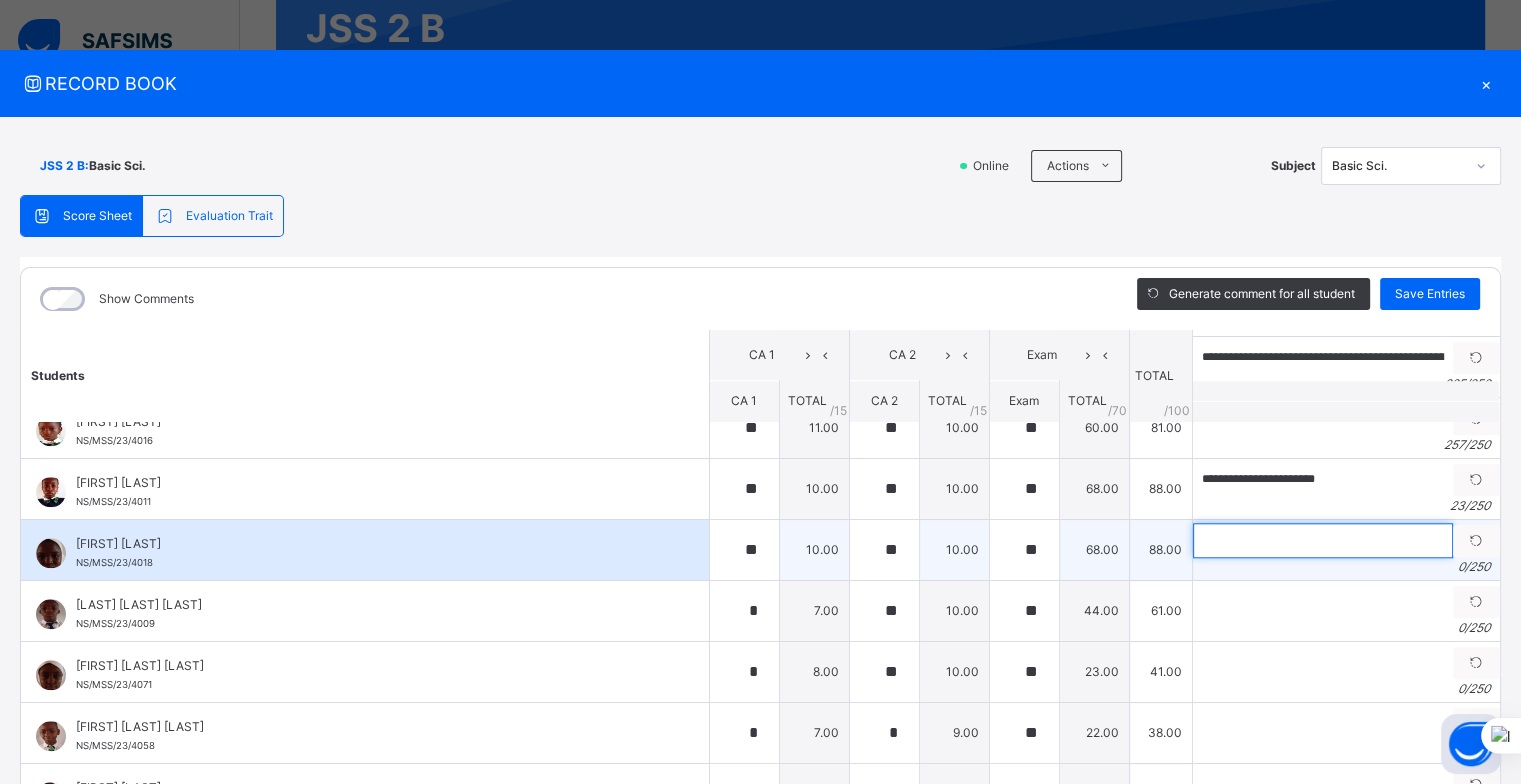 click at bounding box center [1323, 540] 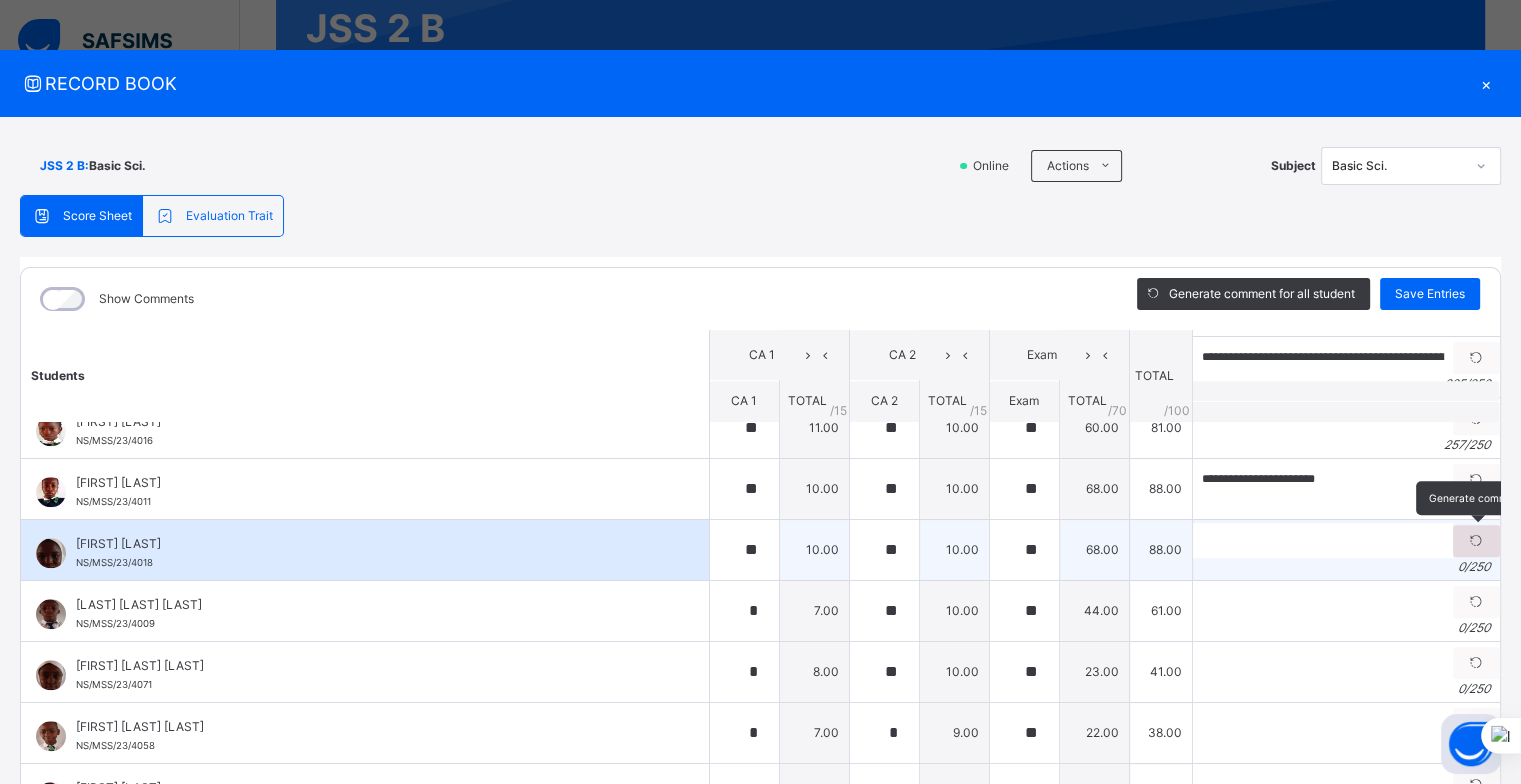 click at bounding box center (1476, 541) 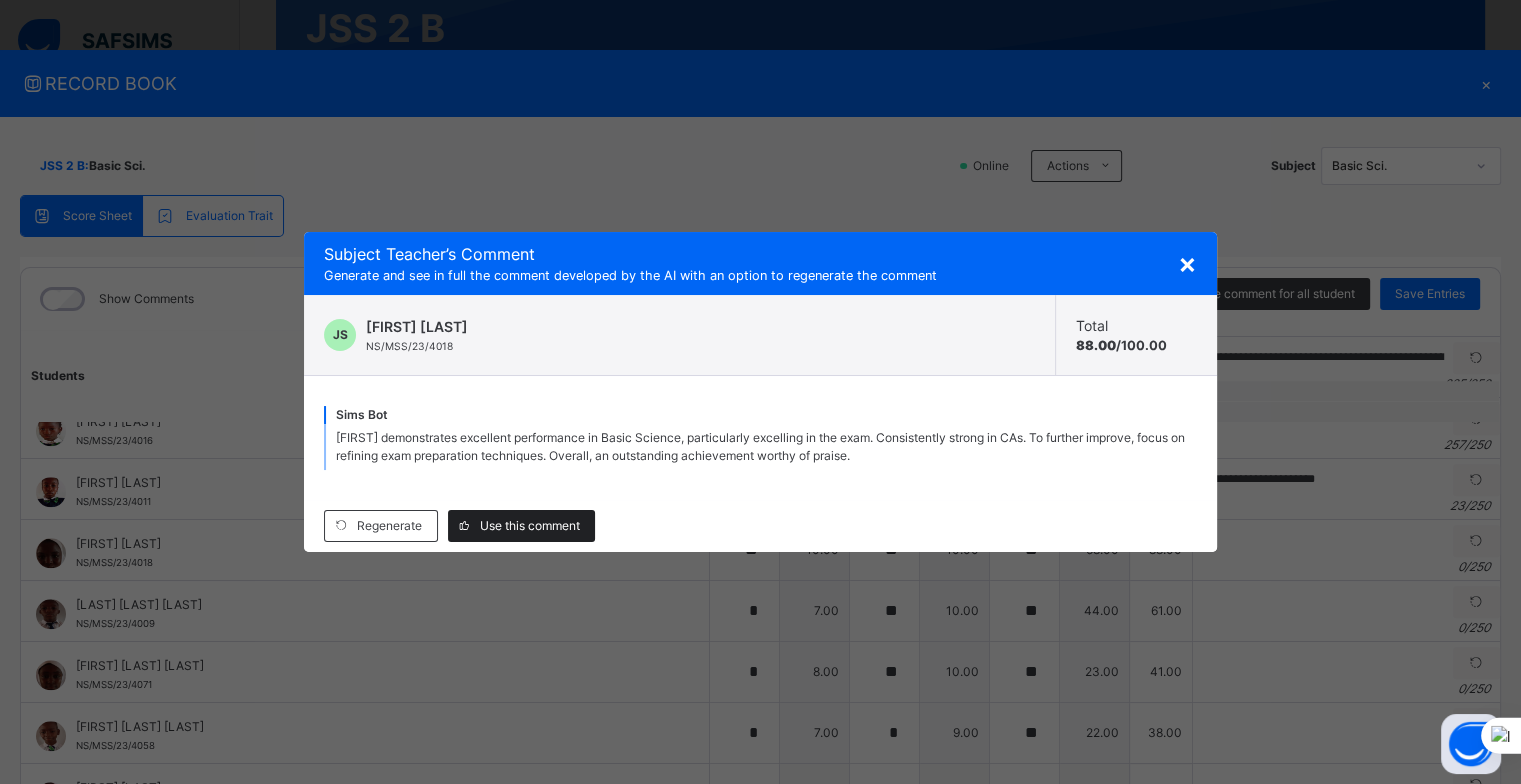 click on "Use this comment" at bounding box center (530, 526) 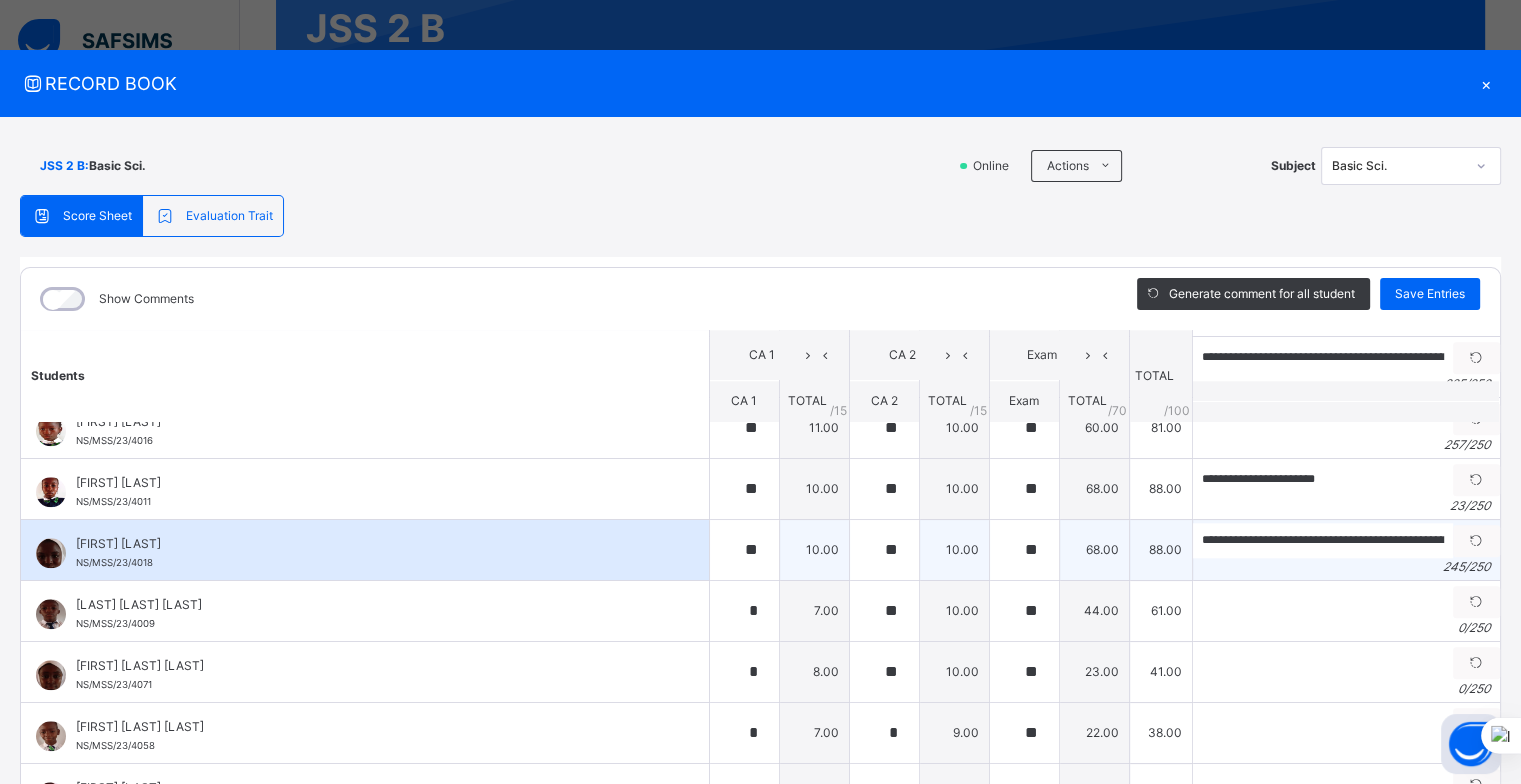type on "**********" 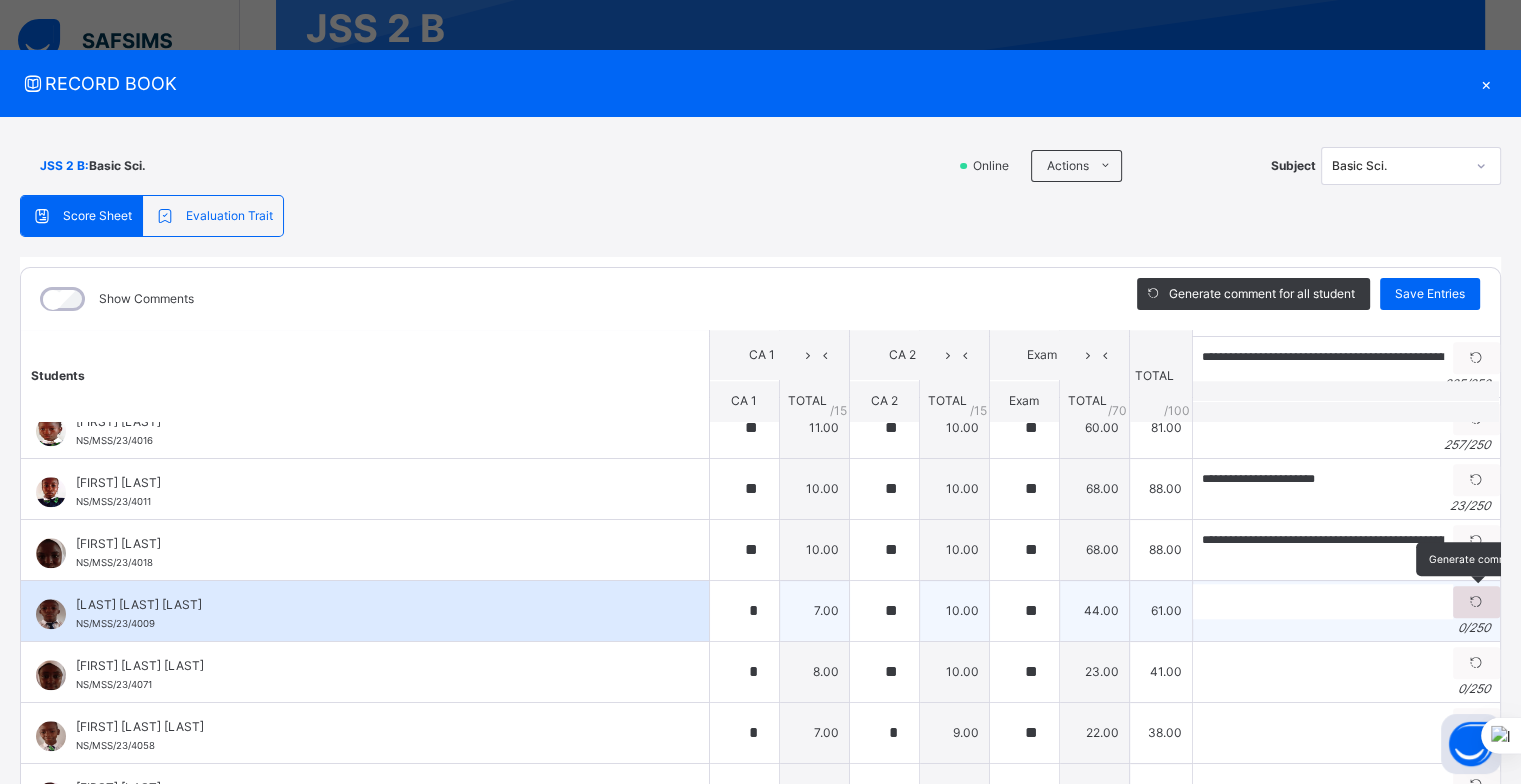 click at bounding box center (1476, 602) 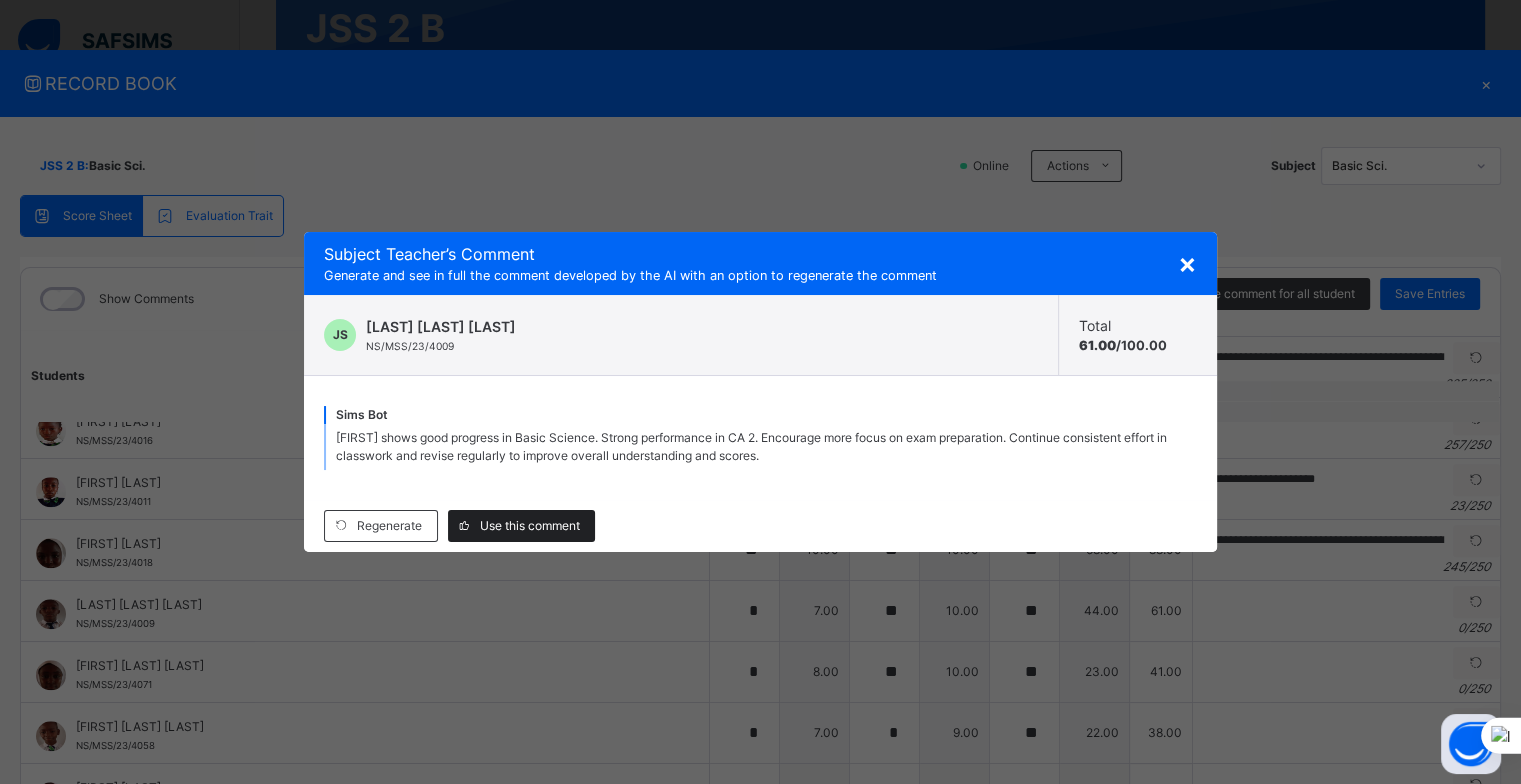 click on "Use this comment" at bounding box center [530, 526] 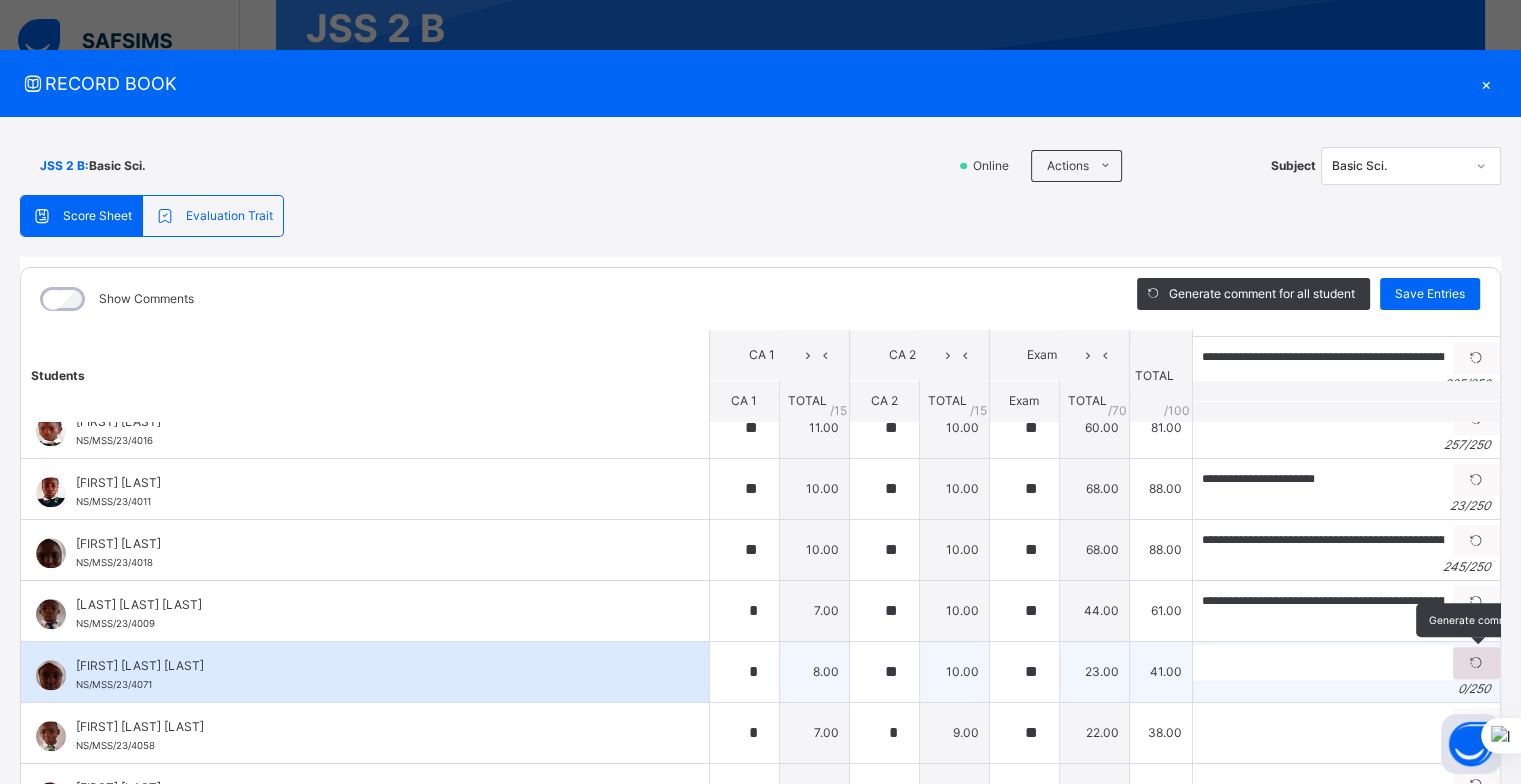 click at bounding box center (1476, 663) 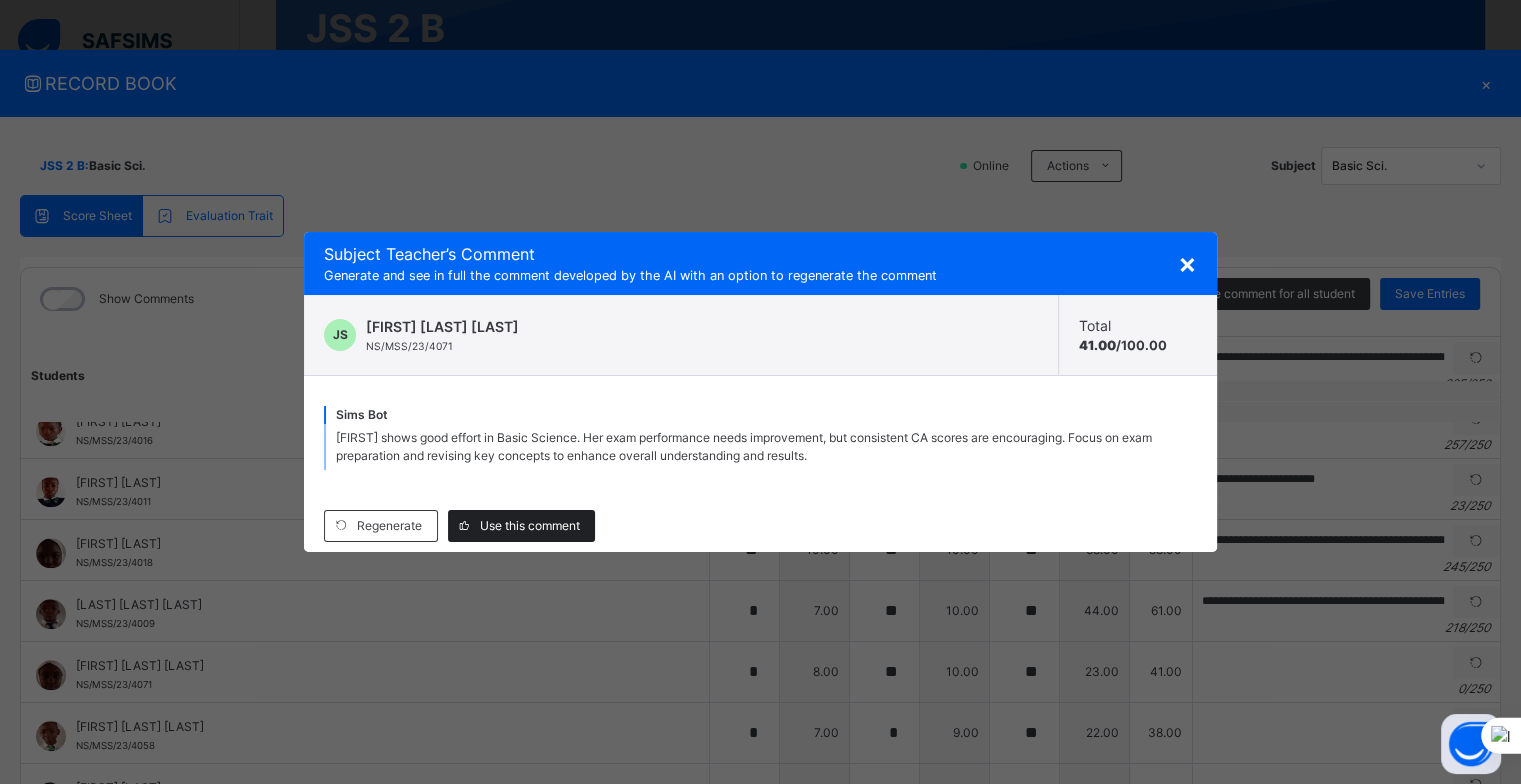 click on "Use this comment" at bounding box center [530, 526] 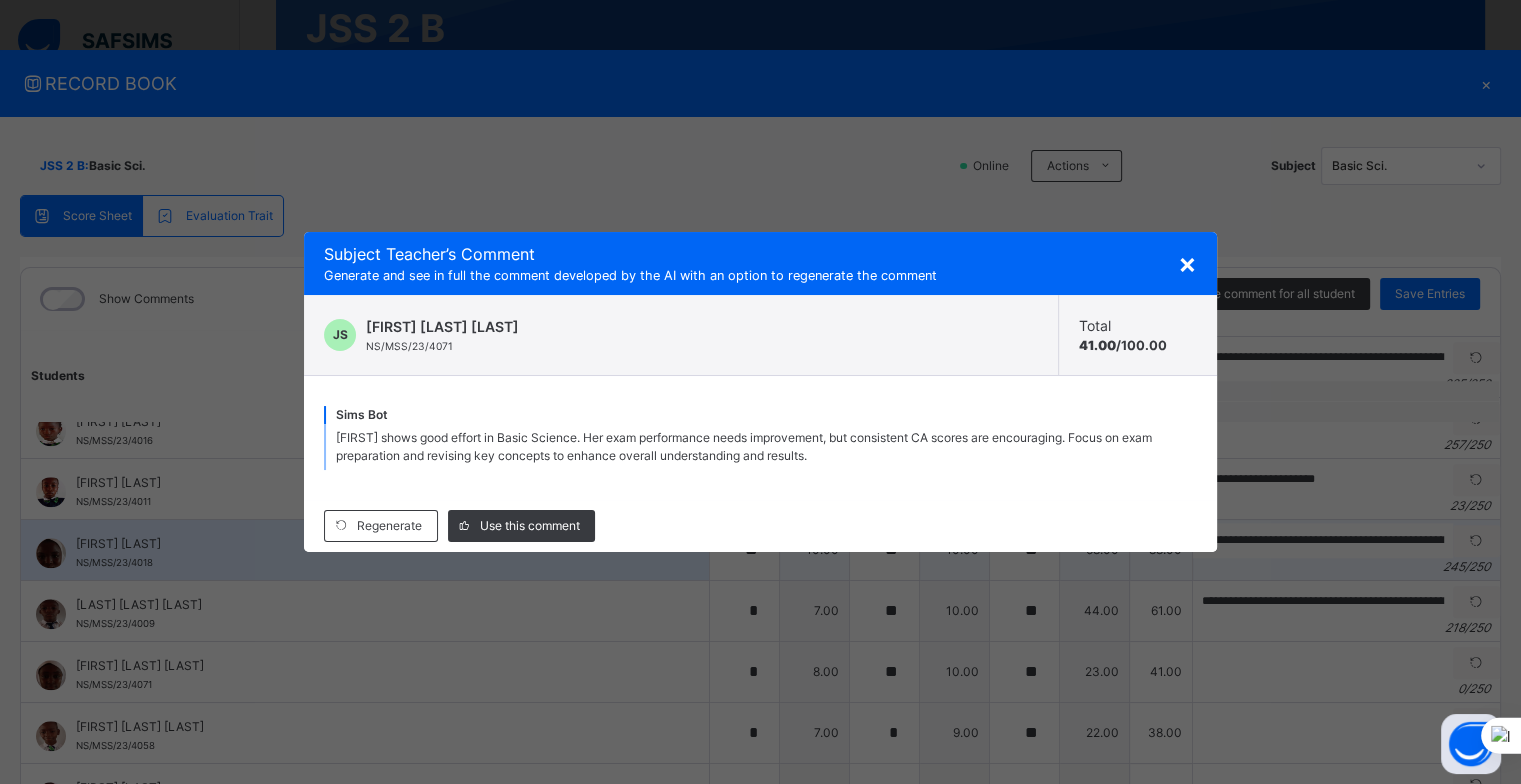 click on "[FIRST] [LAST] [STUDENT_ID]" at bounding box center (365, 550) 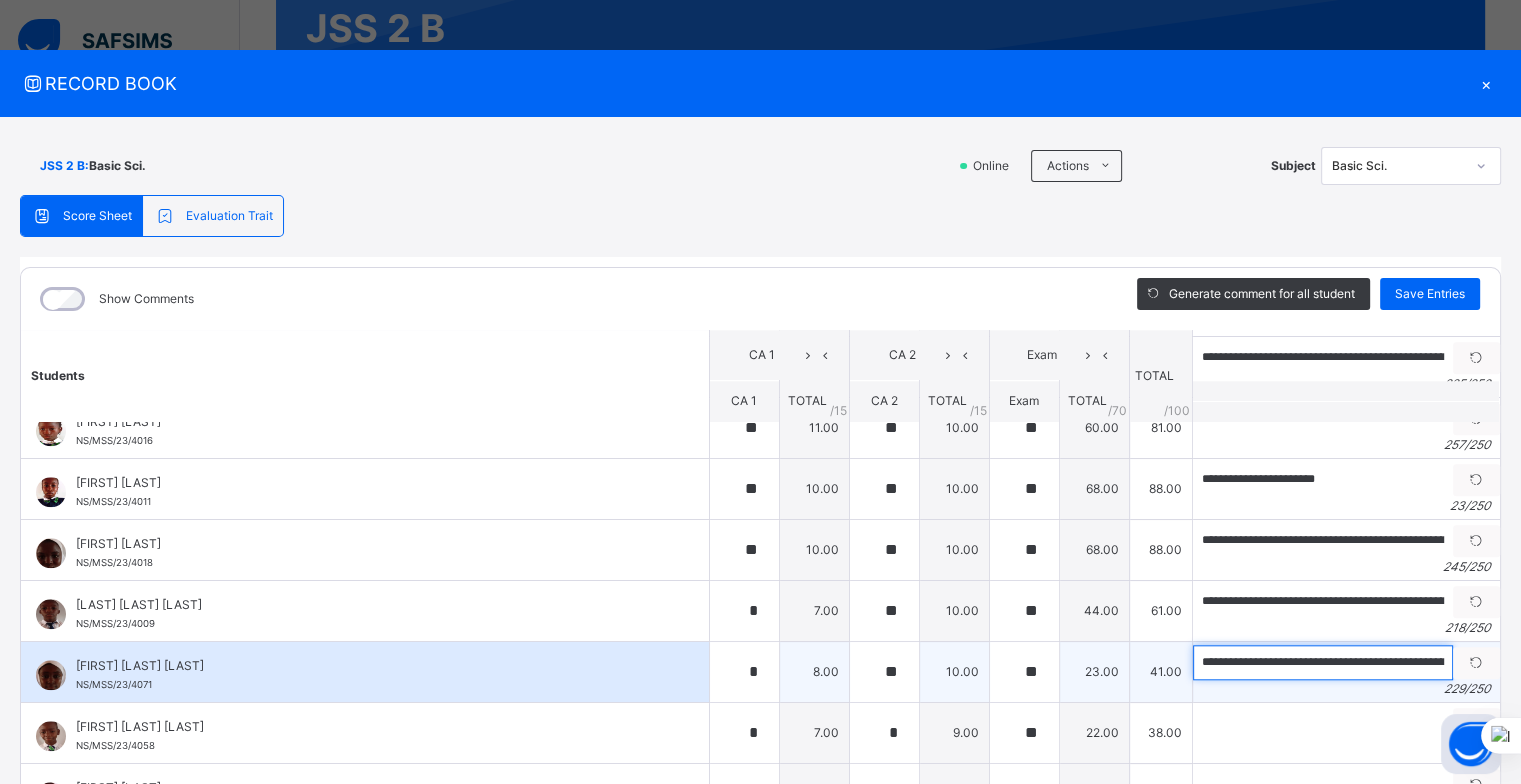 click on "**********" at bounding box center (1323, 662) 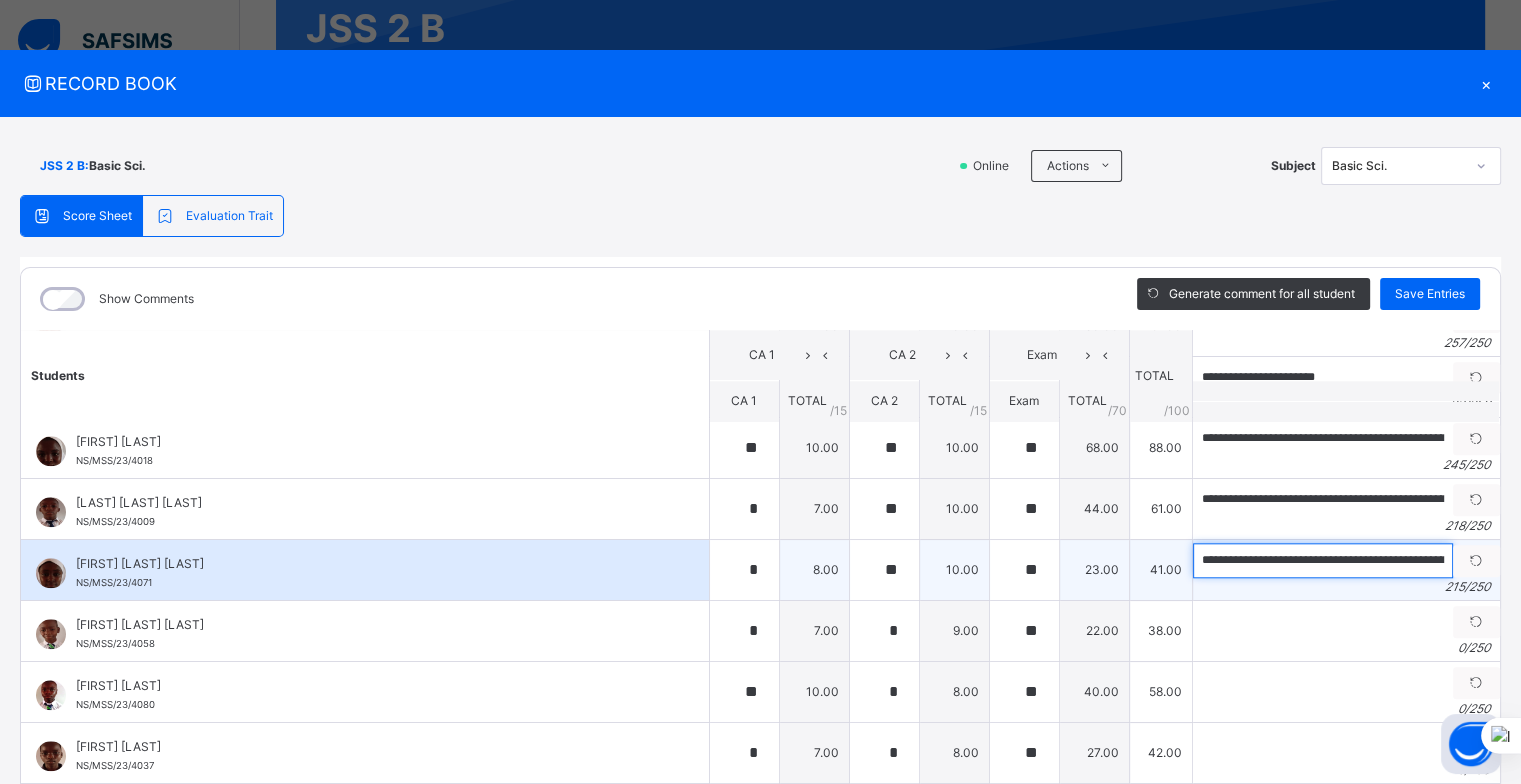 scroll, scrollTop: 2222, scrollLeft: 0, axis: vertical 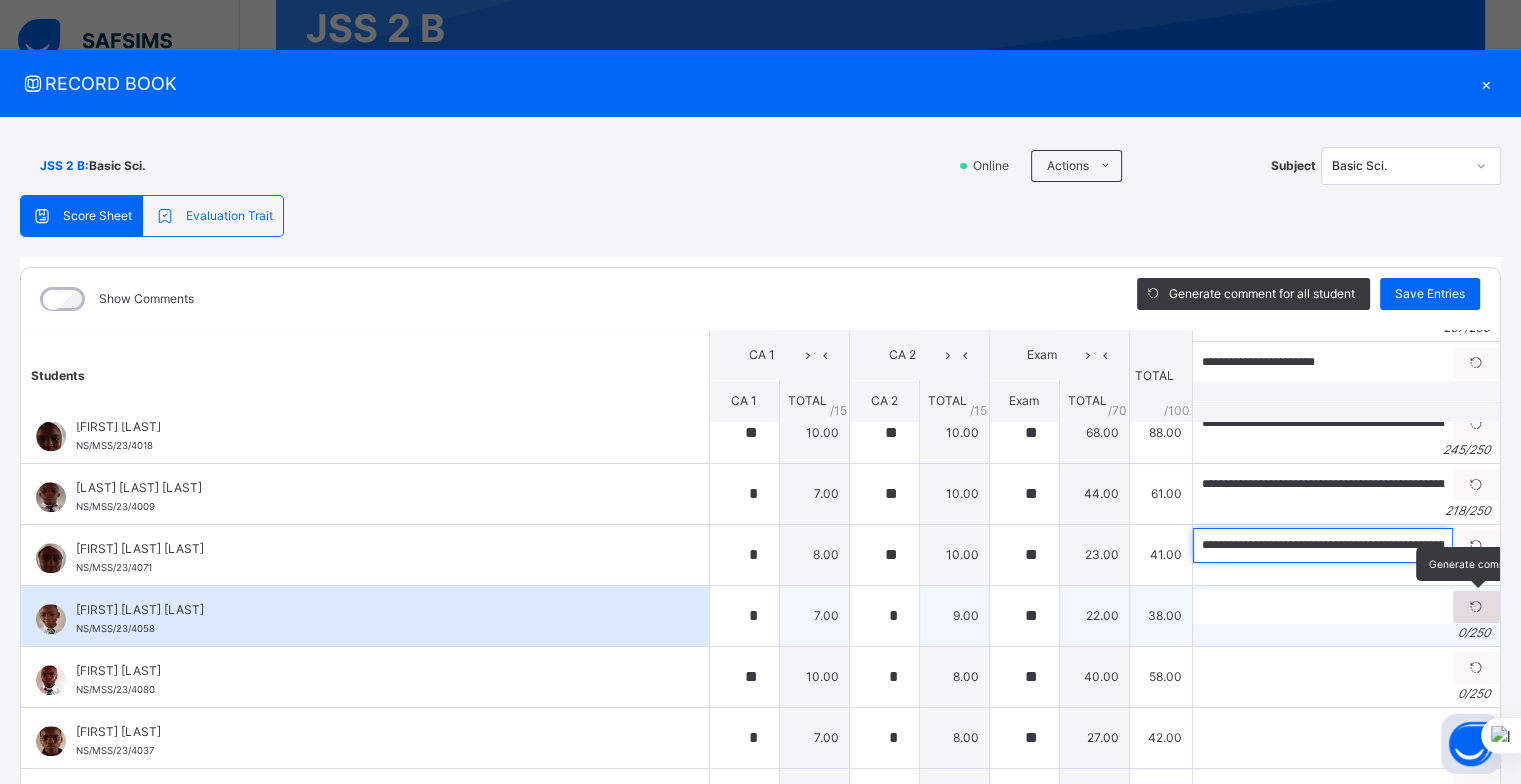 type on "**********" 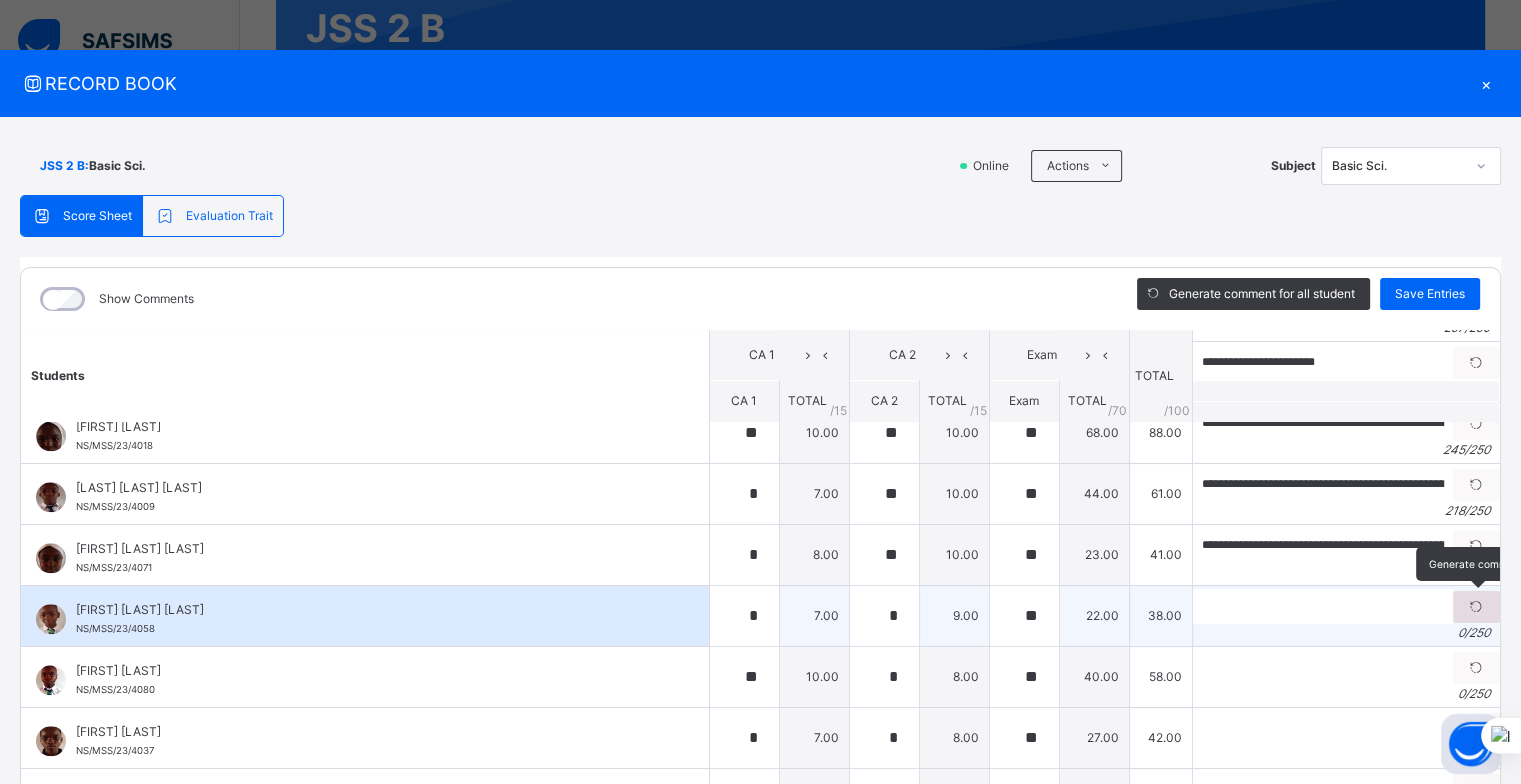 click at bounding box center (1476, 607) 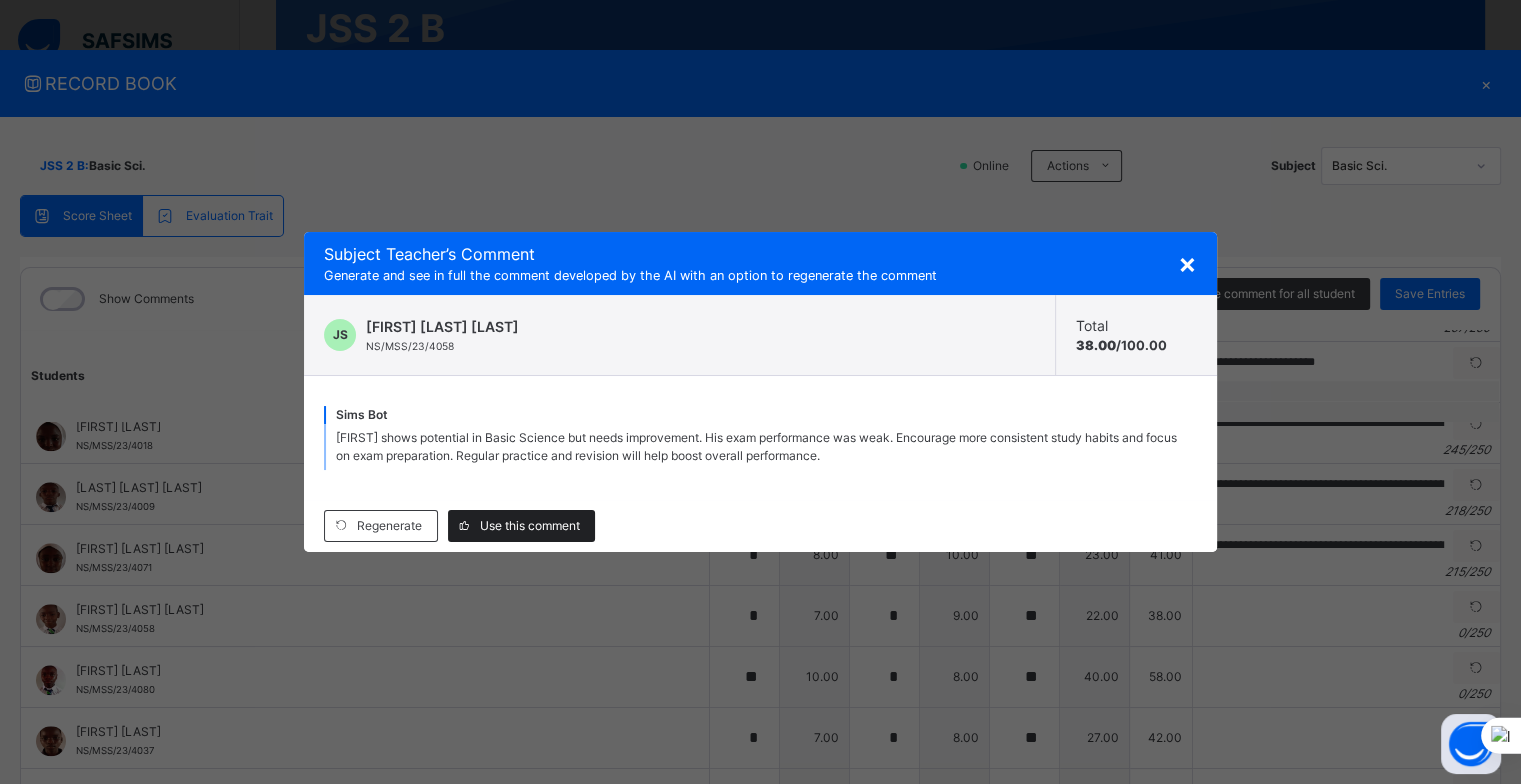 click on "Use this comment" at bounding box center [530, 526] 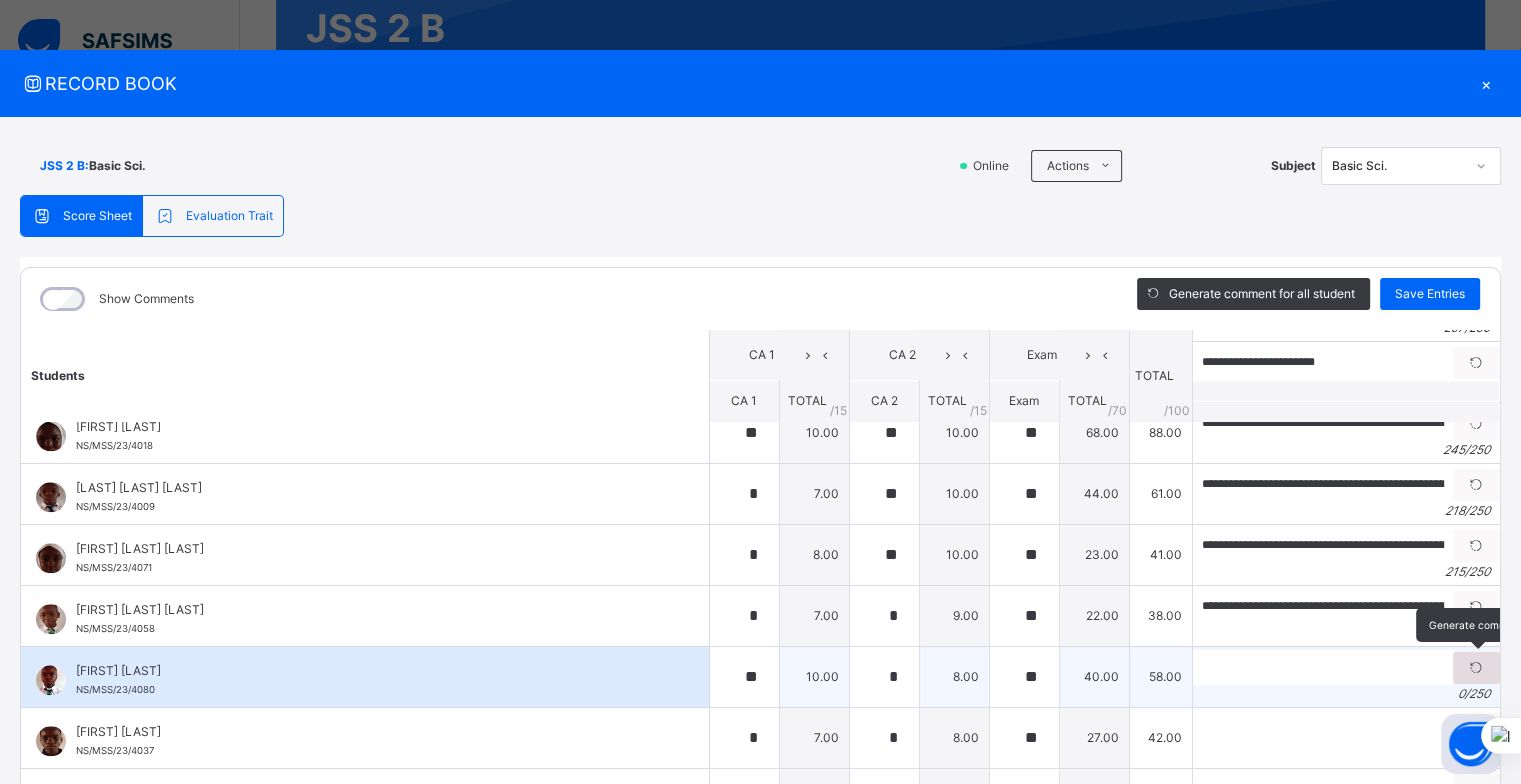 click at bounding box center [1476, 668] 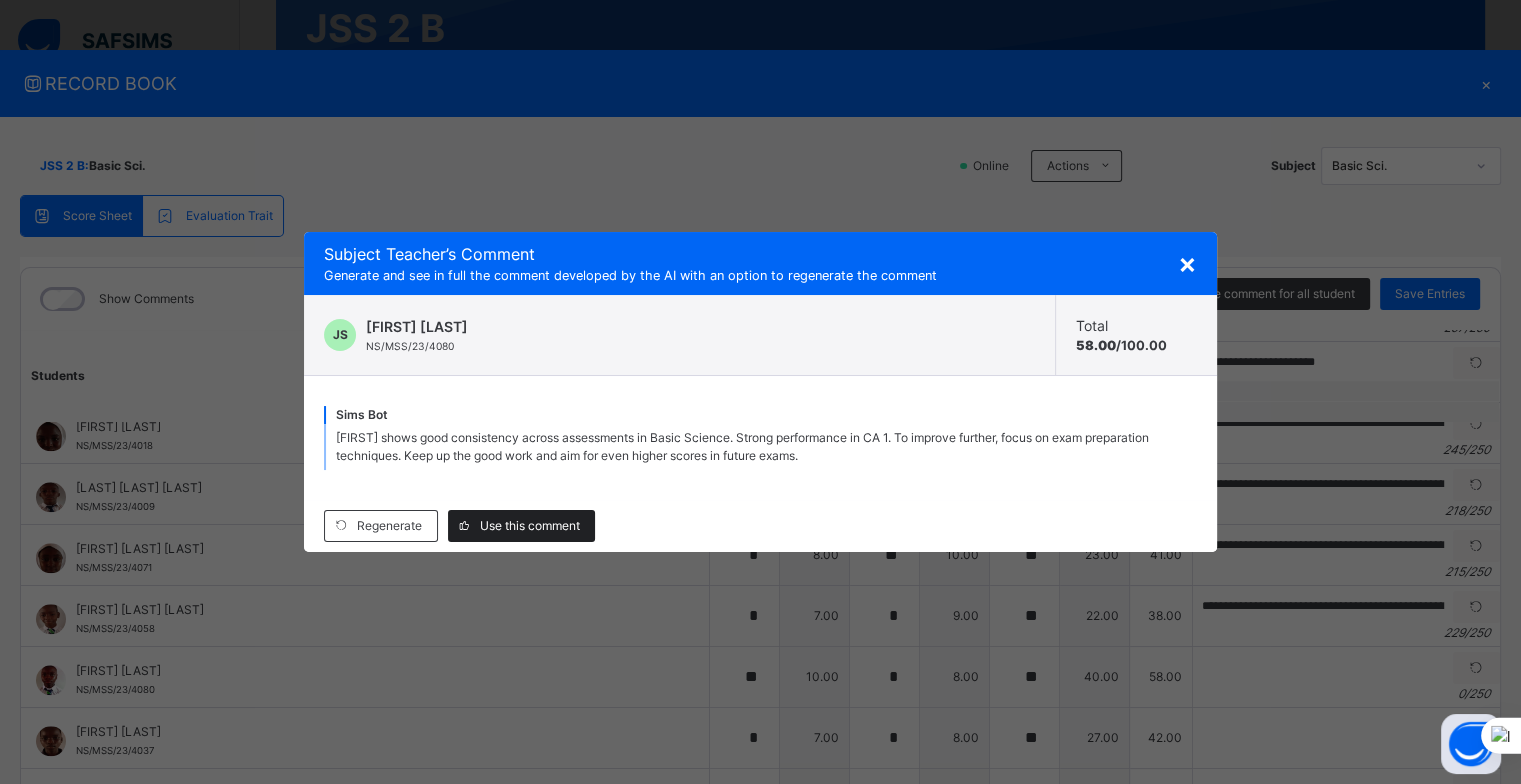 click on "Use this comment" at bounding box center [530, 526] 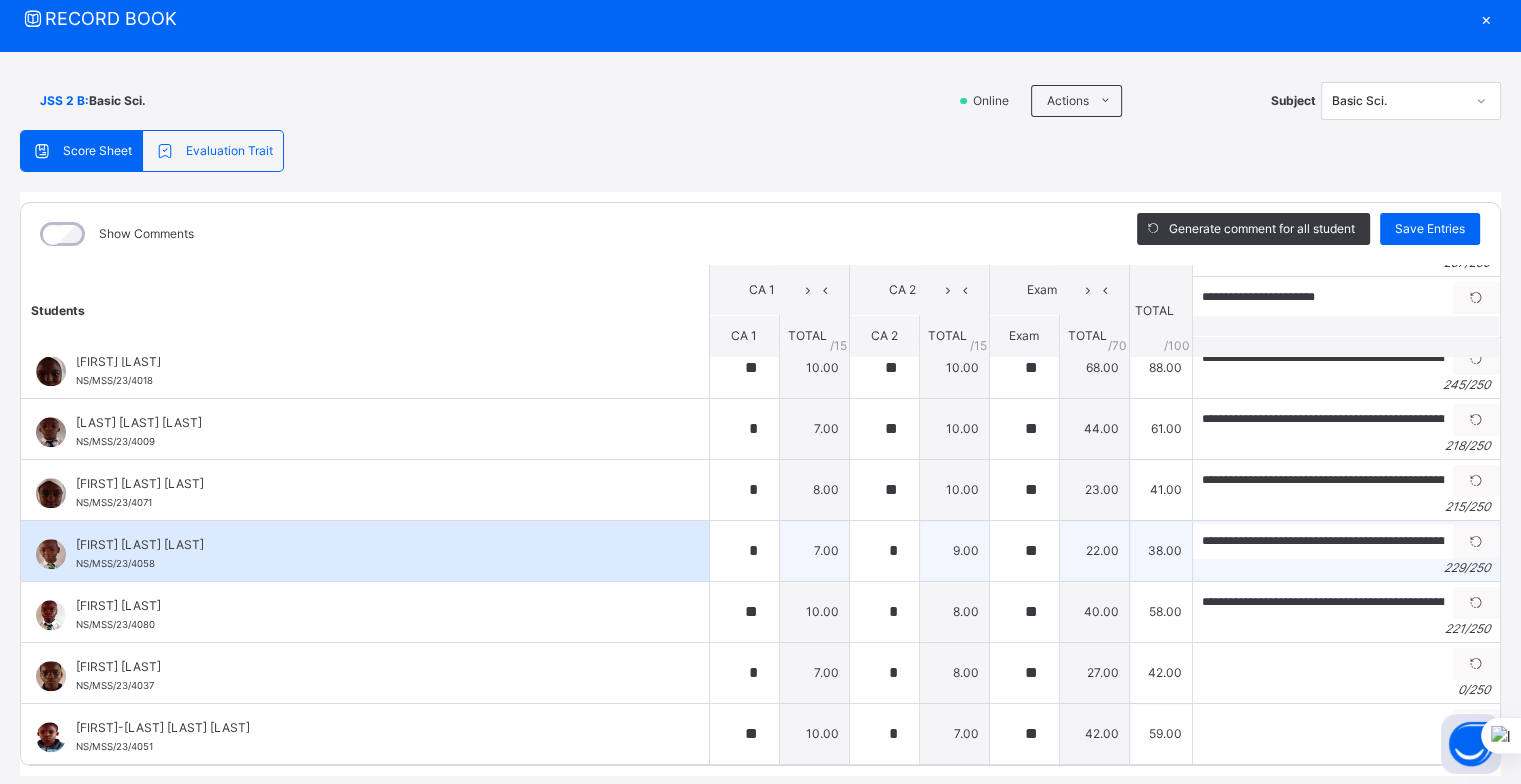 scroll, scrollTop: 126, scrollLeft: 0, axis: vertical 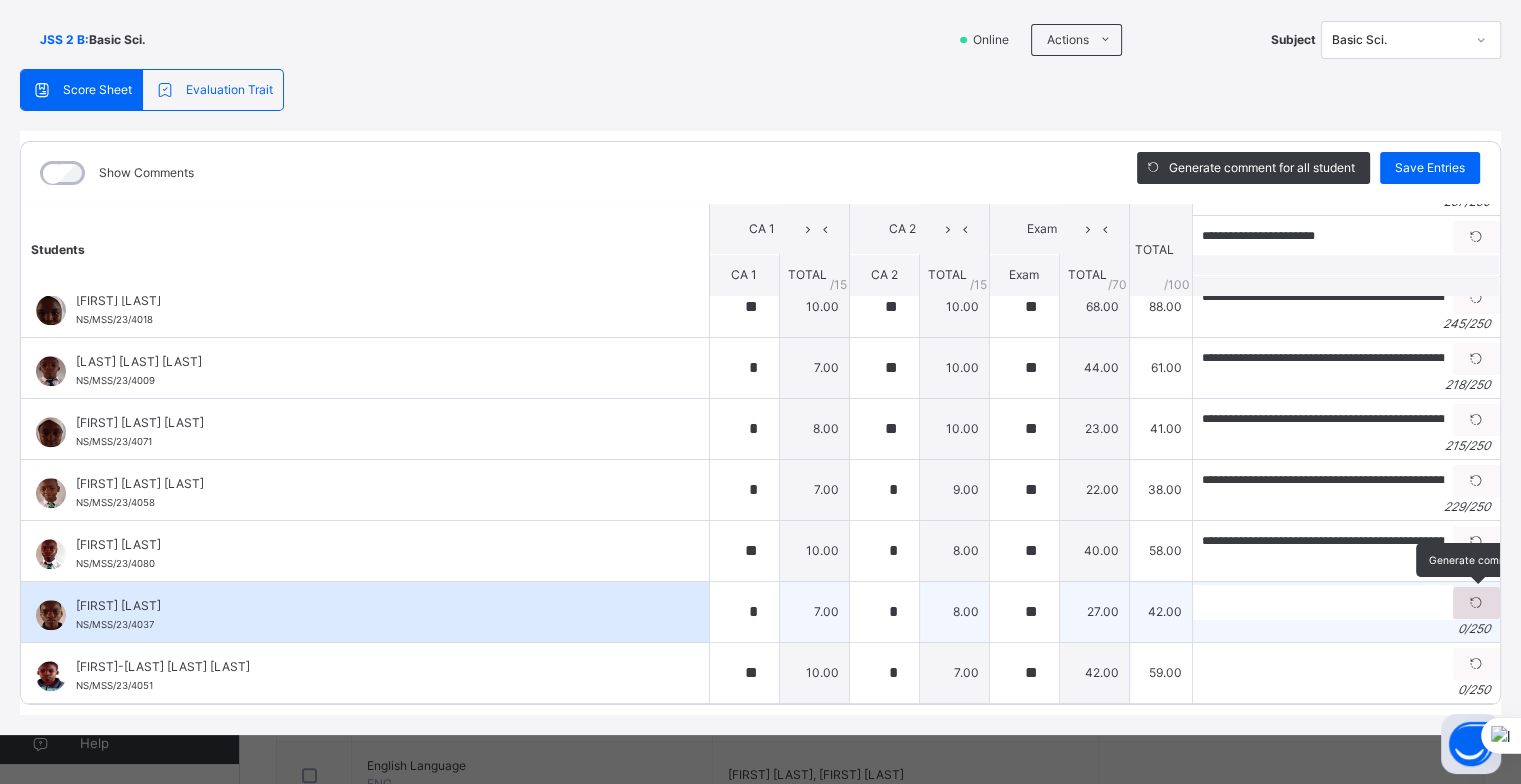 click at bounding box center (1476, 603) 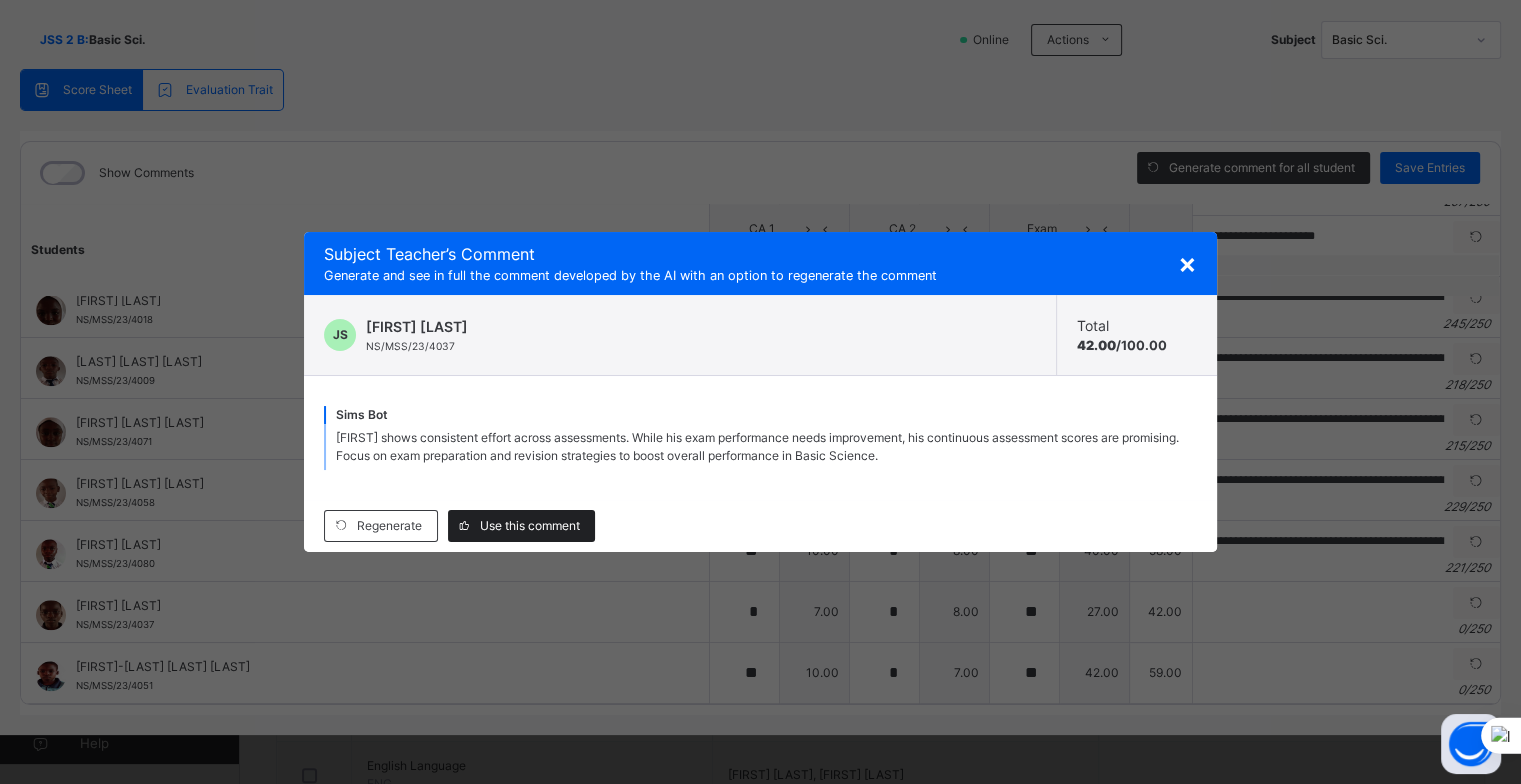 click on "Use this comment" at bounding box center (530, 526) 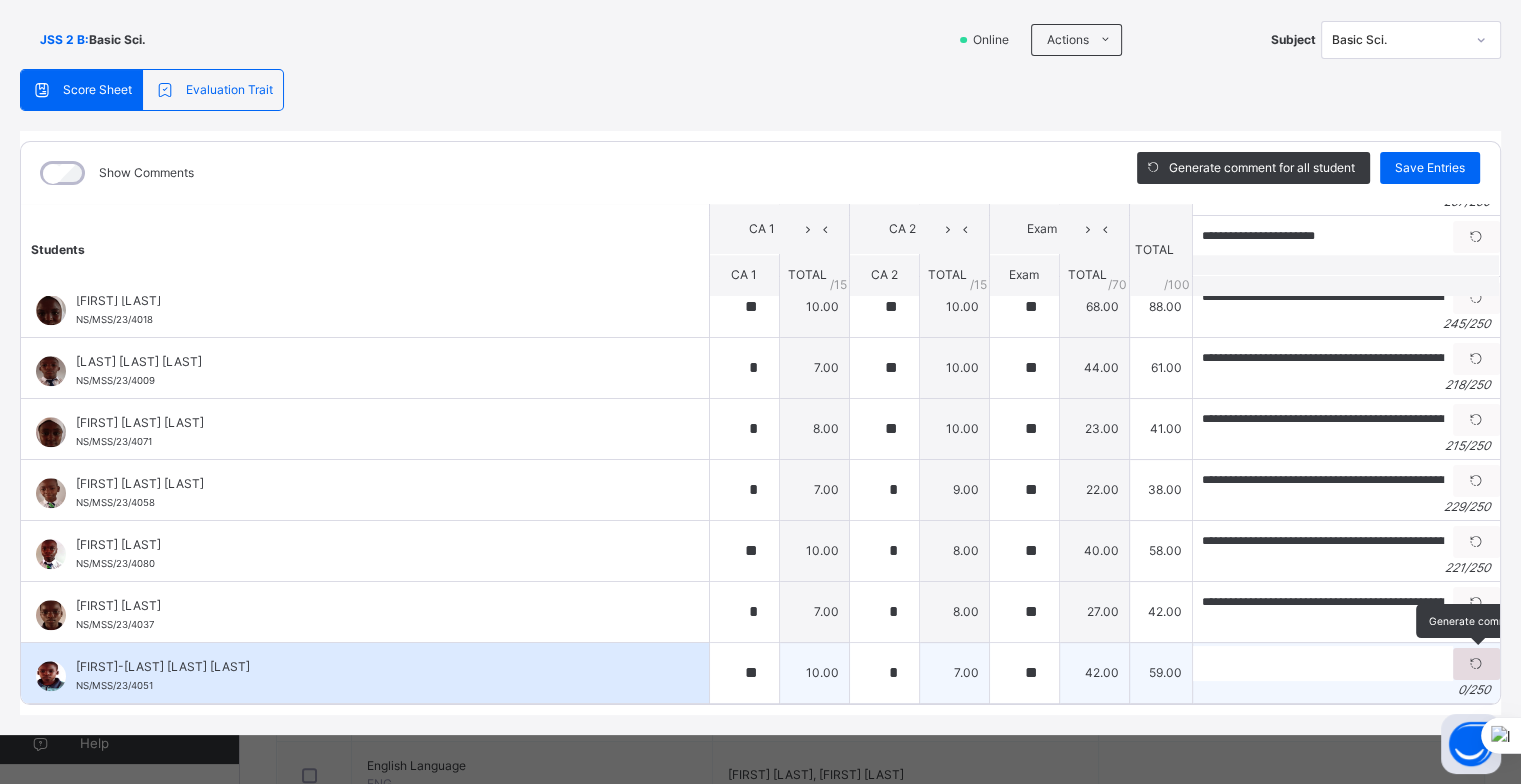 click at bounding box center [1476, 664] 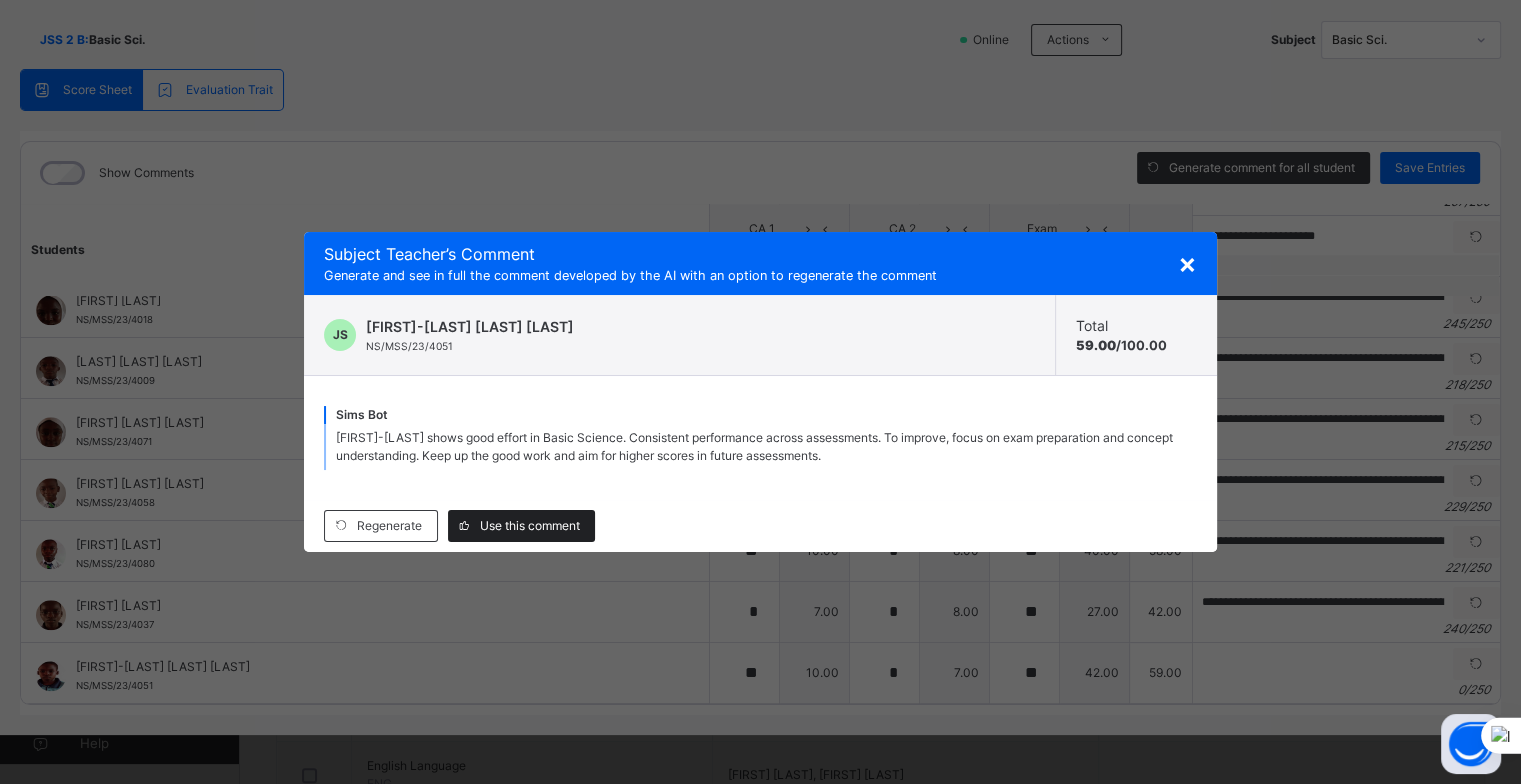 click on "Use this comment" at bounding box center [530, 526] 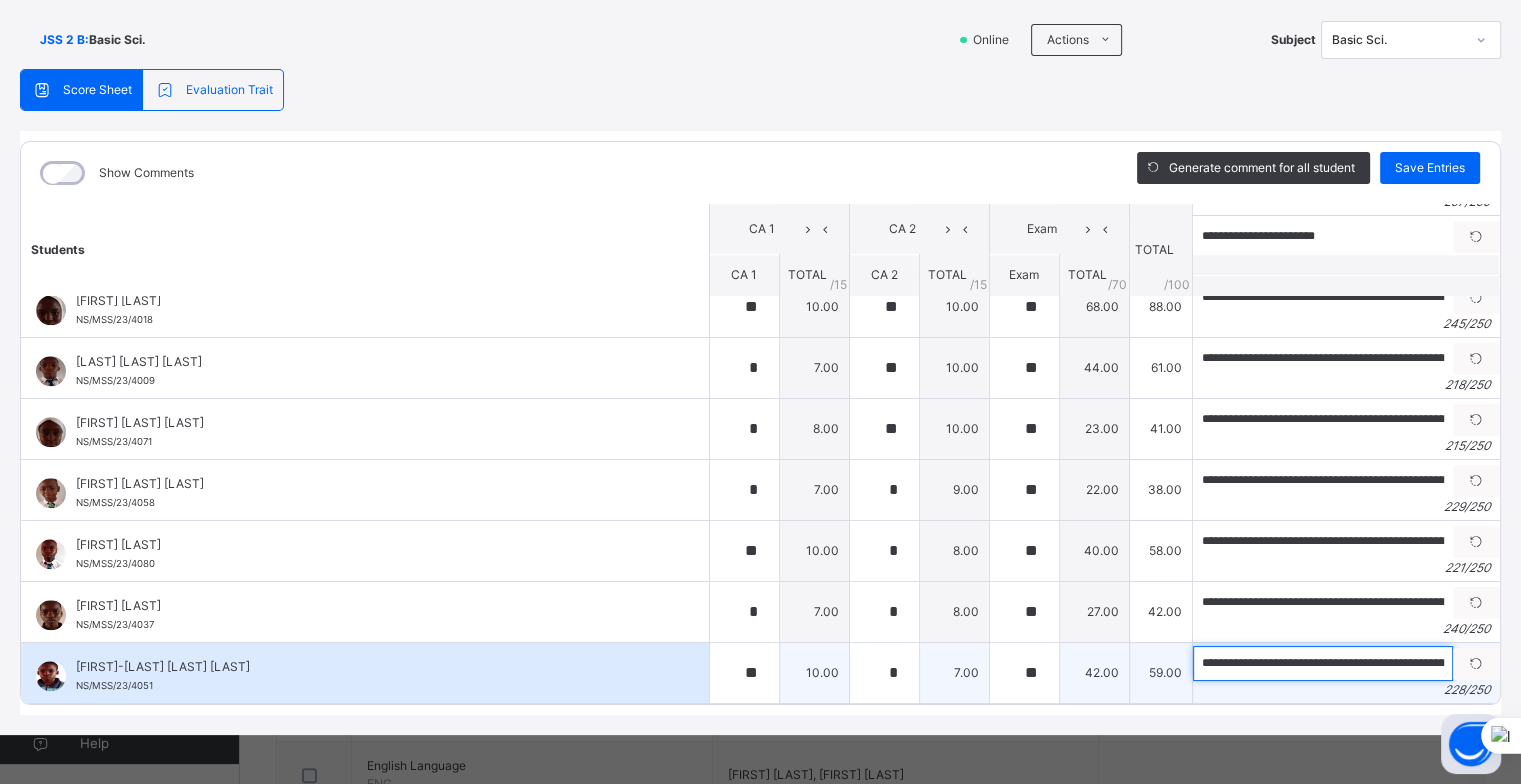 click on "**********" at bounding box center (1323, 663) 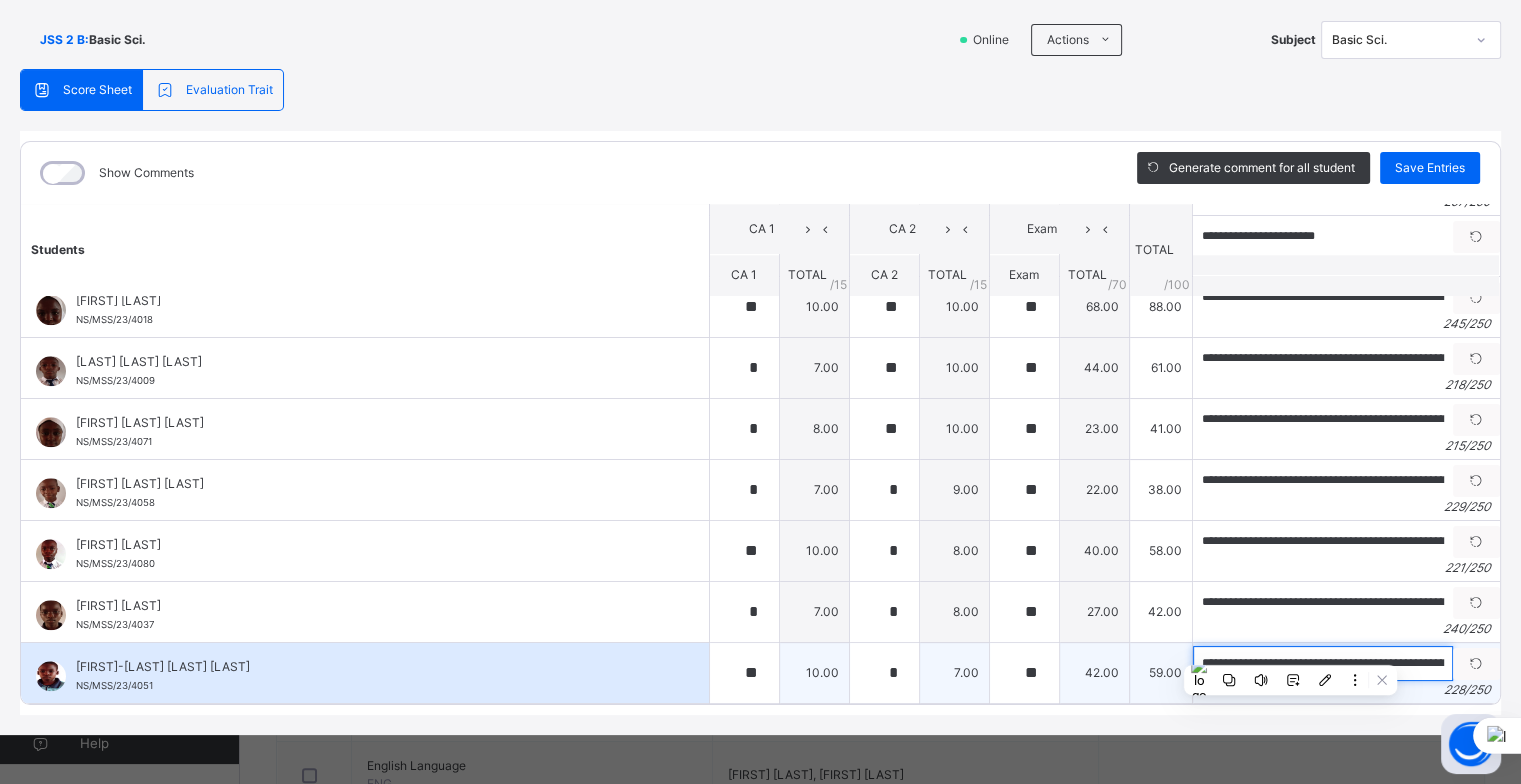 click on "**********" at bounding box center (1323, 663) 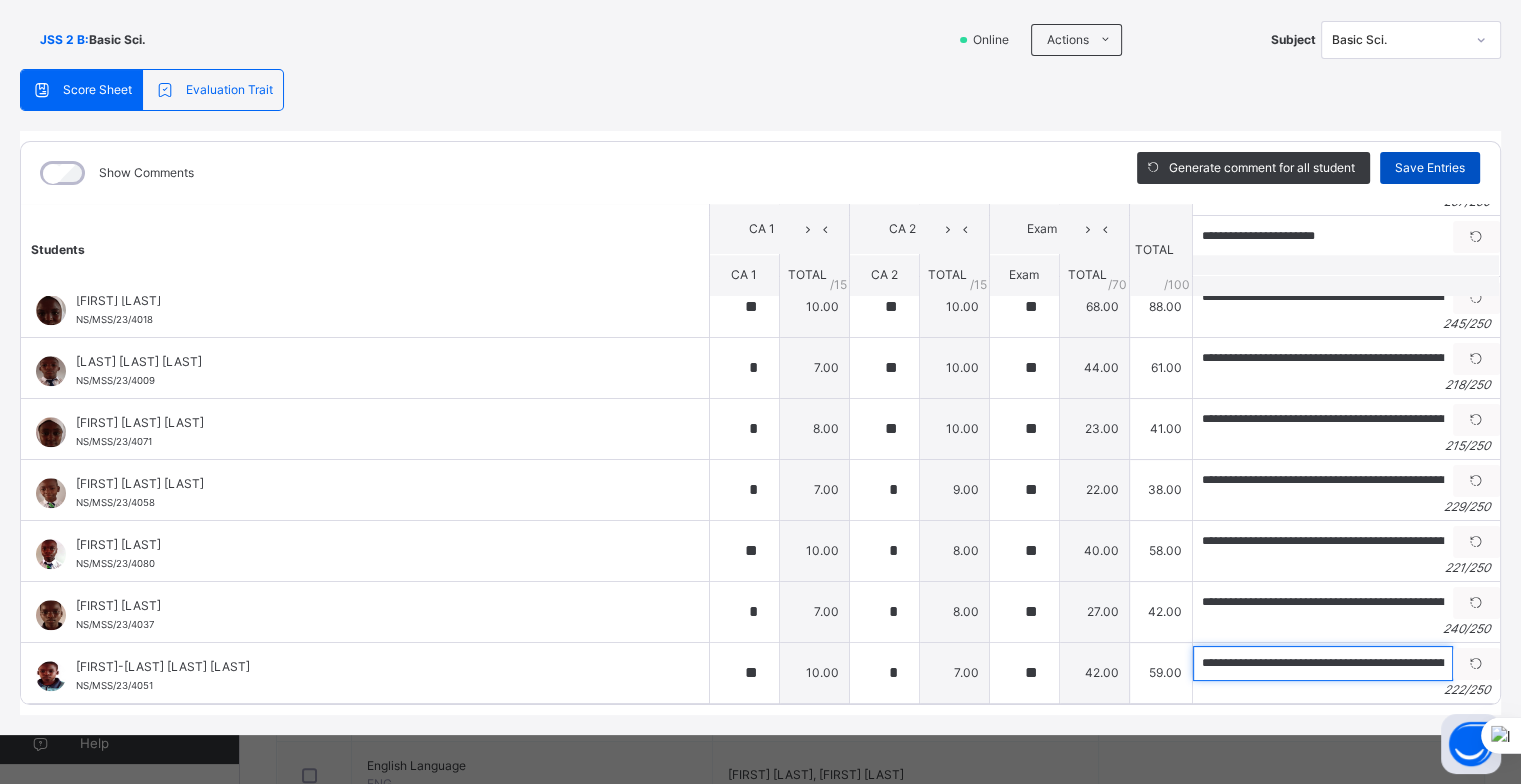 type on "**********" 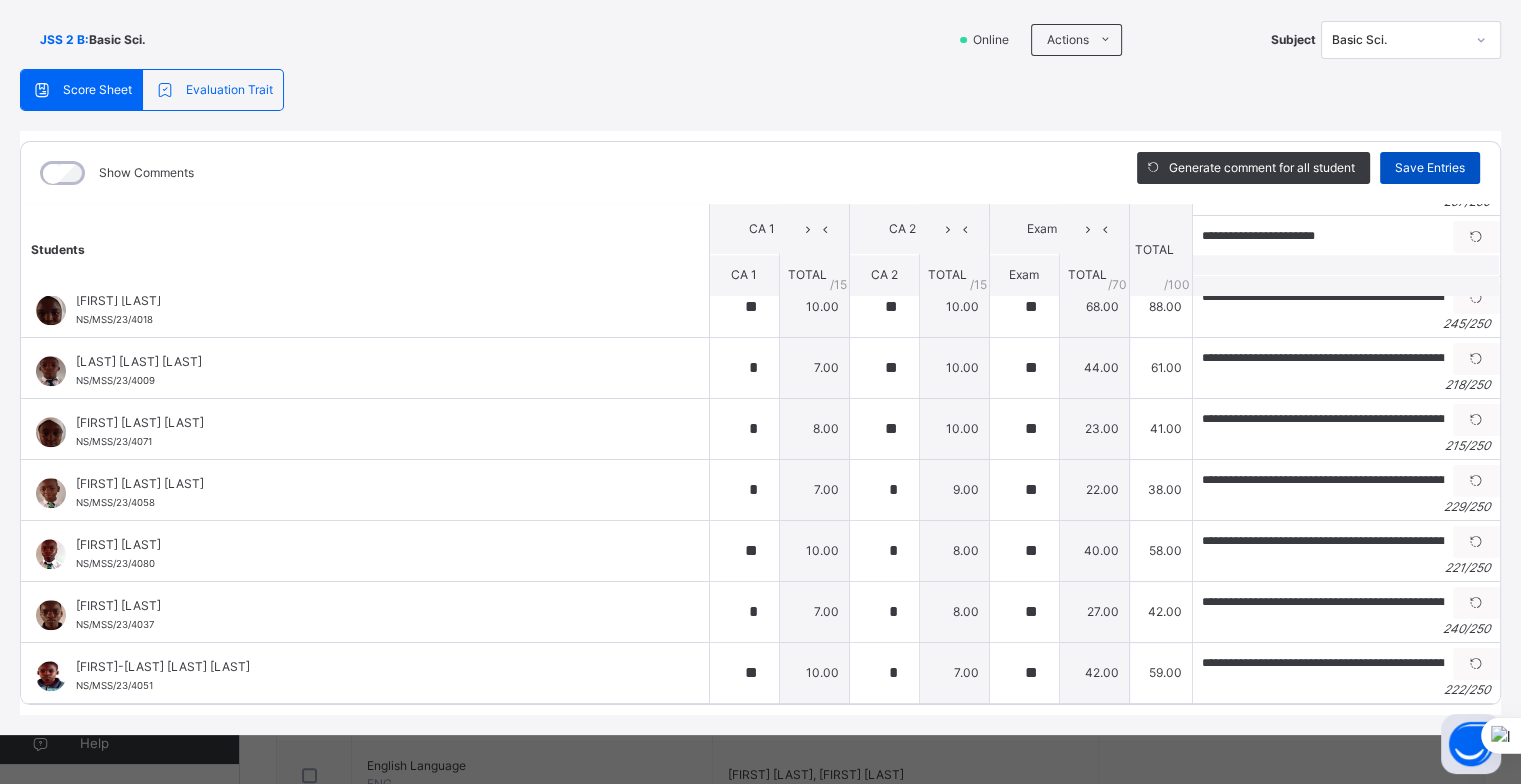 click on "Save Entries" at bounding box center (1430, 168) 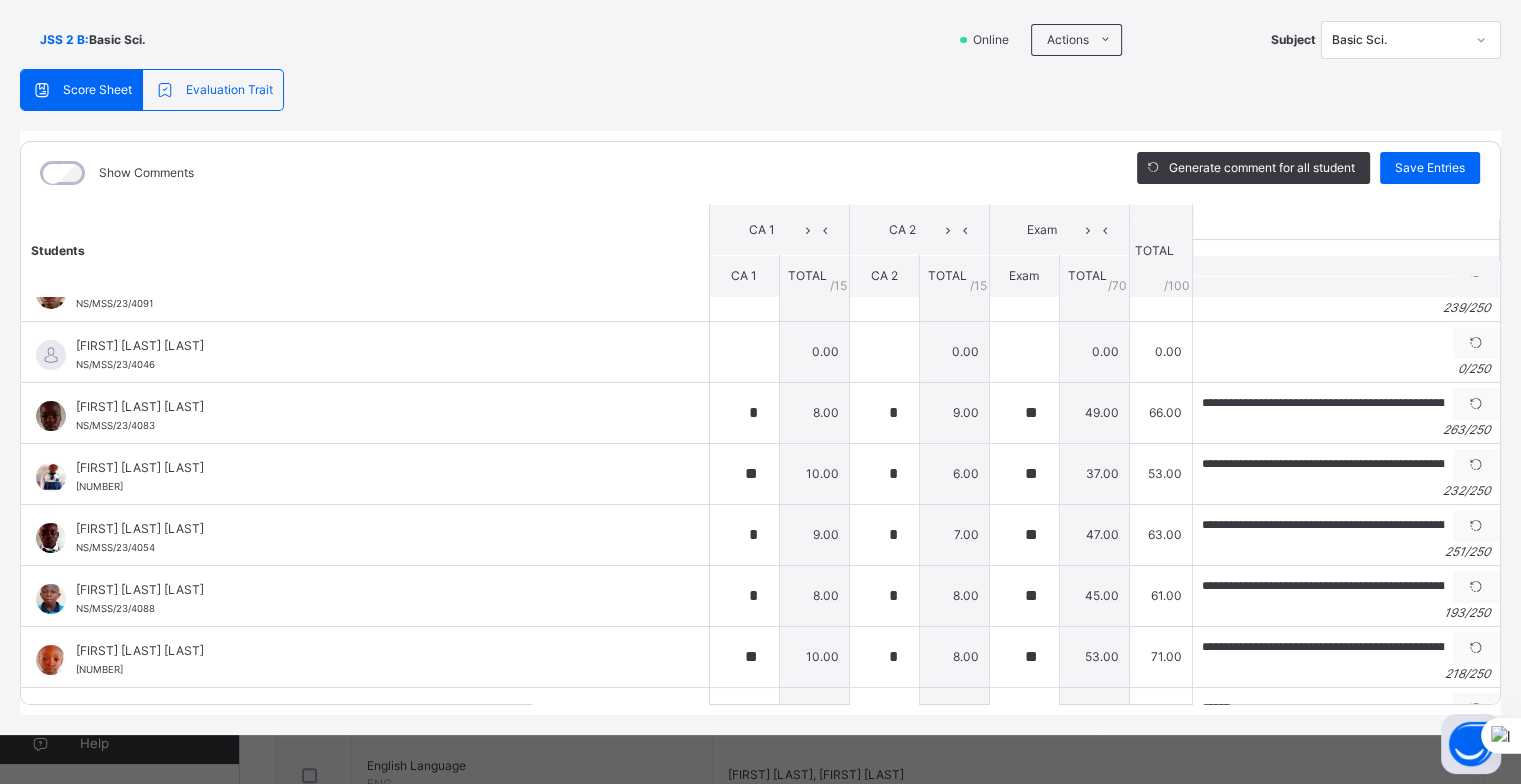 scroll, scrollTop: 0, scrollLeft: 0, axis: both 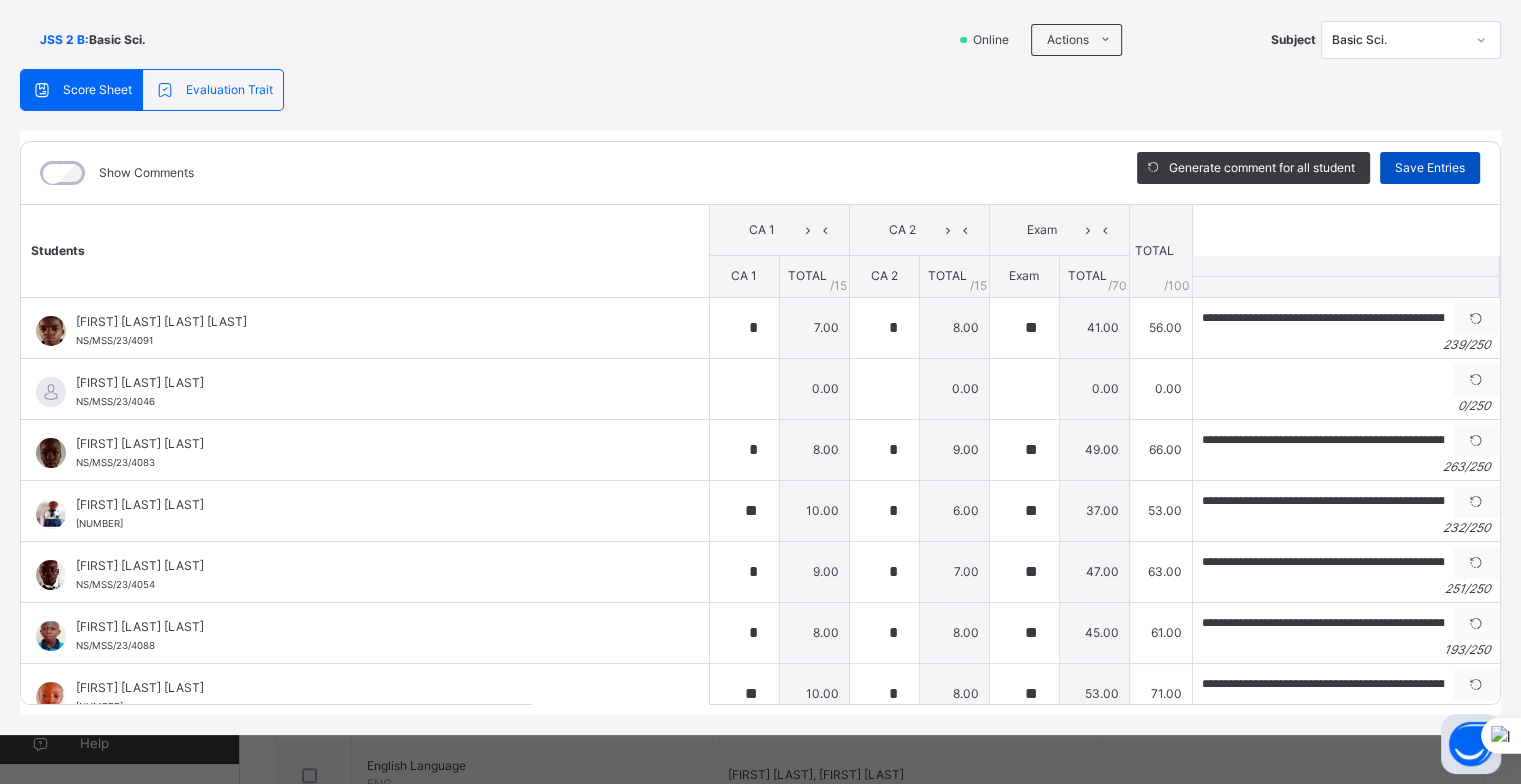 click on "Save Entries" at bounding box center [1430, 168] 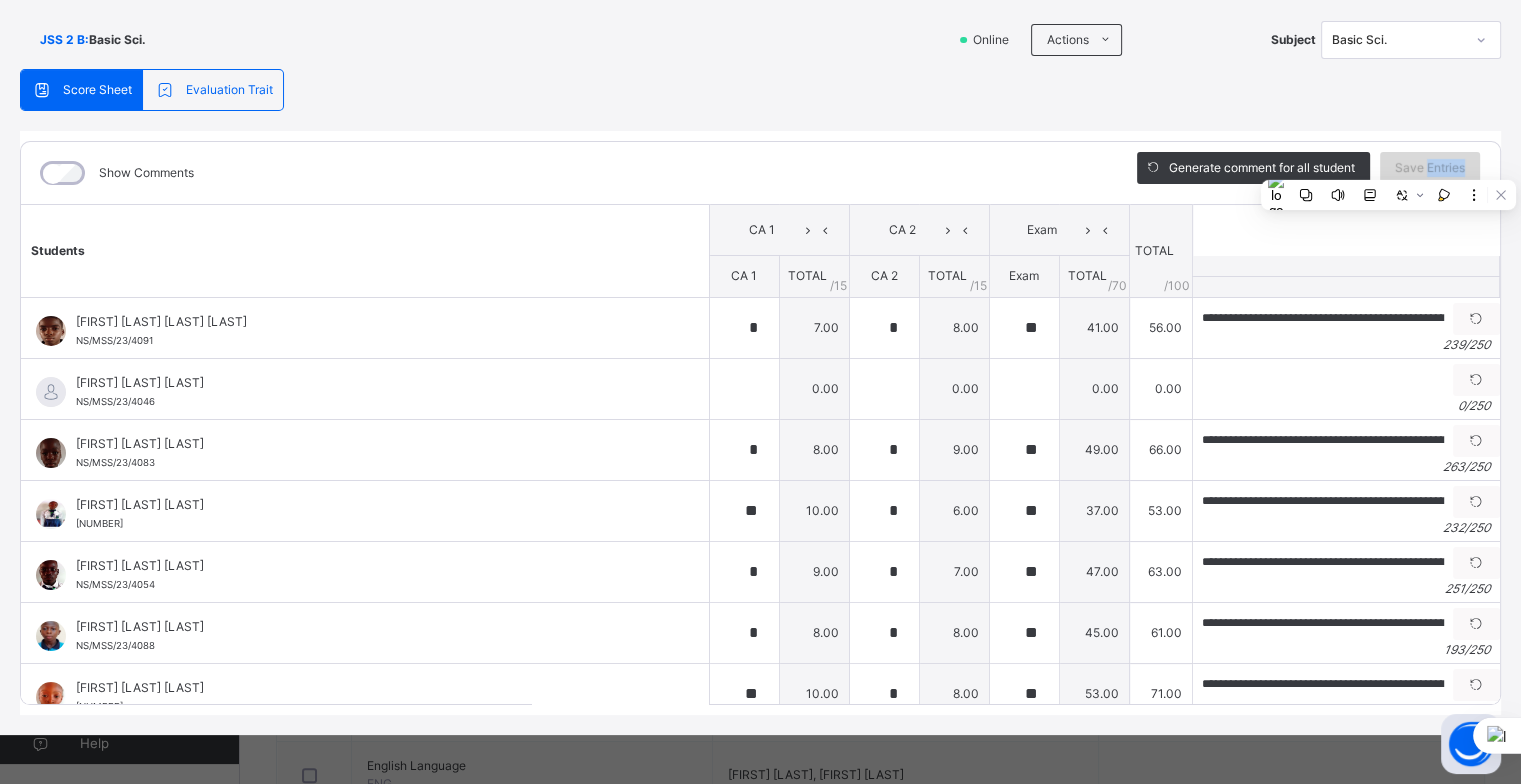drag, startPoint x: 1429, startPoint y: 164, endPoint x: 1401, endPoint y: 167, distance: 28.160255 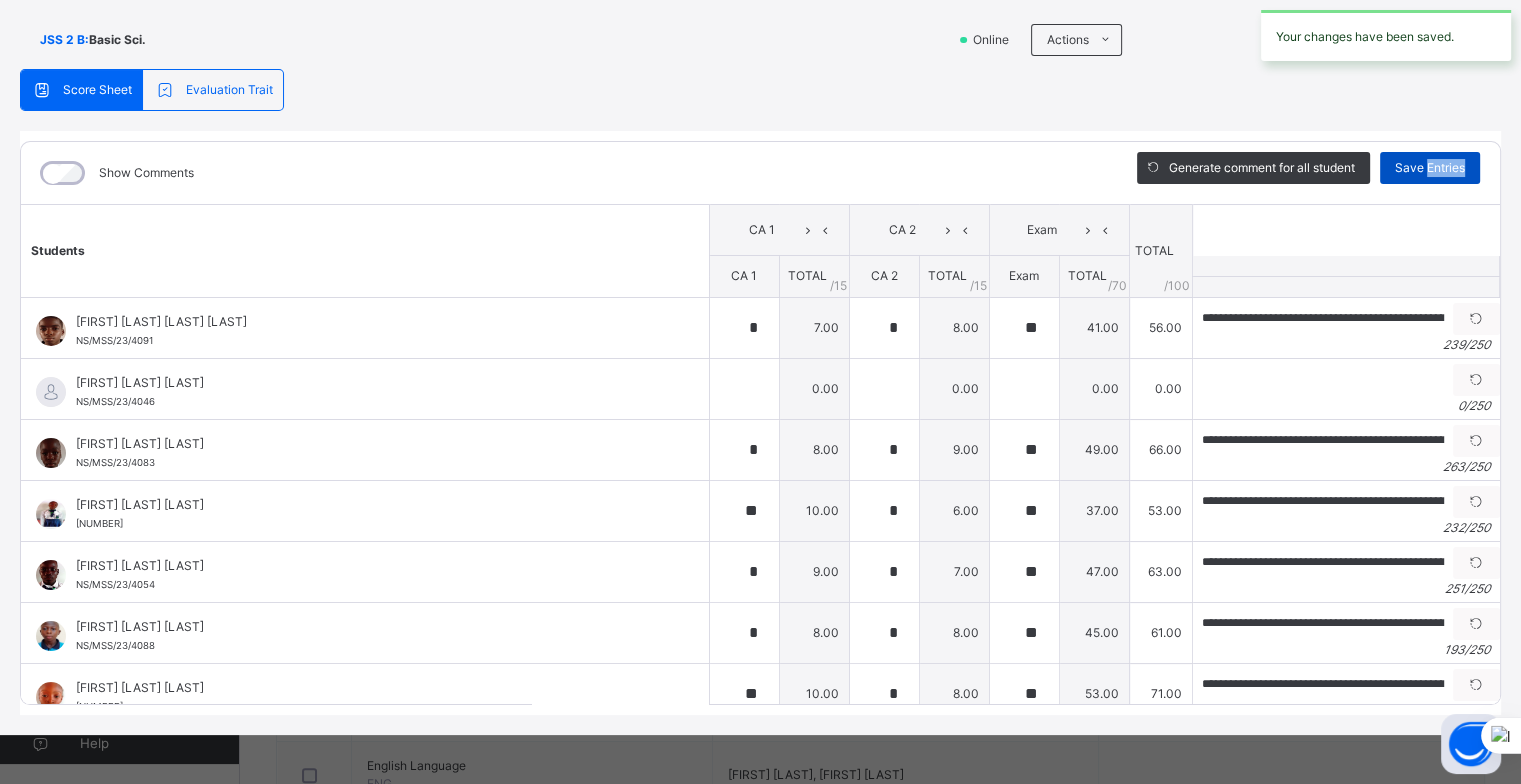type on "*" 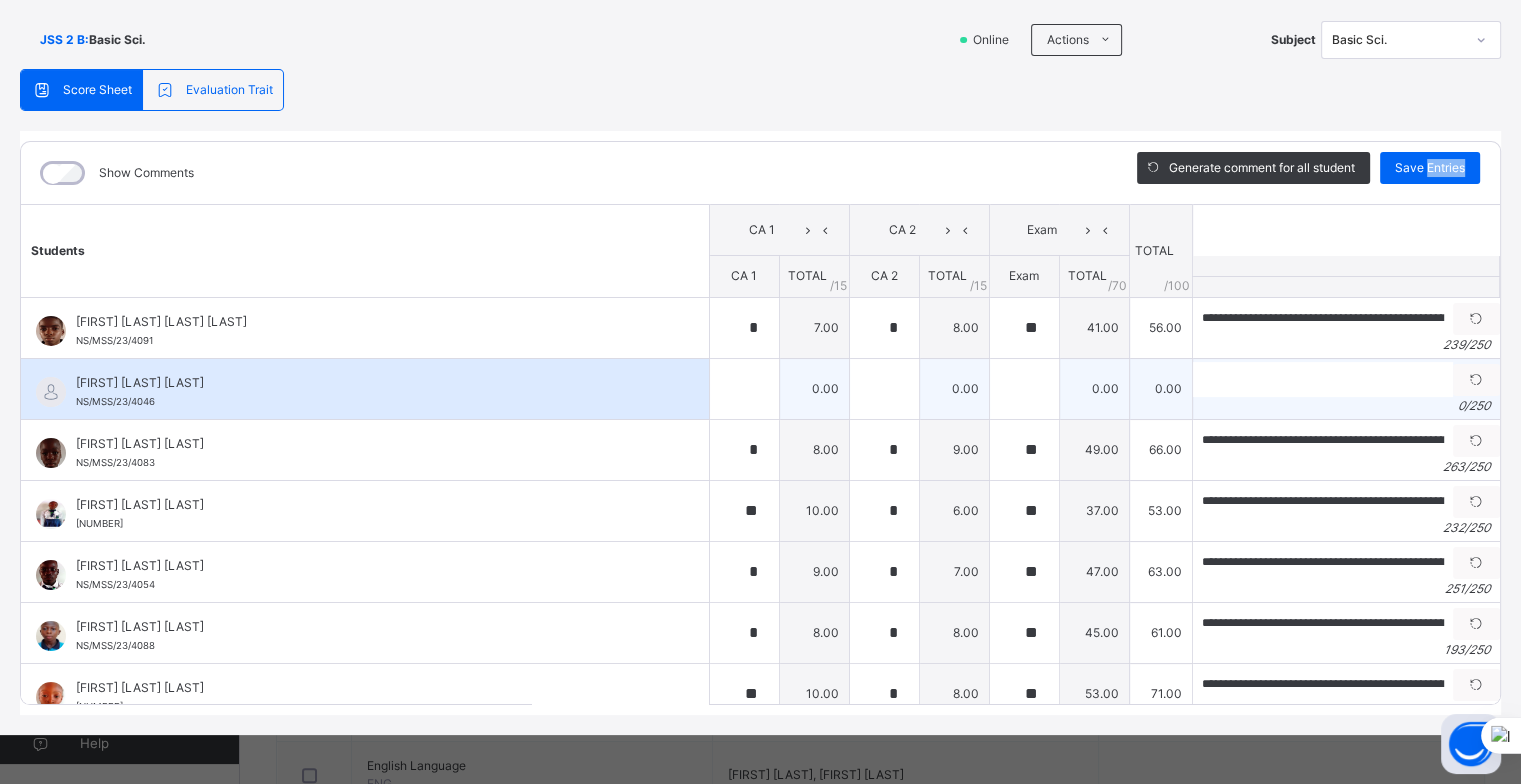 scroll, scrollTop: 0, scrollLeft: 0, axis: both 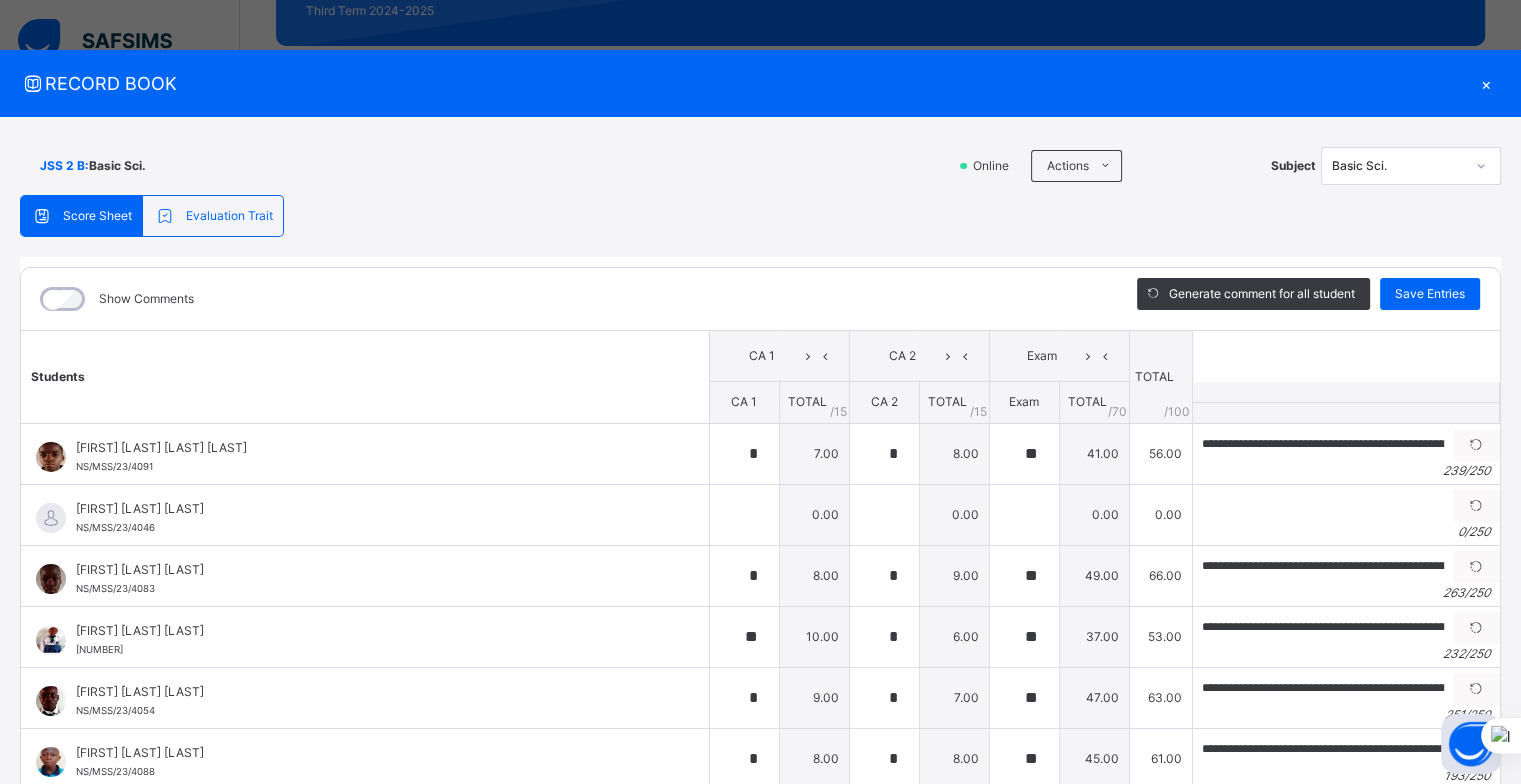 click on "×" at bounding box center [1486, 83] 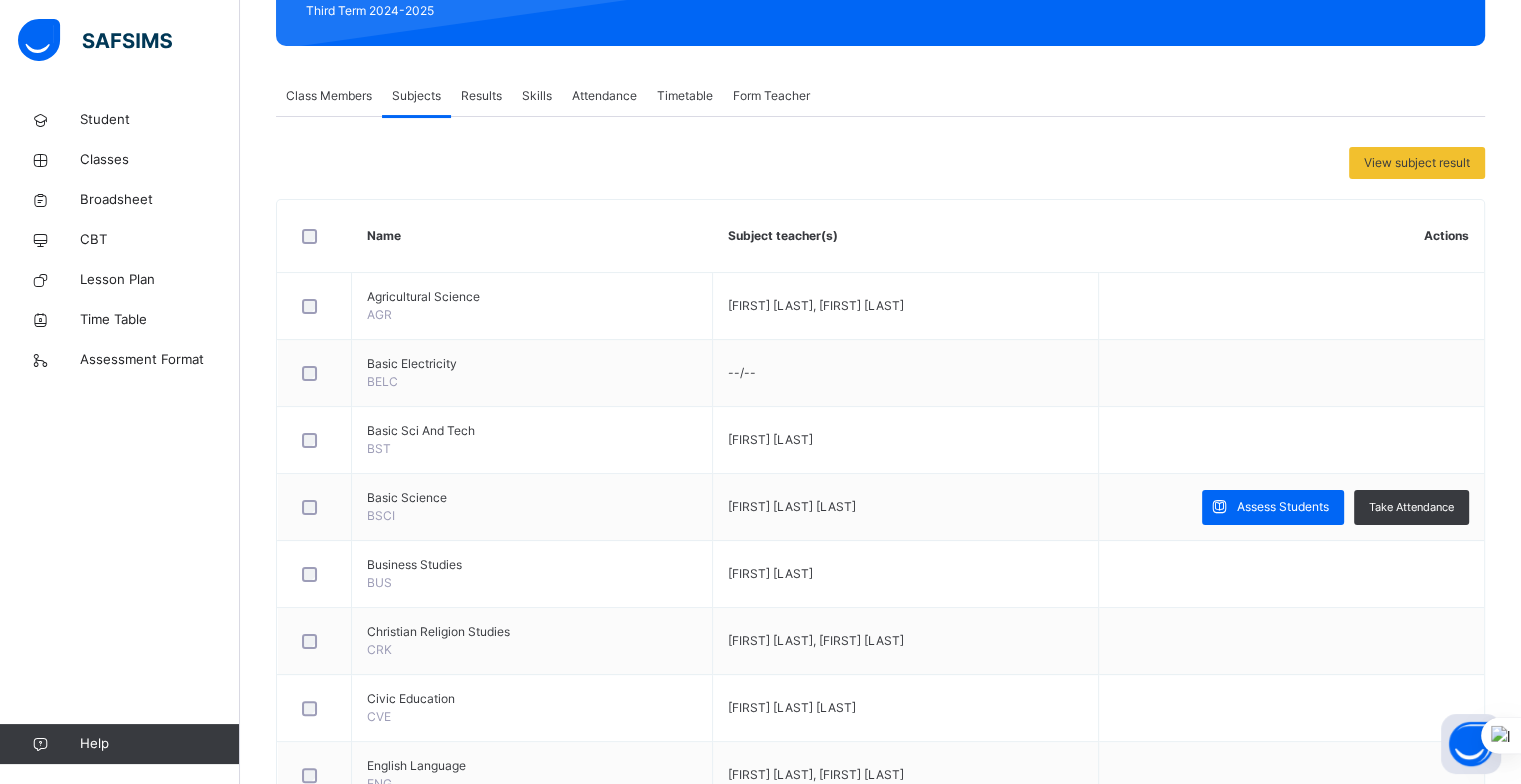 click on "Results" at bounding box center (481, 96) 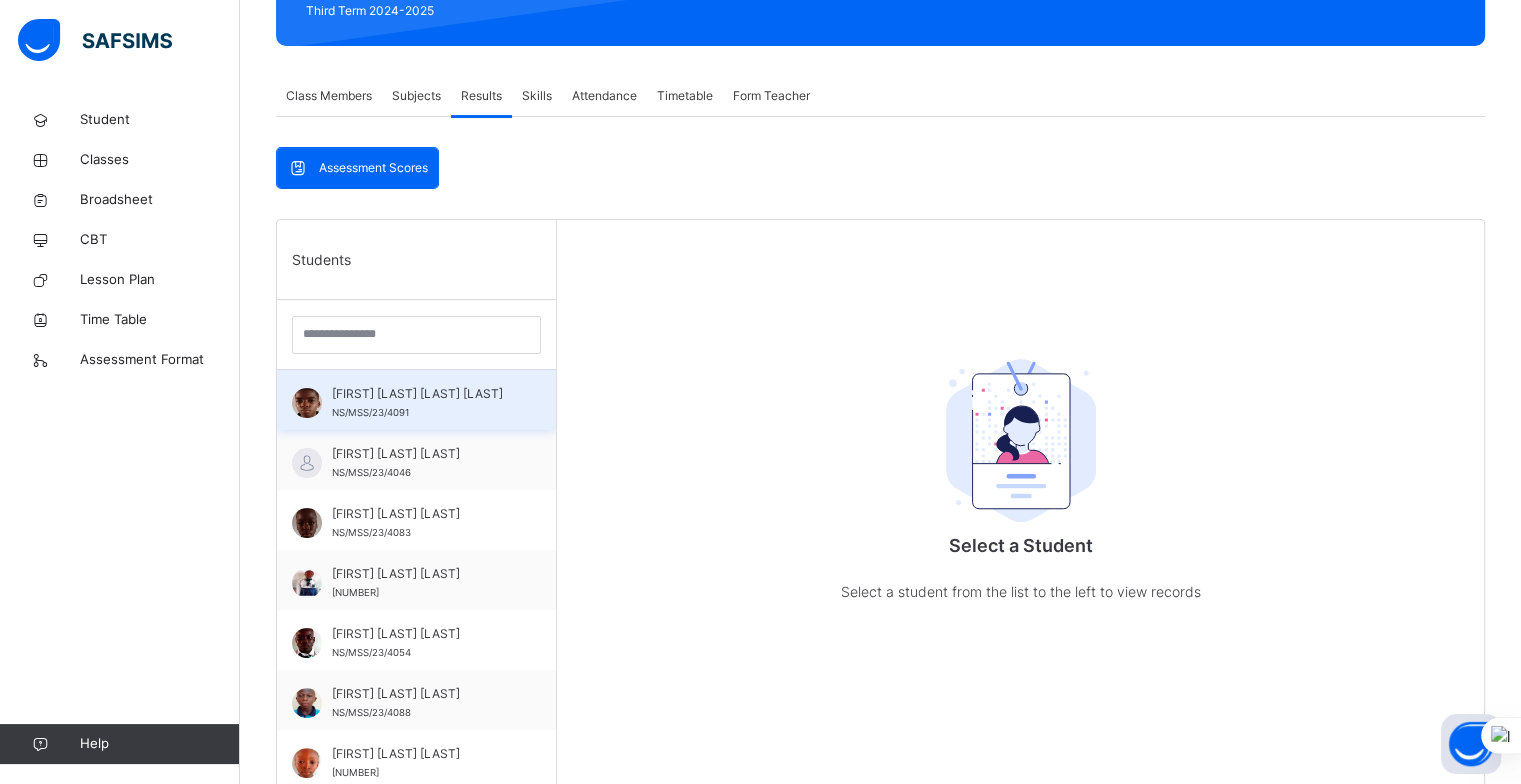 click on "[FIRST] [LAST] [LAST] [LAST]" at bounding box center [421, 394] 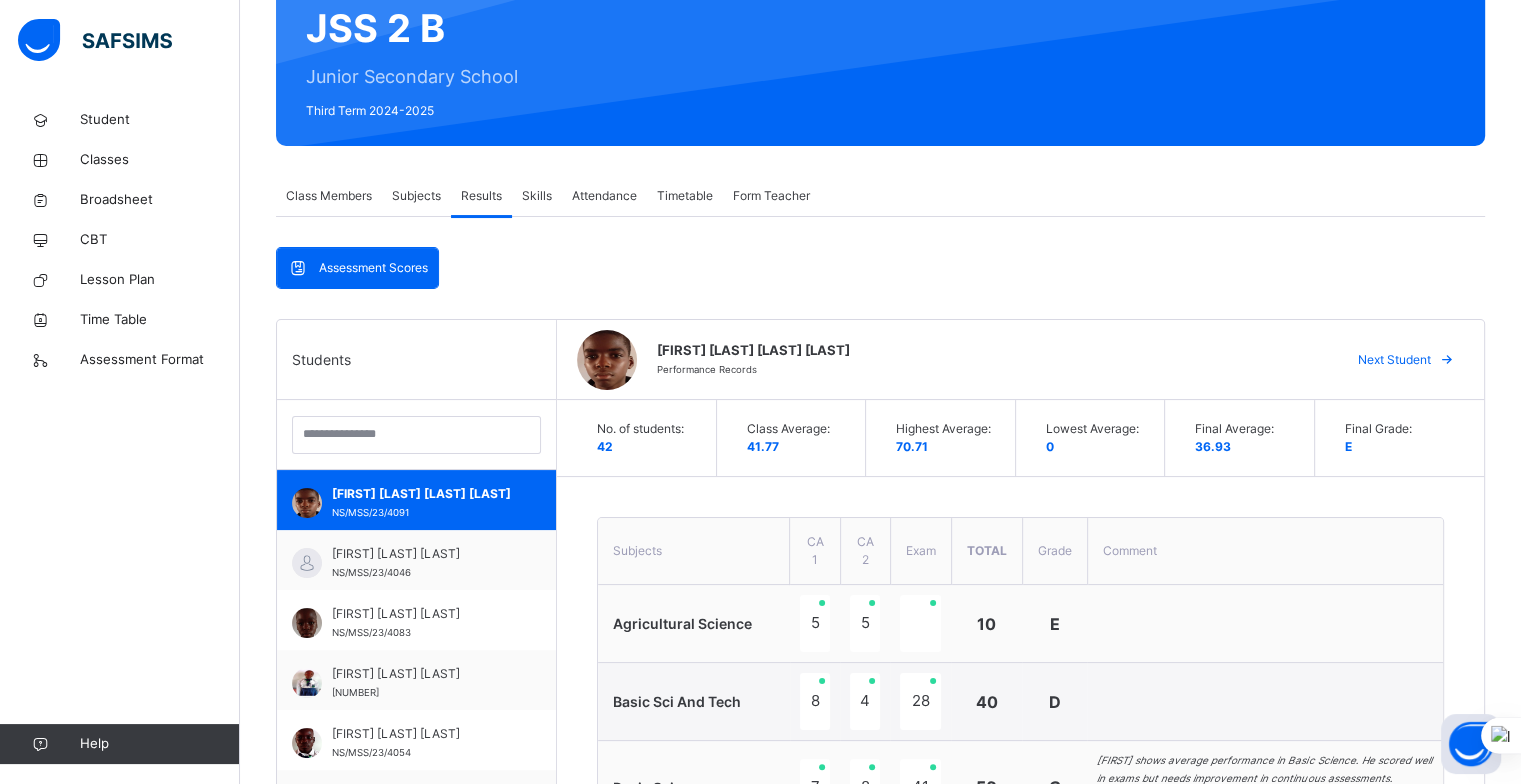 scroll, scrollTop: 0, scrollLeft: 0, axis: both 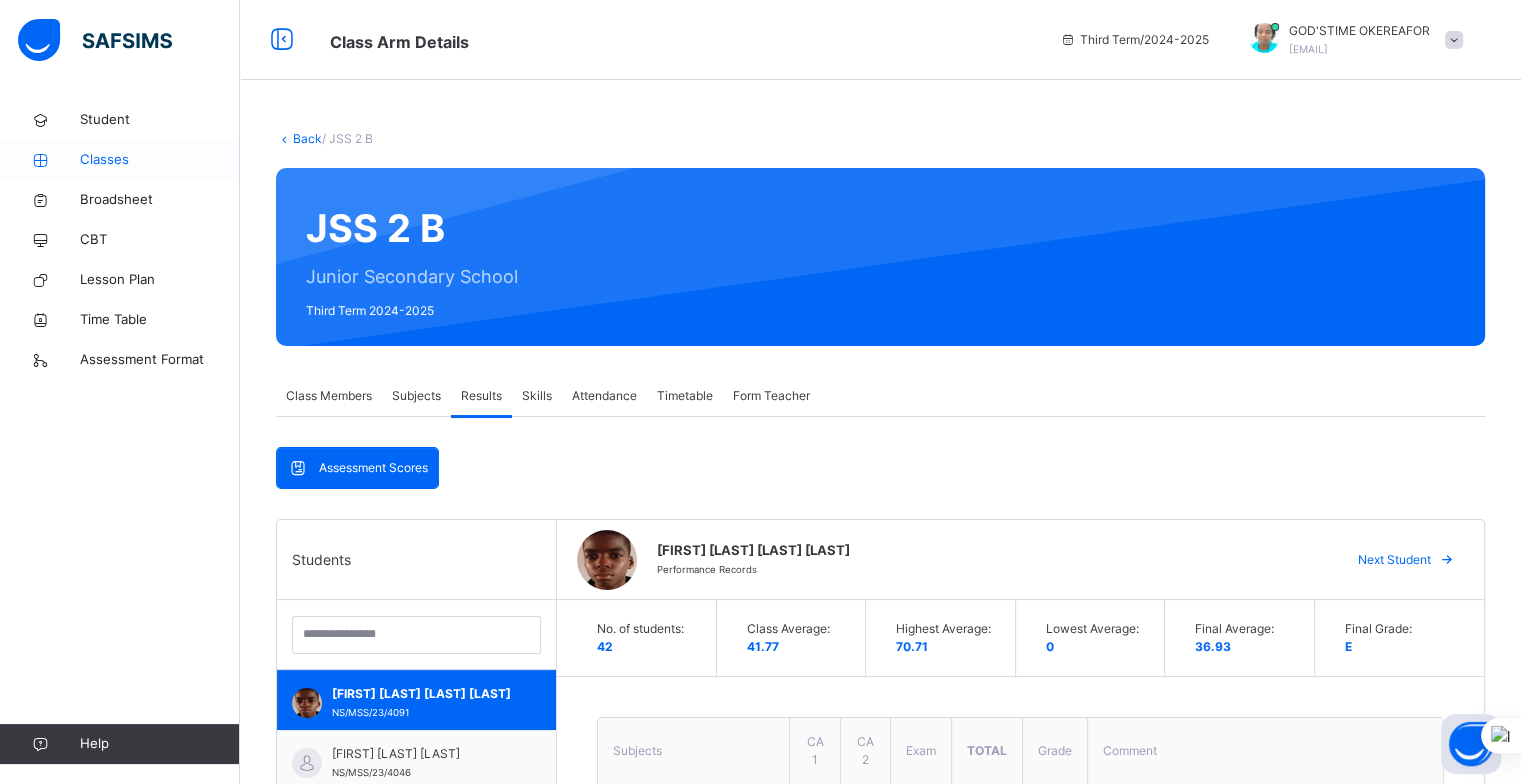 click on "Classes" at bounding box center [160, 160] 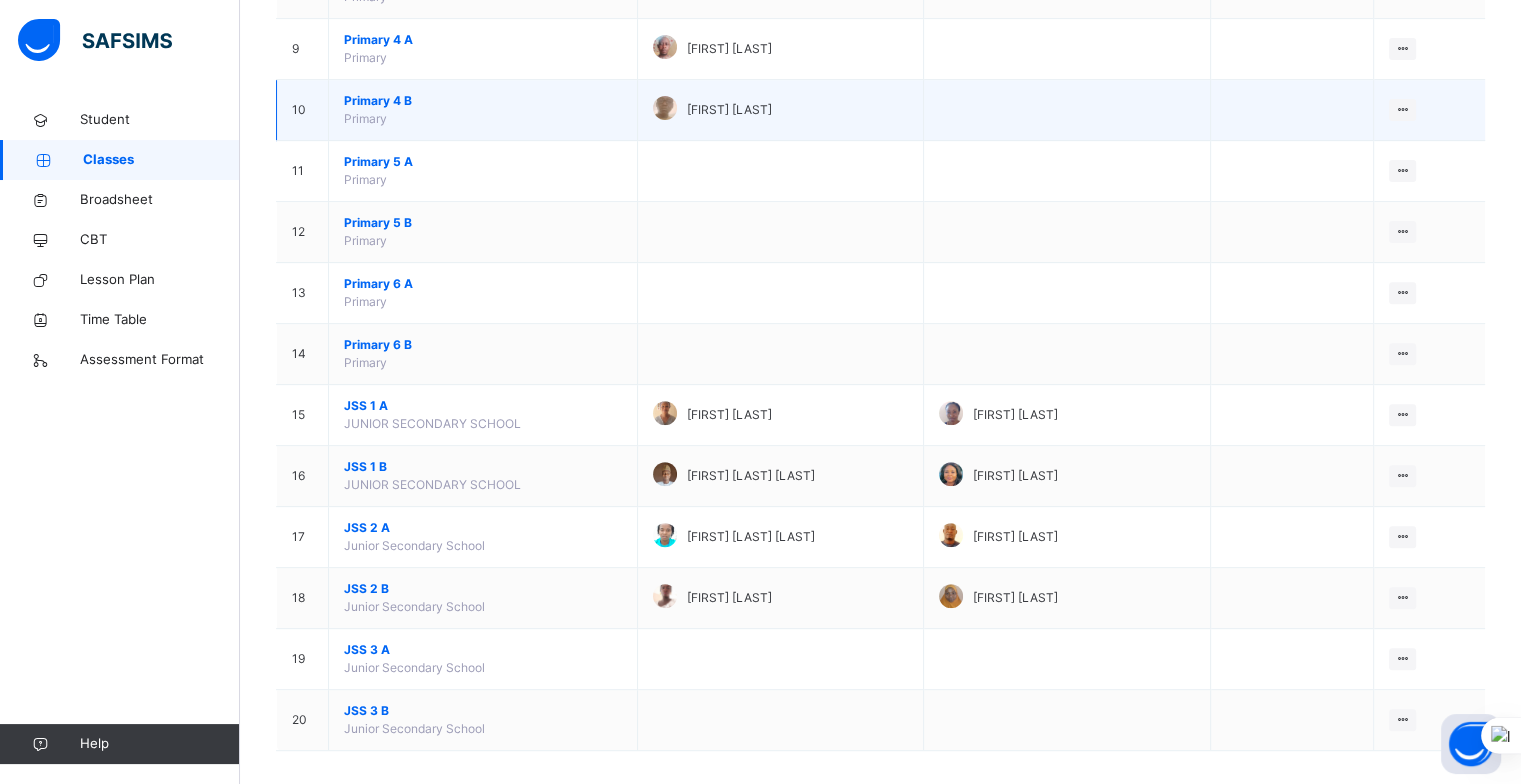 scroll, scrollTop: 720, scrollLeft: 0, axis: vertical 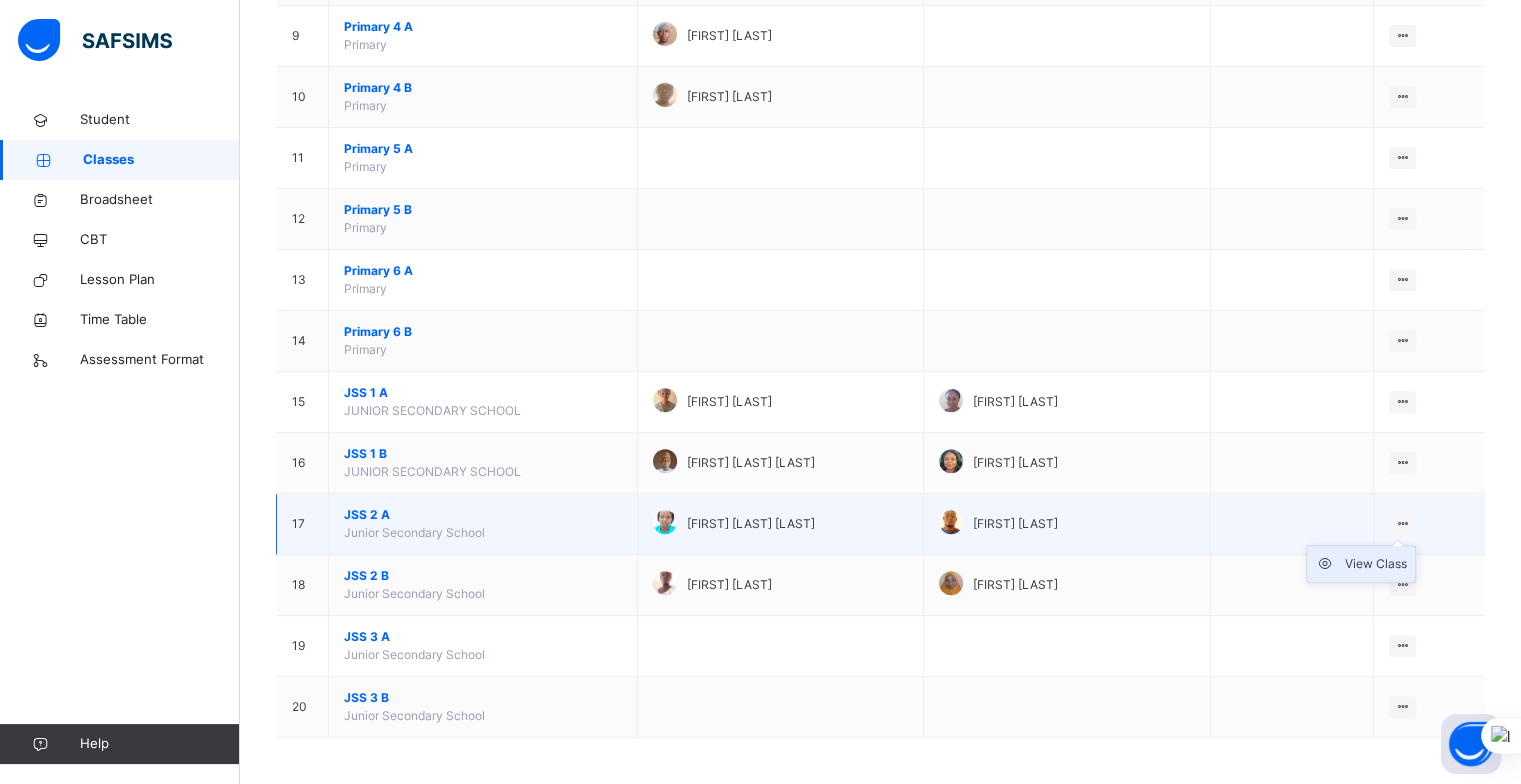 click on "View Class" at bounding box center [1376, 564] 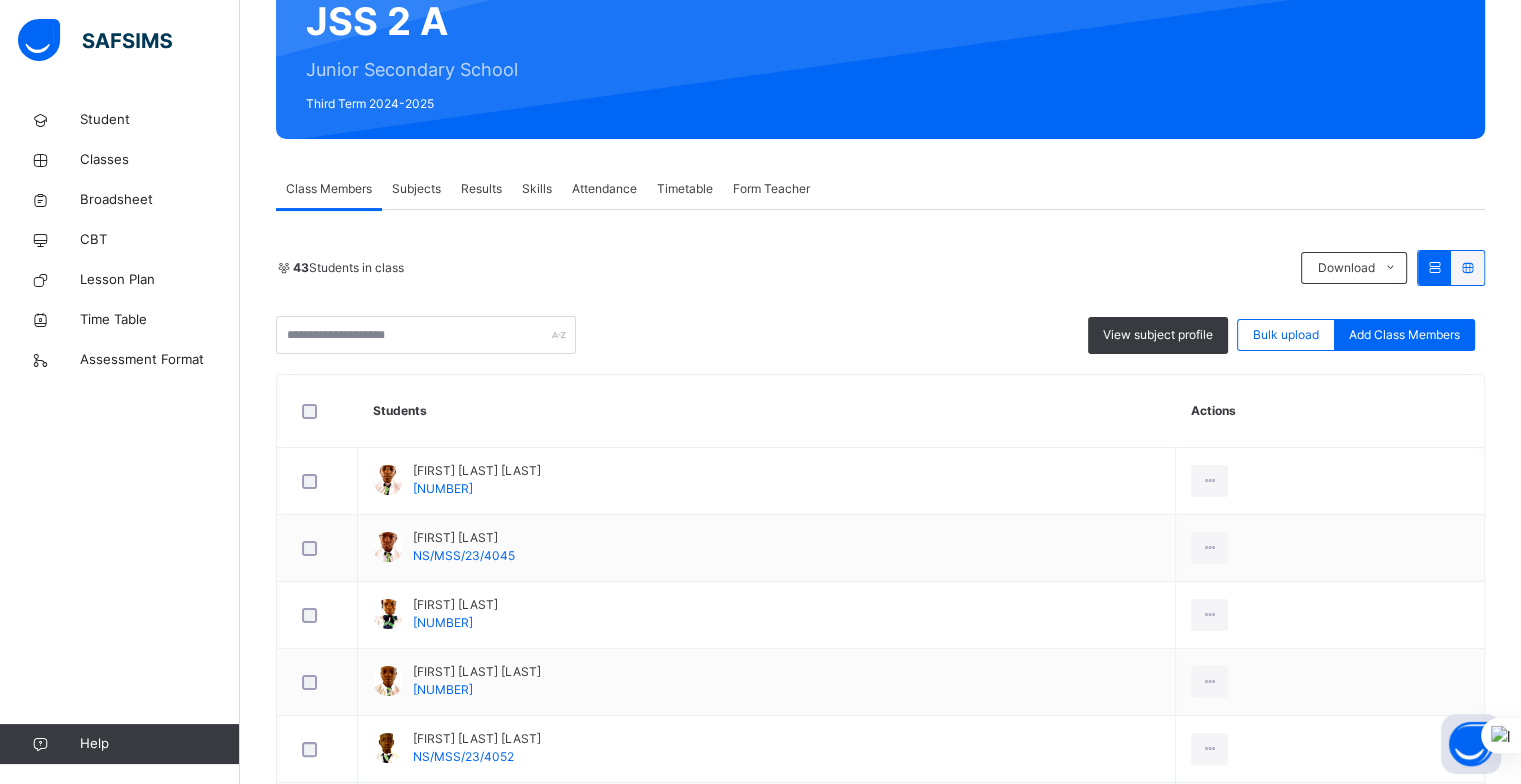 scroll, scrollTop: 100, scrollLeft: 0, axis: vertical 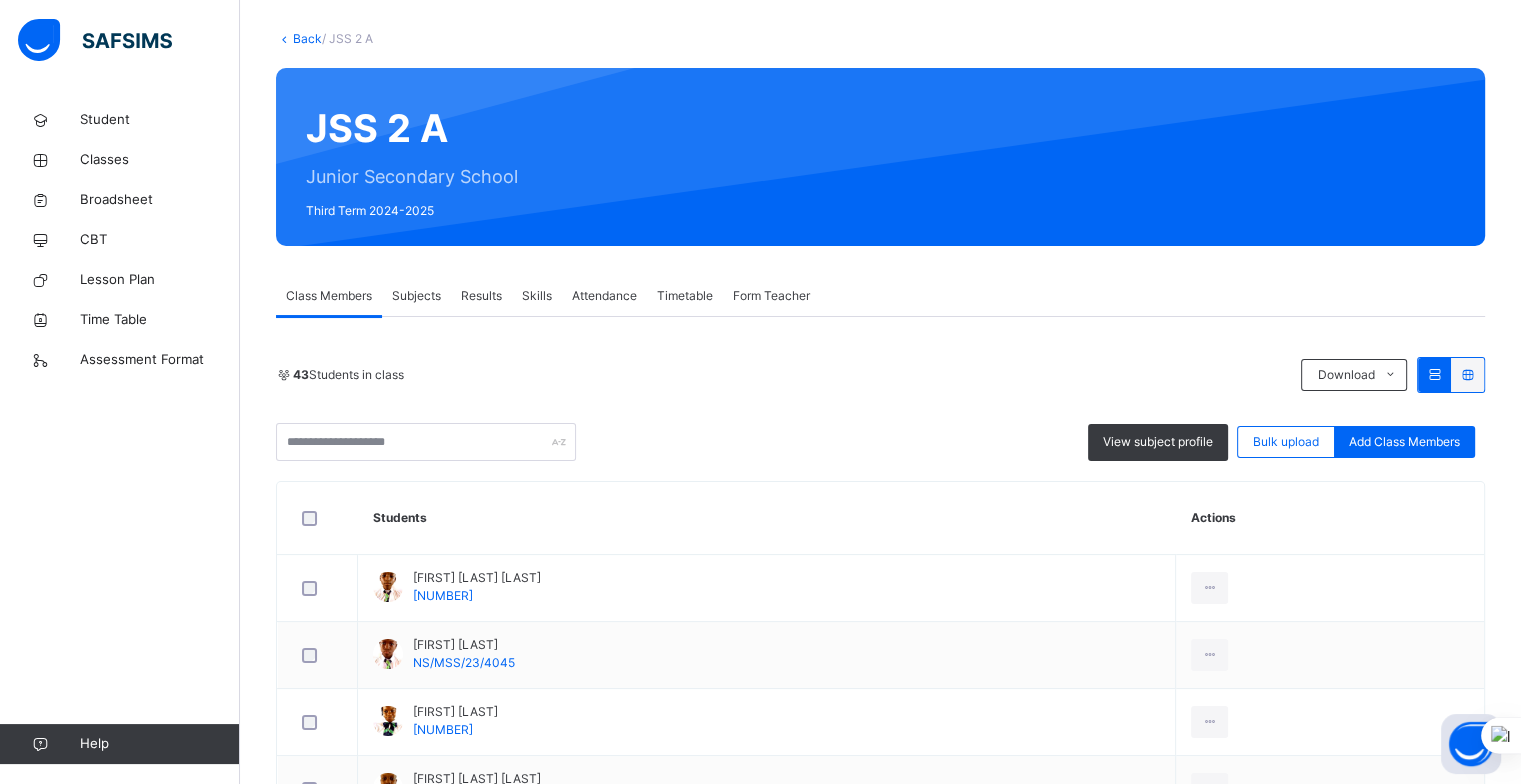 click on "Results" at bounding box center (481, 296) 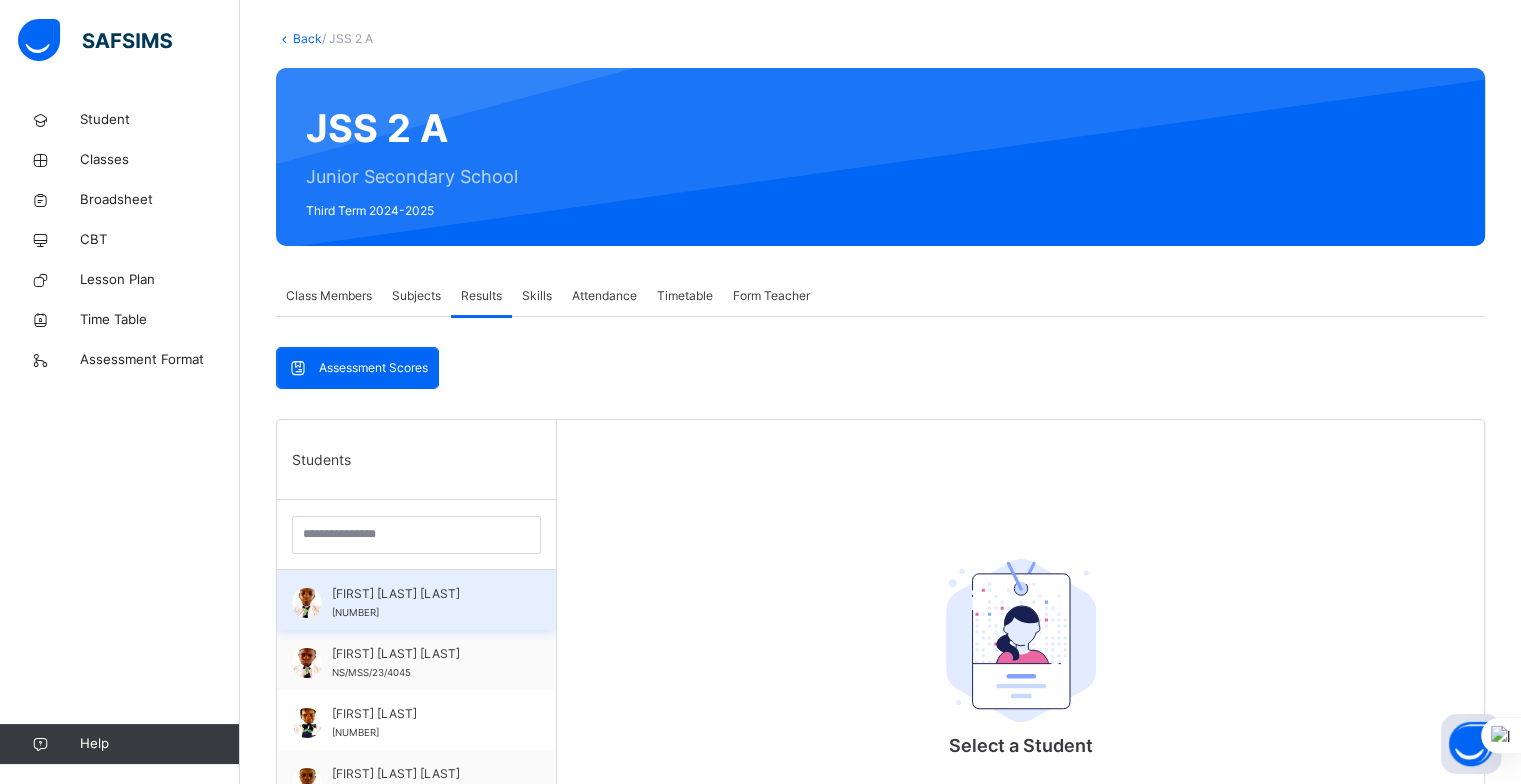 click on "[FIRST] [LAST] [LAST]" at bounding box center (421, 594) 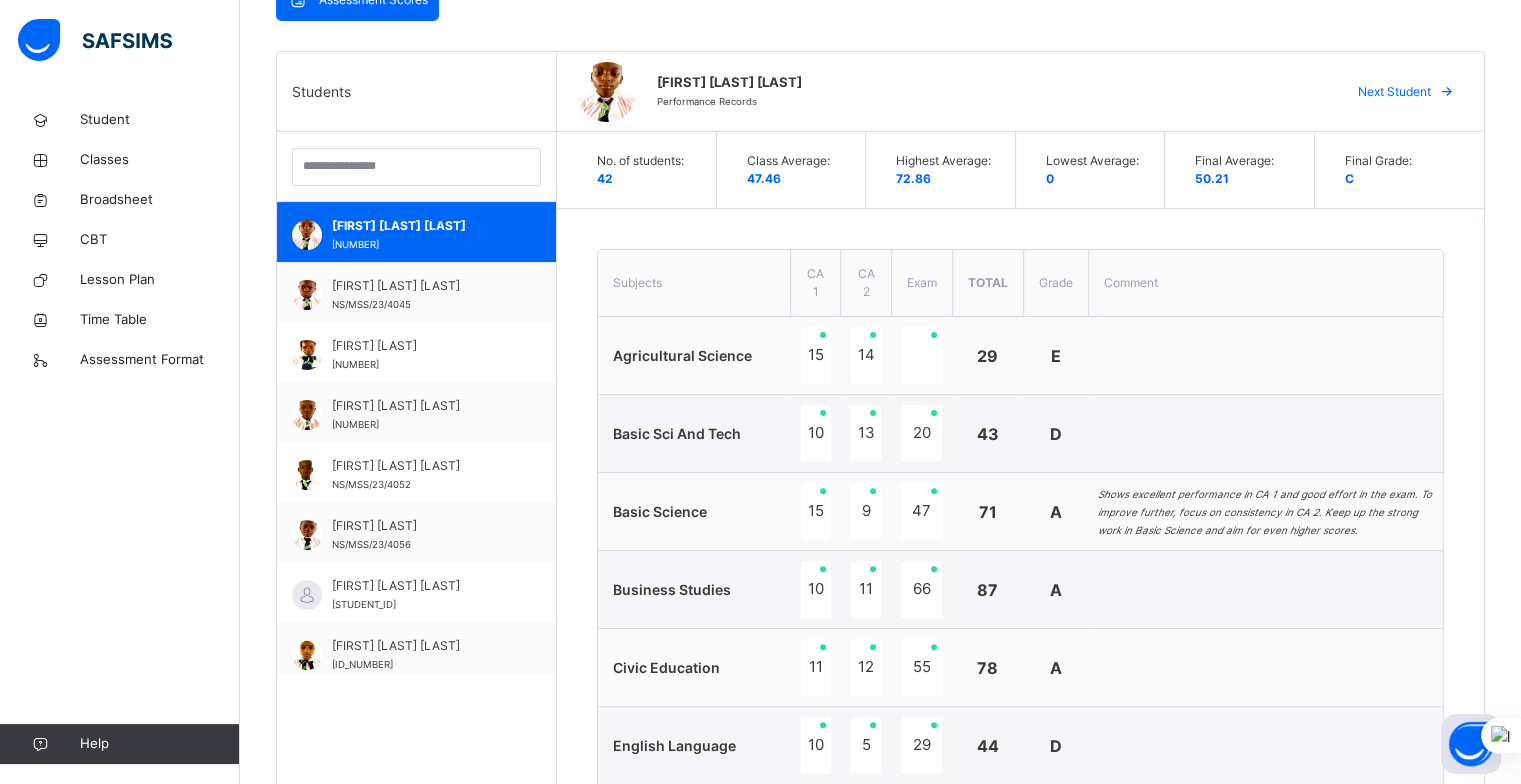 scroll, scrollTop: 200, scrollLeft: 0, axis: vertical 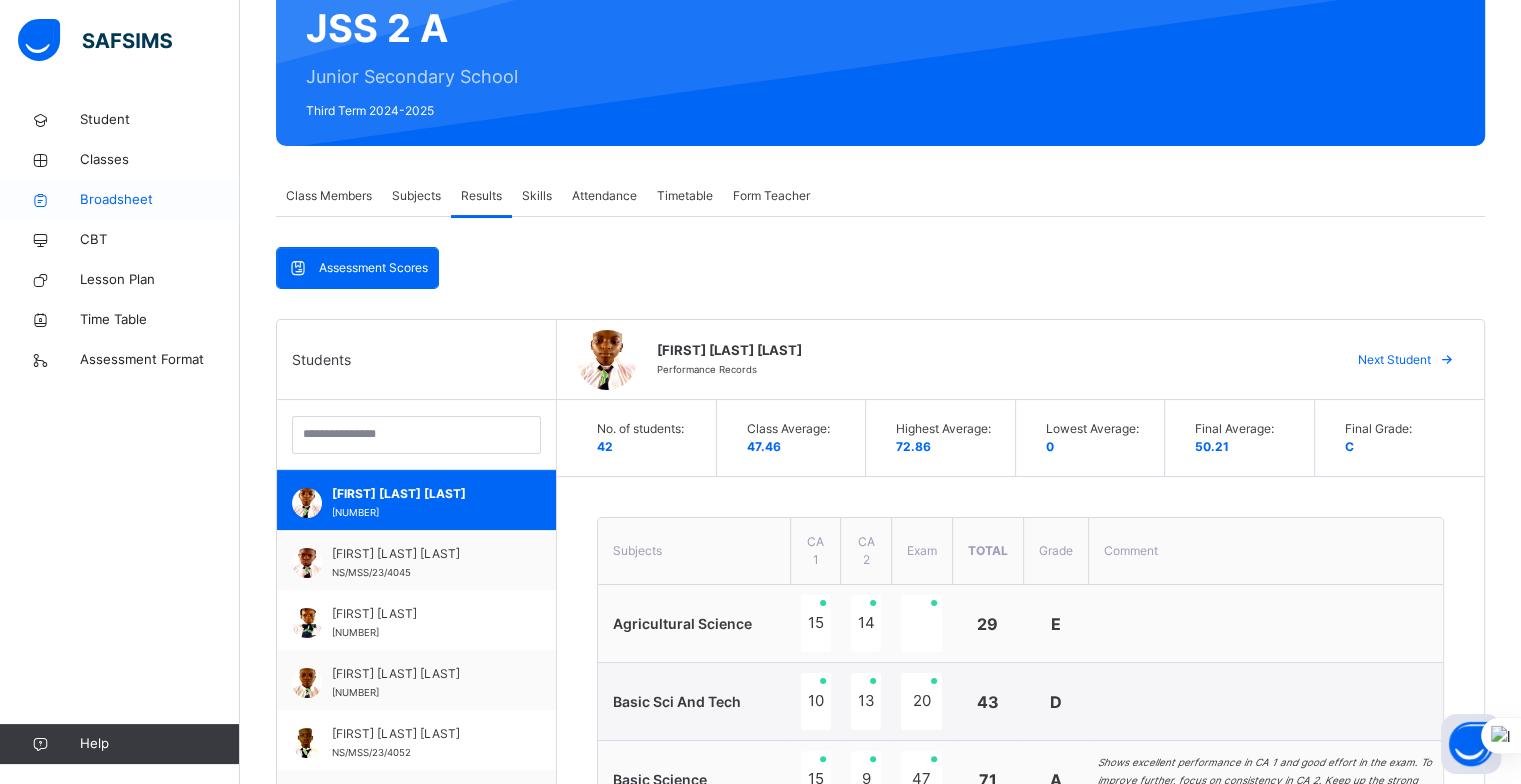 click on "Broadsheet" at bounding box center [160, 200] 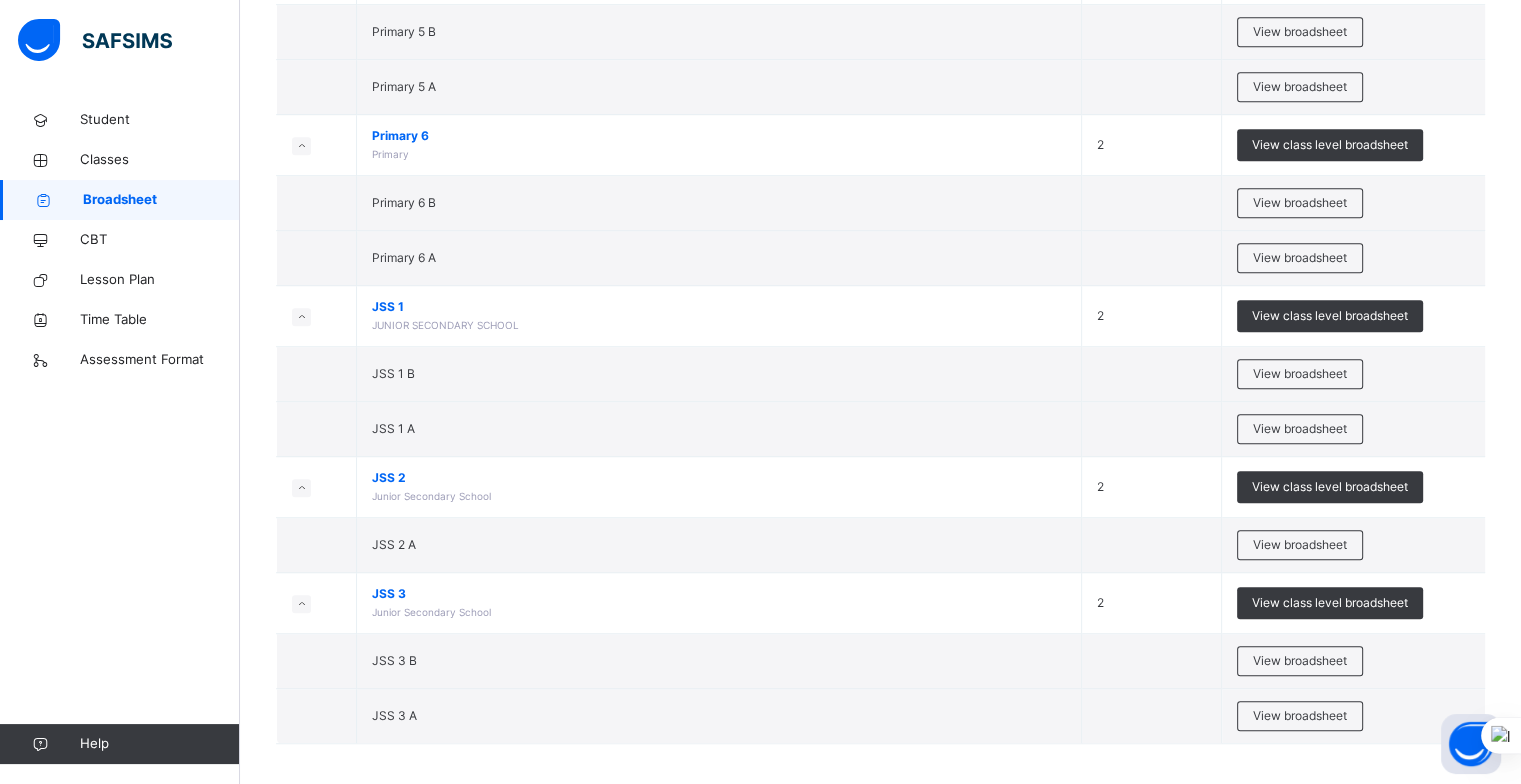 scroll, scrollTop: 1152, scrollLeft: 0, axis: vertical 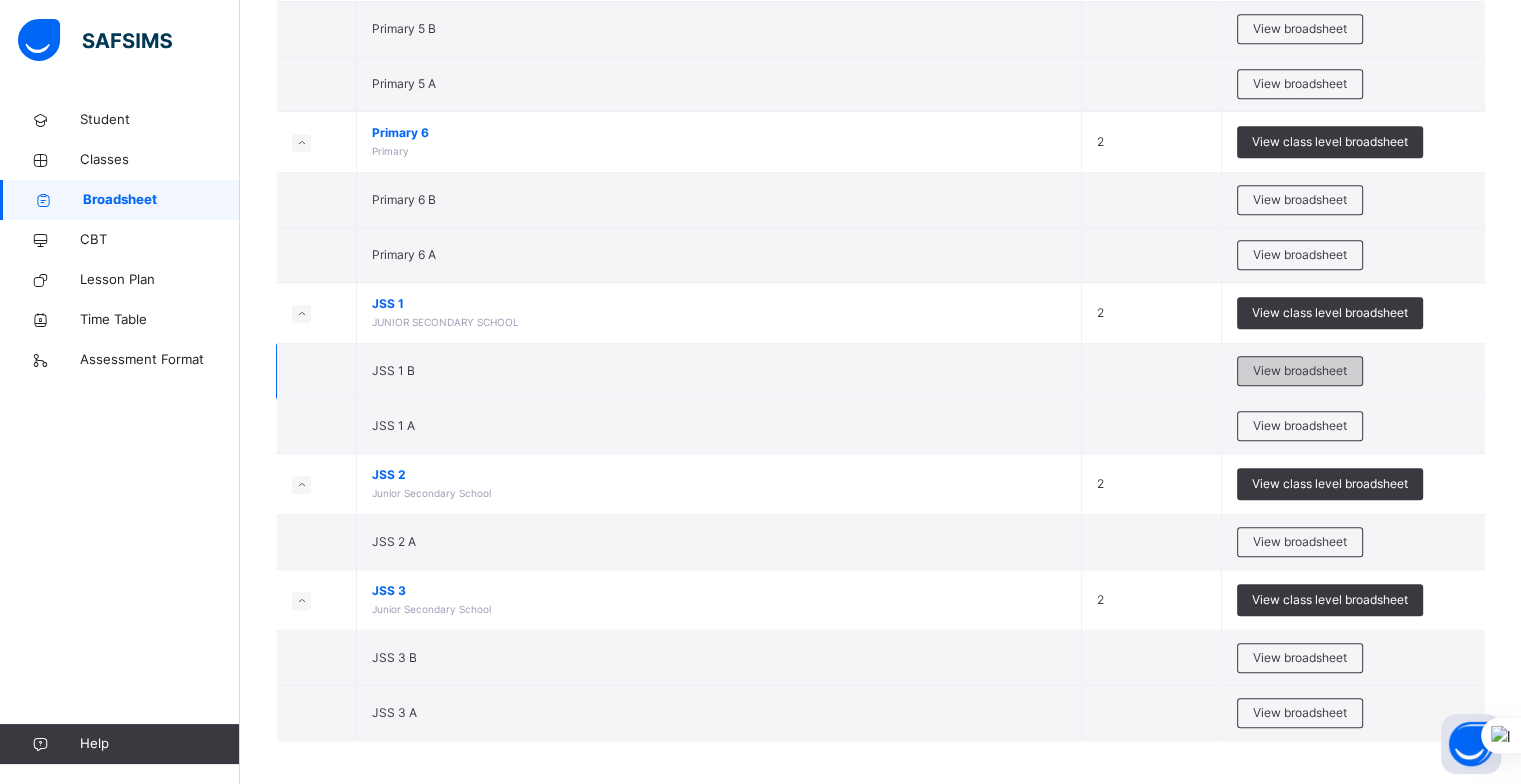 click on "View broadsheet" at bounding box center (1300, 371) 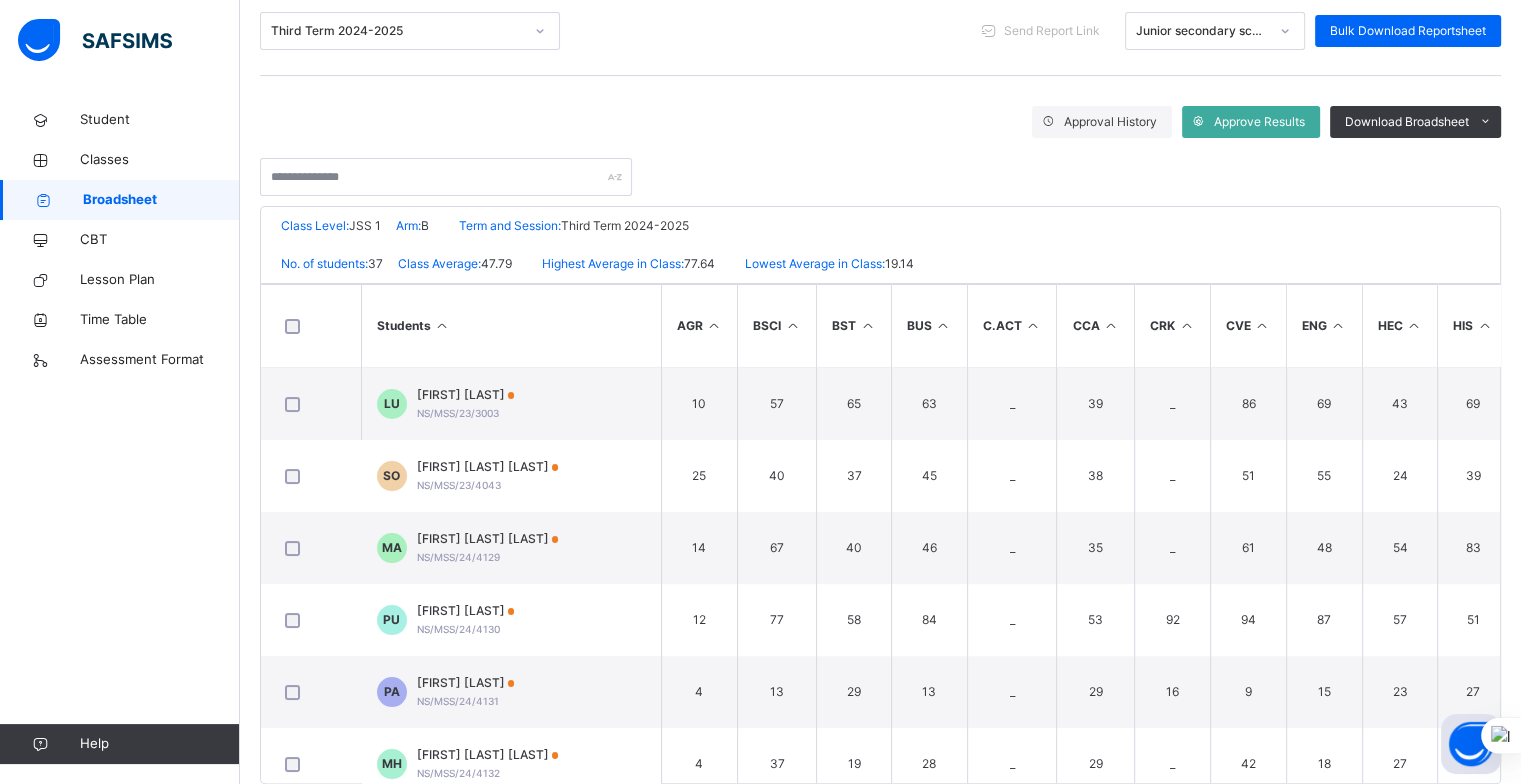 scroll, scrollTop: 308, scrollLeft: 0, axis: vertical 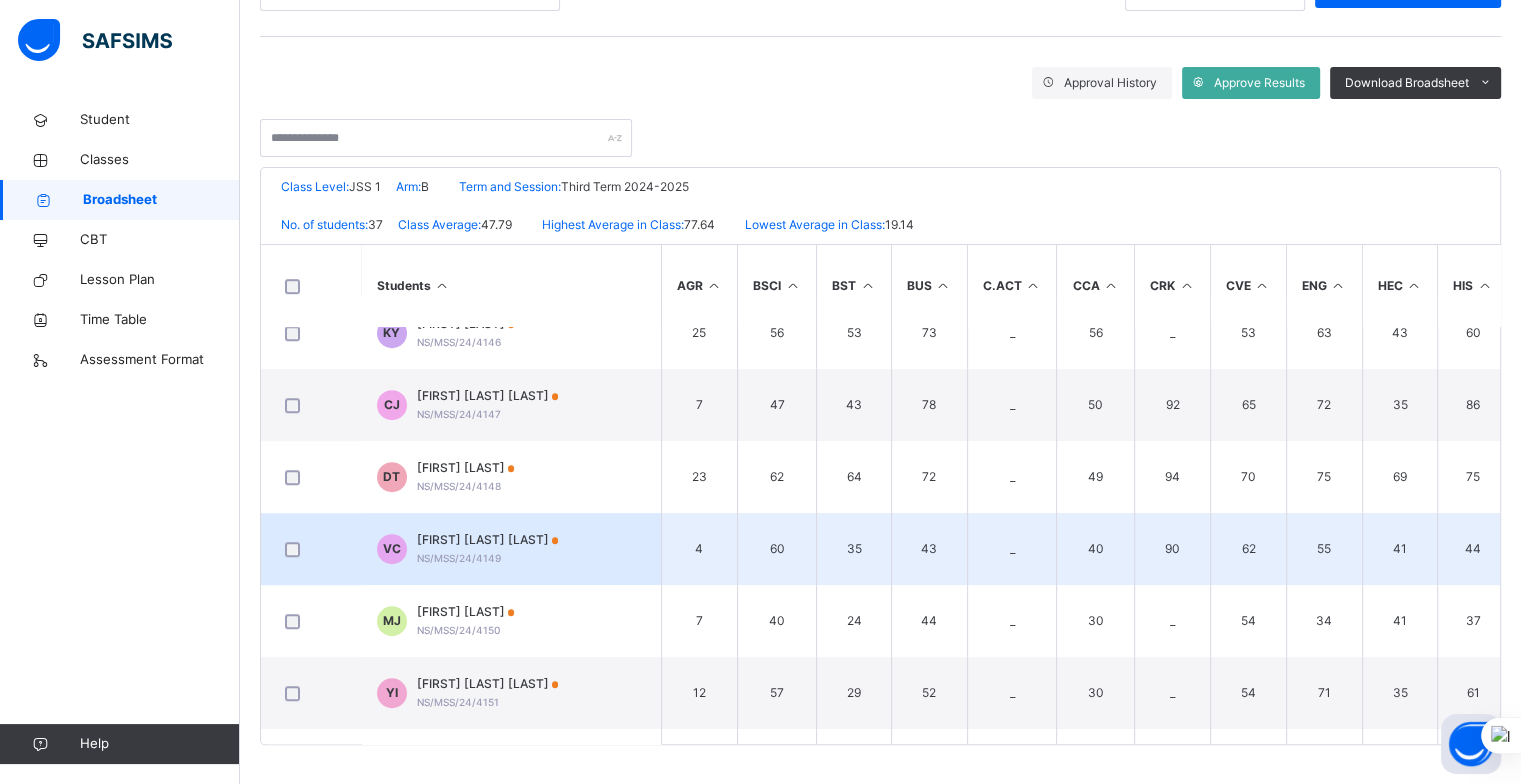 click on "[FIRST] [LAST] [LAST] [ID_NUMBER]" at bounding box center [488, 549] 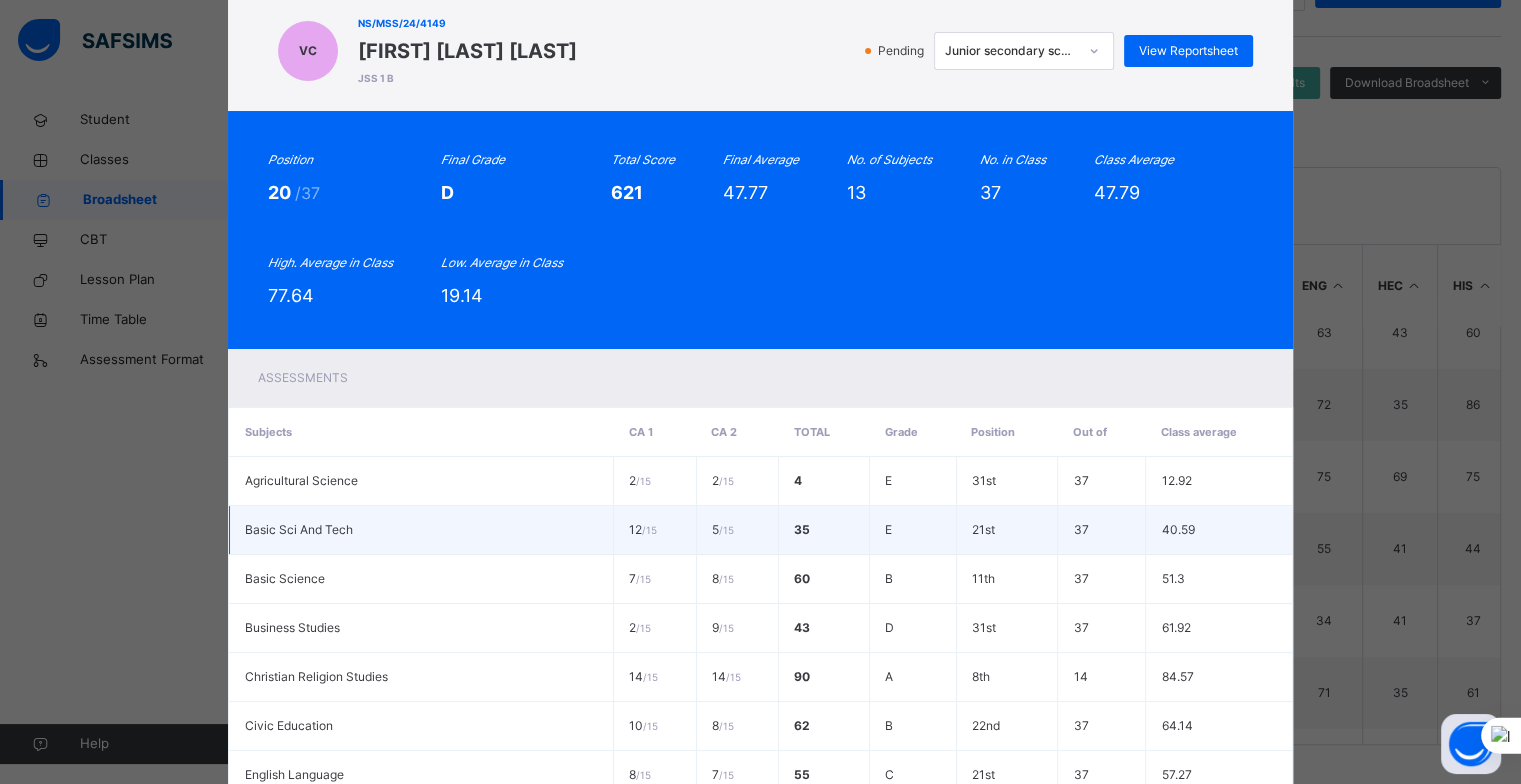 scroll, scrollTop: 0, scrollLeft: 0, axis: both 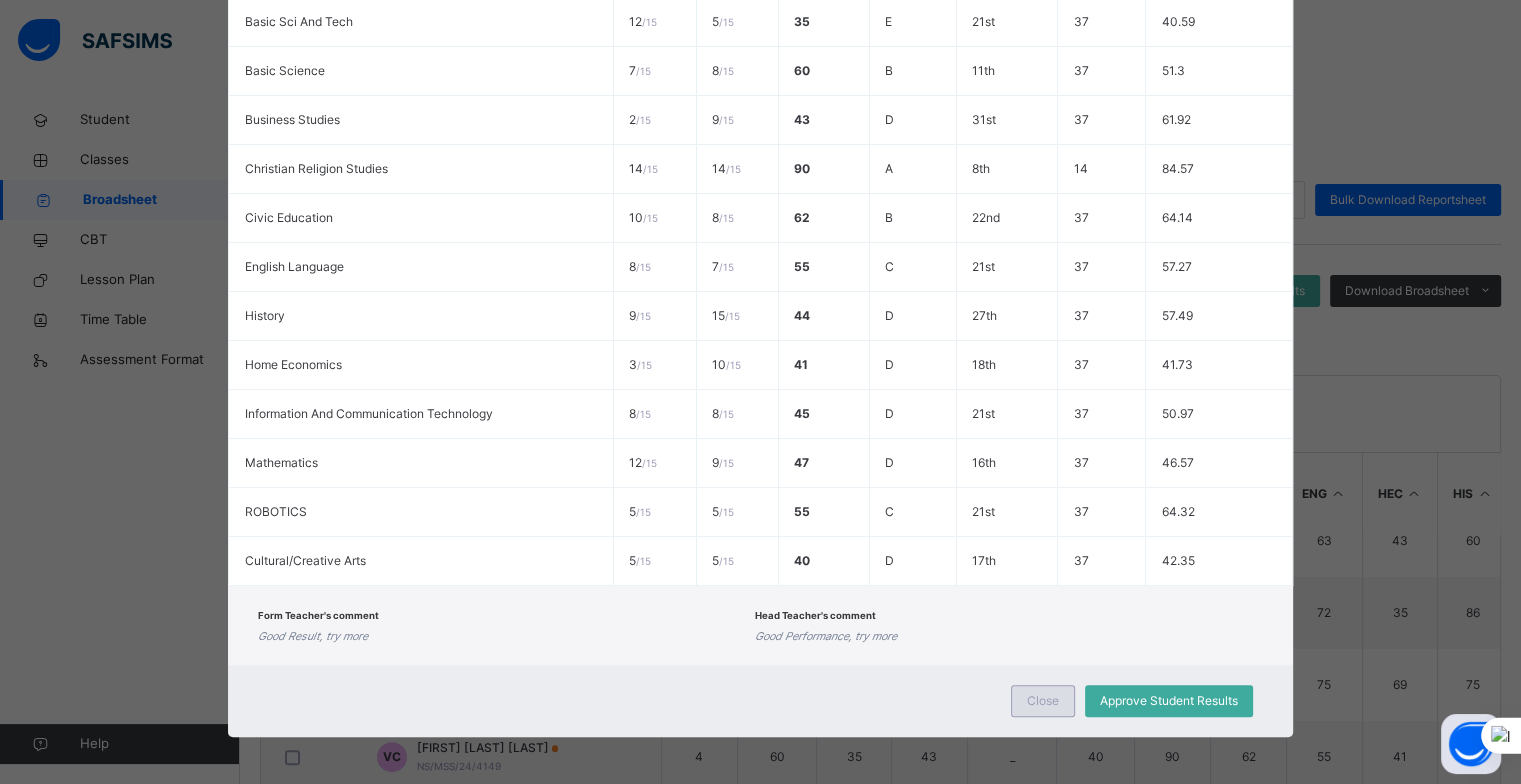 click on "Close" at bounding box center (1043, 701) 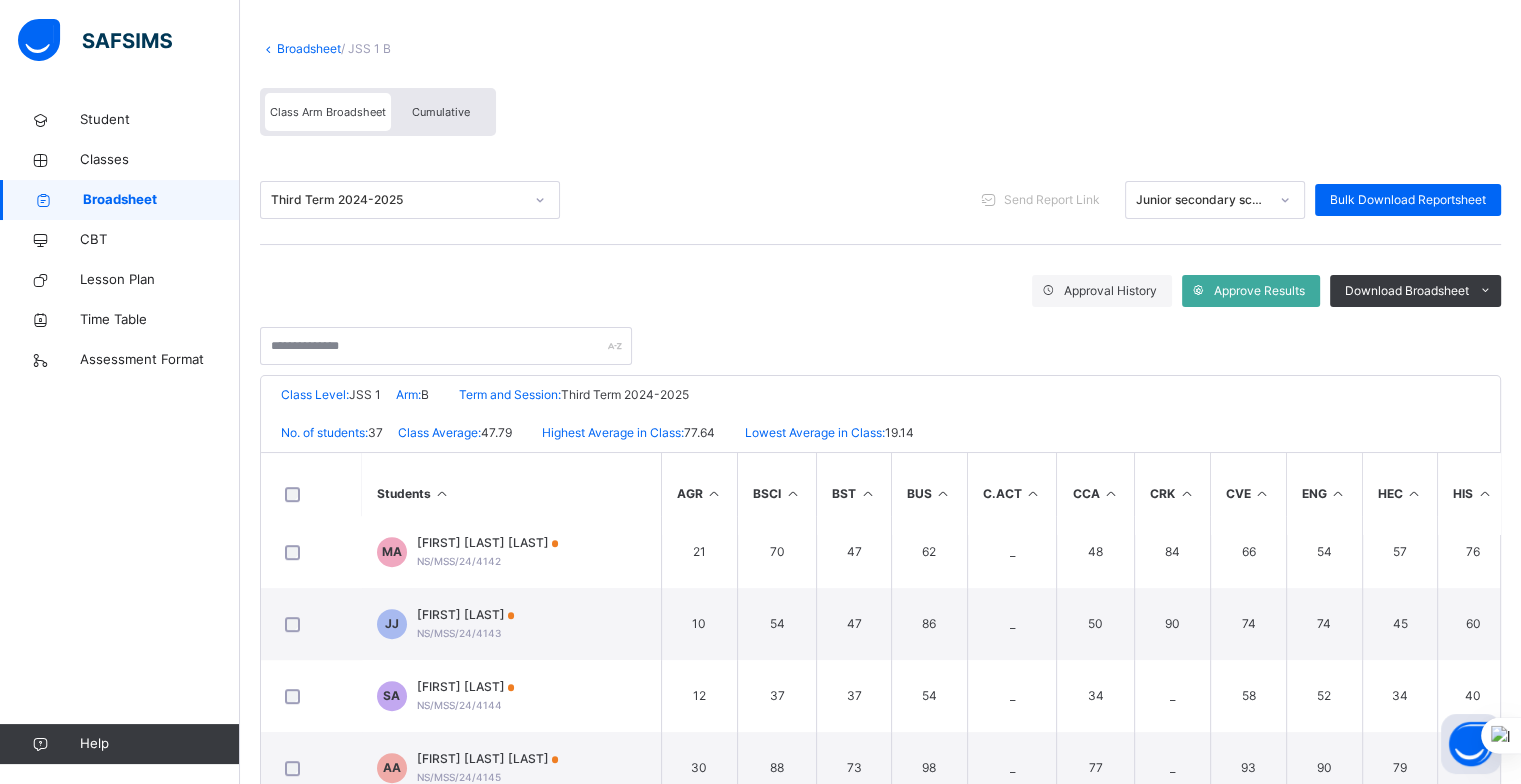 scroll, scrollTop: 1100, scrollLeft: 0, axis: vertical 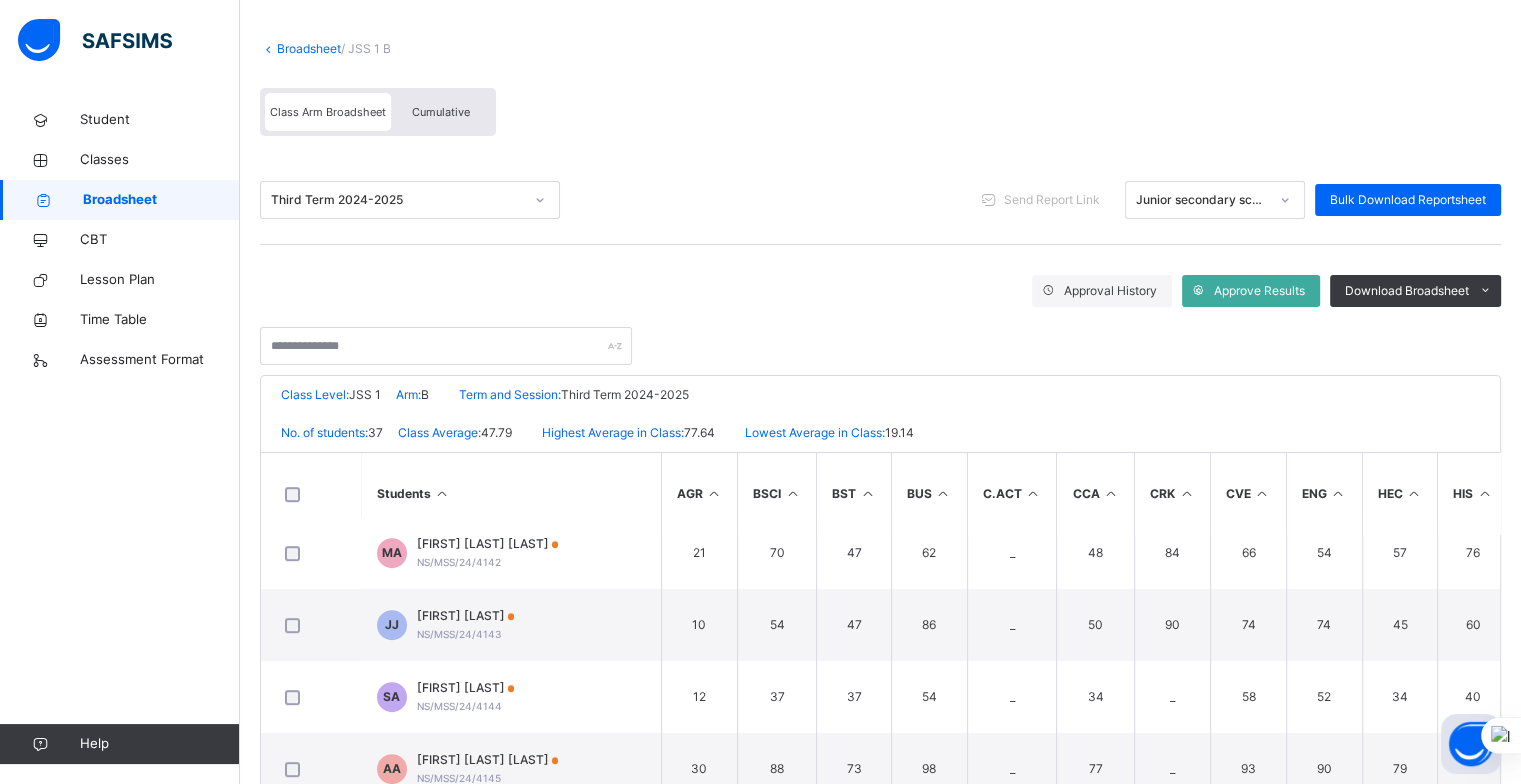 click on "Broadsheet" at bounding box center (161, 200) 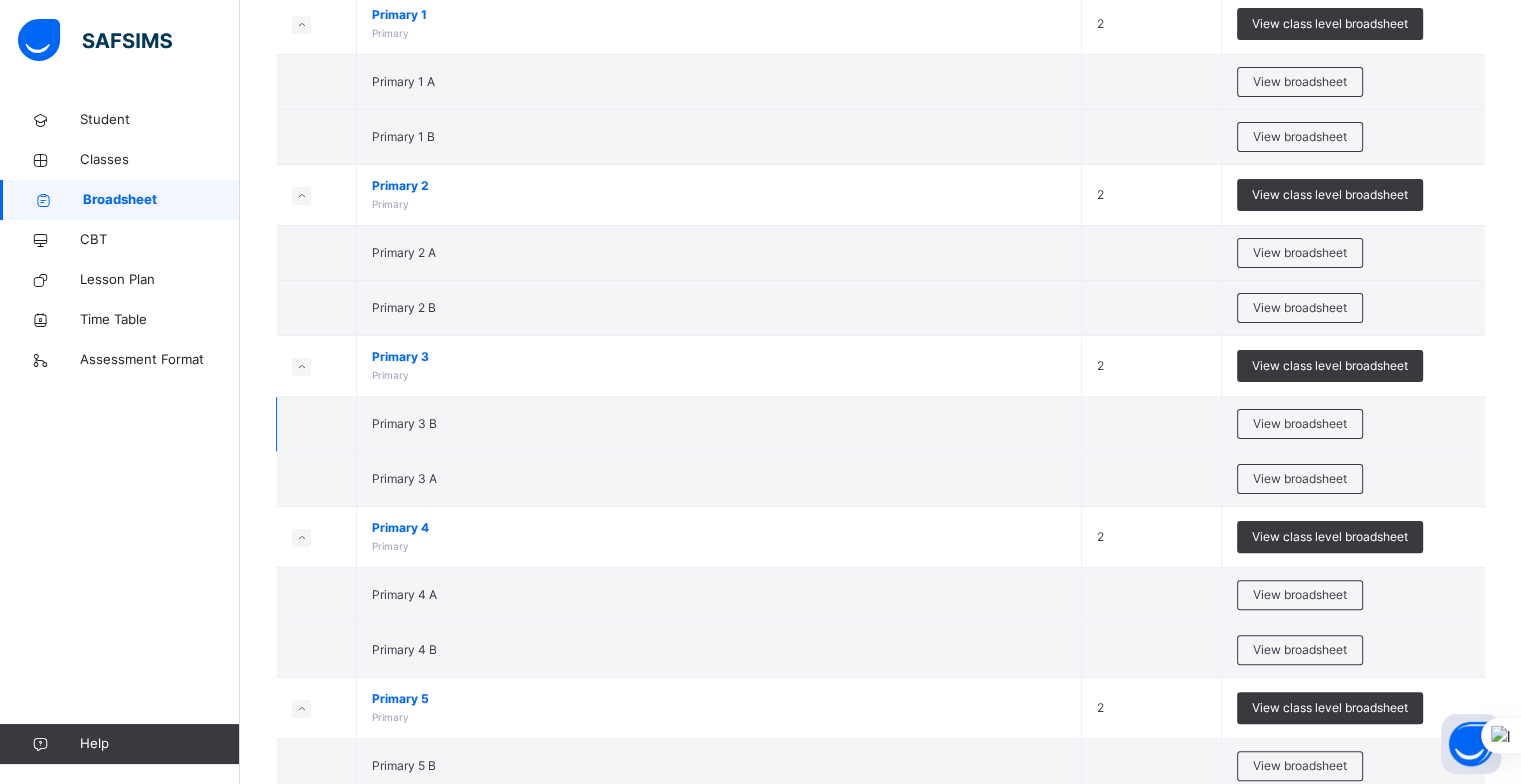 scroll, scrollTop: 500, scrollLeft: 0, axis: vertical 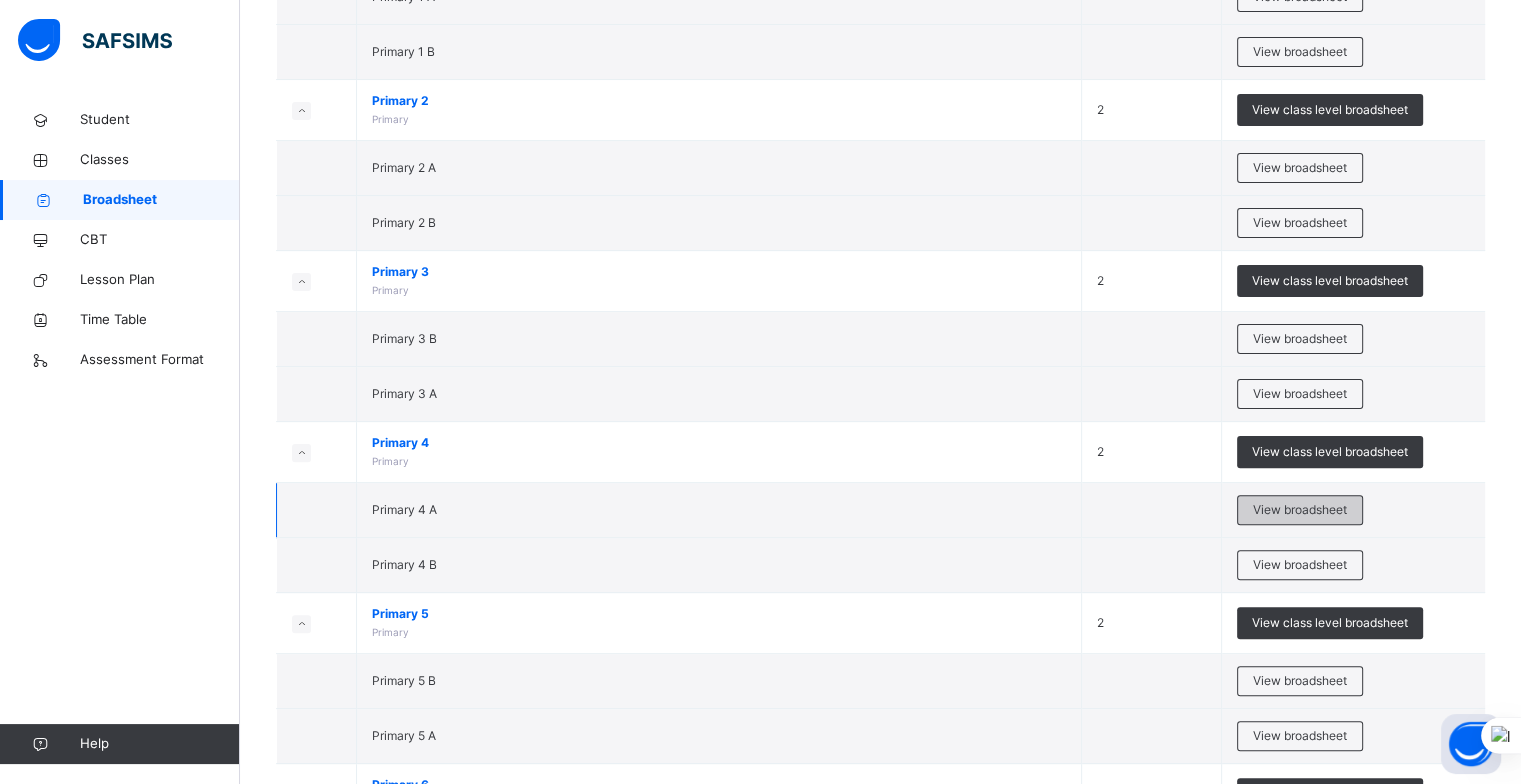 click on "View broadsheet" at bounding box center (1300, 510) 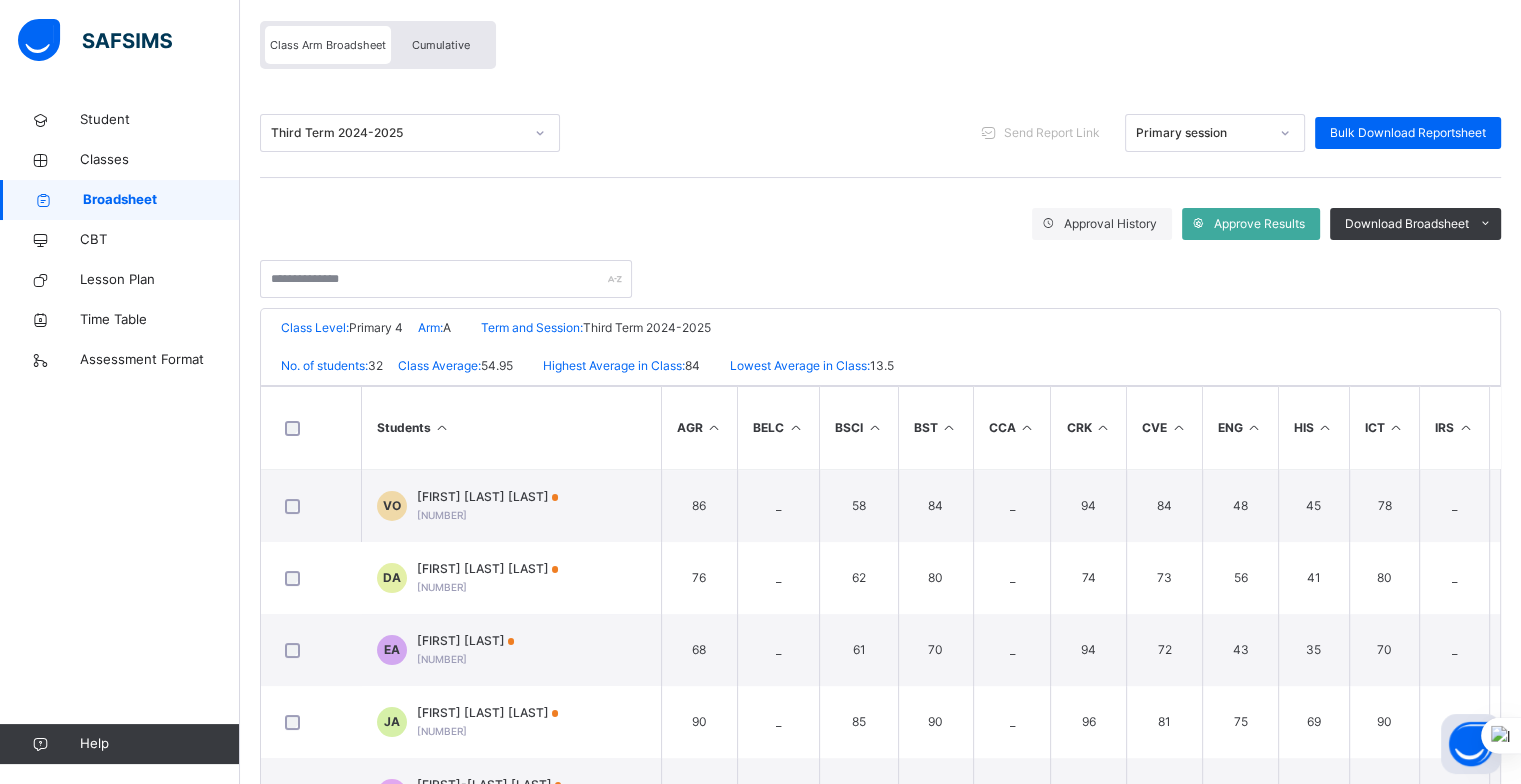 scroll, scrollTop: 200, scrollLeft: 0, axis: vertical 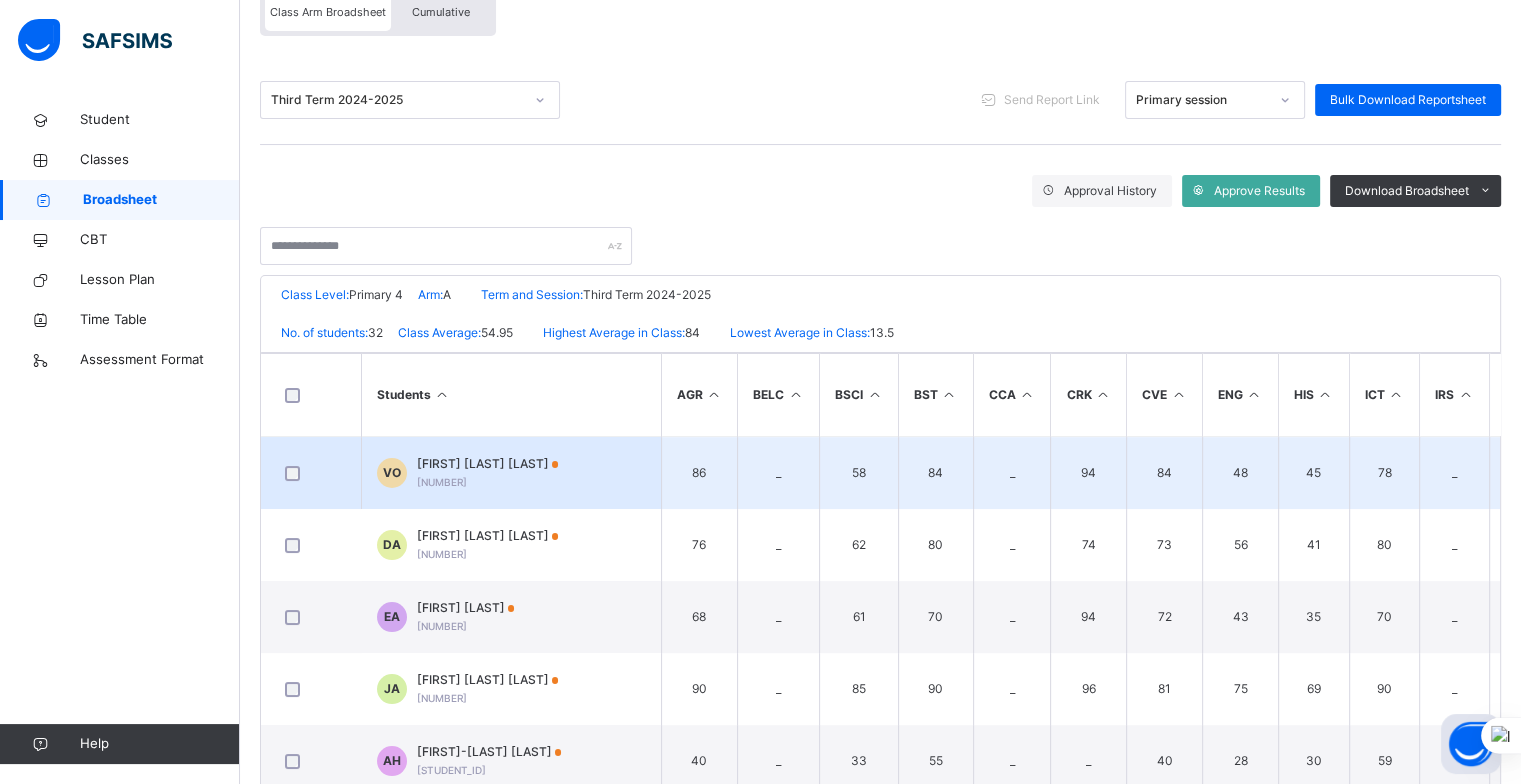 click on "[FIRST] [LAST] [LAST]" at bounding box center (488, 464) 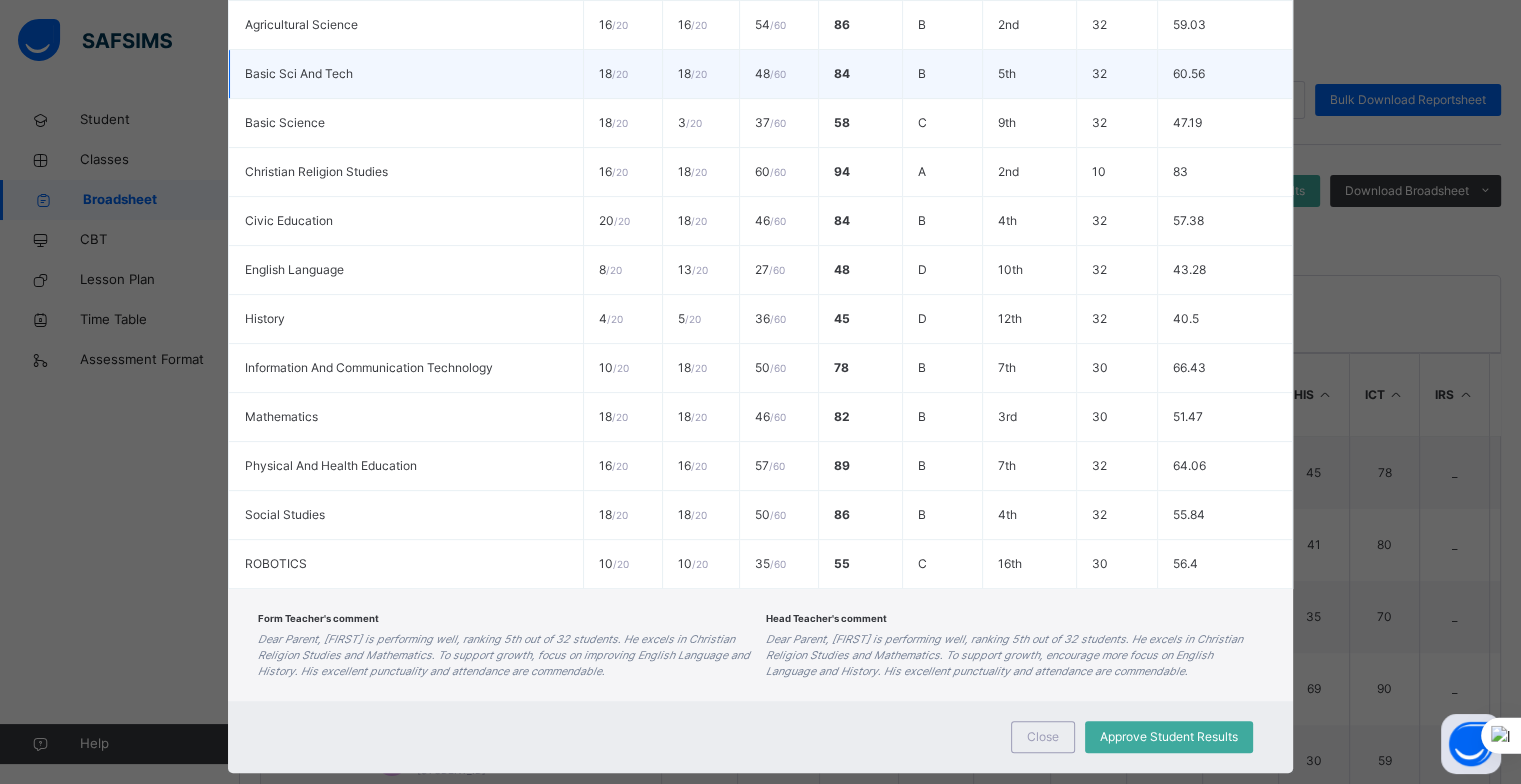 scroll, scrollTop: 551, scrollLeft: 0, axis: vertical 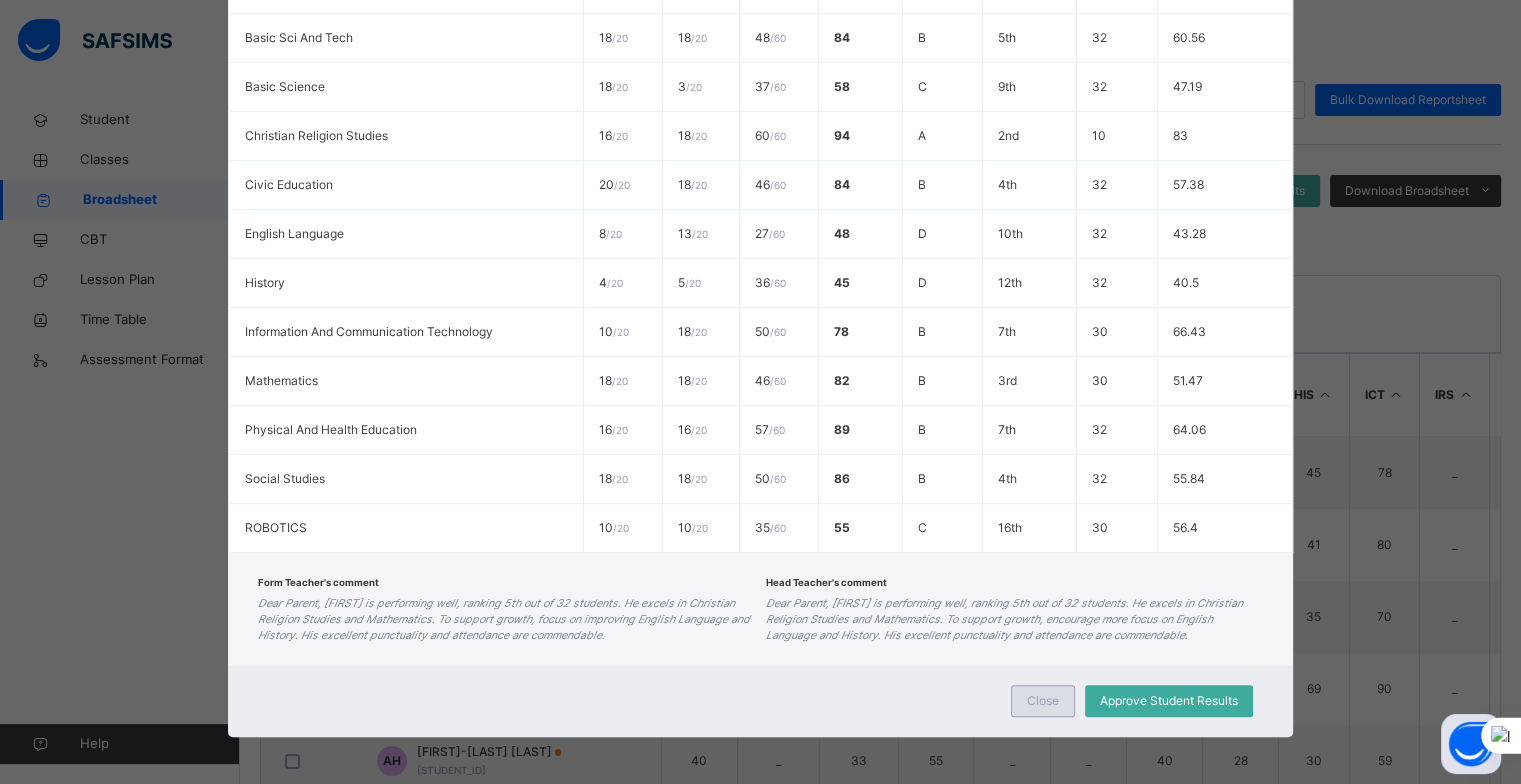 click on "Close" at bounding box center [1043, 701] 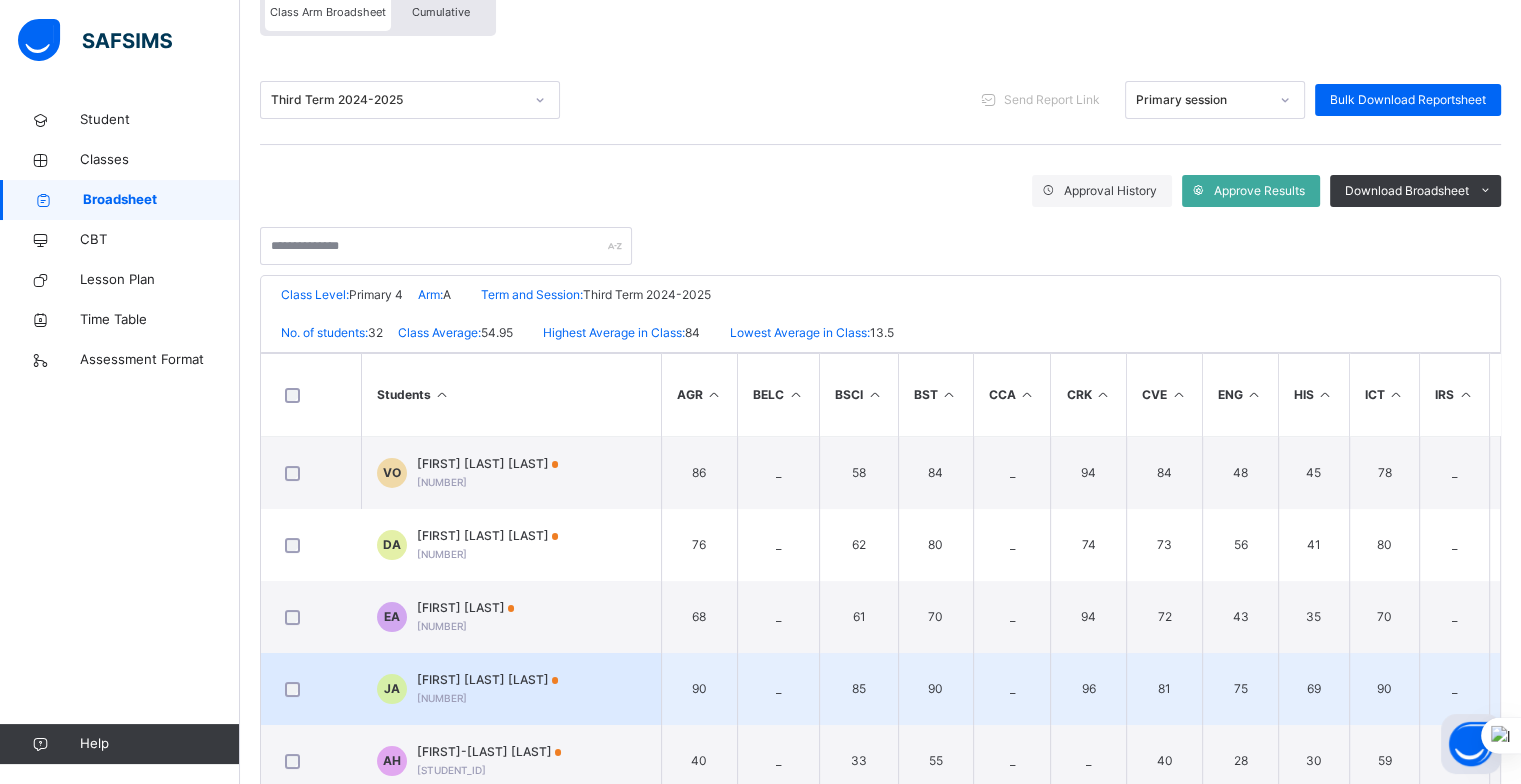 click on "[FIRST] [LAST] [LAST]" at bounding box center [488, 680] 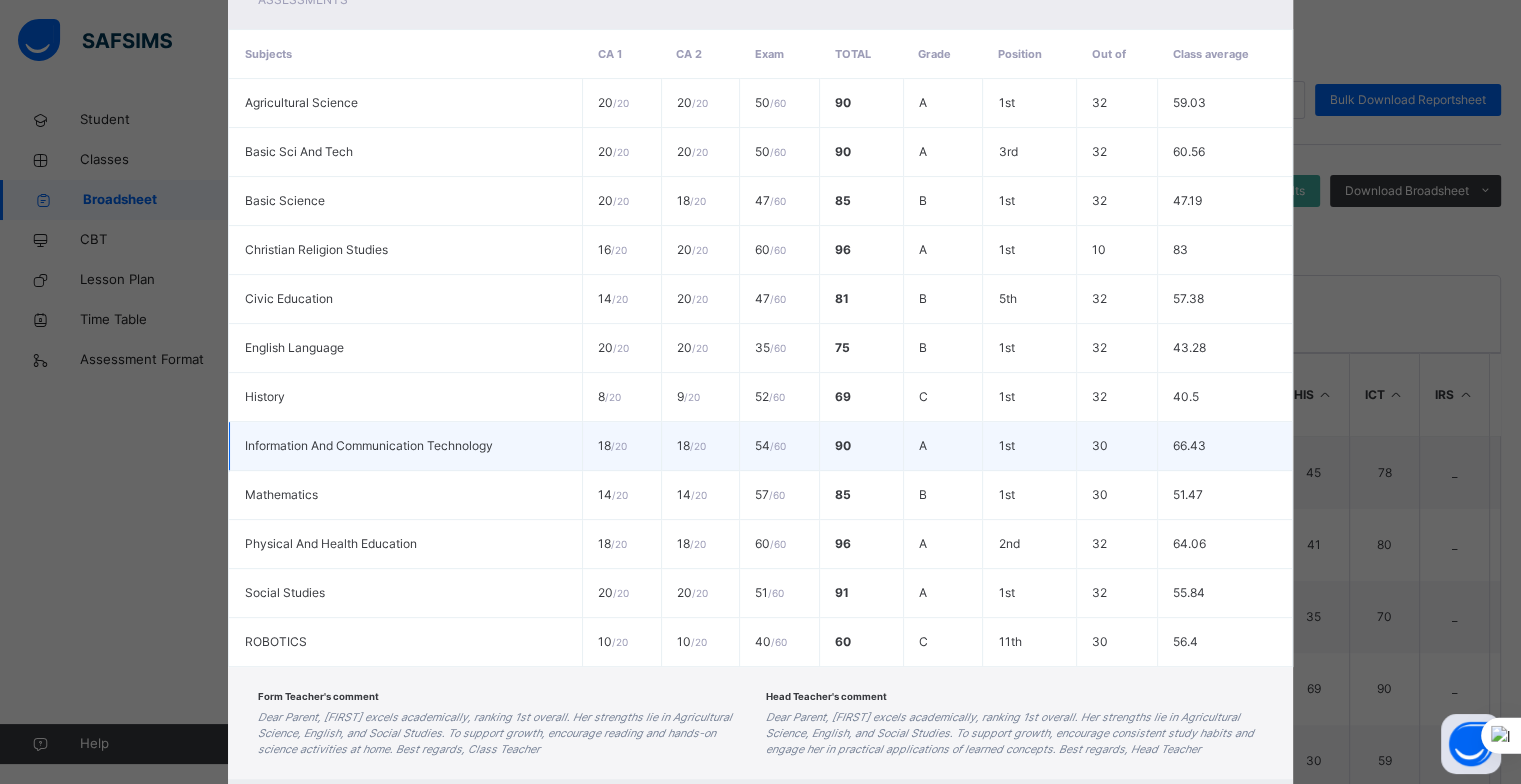 scroll, scrollTop: 551, scrollLeft: 0, axis: vertical 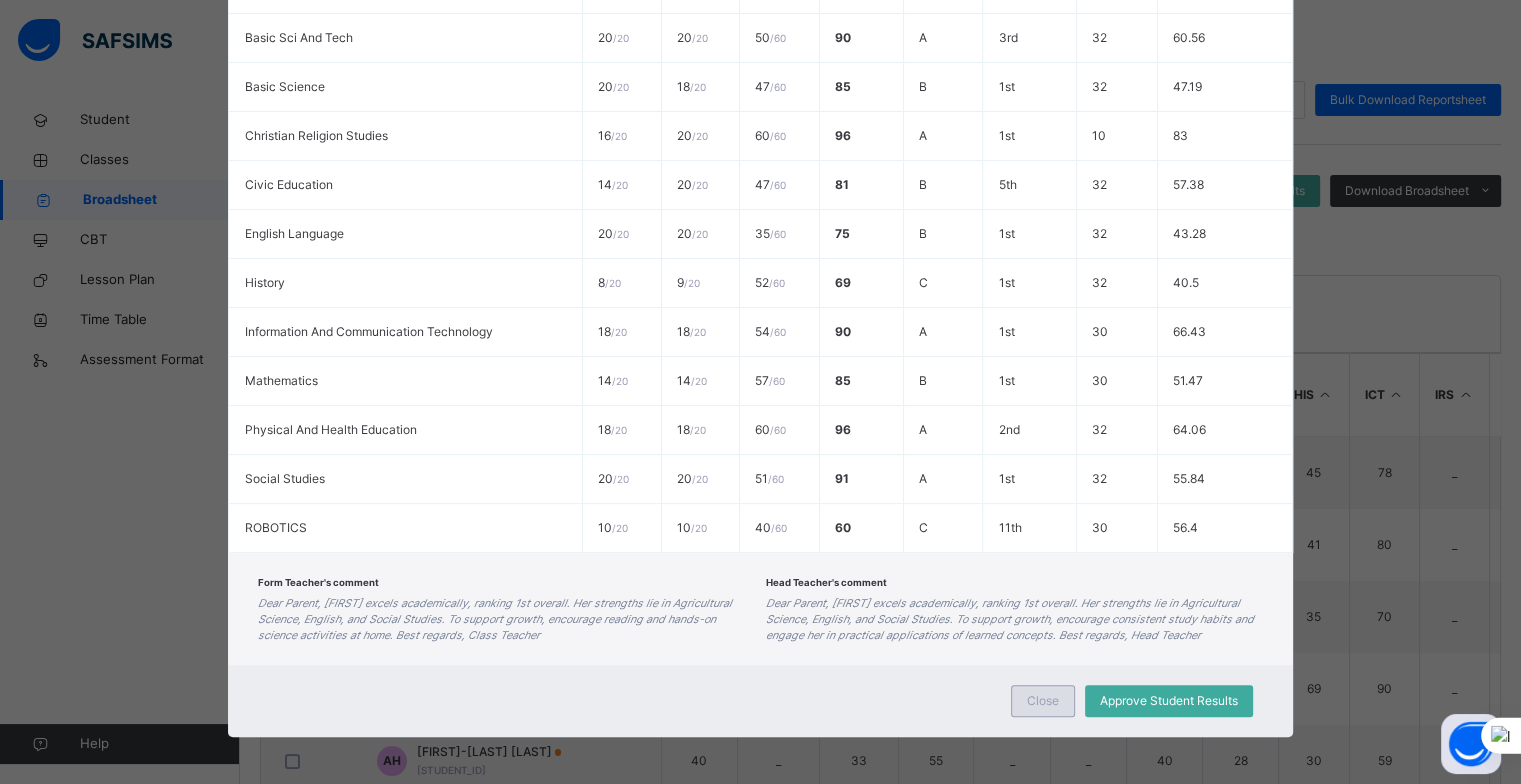 click on "Close" at bounding box center (1043, 701) 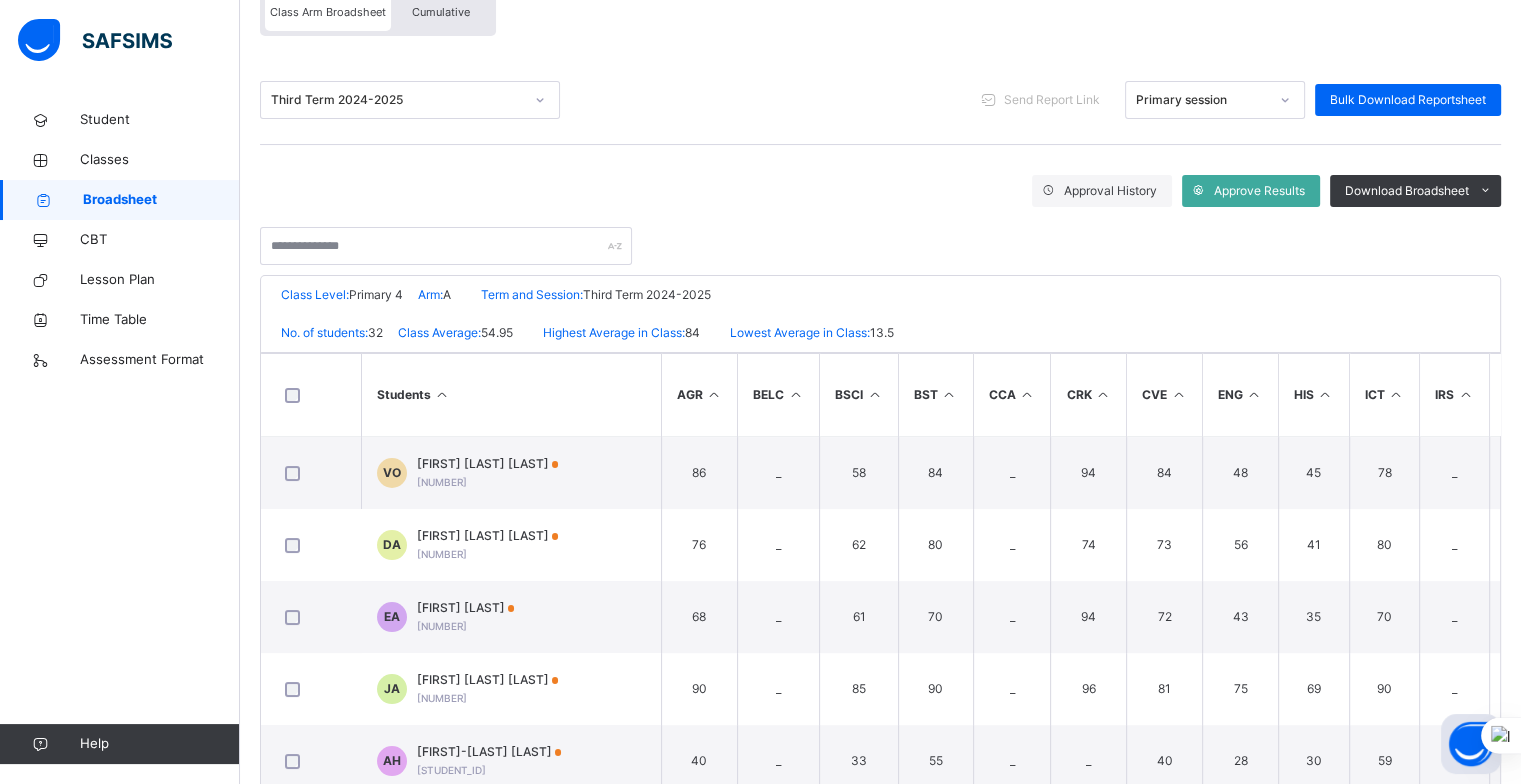 click on "Broadsheet" at bounding box center [161, 200] 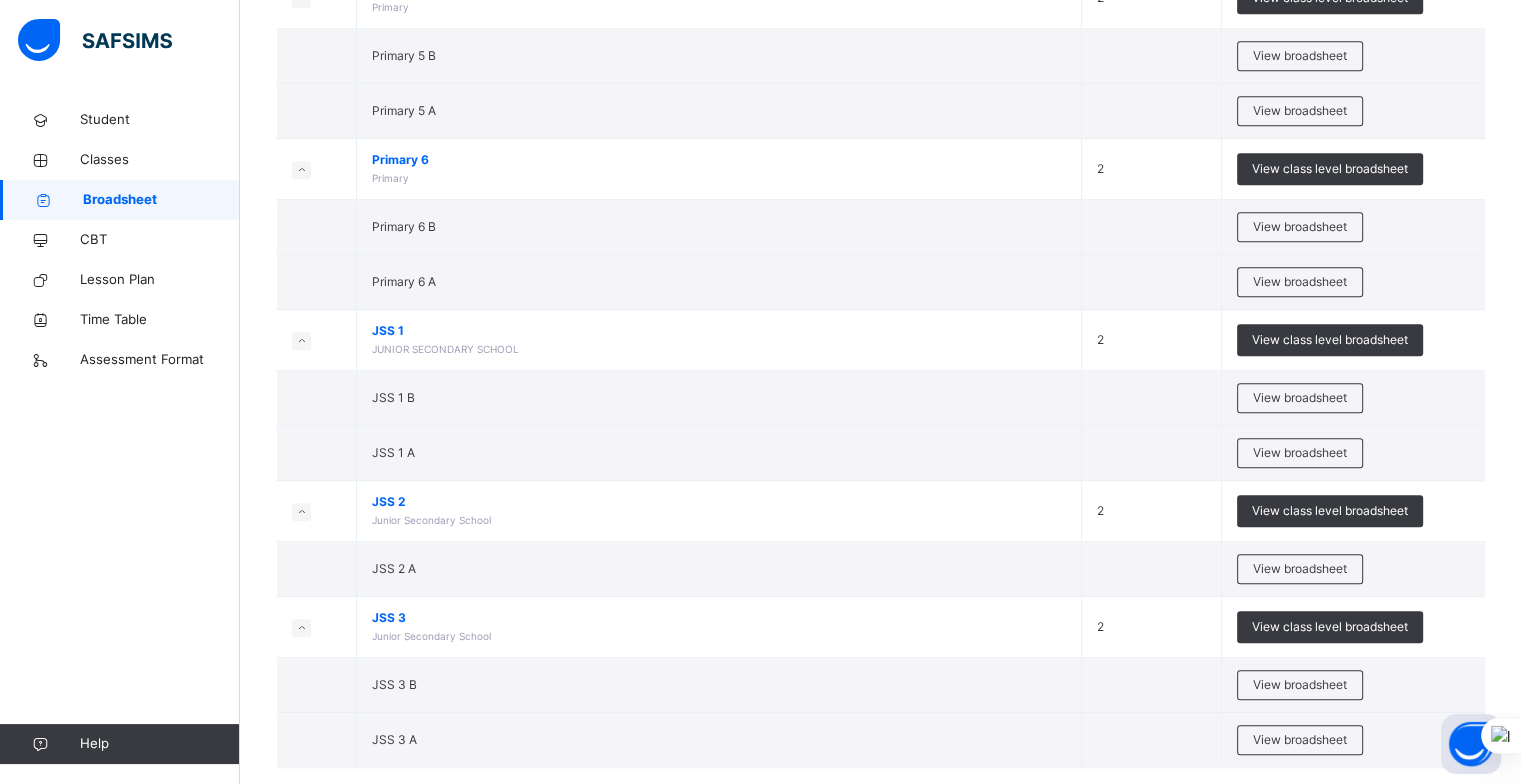 scroll, scrollTop: 1152, scrollLeft: 0, axis: vertical 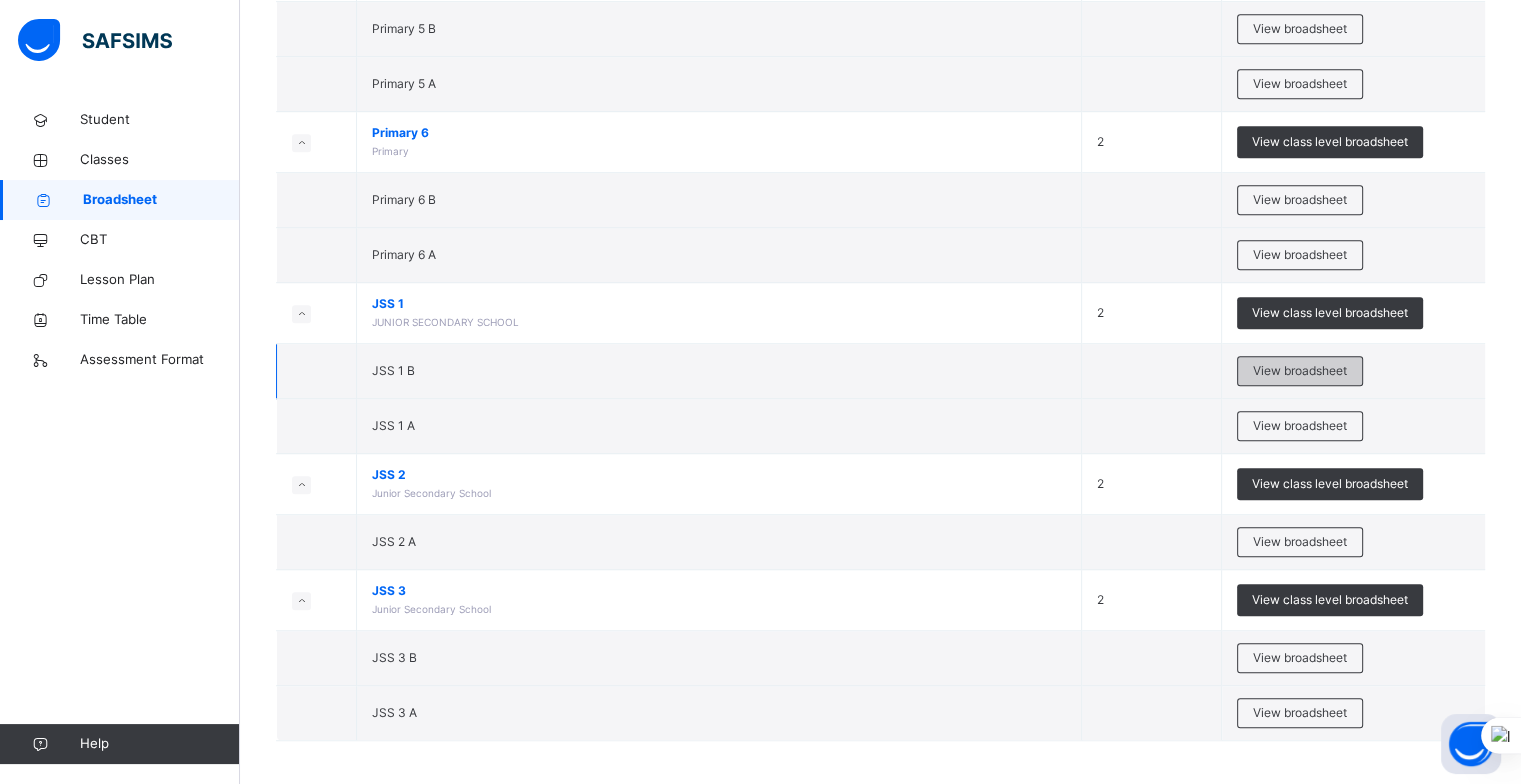 click on "View broadsheet" at bounding box center [1300, 371] 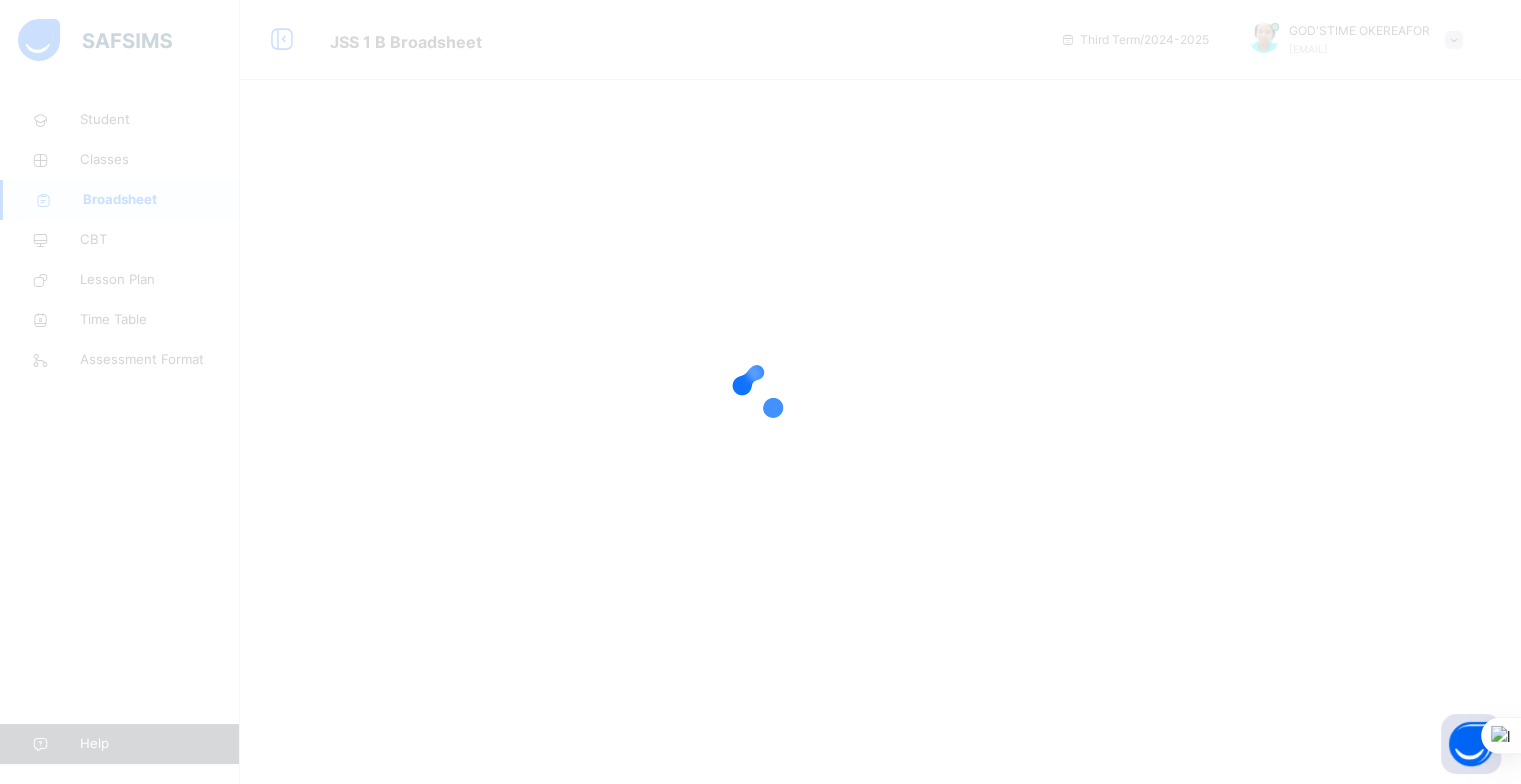 scroll, scrollTop: 0, scrollLeft: 0, axis: both 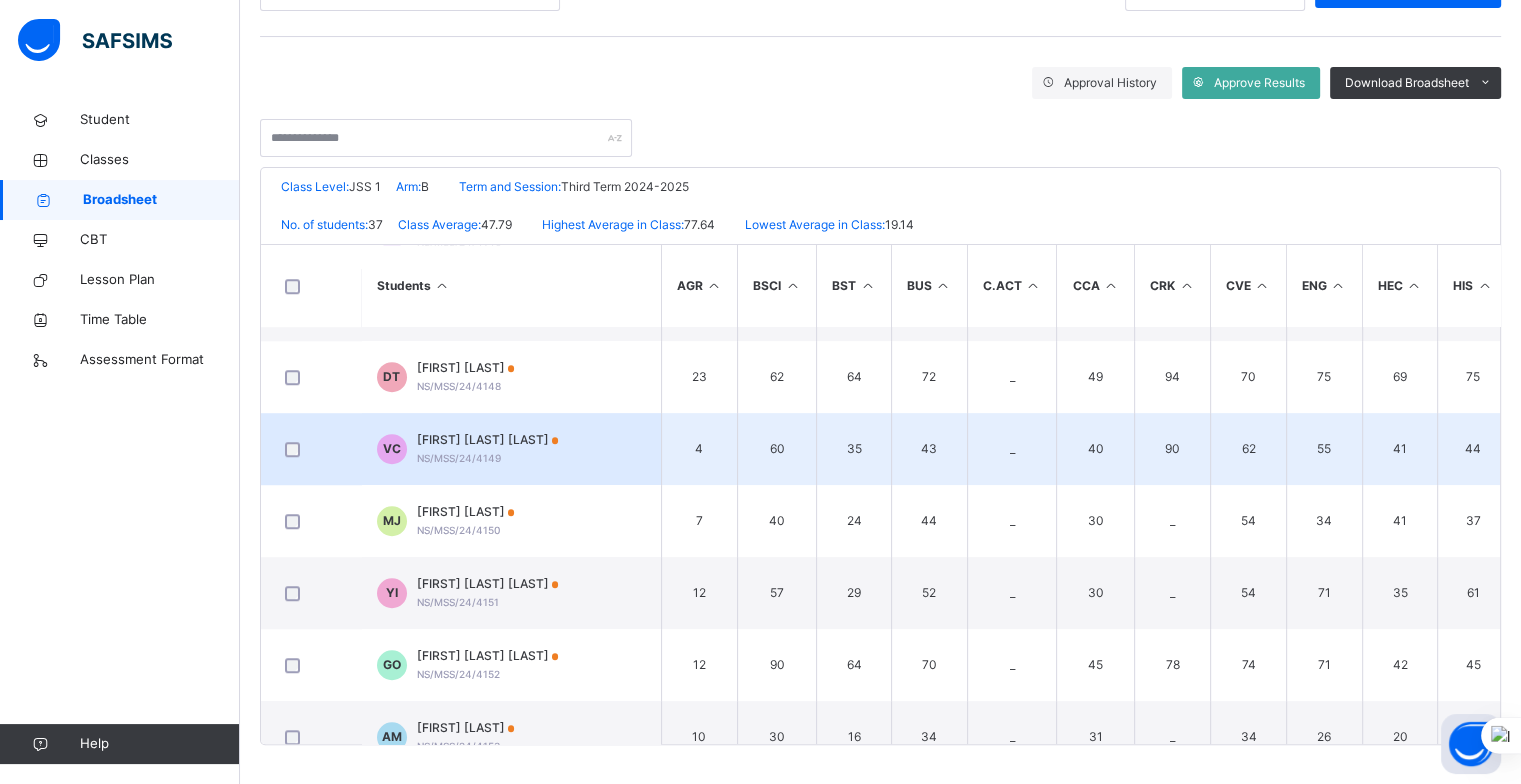 click on "VC [FIRST] [LAST] [LAST]   NS/MSS/24/4149" at bounding box center [511, 449] 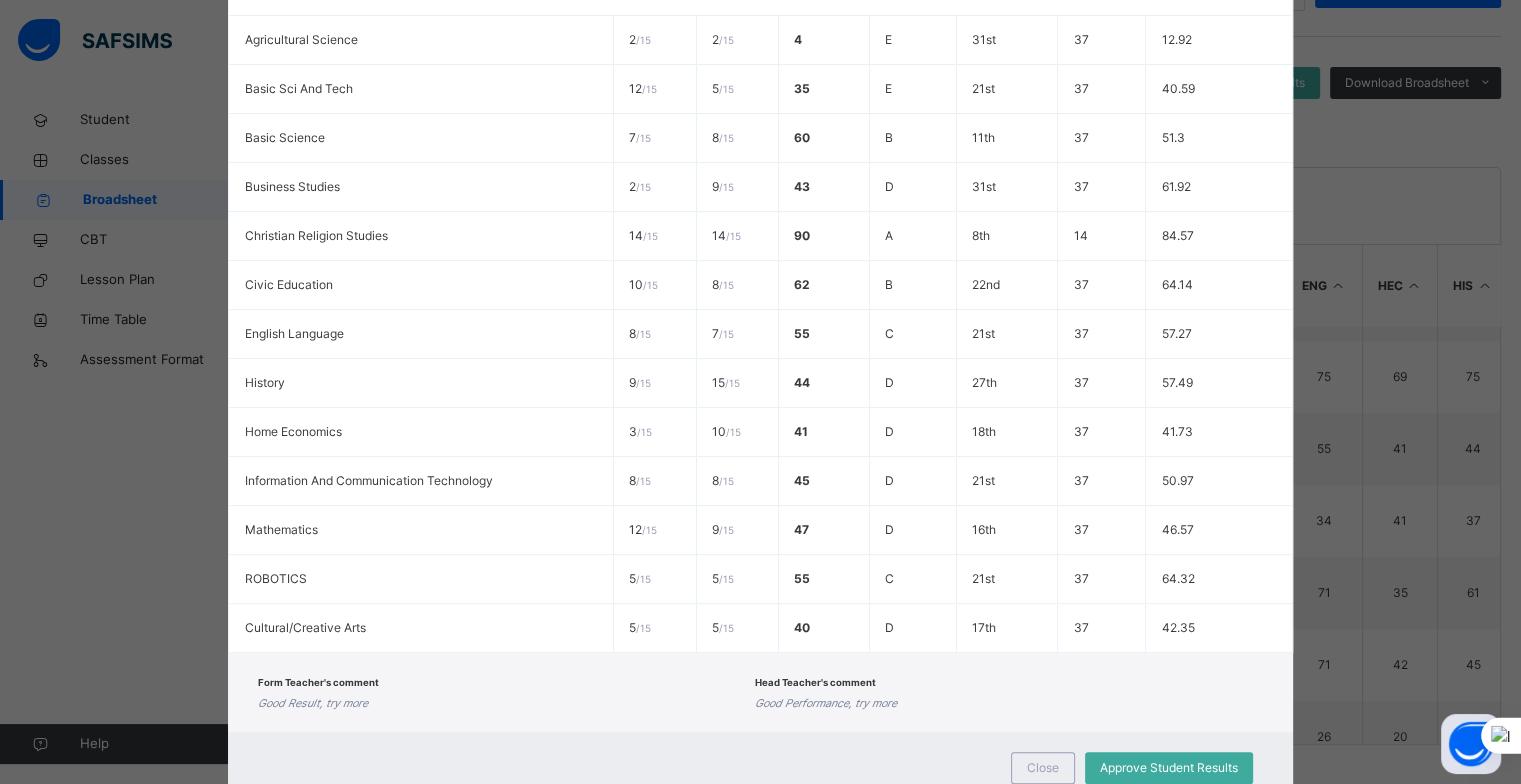 scroll, scrollTop: 567, scrollLeft: 0, axis: vertical 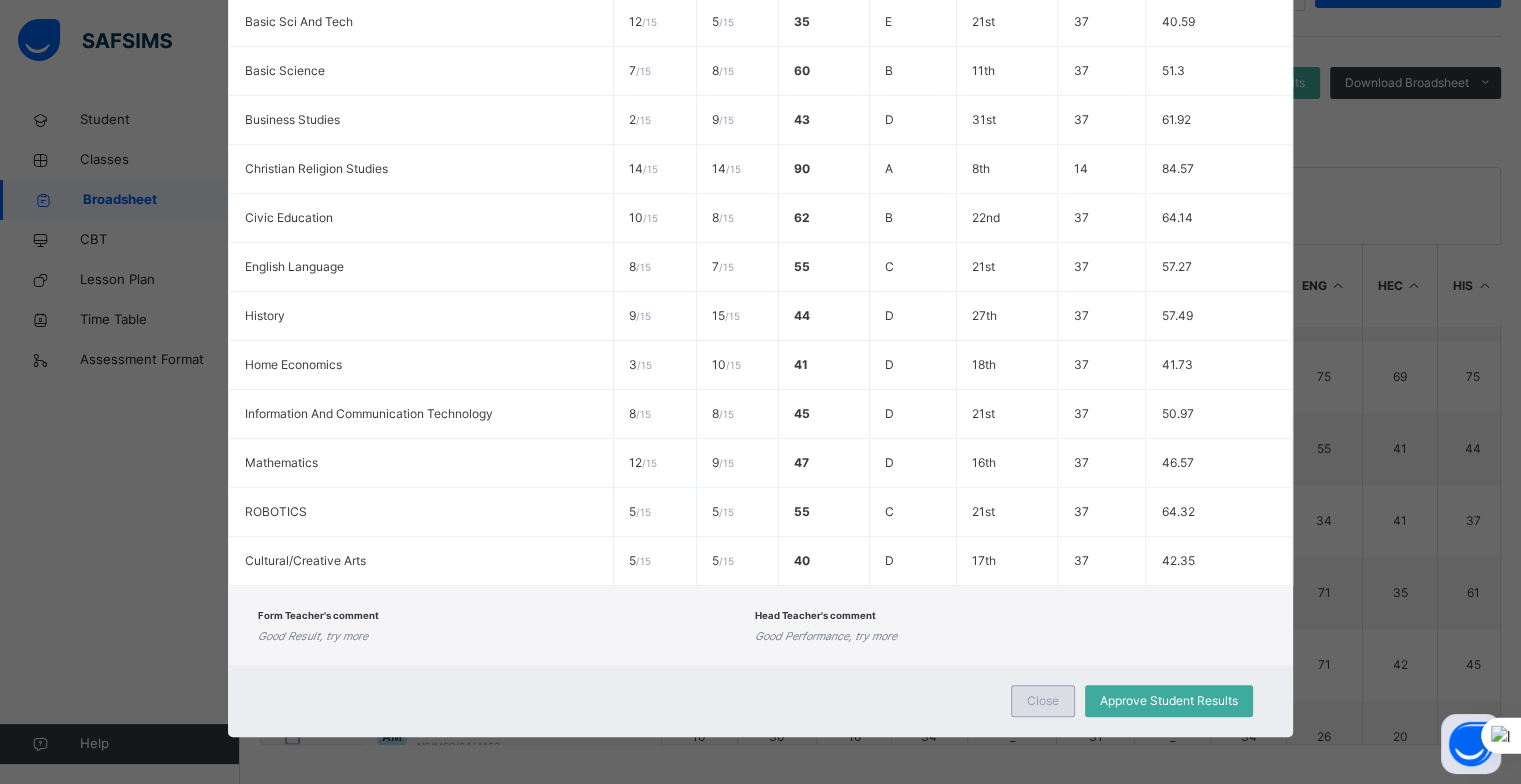 click on "Close" at bounding box center [1043, 701] 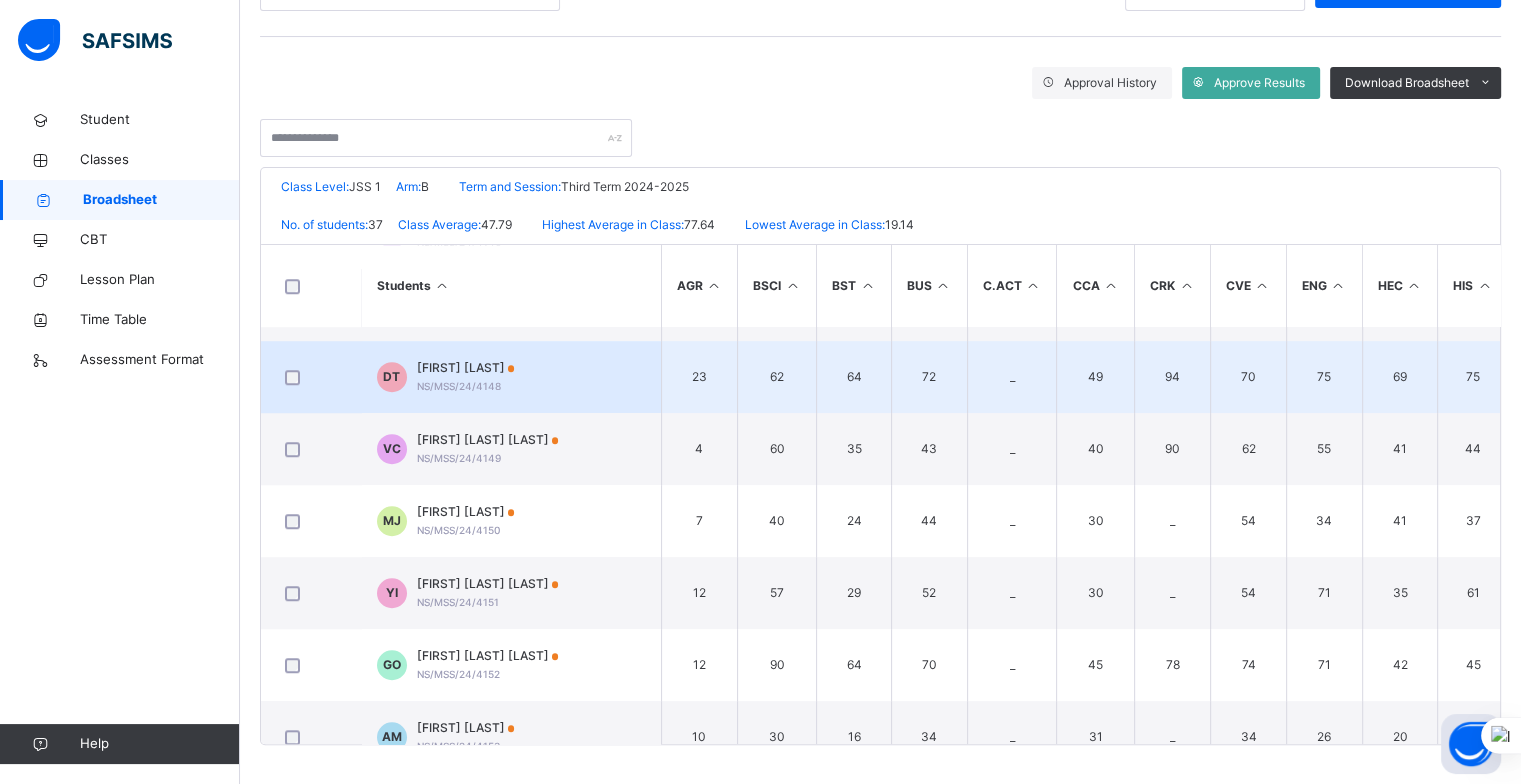click on "[FIRST] [LAST] [LAST] [ID_NUMBER]" at bounding box center [511, 377] 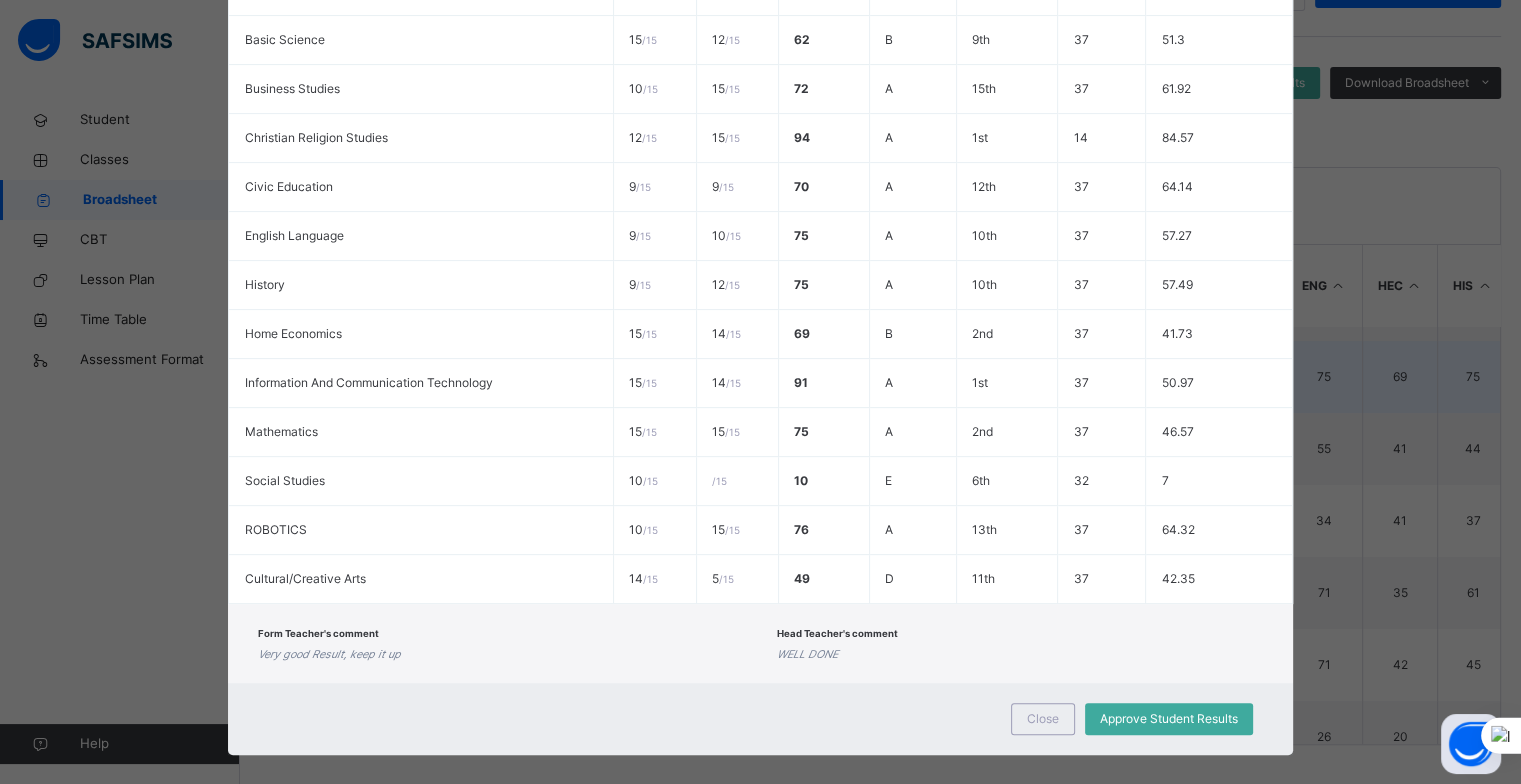 scroll, scrollTop: 616, scrollLeft: 0, axis: vertical 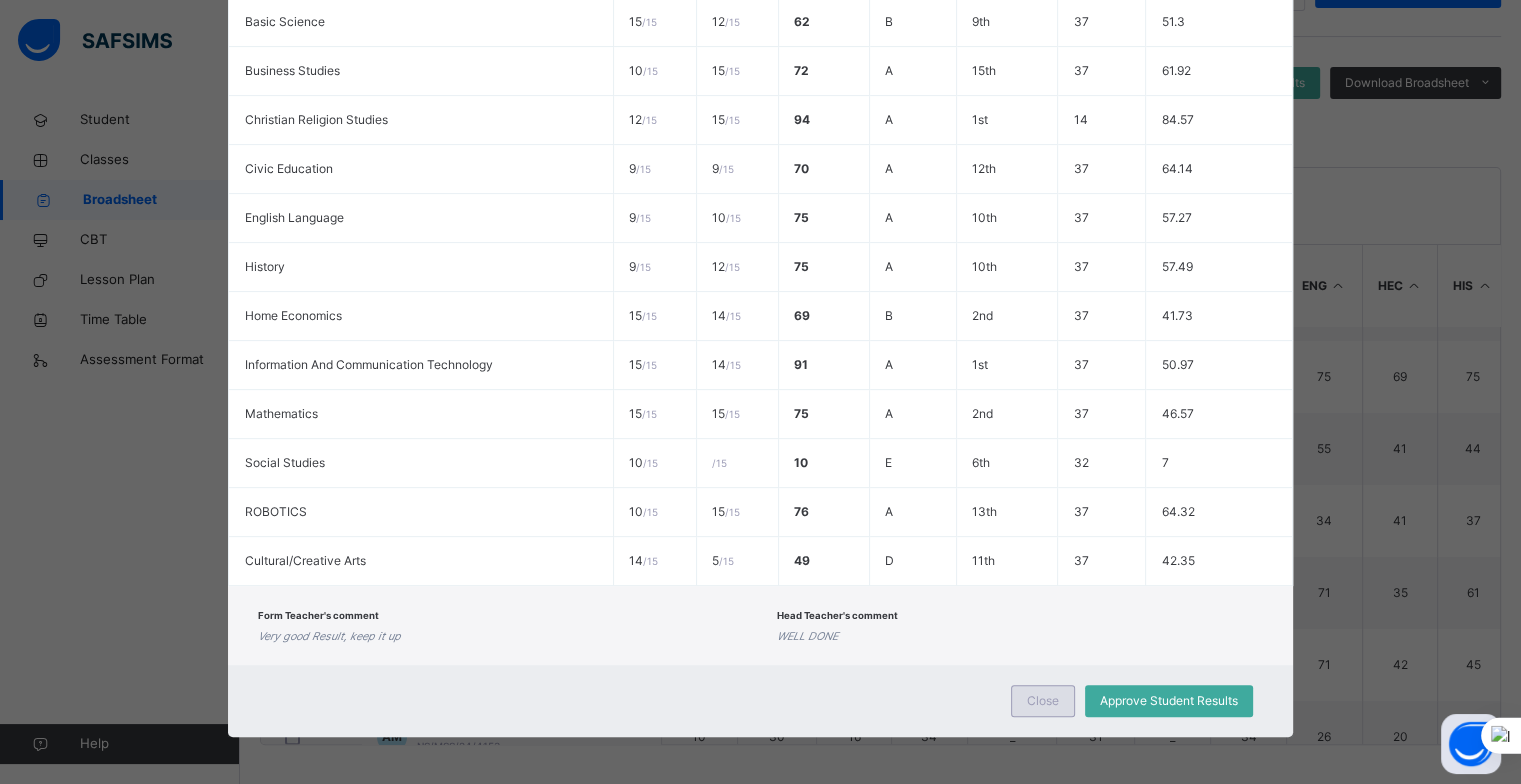 click on "Close" at bounding box center (1043, 701) 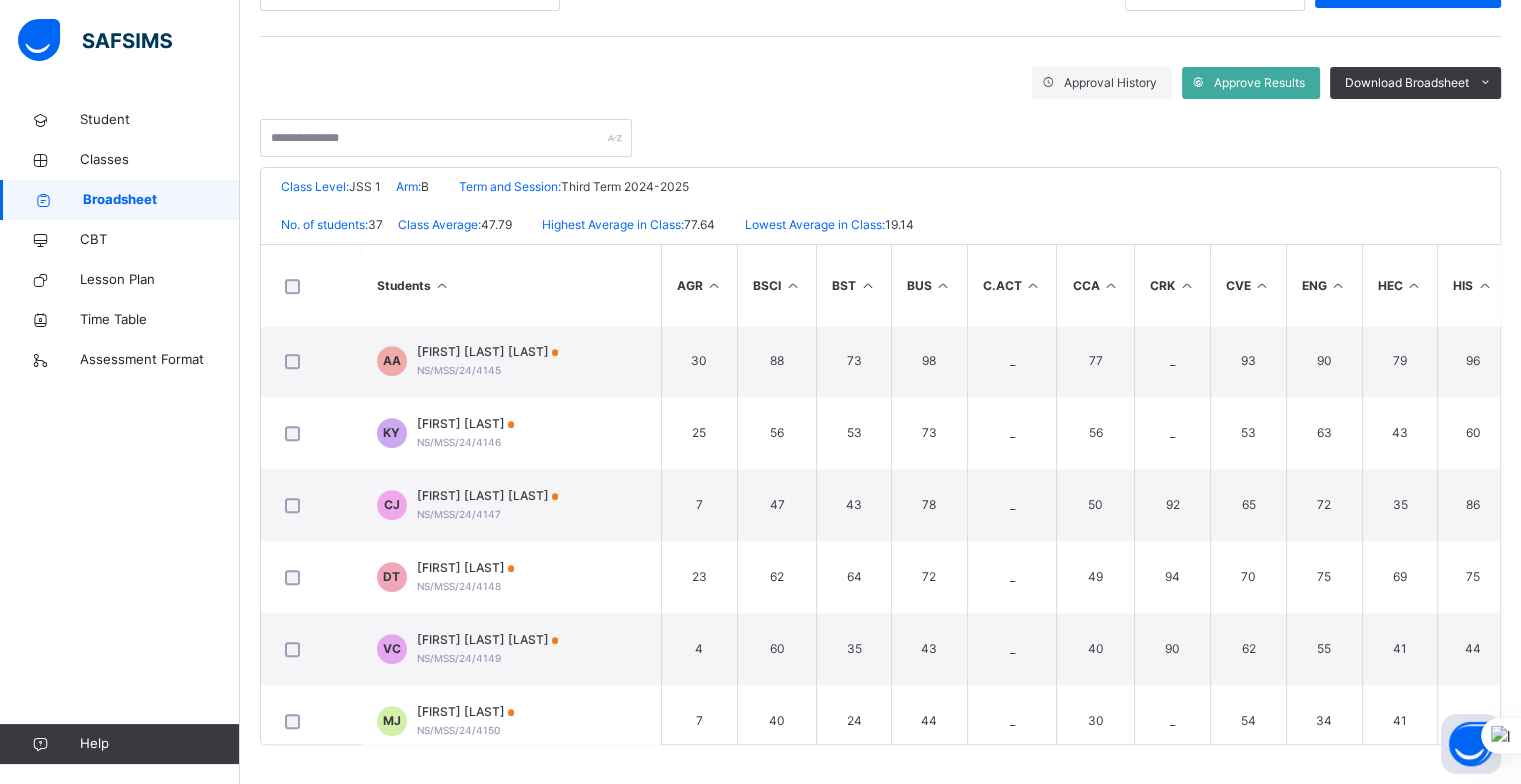 scroll, scrollTop: 1200, scrollLeft: 0, axis: vertical 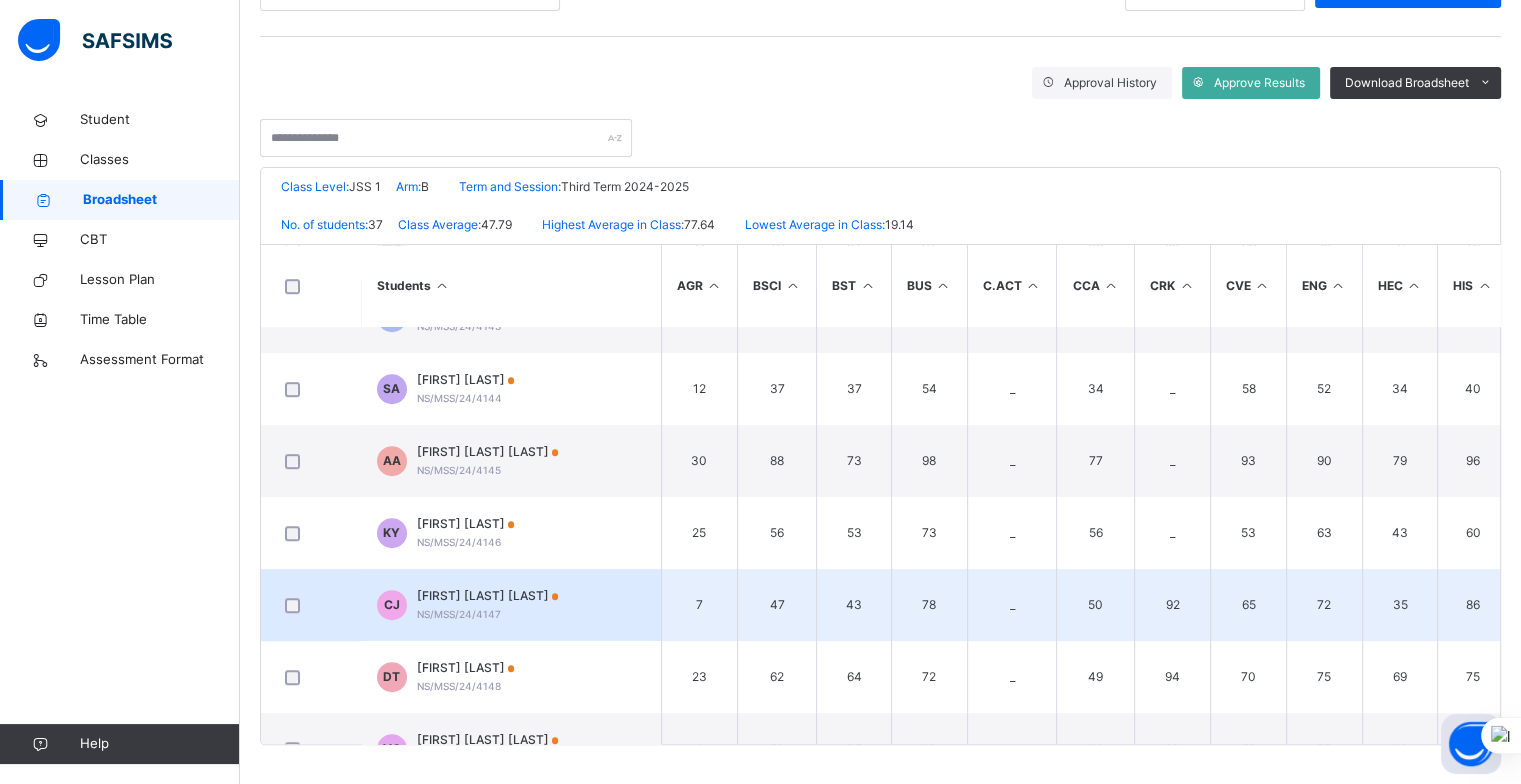click on "[FIRST] [LAST] [STUDENT_ID]" at bounding box center (511, 605) 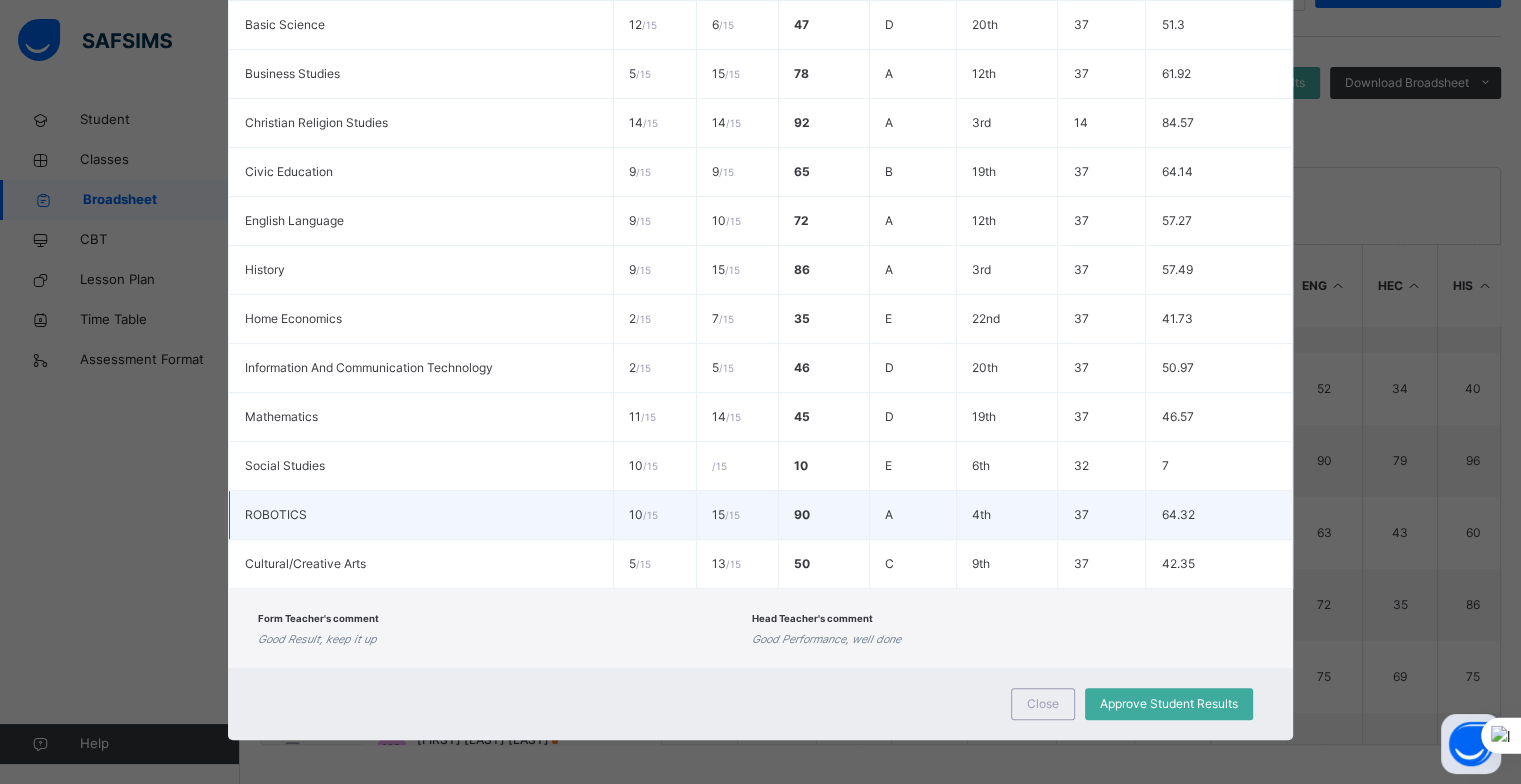 scroll, scrollTop: 616, scrollLeft: 0, axis: vertical 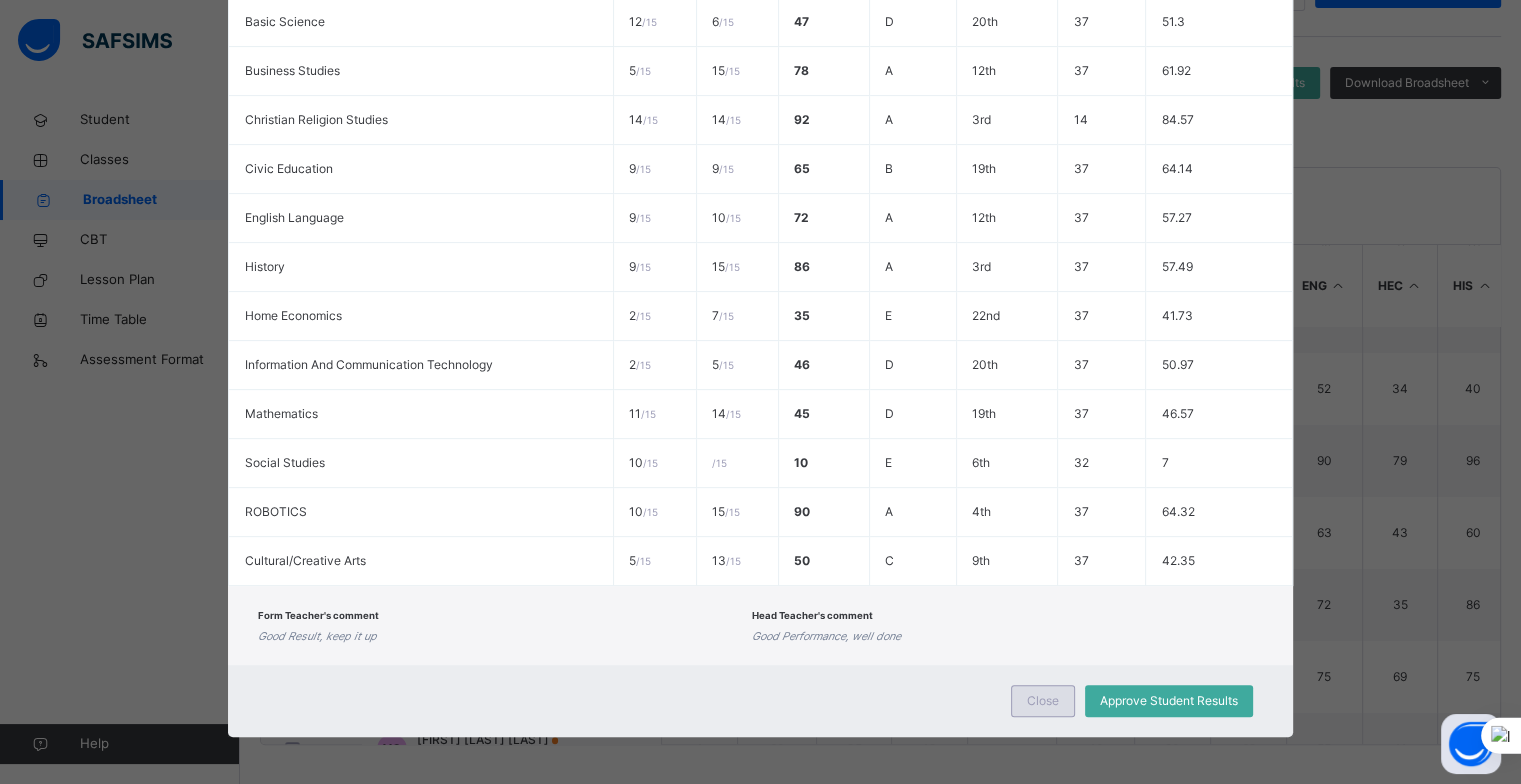 click on "Close" at bounding box center [1043, 701] 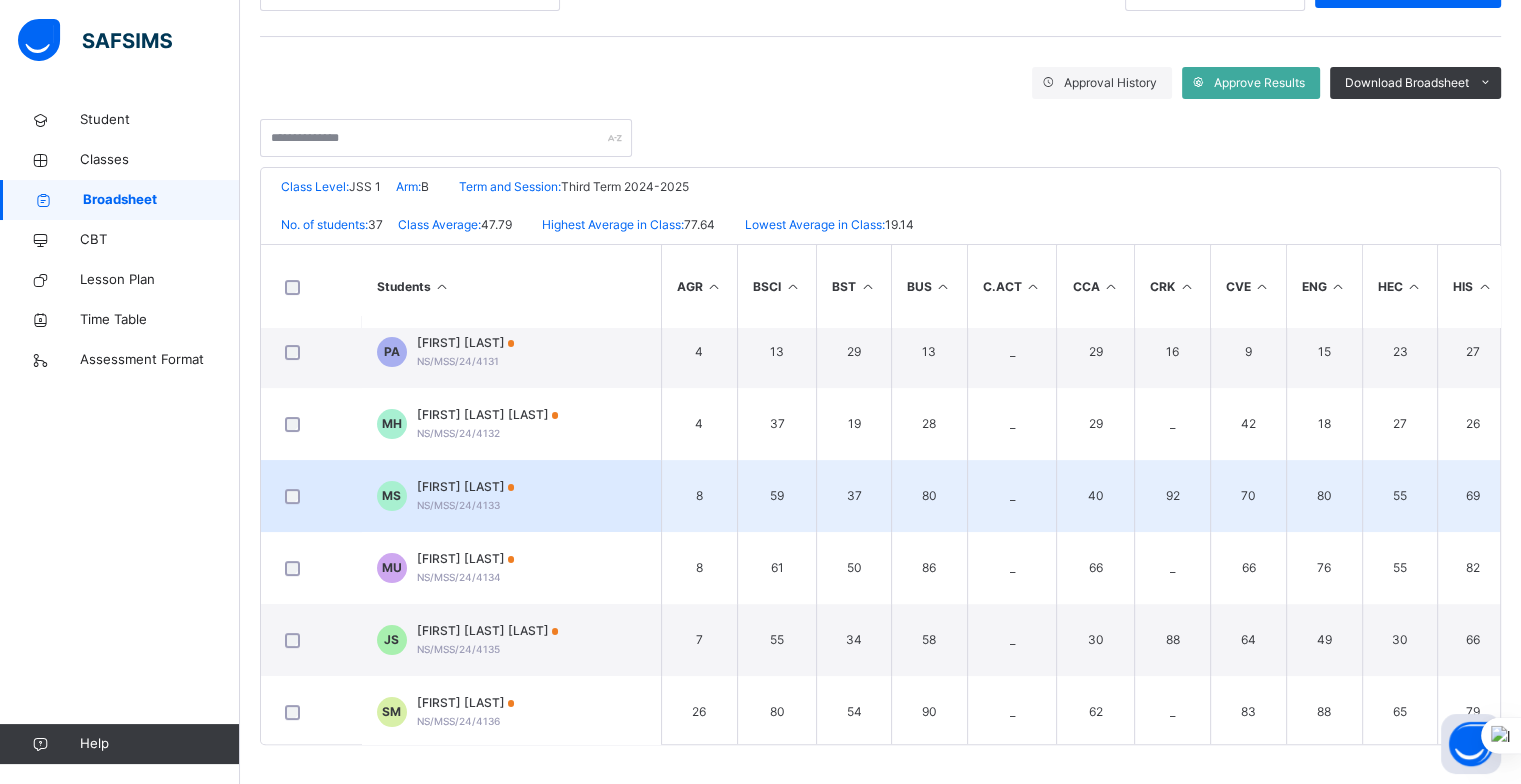 scroll, scrollTop: 300, scrollLeft: 0, axis: vertical 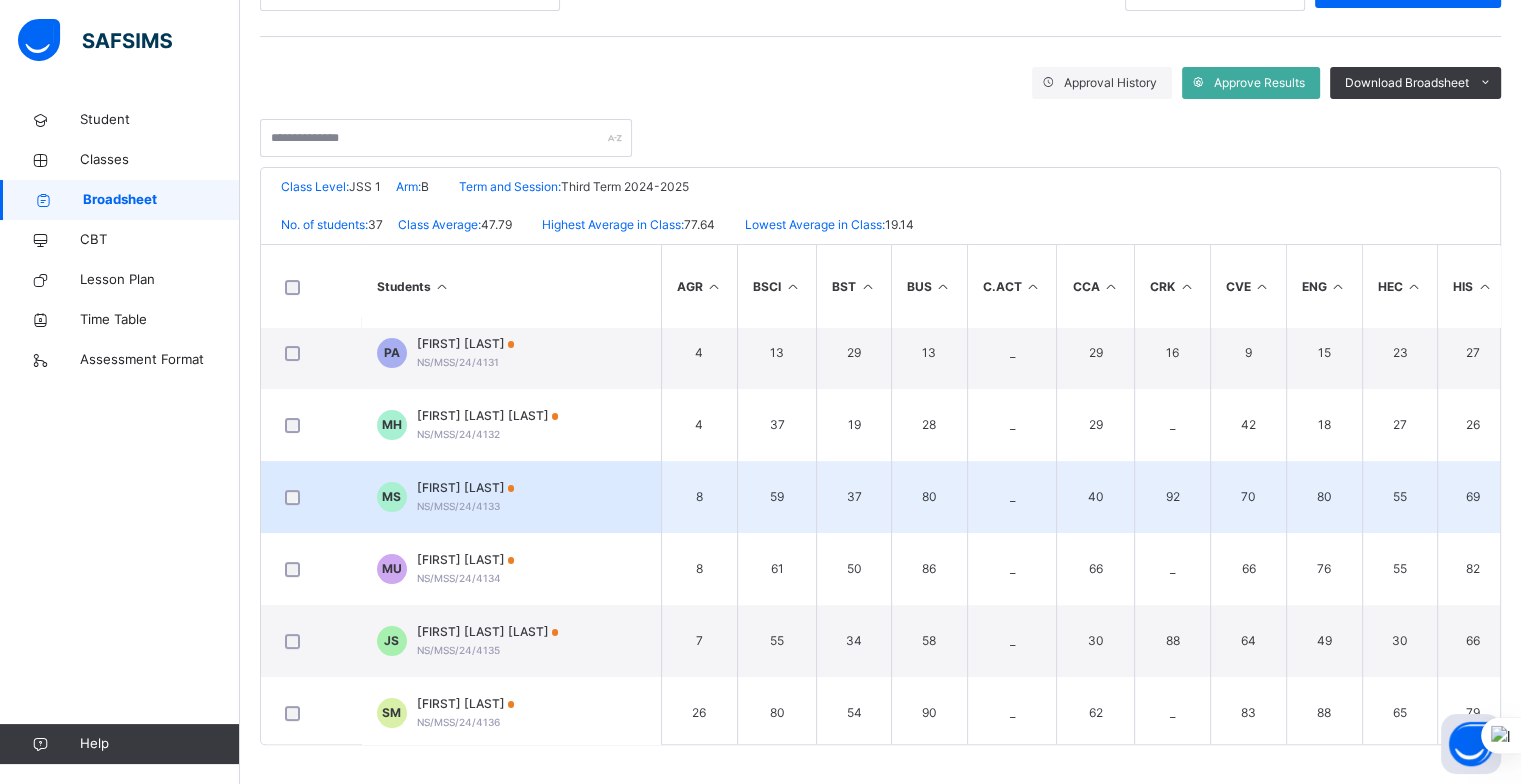 click on "[FIRST] [LAST] [STUDENT_ID]" at bounding box center (466, 497) 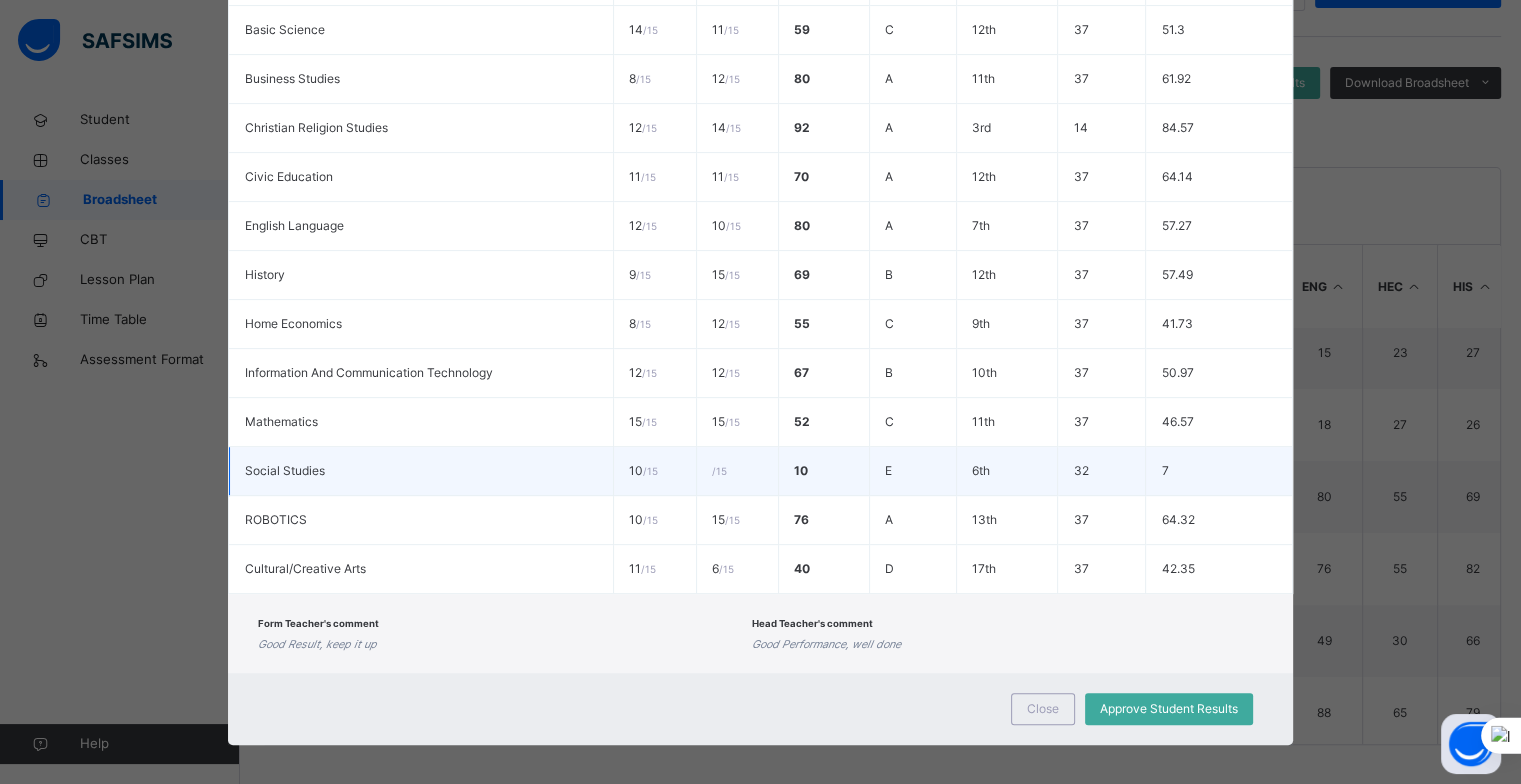 scroll, scrollTop: 616, scrollLeft: 0, axis: vertical 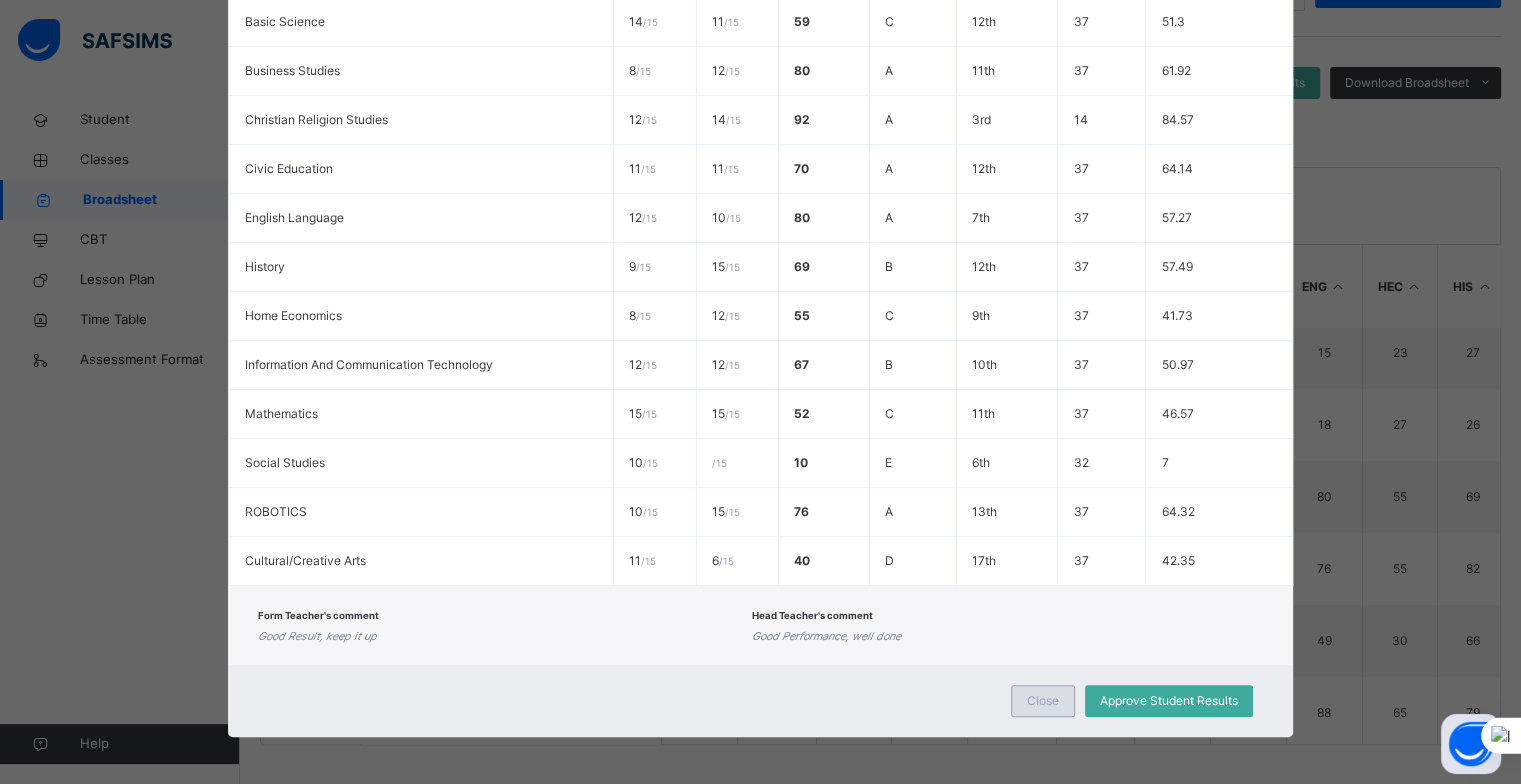 click on "Close" at bounding box center (1043, 701) 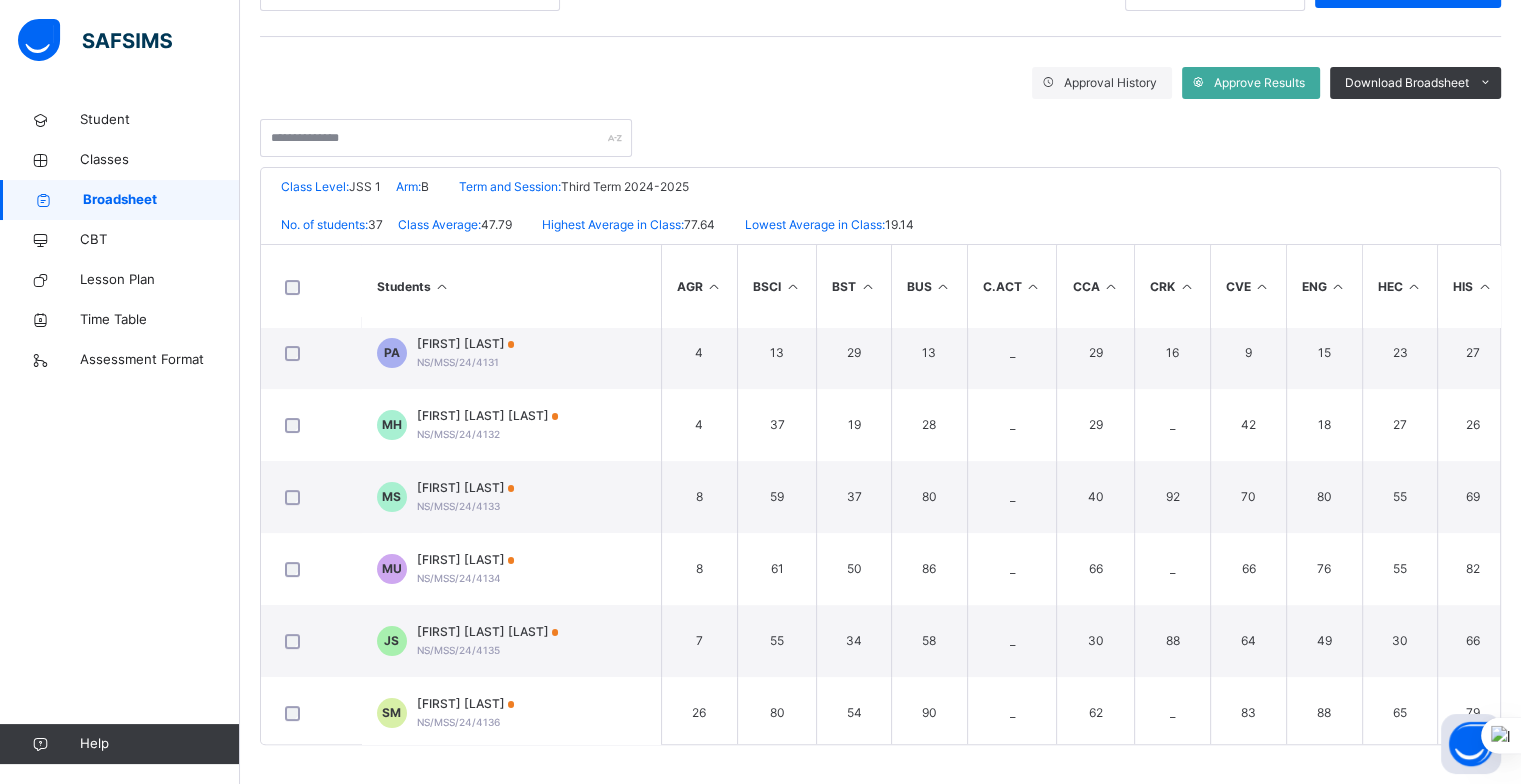 click on "Broadsheet" at bounding box center [161, 200] 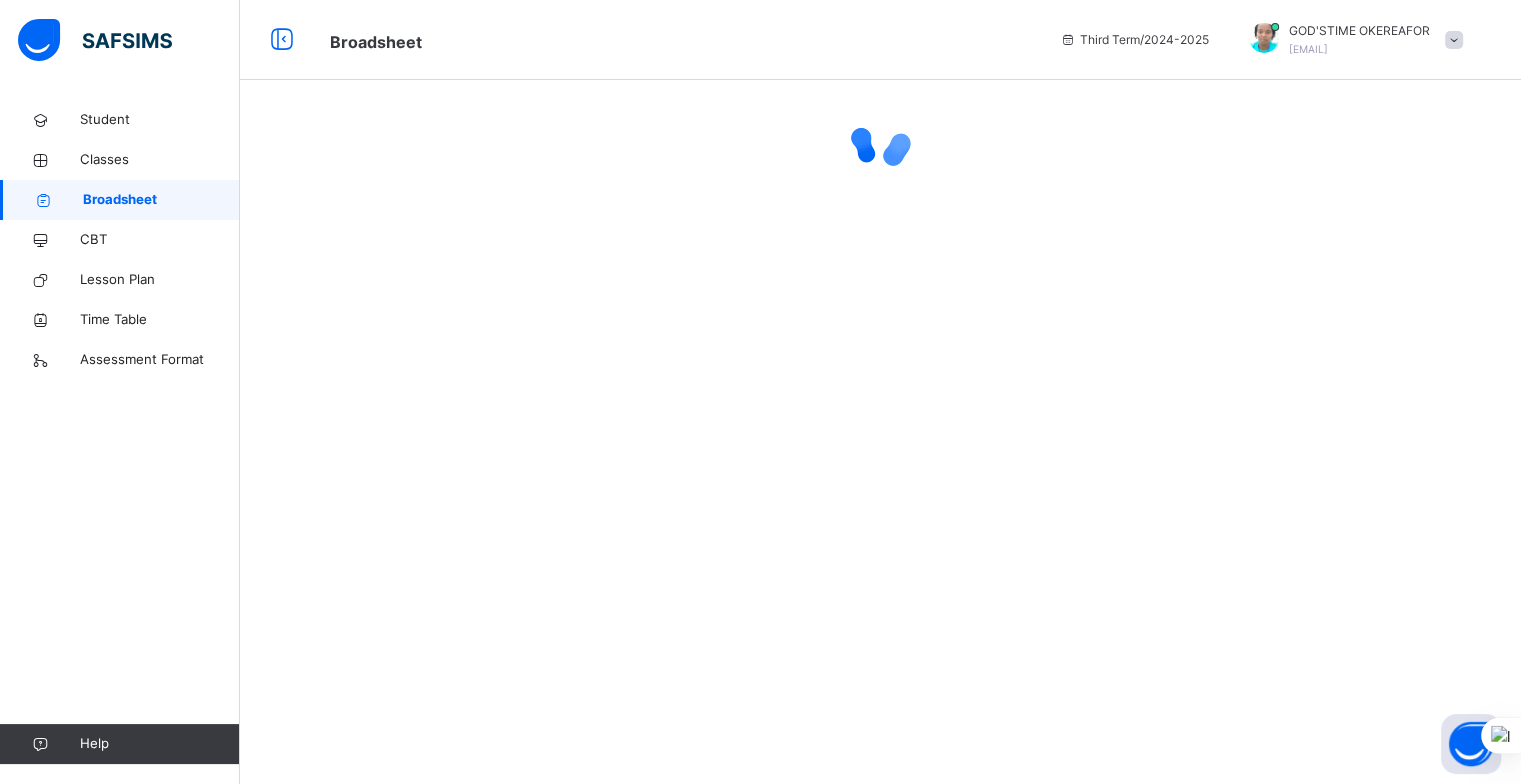 scroll, scrollTop: 0, scrollLeft: 0, axis: both 